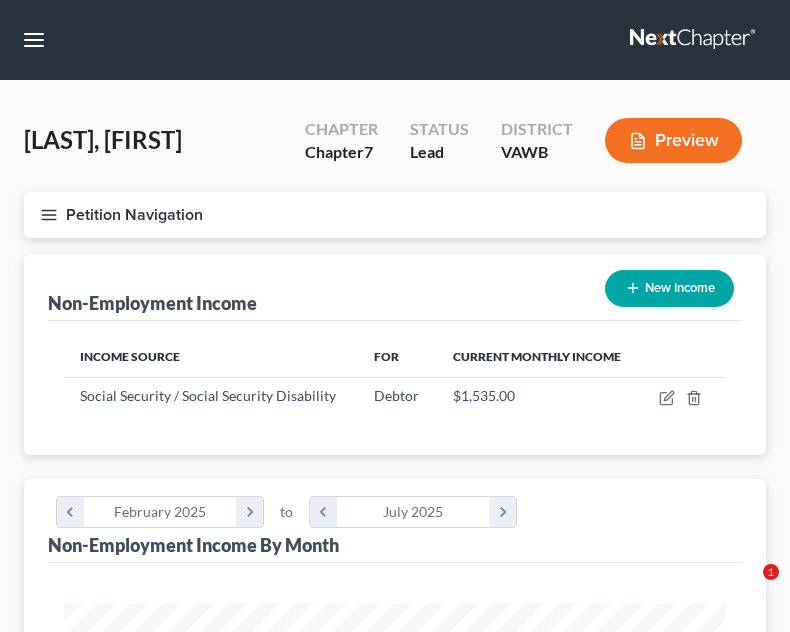 scroll, scrollTop: 349, scrollLeft: 0, axis: vertical 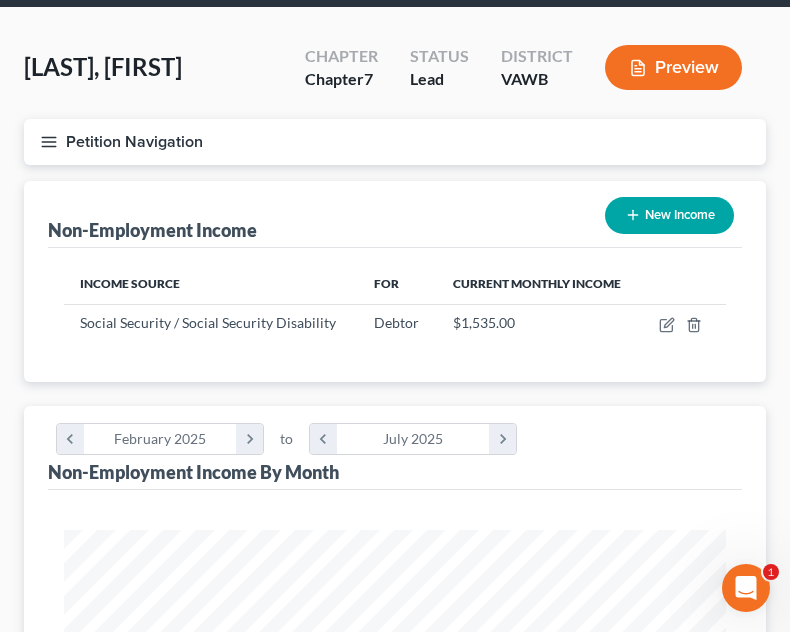 click 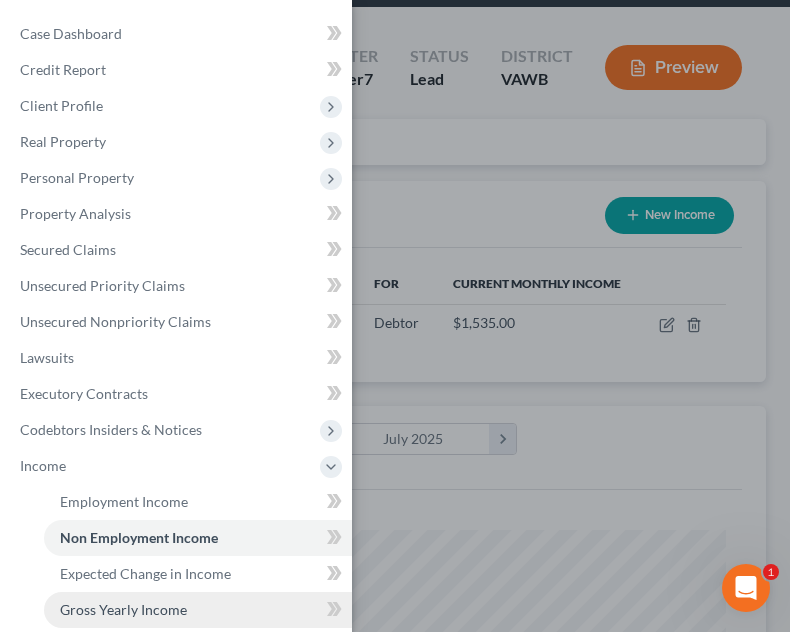 click on "Gross Yearly Income" at bounding box center (123, 609) 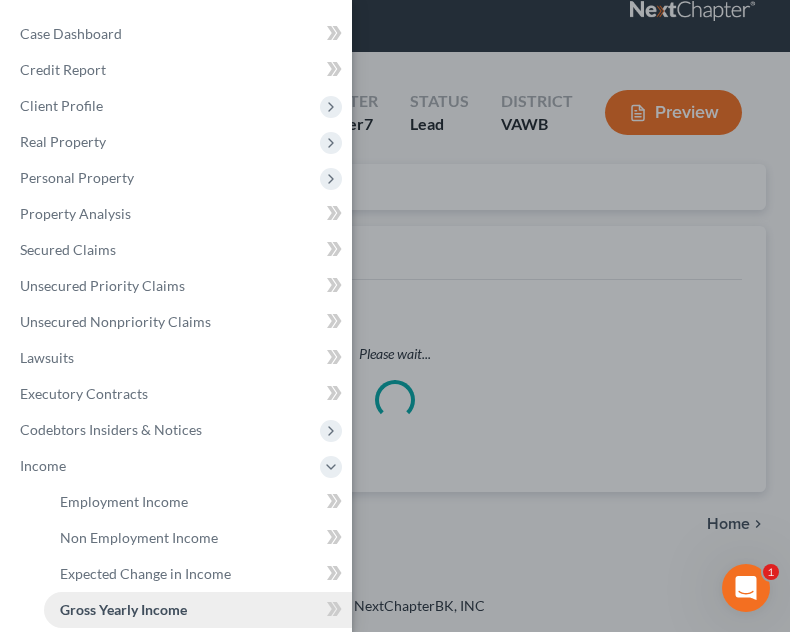 scroll, scrollTop: 0, scrollLeft: 0, axis: both 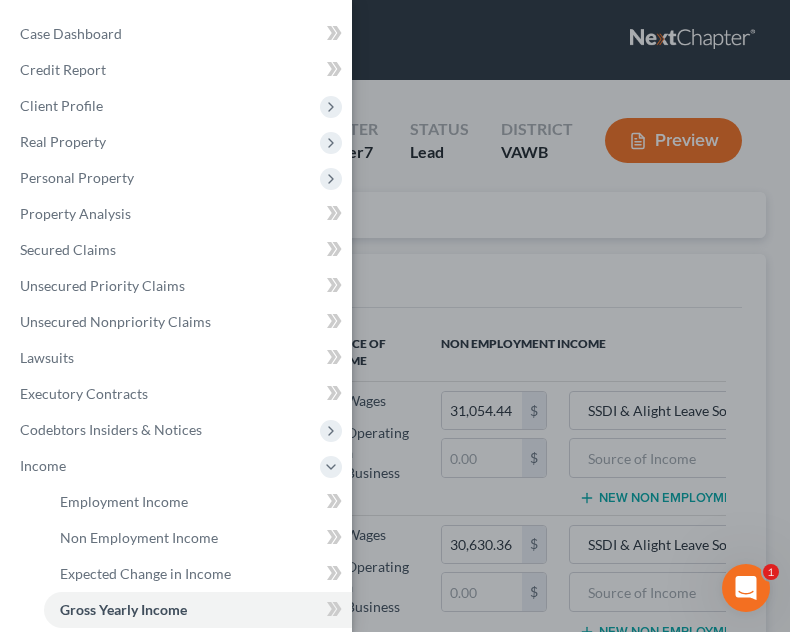 click on "Case Dashboard
Payments
Invoices
Payments
Payments
Credit Report
Client Profile" at bounding box center [395, 316] 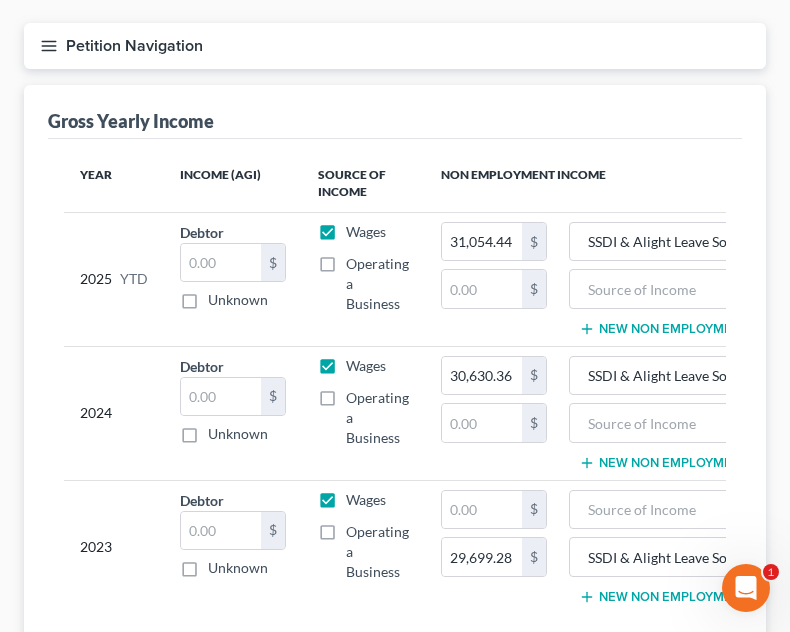 scroll, scrollTop: 180, scrollLeft: 0, axis: vertical 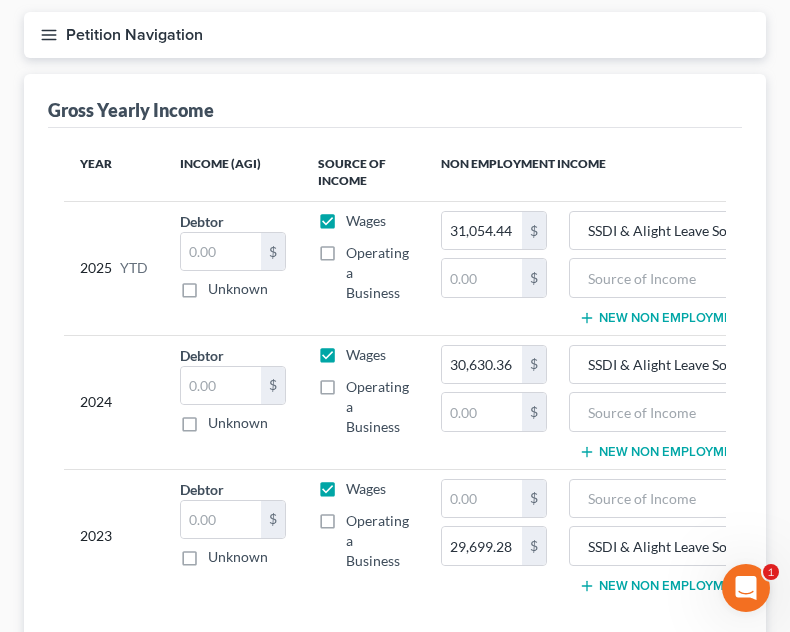 click on "Wages" at bounding box center (366, 220) 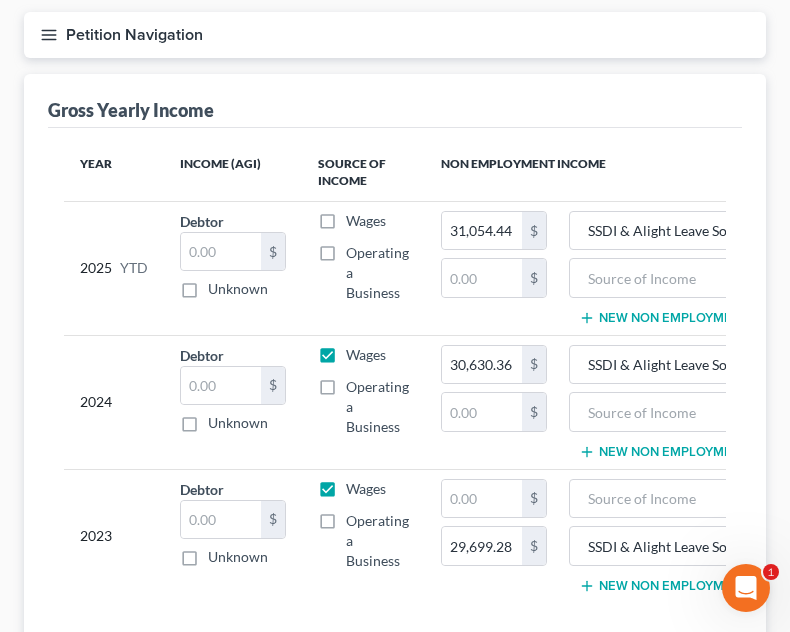 click on "Wages" at bounding box center (366, 354) 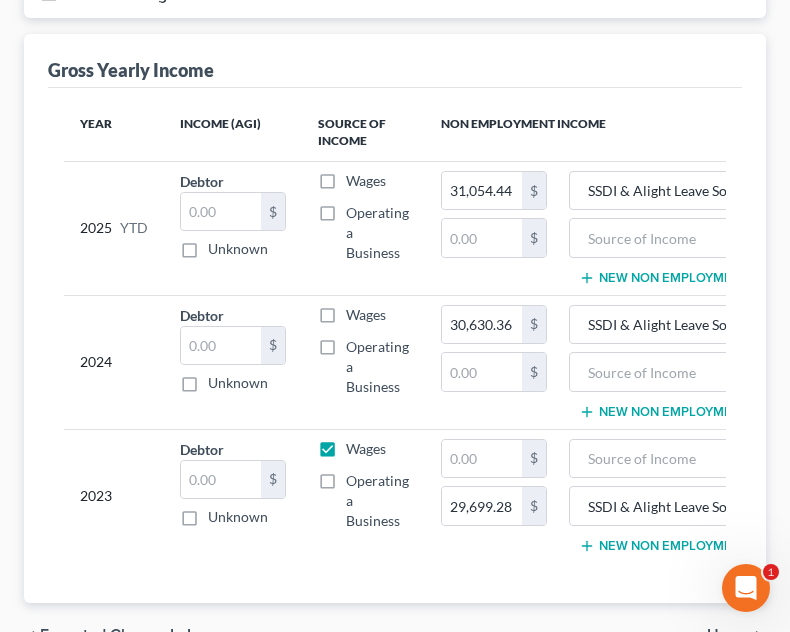 scroll, scrollTop: 226, scrollLeft: 0, axis: vertical 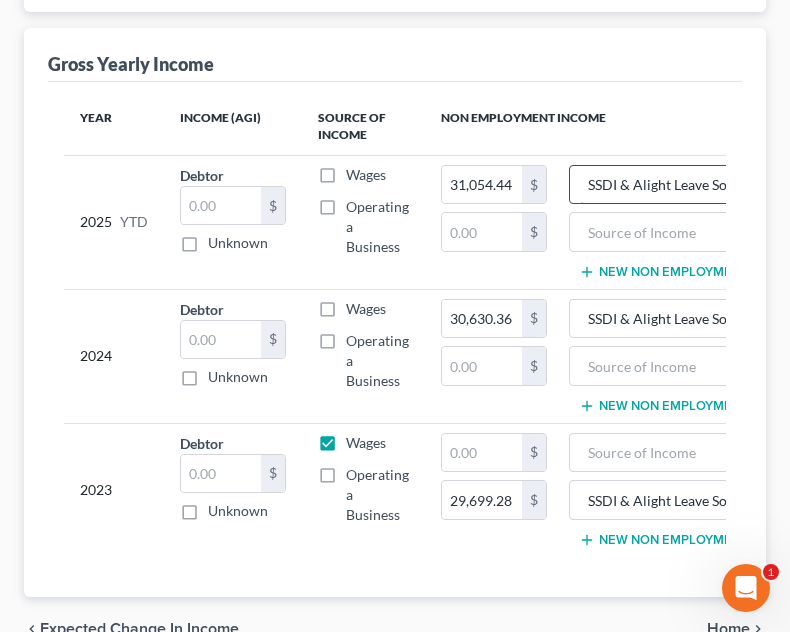 click on "SSDI & Alight Leave Solution Disability" at bounding box center (670, 185) 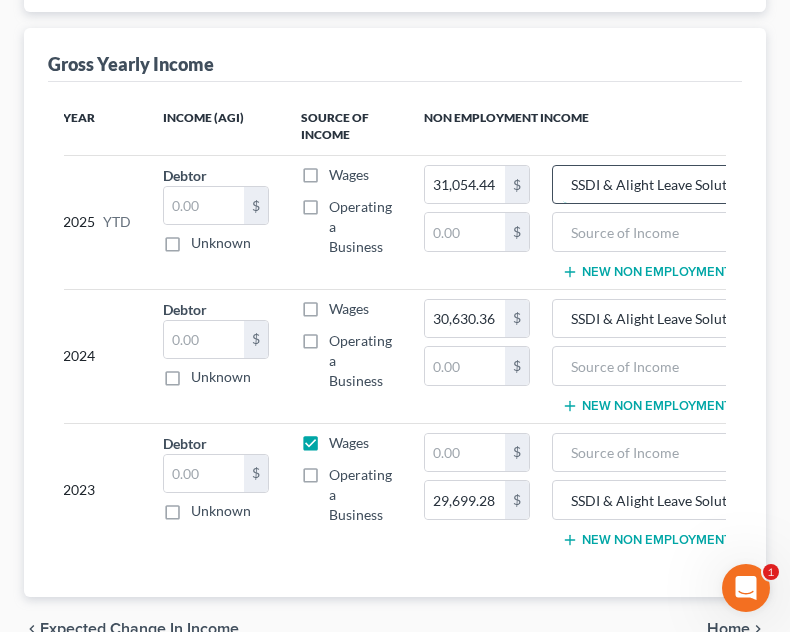 scroll, scrollTop: 0, scrollLeft: 25, axis: horizontal 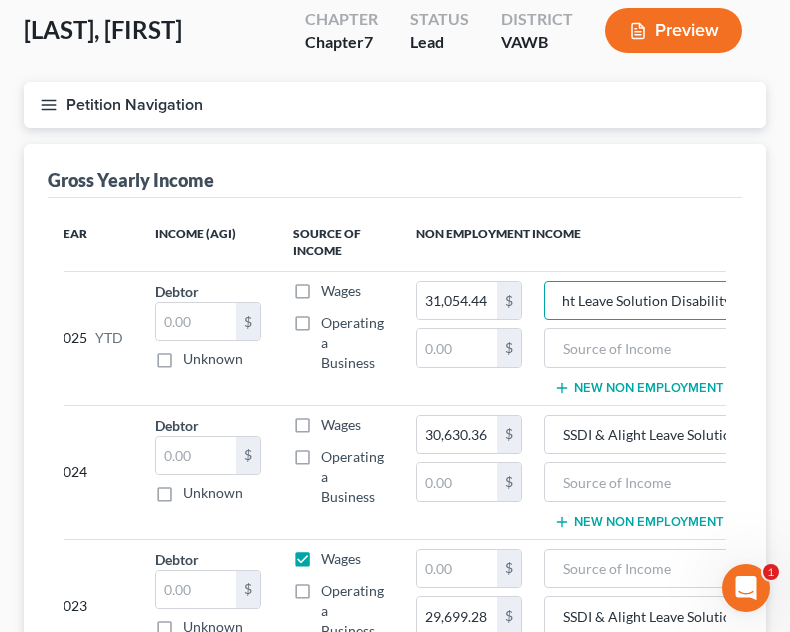 click on "Petition Navigation" at bounding box center (395, 105) 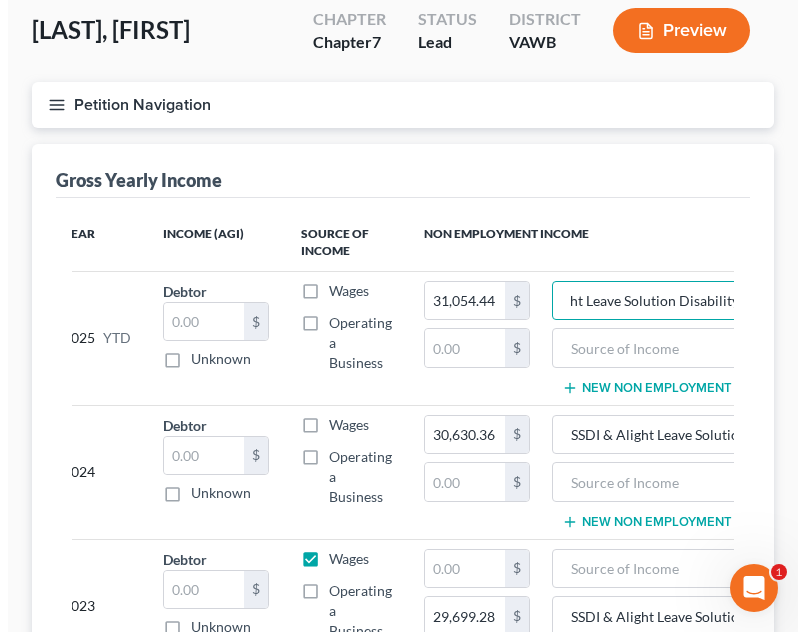 scroll, scrollTop: 0, scrollLeft: 0, axis: both 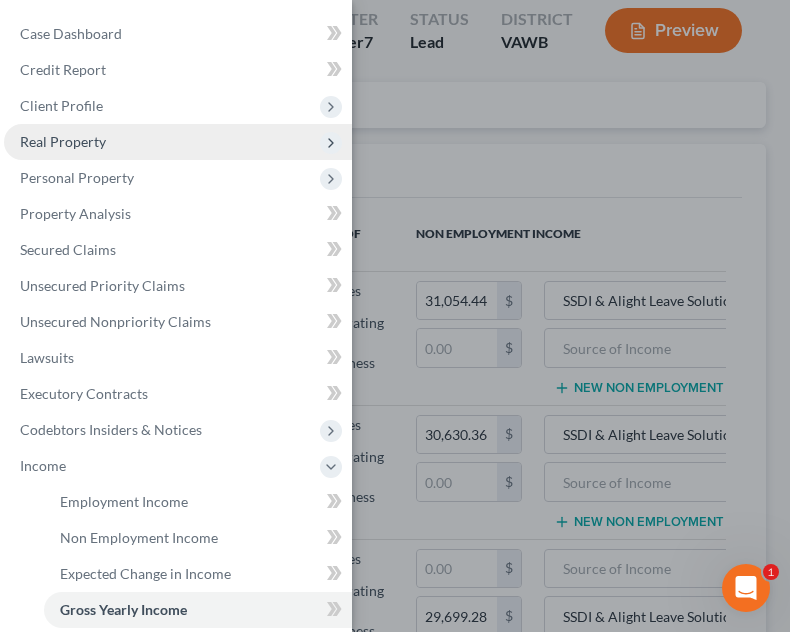 click on "Real Property" at bounding box center (178, 142) 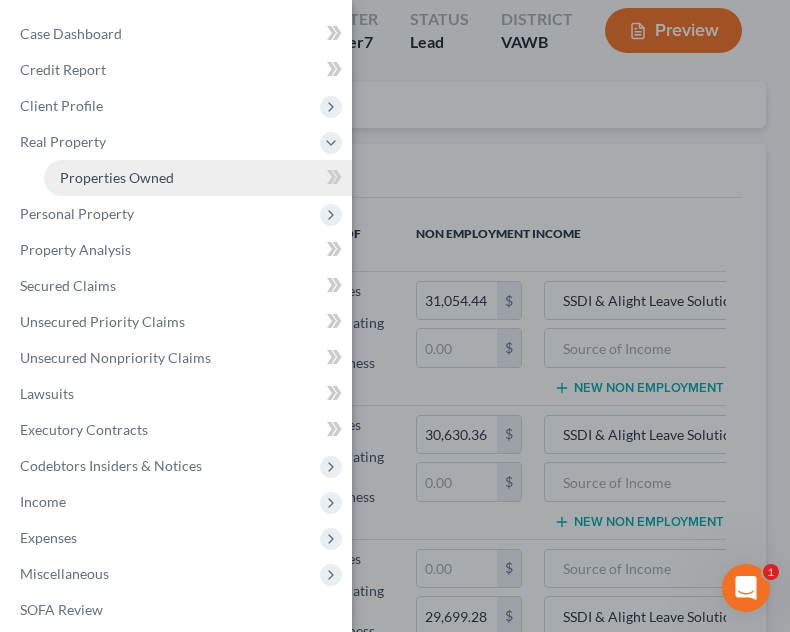 click on "Properties Owned" at bounding box center (117, 177) 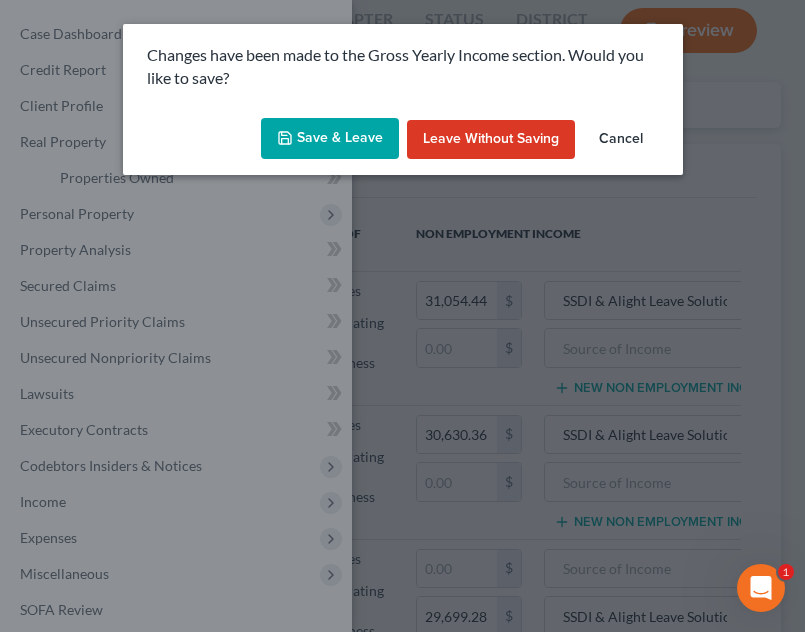 click on "Save & Leave" at bounding box center [330, 139] 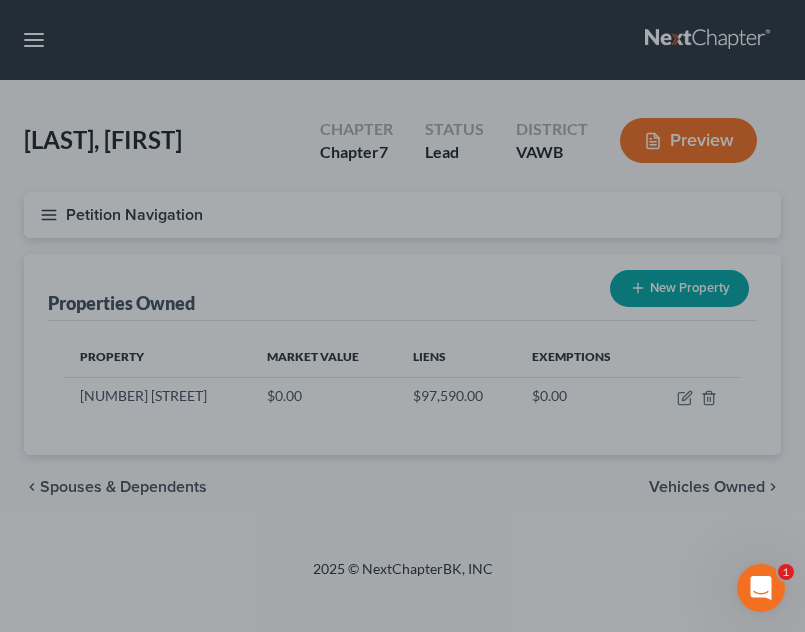 scroll, scrollTop: 0, scrollLeft: 0, axis: both 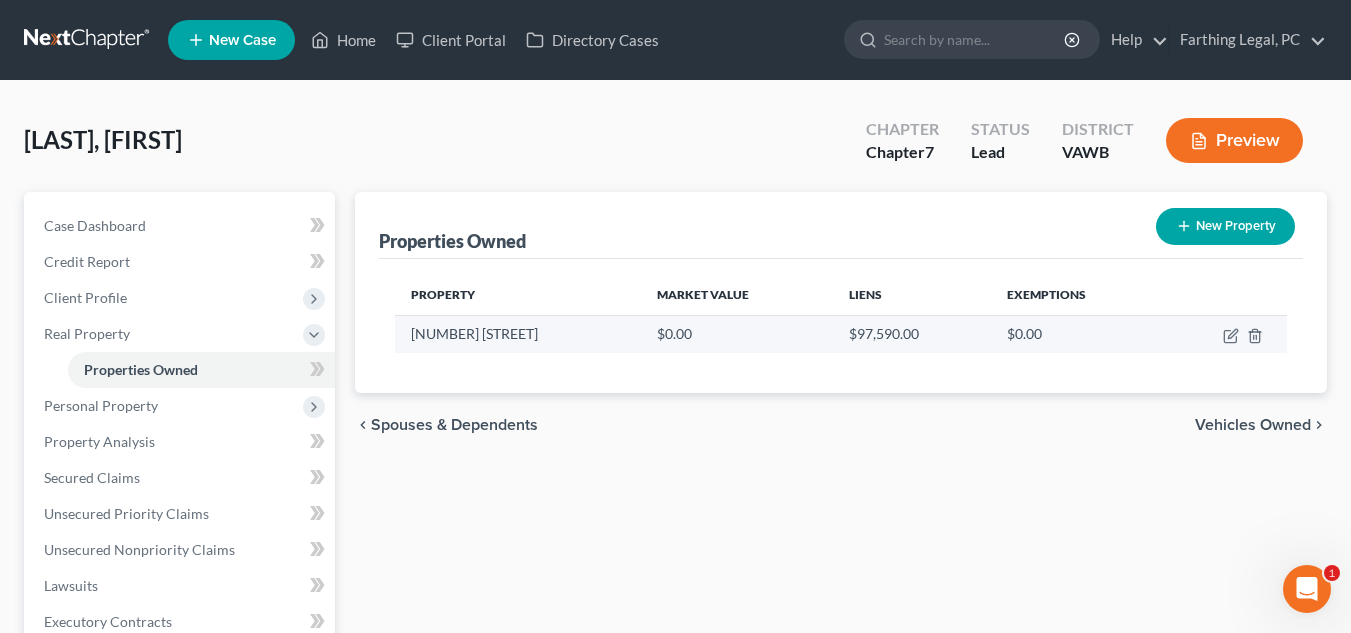 click at bounding box center [1225, 334] 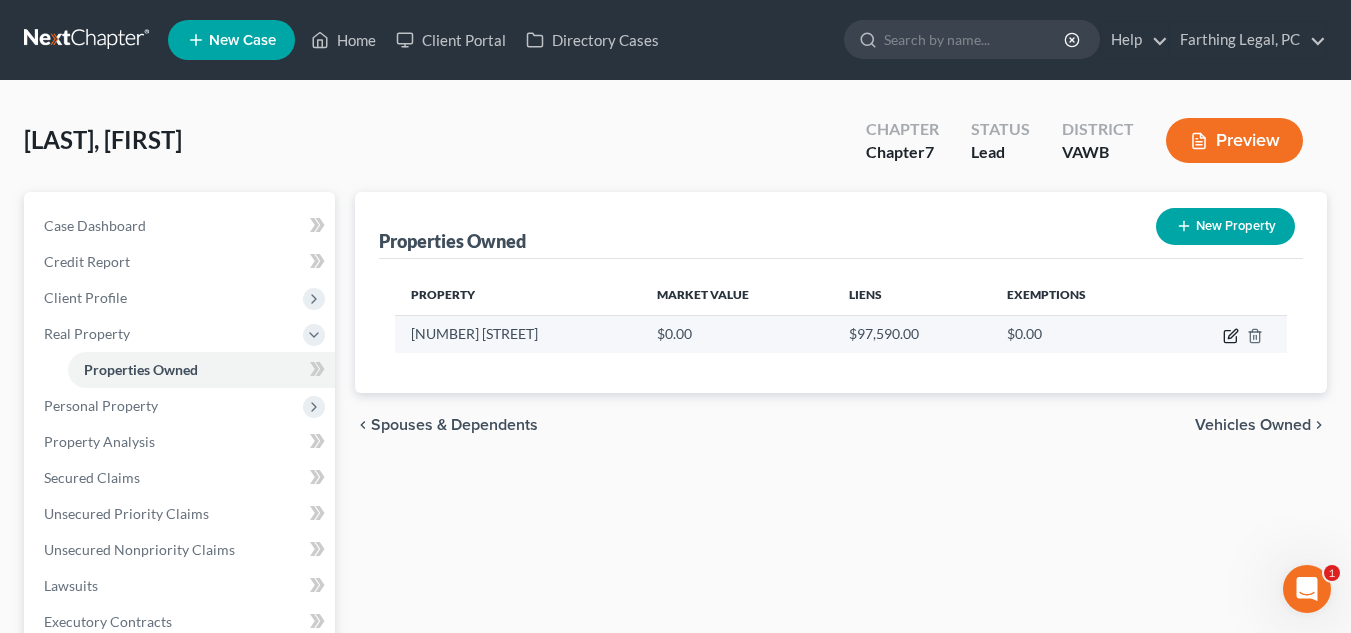 click 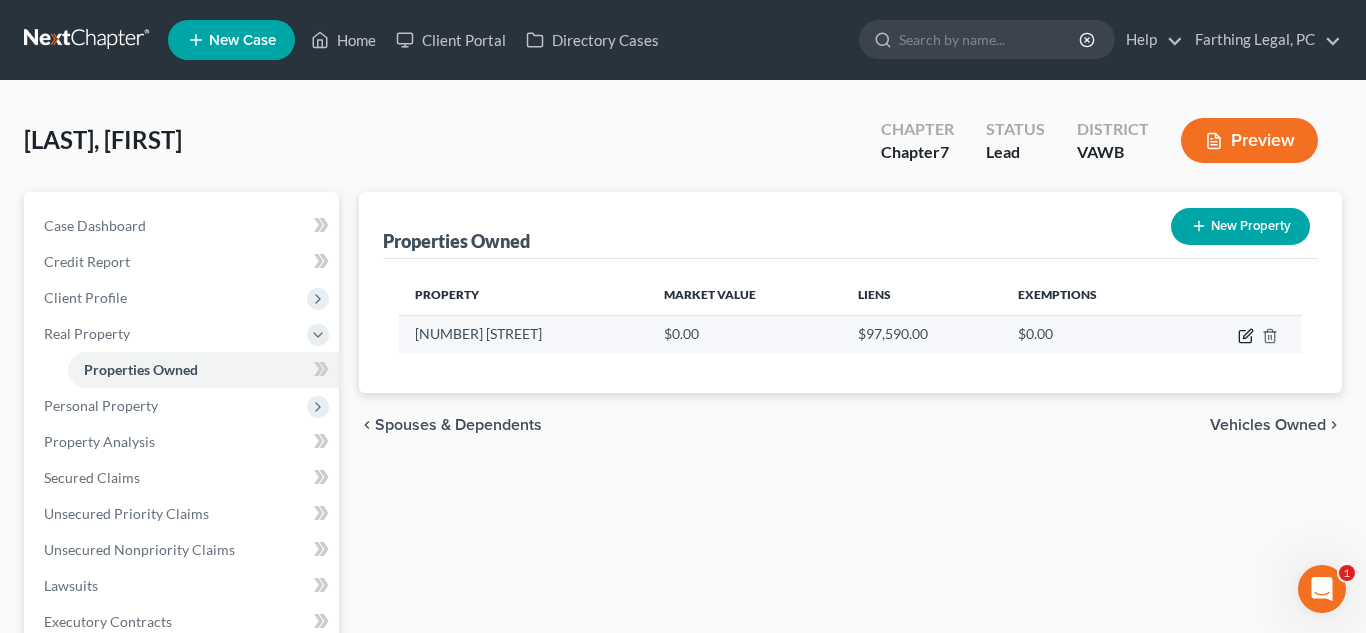 select on "48" 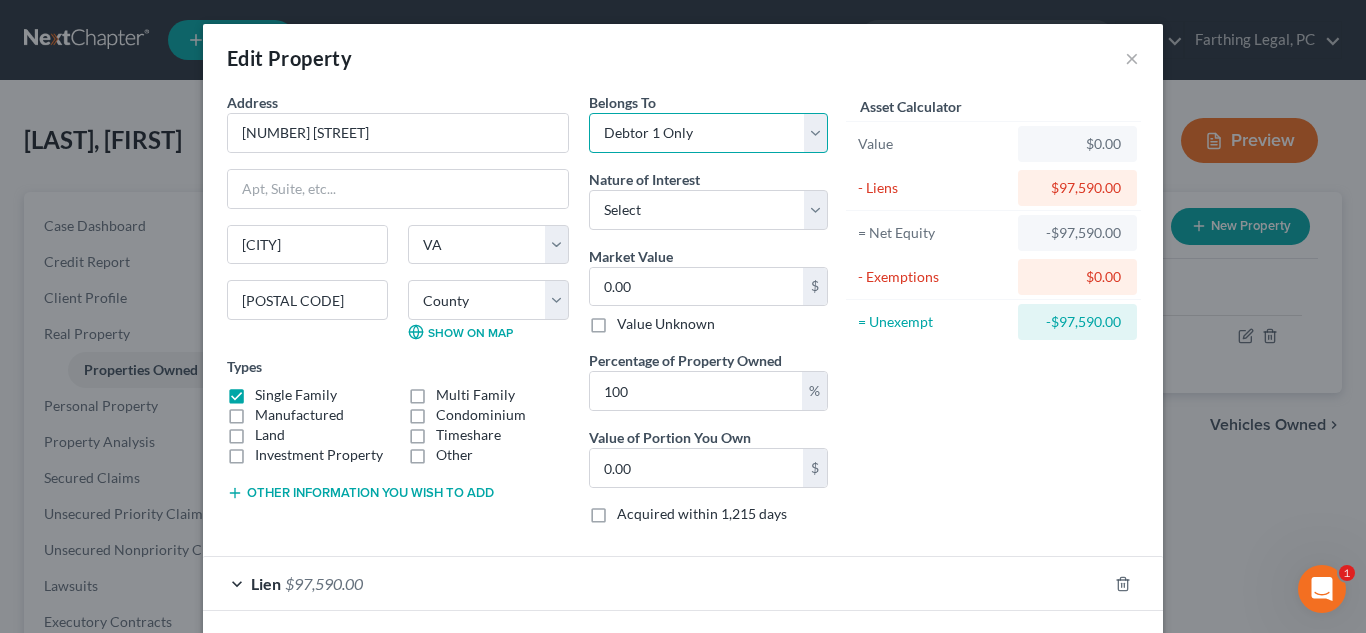 click on "Select Debtor 1 Only Debtor 2 Only Debtor 1 And Debtor 2 Only At Least One Of The Debtors And Another Community Property" at bounding box center [708, 133] 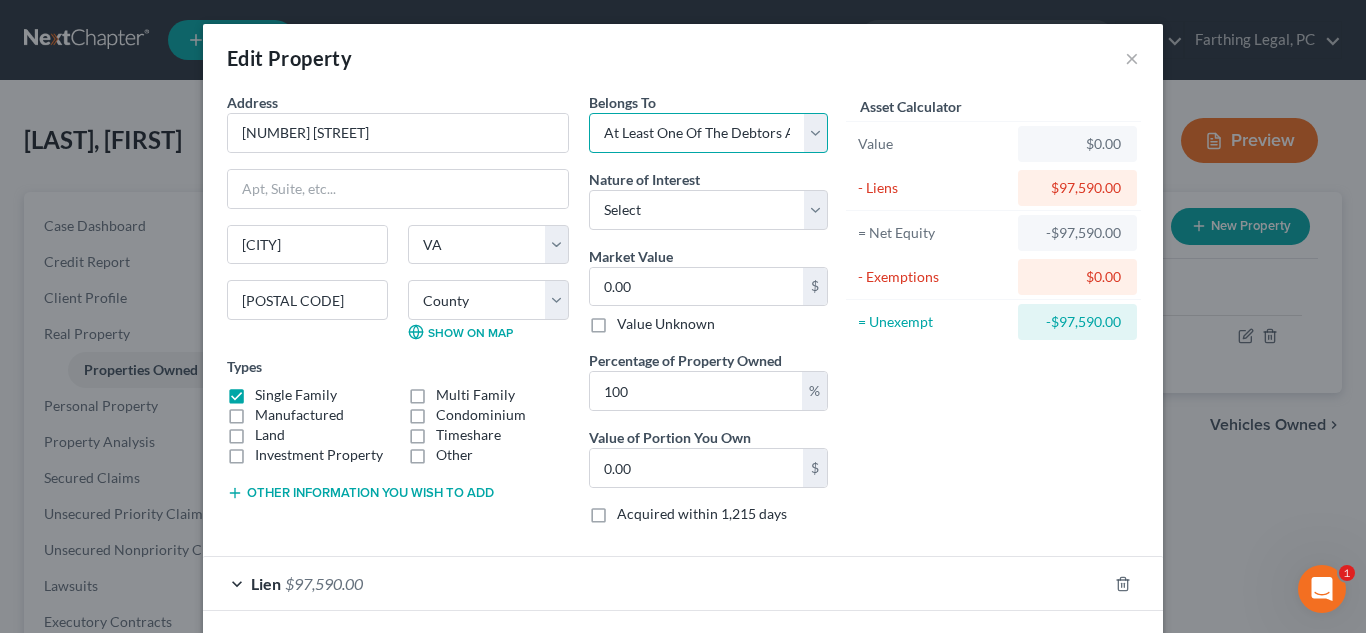 click on "Select Debtor 1 Only Debtor 2 Only Debtor 1 And Debtor 2 Only At Least One Of The Debtors And Another Community Property" at bounding box center (708, 133) 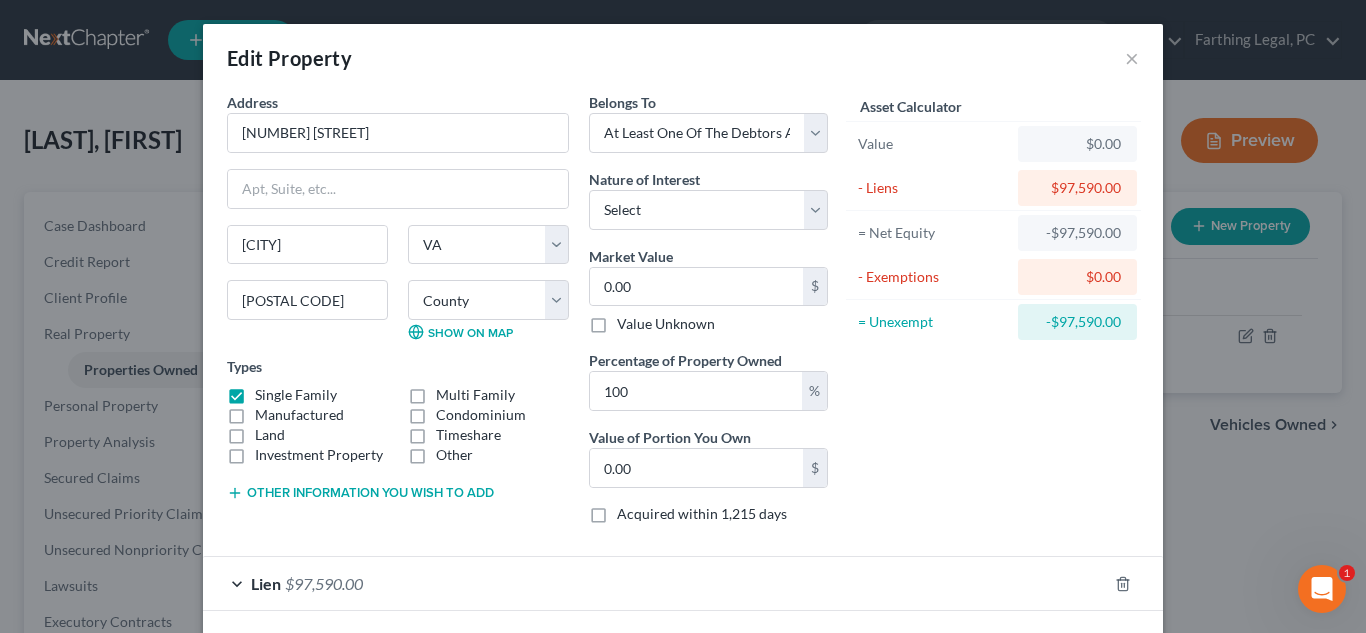 click on "Asset Calculator Value $0.00 - Liens $97,590.00 = Net Equity -$97,590.00 - Exemptions $0.00 = Unexempt -$97,590.00" at bounding box center [993, 316] 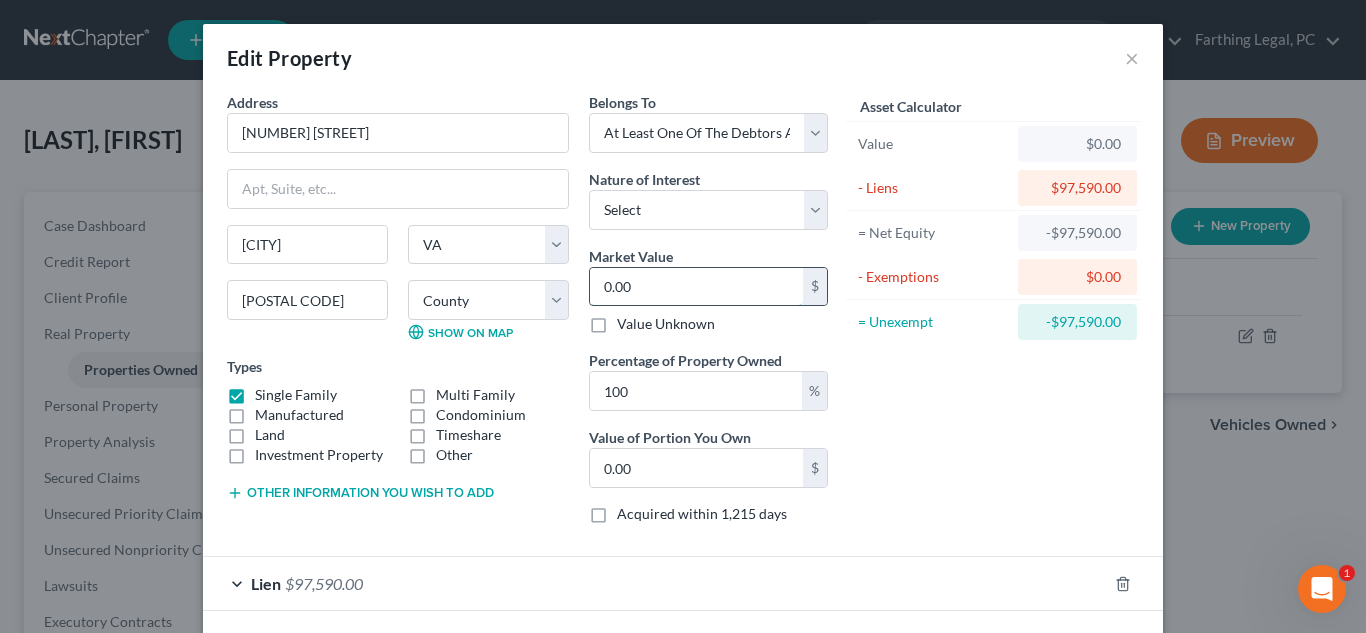 click on "0.00" at bounding box center (696, 287) 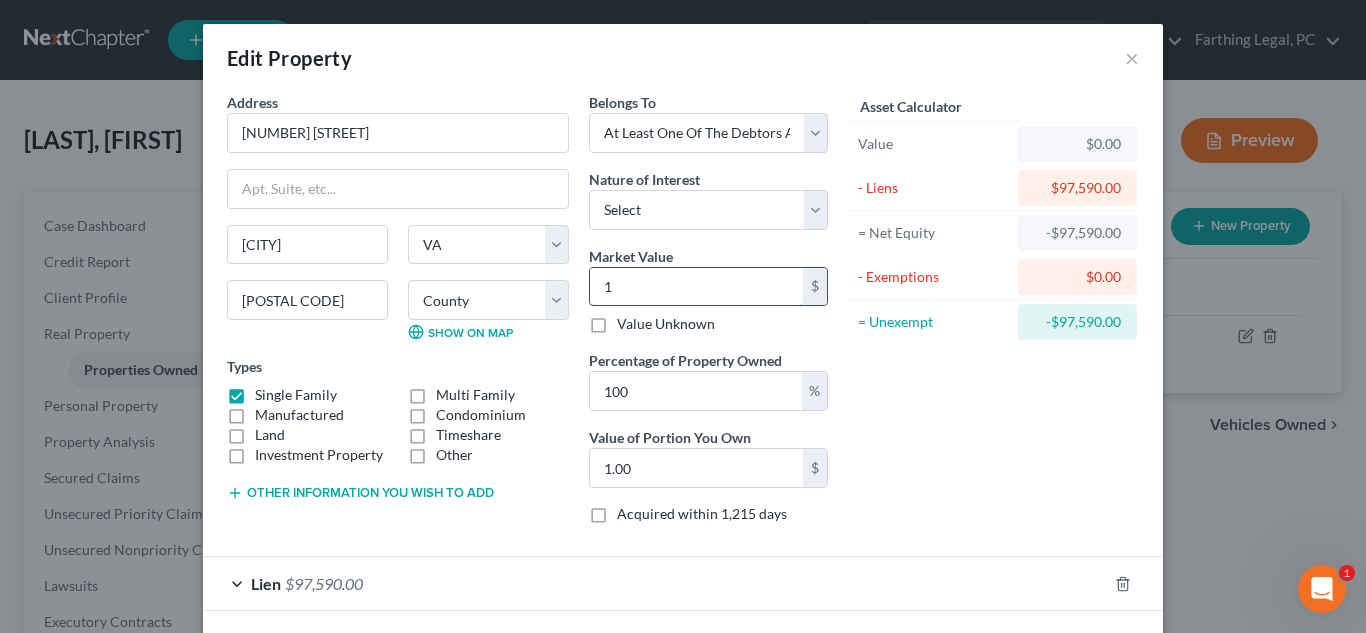 type on "12" 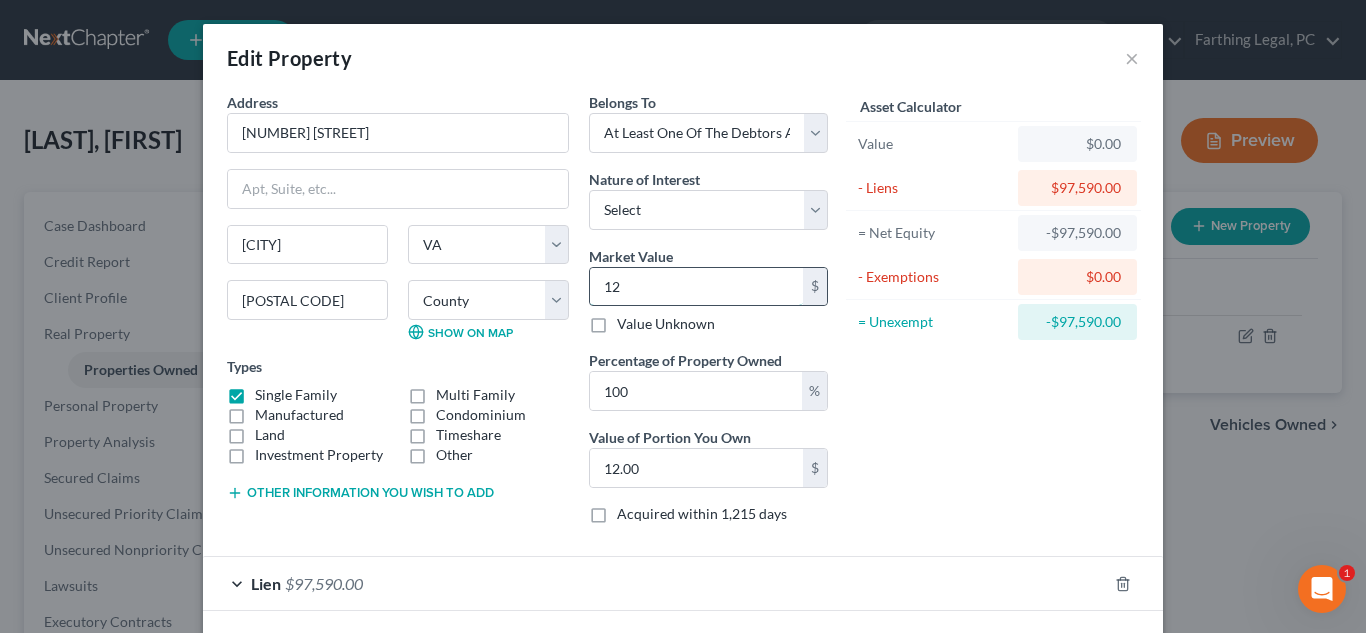 type on "129" 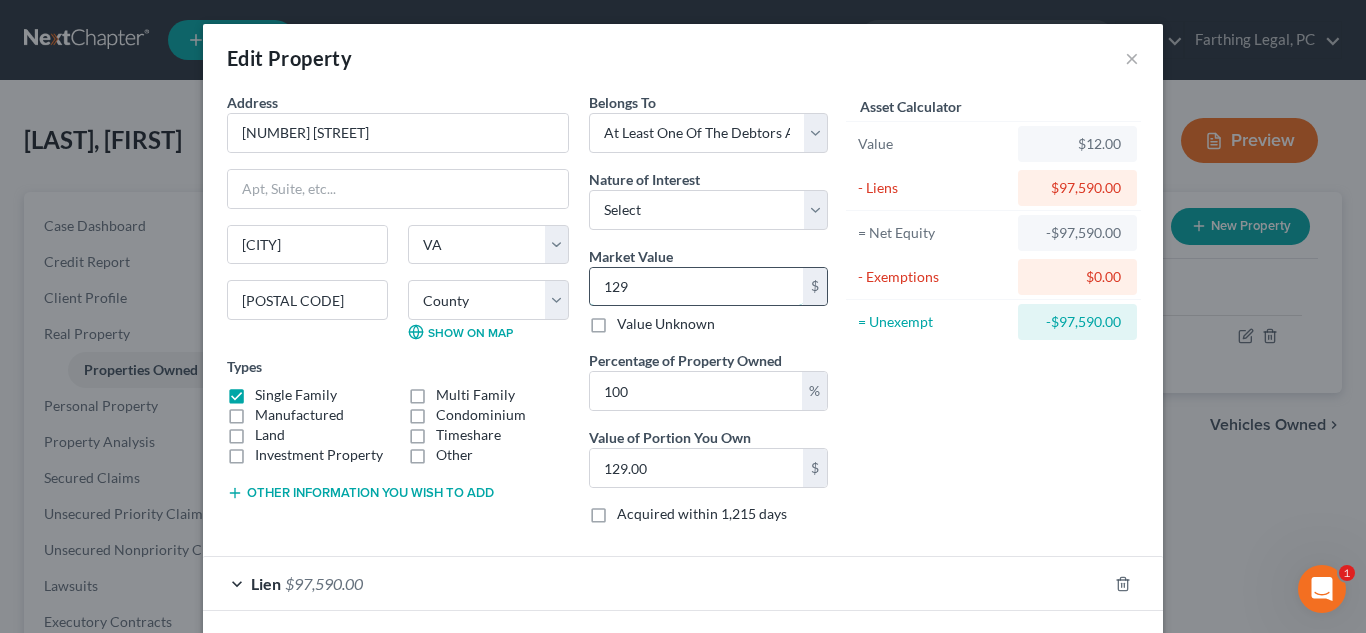 type on "1295" 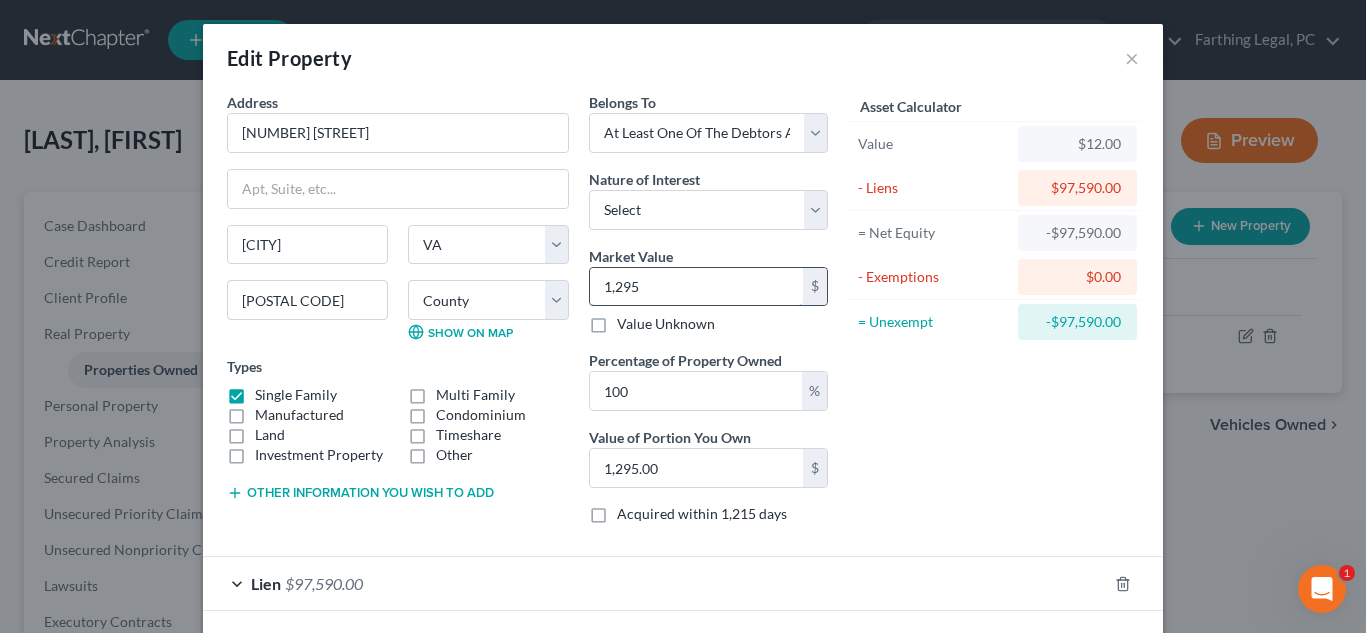 type on "1,2950" 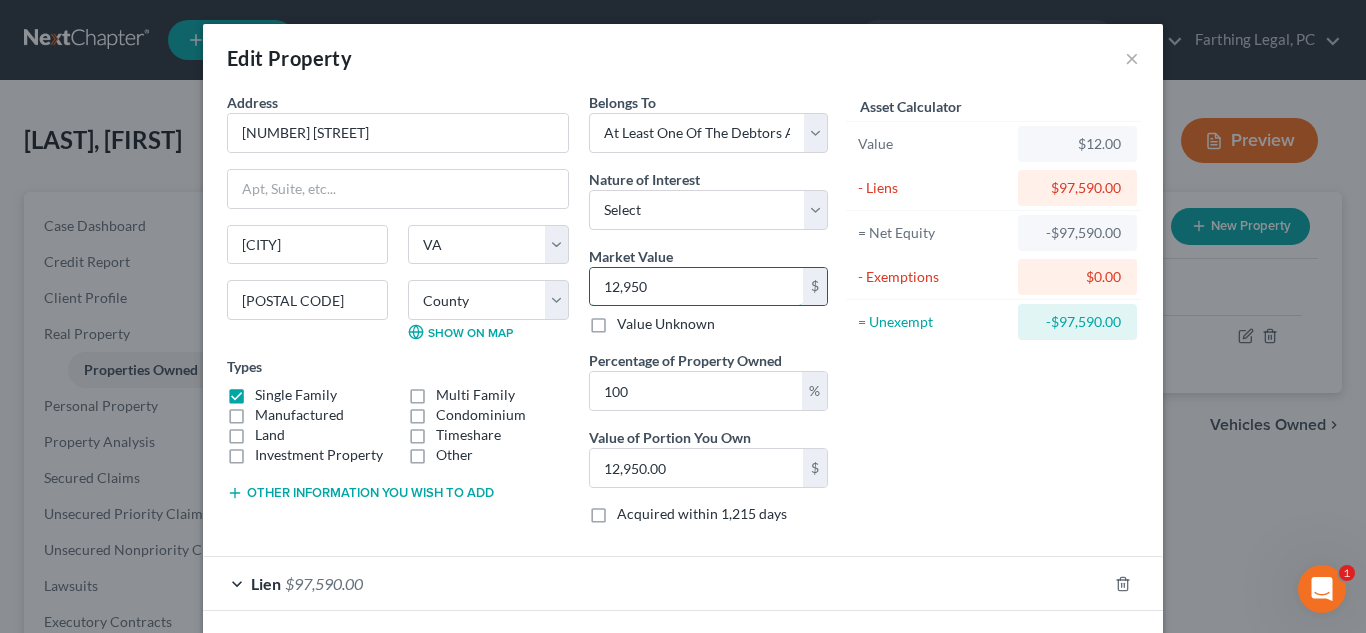 type on "12,9500" 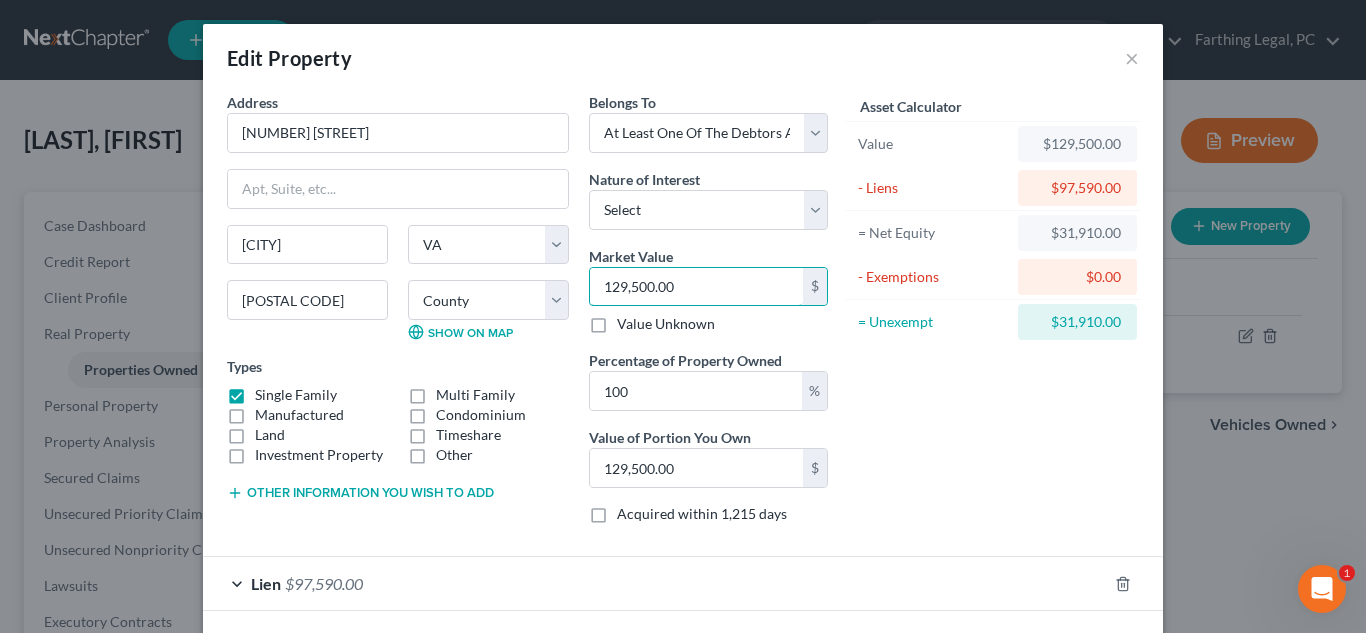 type on "129,500.00" 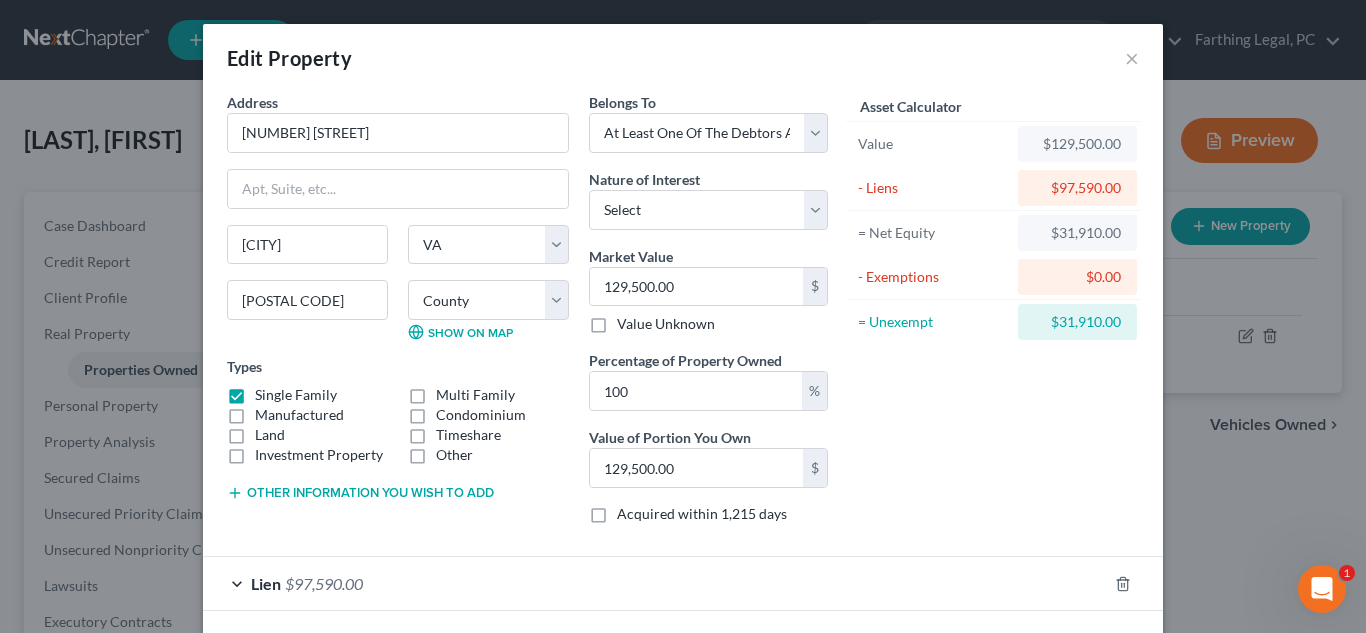 click on "Asset Calculator Value $129,500.00 - Liens $97,590.00 = Net Equity $31,910.00 - Exemptions $0.00 = Unexempt $31,910.00" at bounding box center (993, 316) 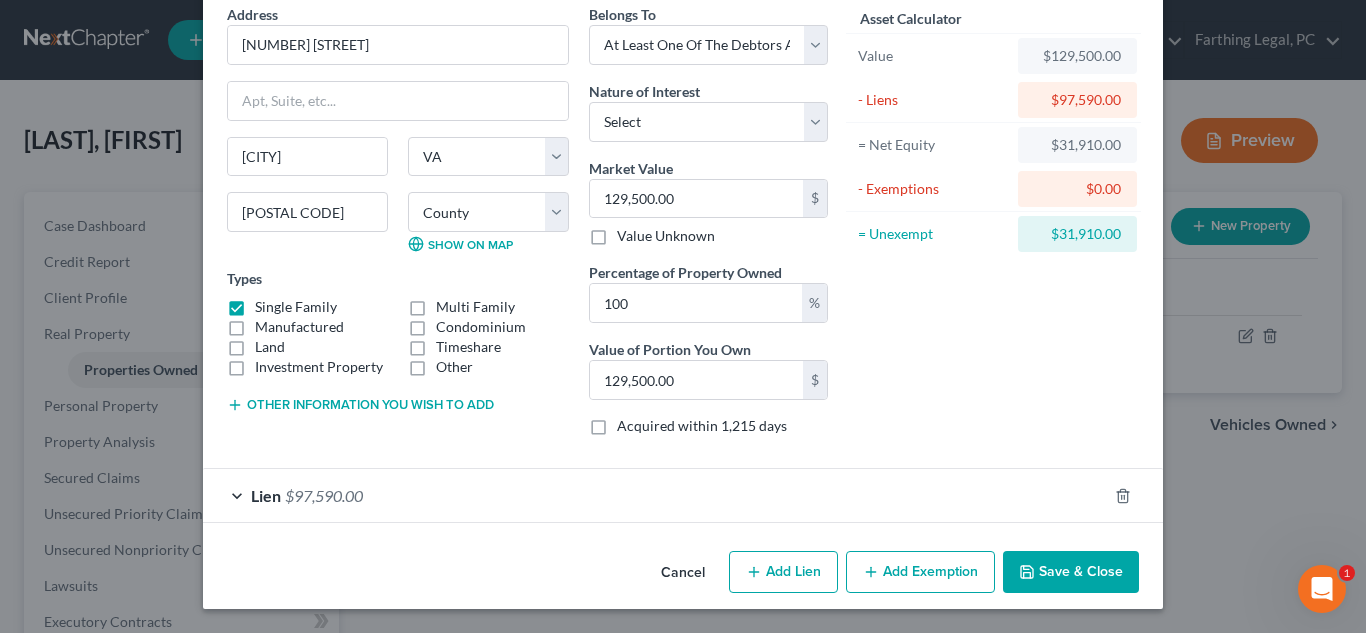 click on "Lien $97,590.00" at bounding box center [655, 495] 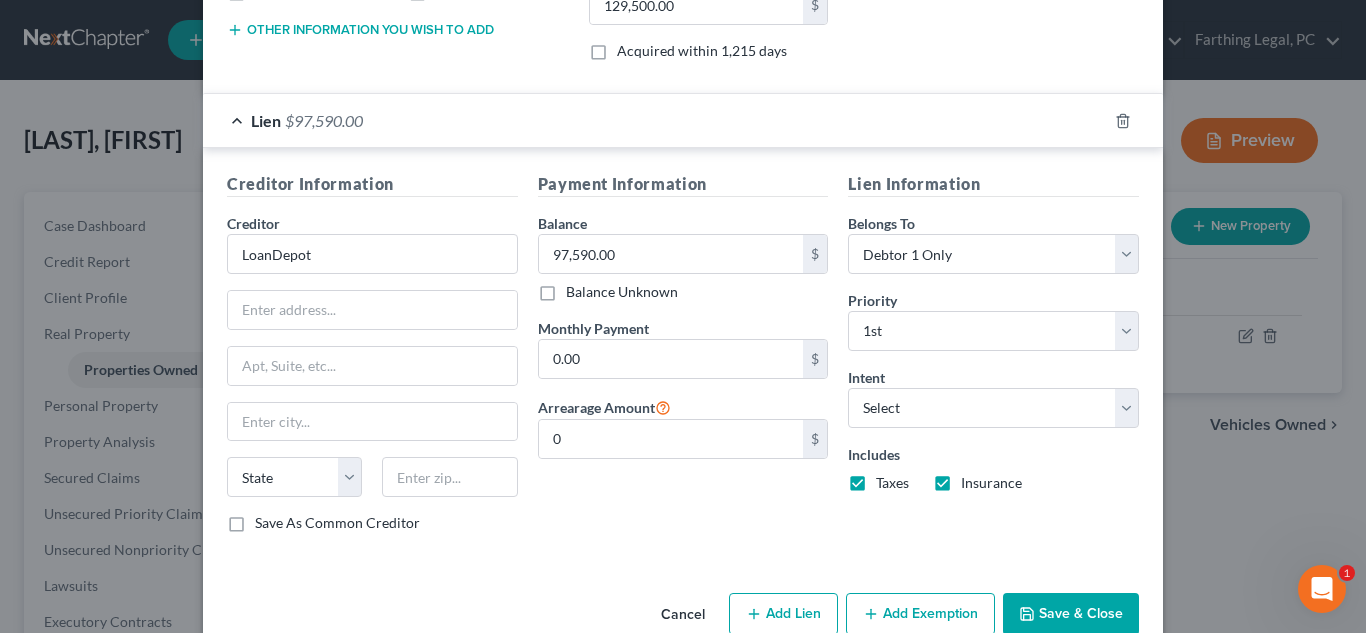 scroll, scrollTop: 488, scrollLeft: 0, axis: vertical 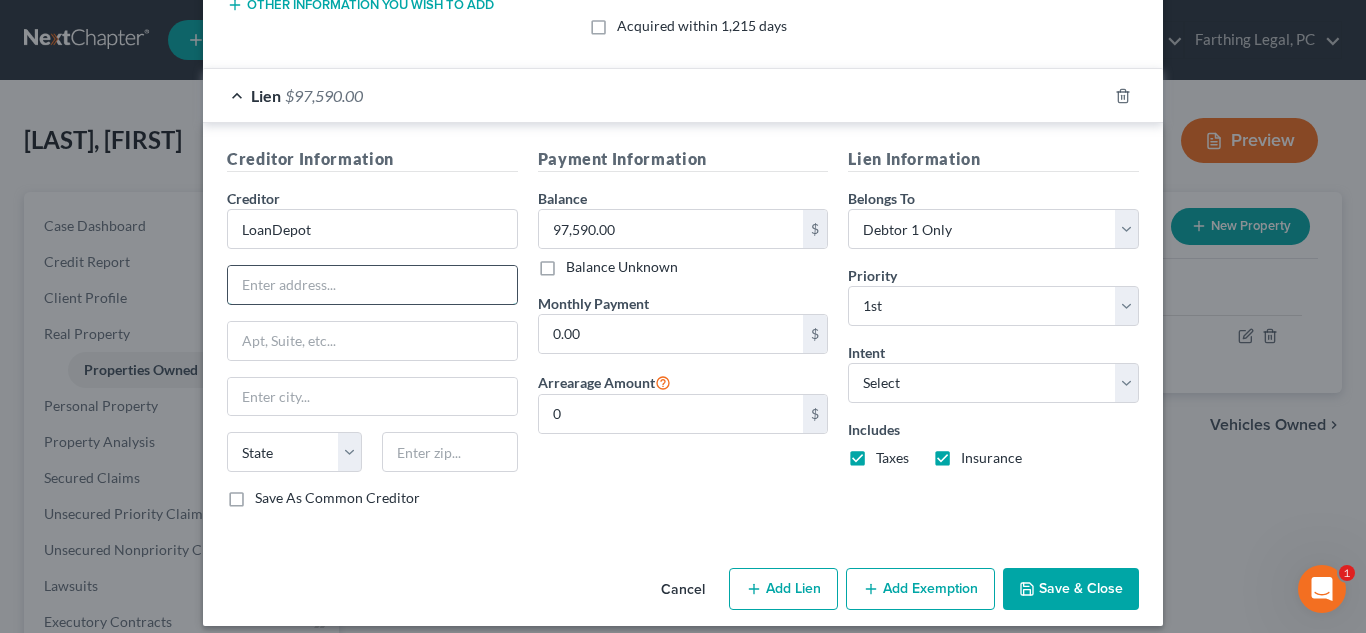 click at bounding box center (372, 285) 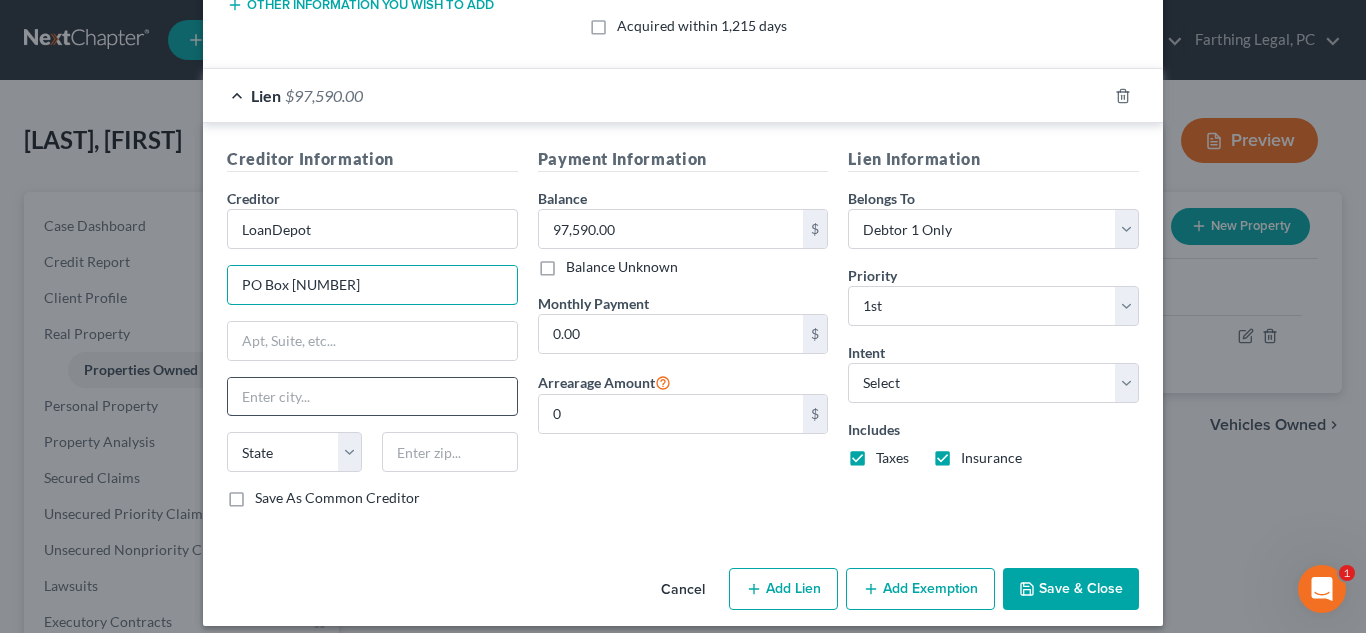 type on "PO Box [NUMBER]" 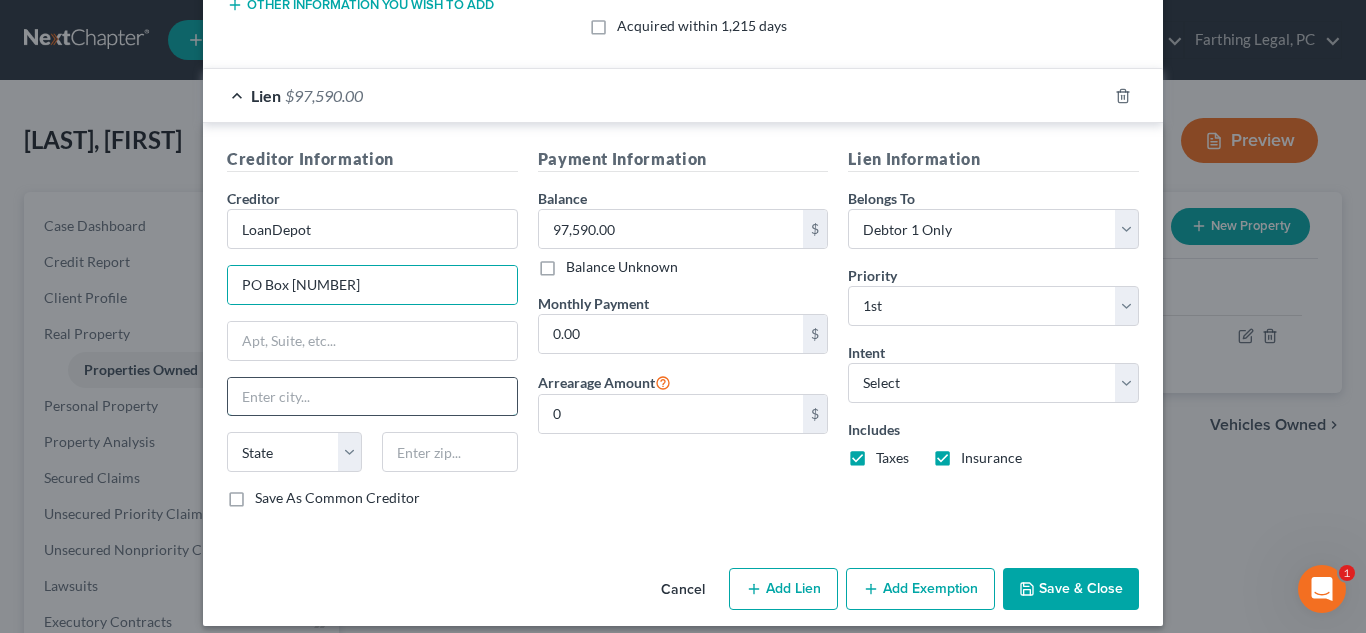 click at bounding box center [372, 397] 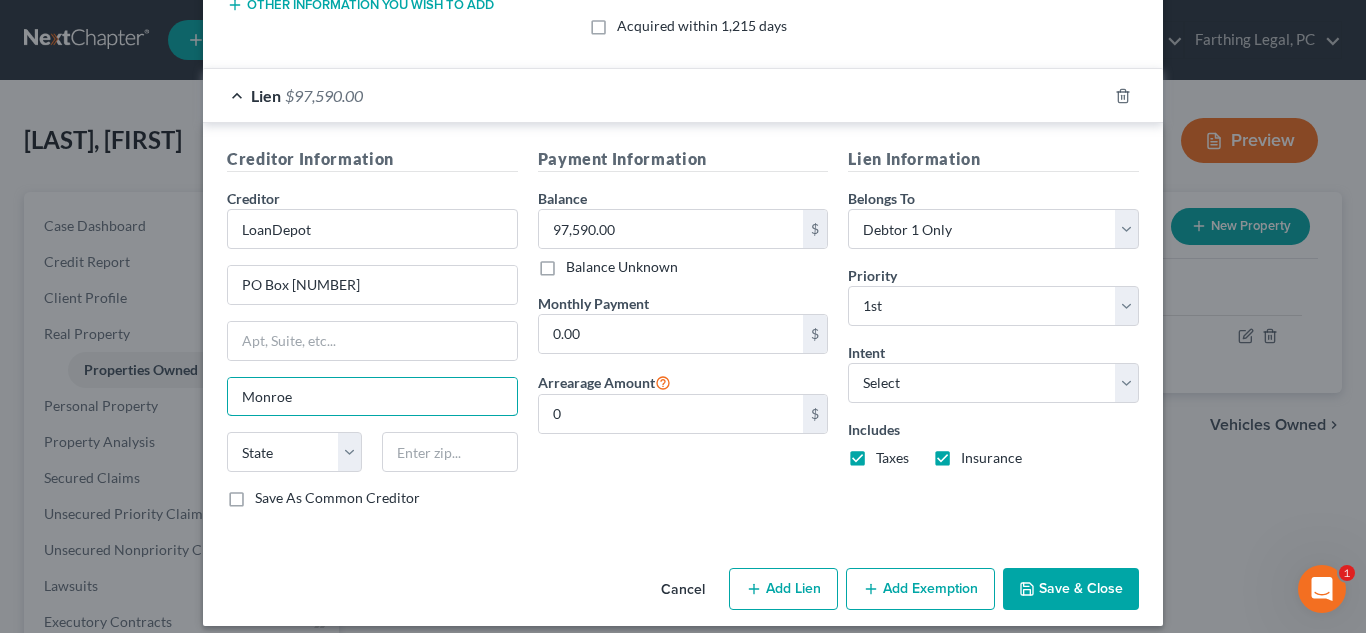 type on "Monroe" 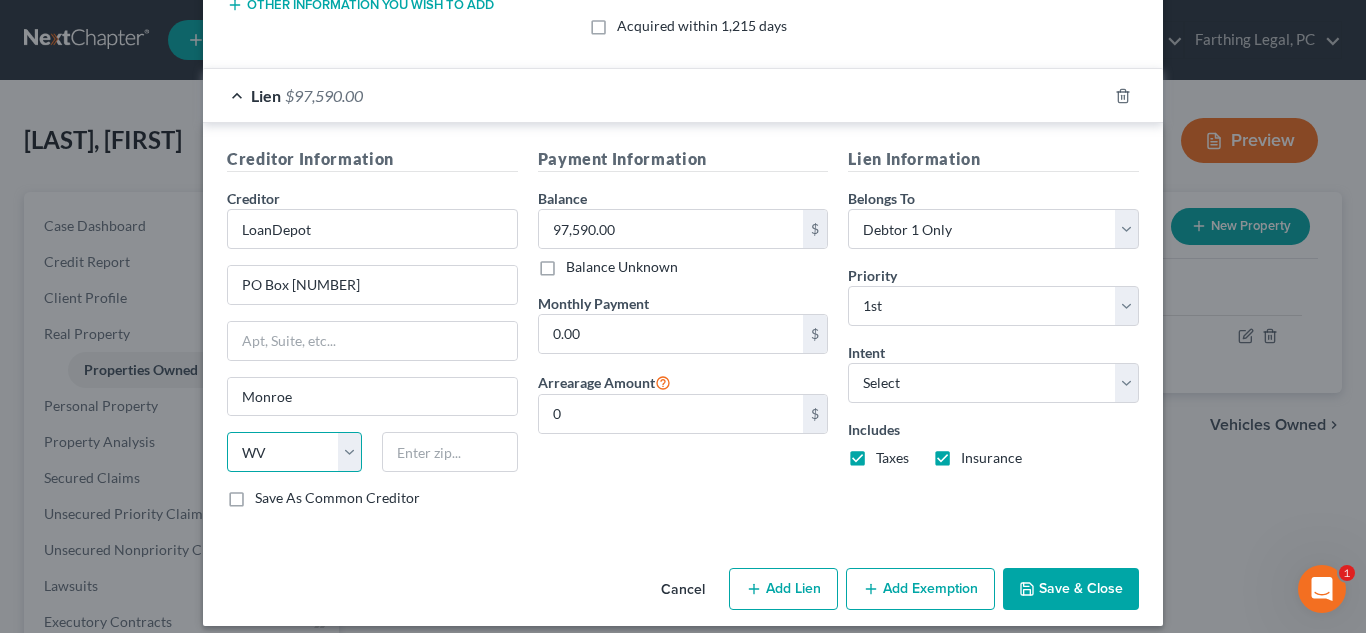 select on "52" 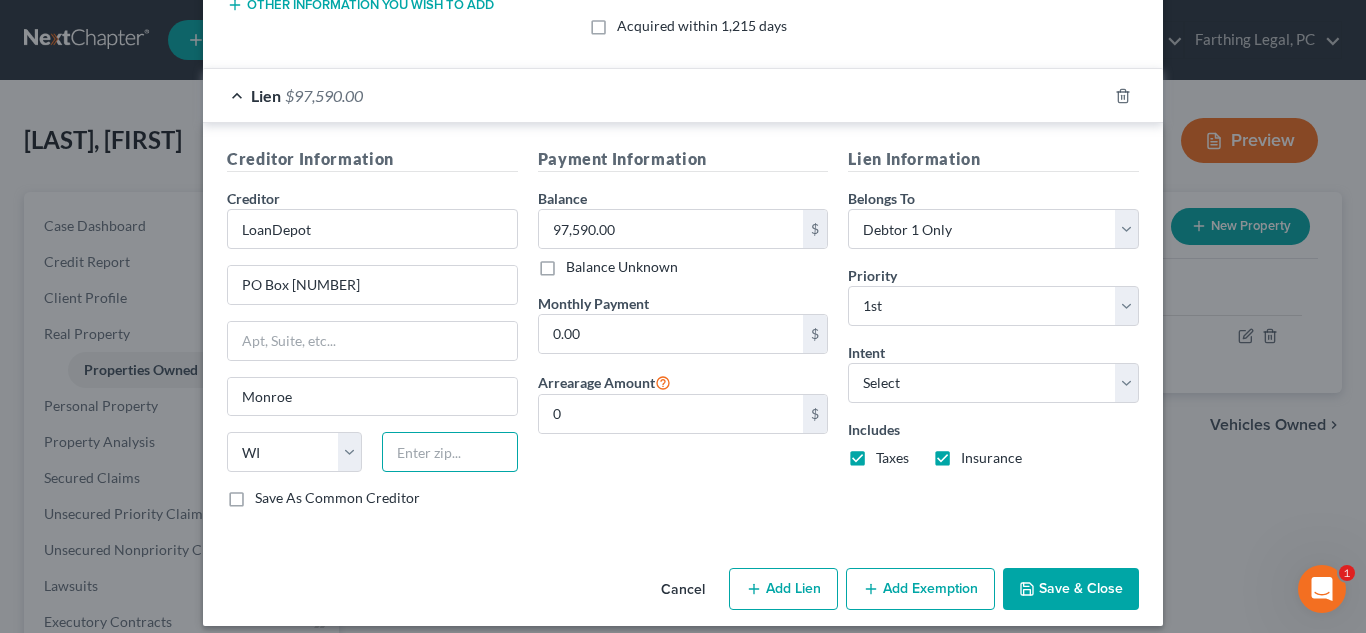 click at bounding box center (449, 452) 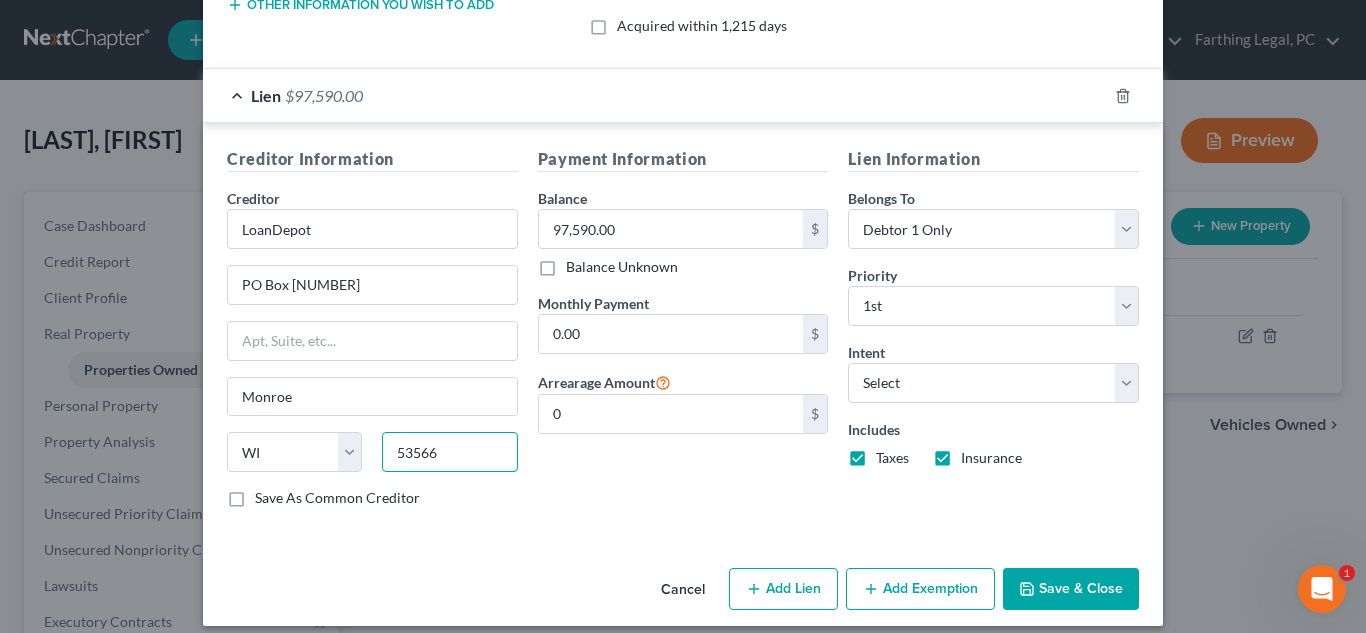type on "53566" 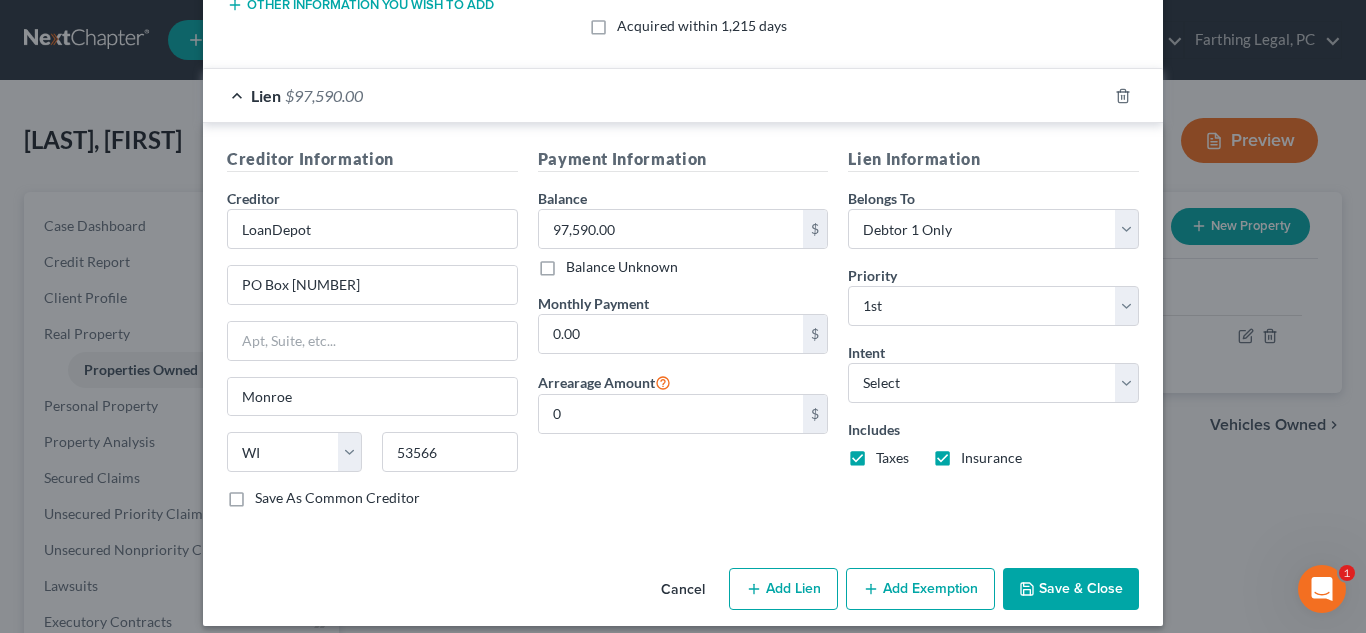 click on "Save & Close" at bounding box center [1071, 589] 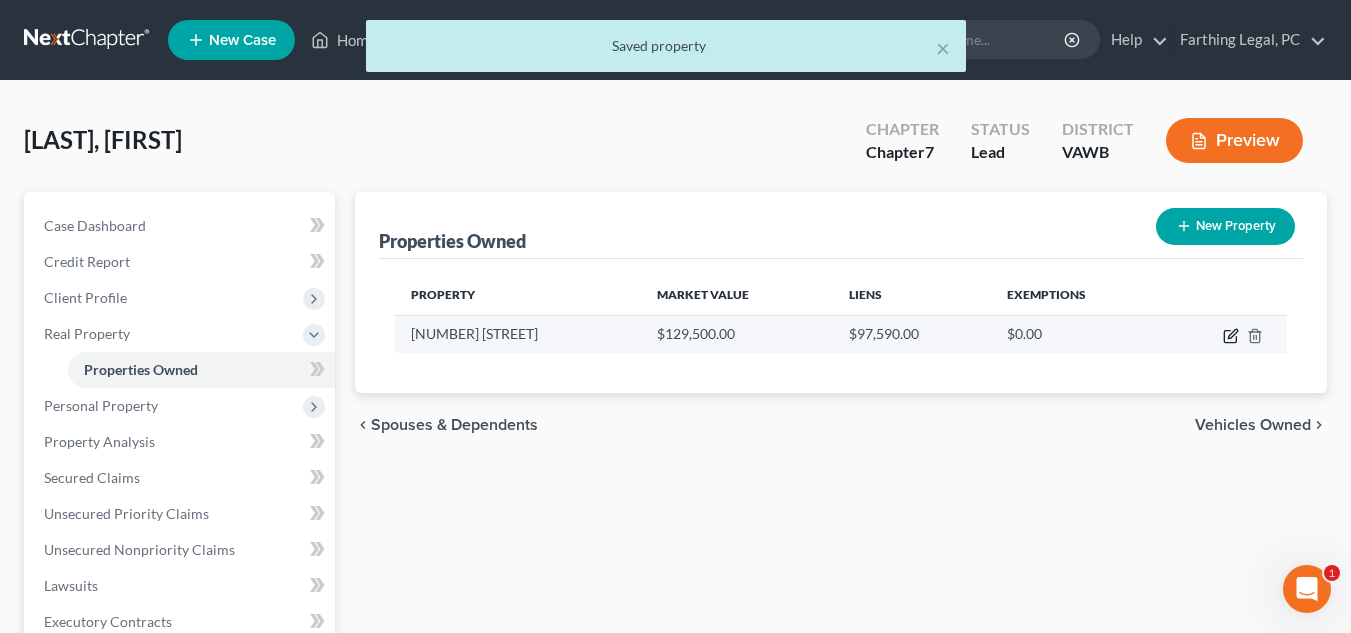click 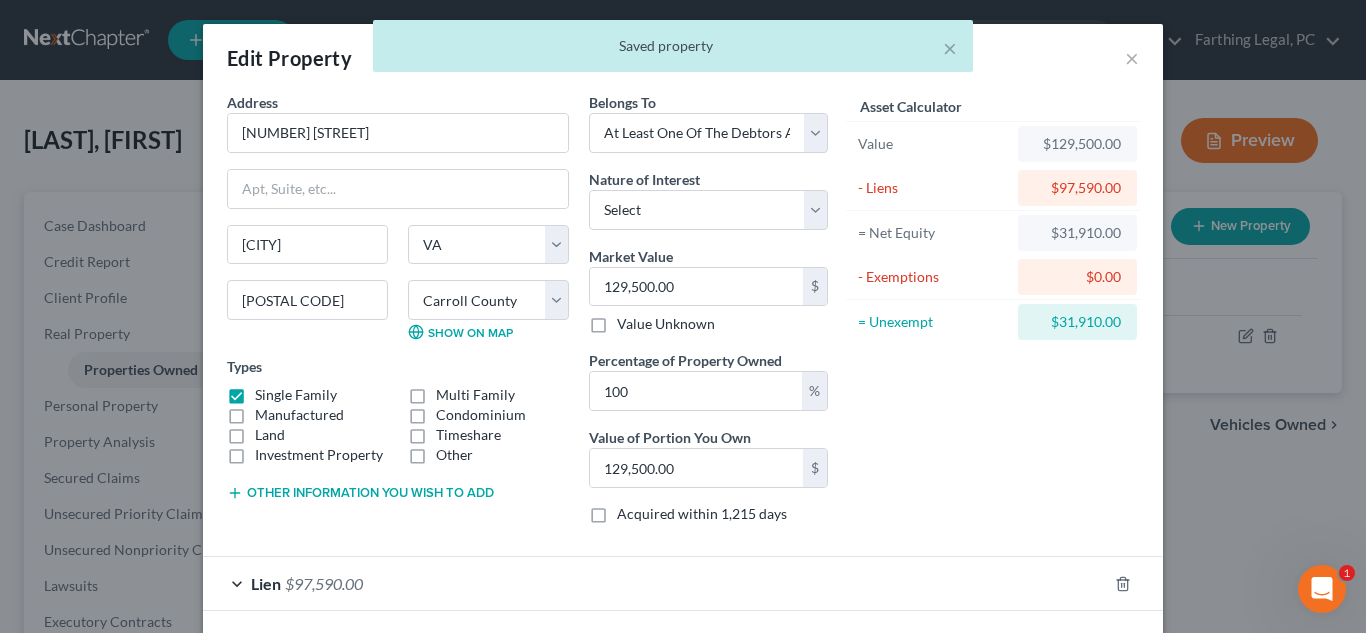 scroll, scrollTop: 88, scrollLeft: 0, axis: vertical 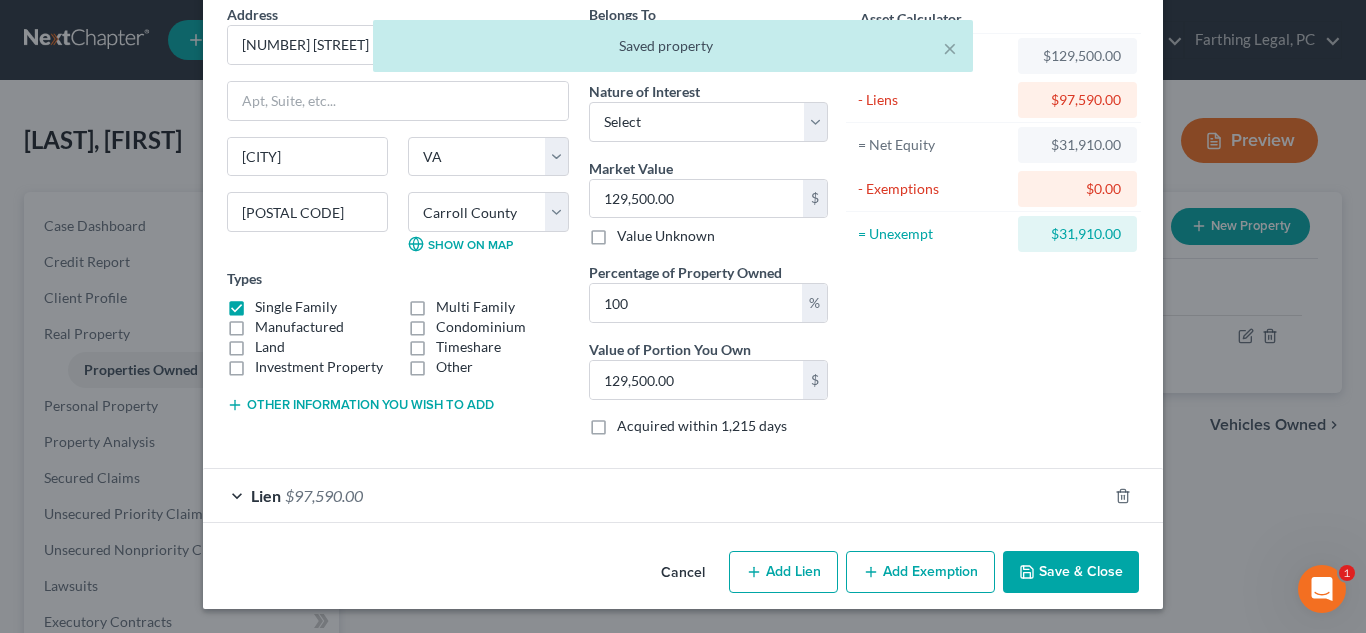 click on "Lien $97,590.00" at bounding box center [655, 495] 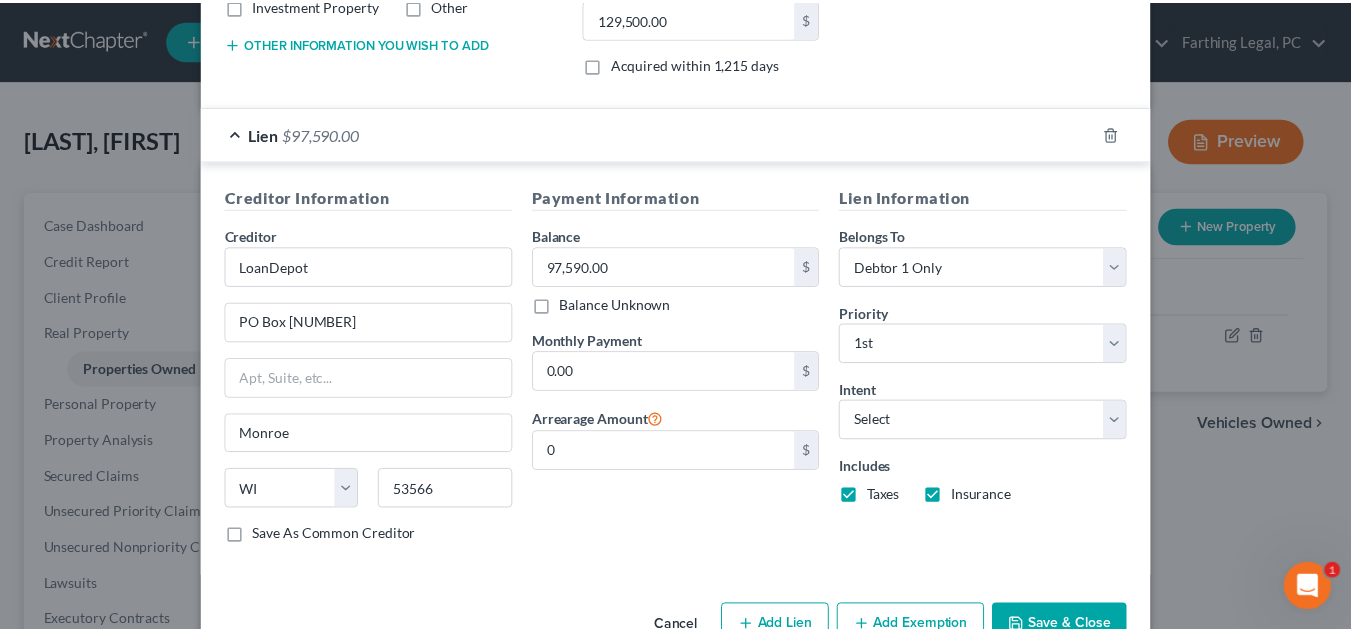 scroll, scrollTop: 465, scrollLeft: 0, axis: vertical 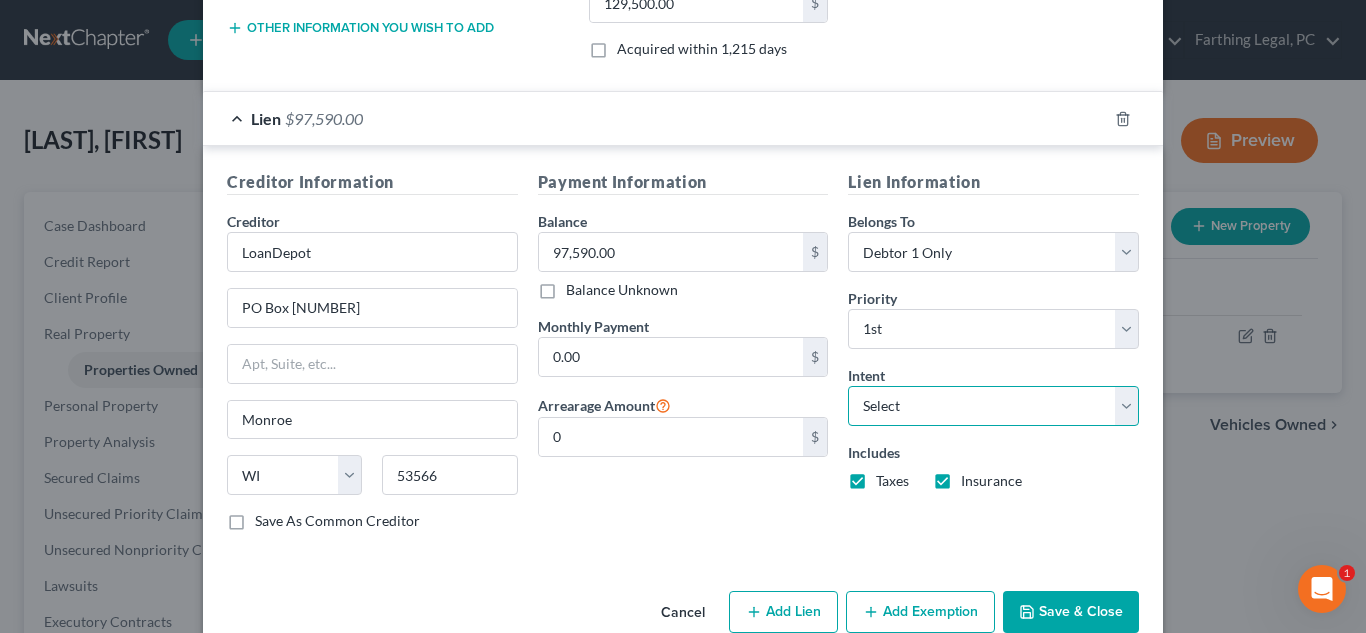 click on "Select Surrender Redeem Reaffirm Avoid Other" at bounding box center [993, 406] 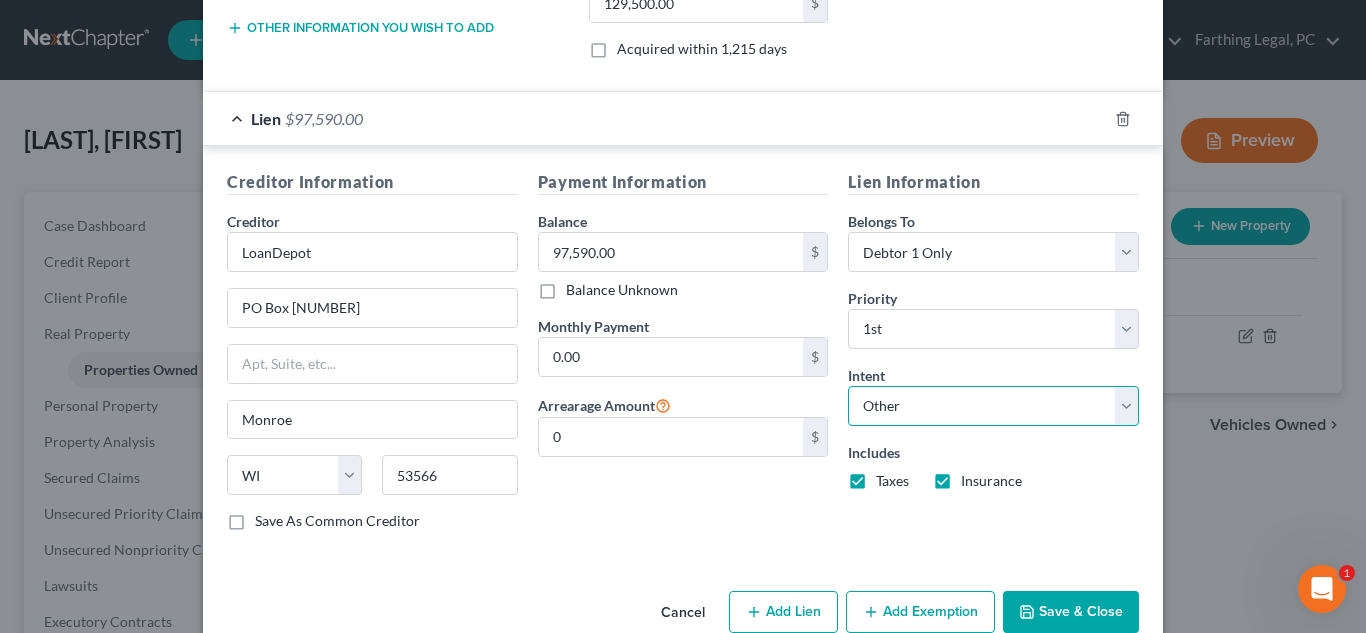 click on "Select Surrender Redeem Reaffirm Avoid Other" at bounding box center [993, 406] 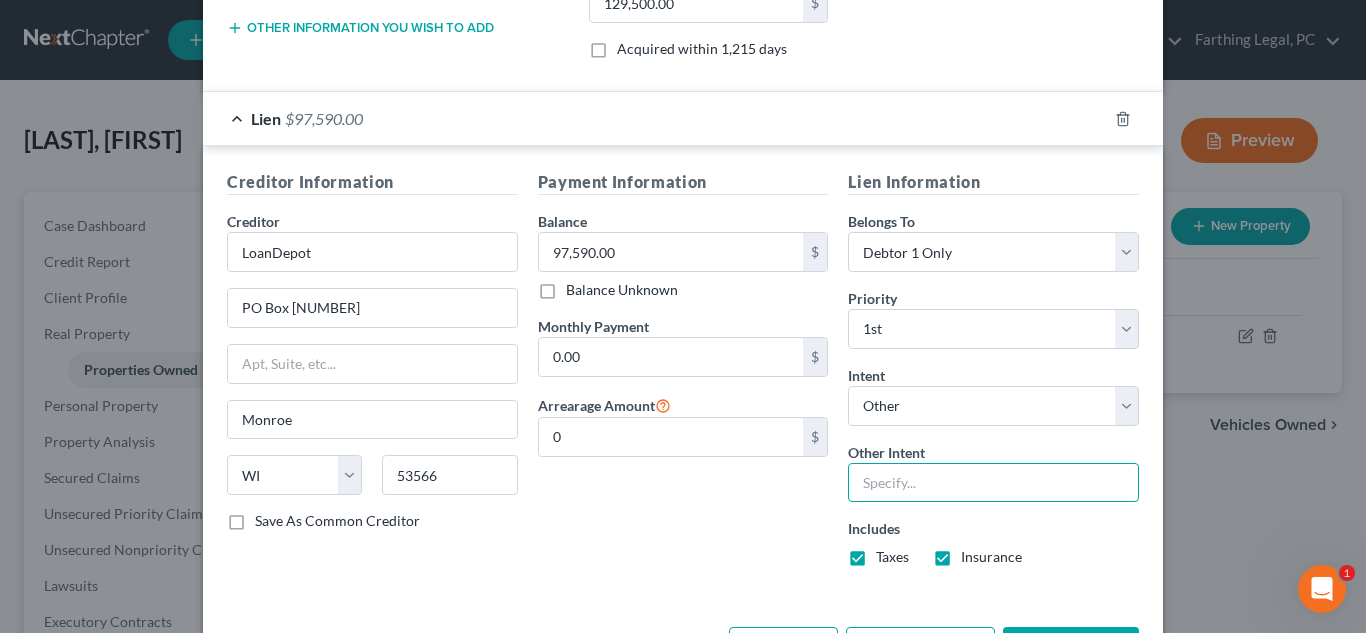 click at bounding box center (993, 483) 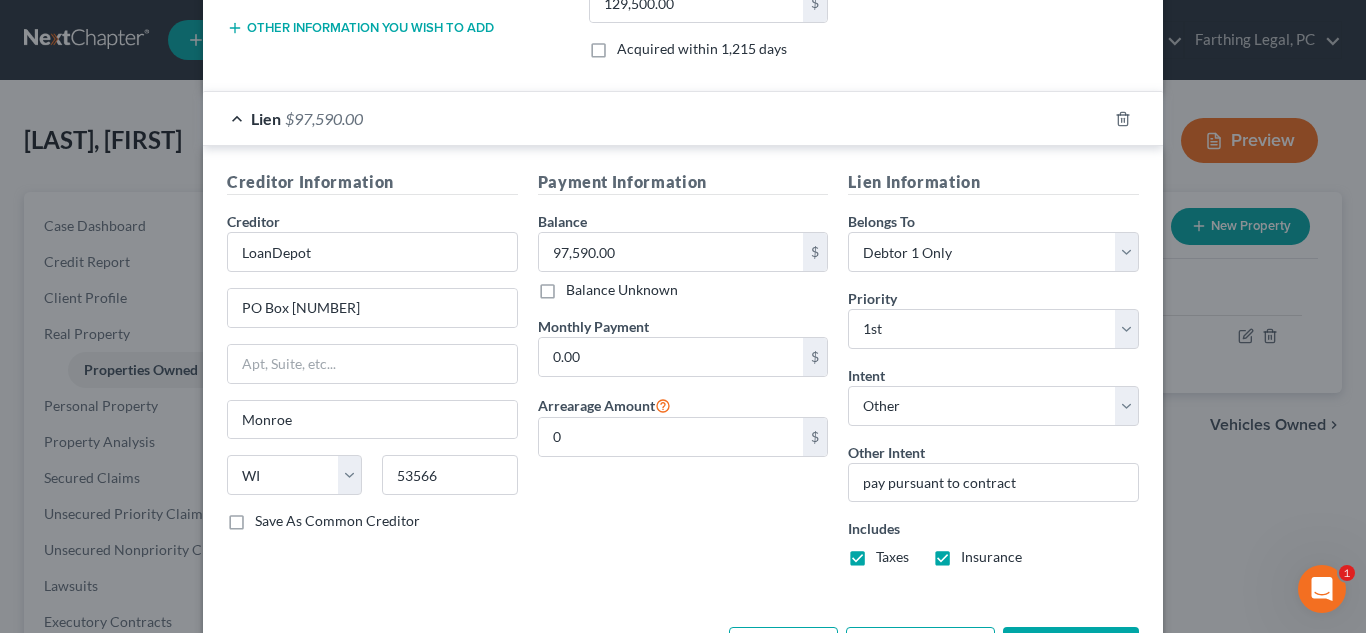 click on "Save & Close" at bounding box center (1071, 648) 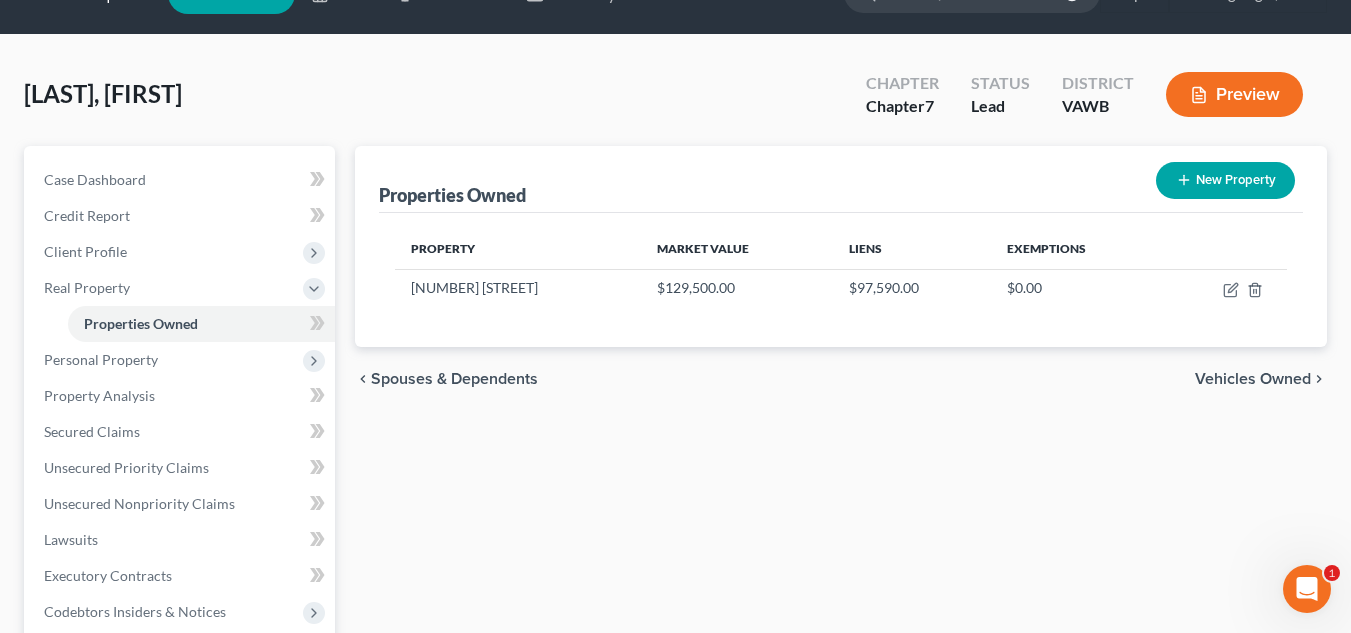 scroll, scrollTop: 0, scrollLeft: 0, axis: both 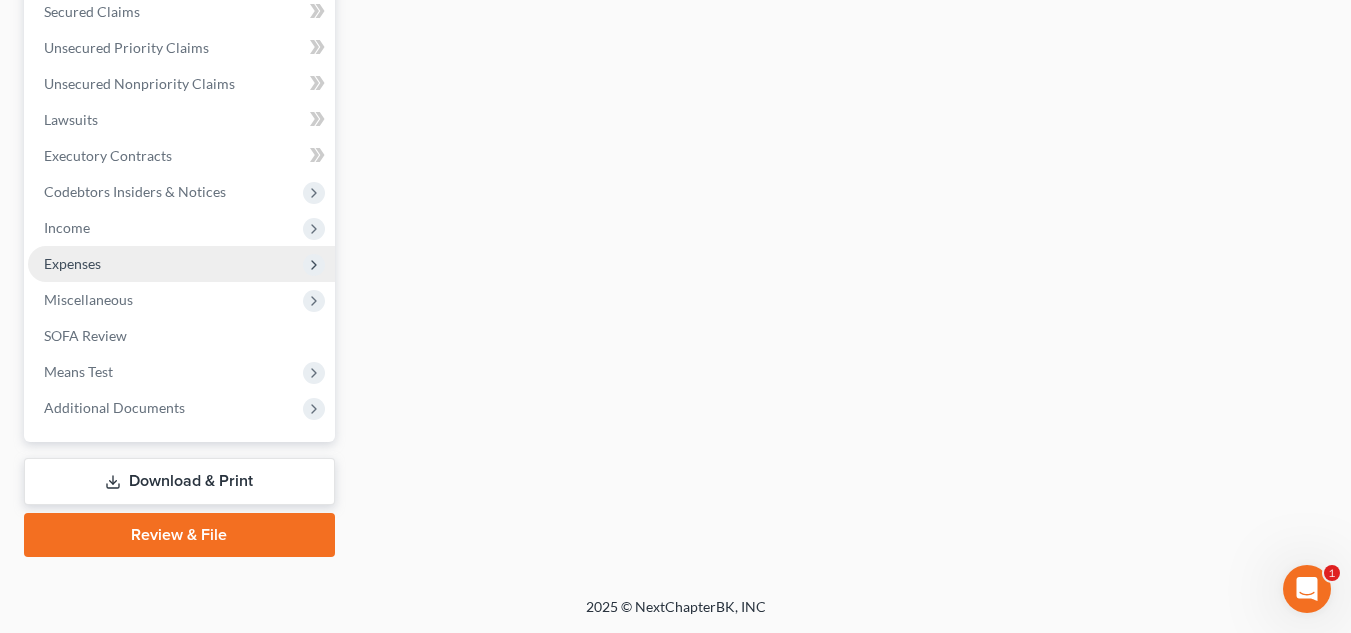 click on "Expenses" at bounding box center [181, 264] 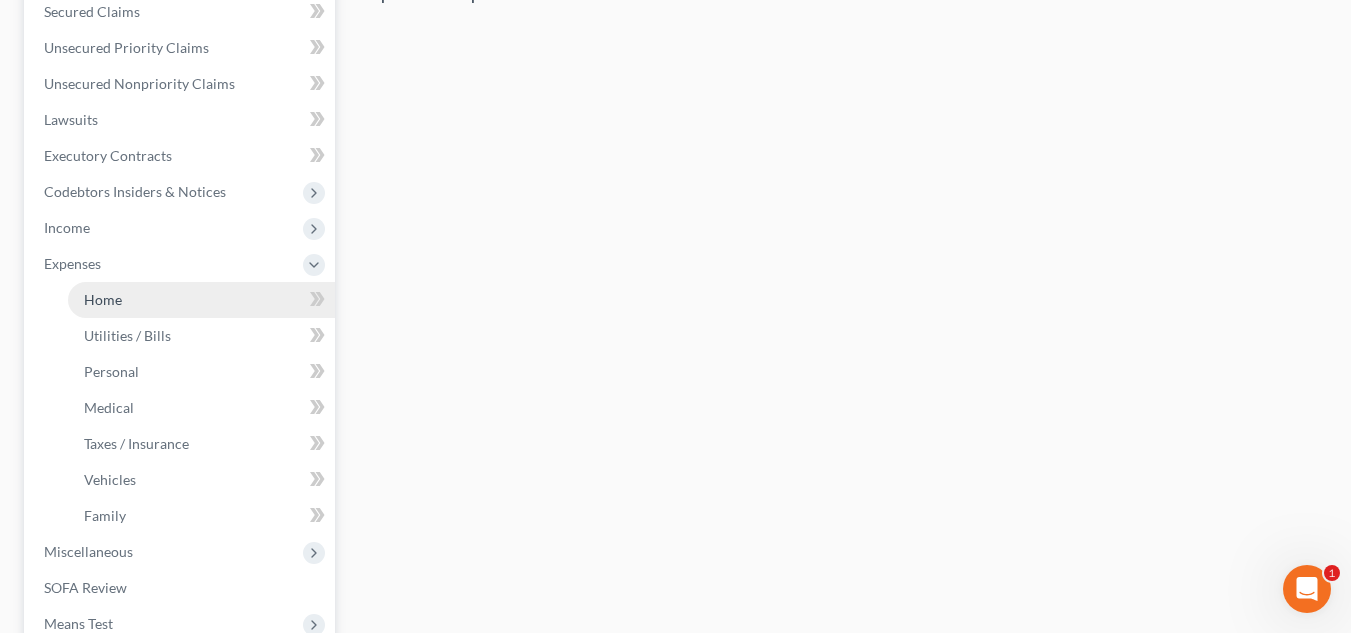click on "Home" at bounding box center (201, 300) 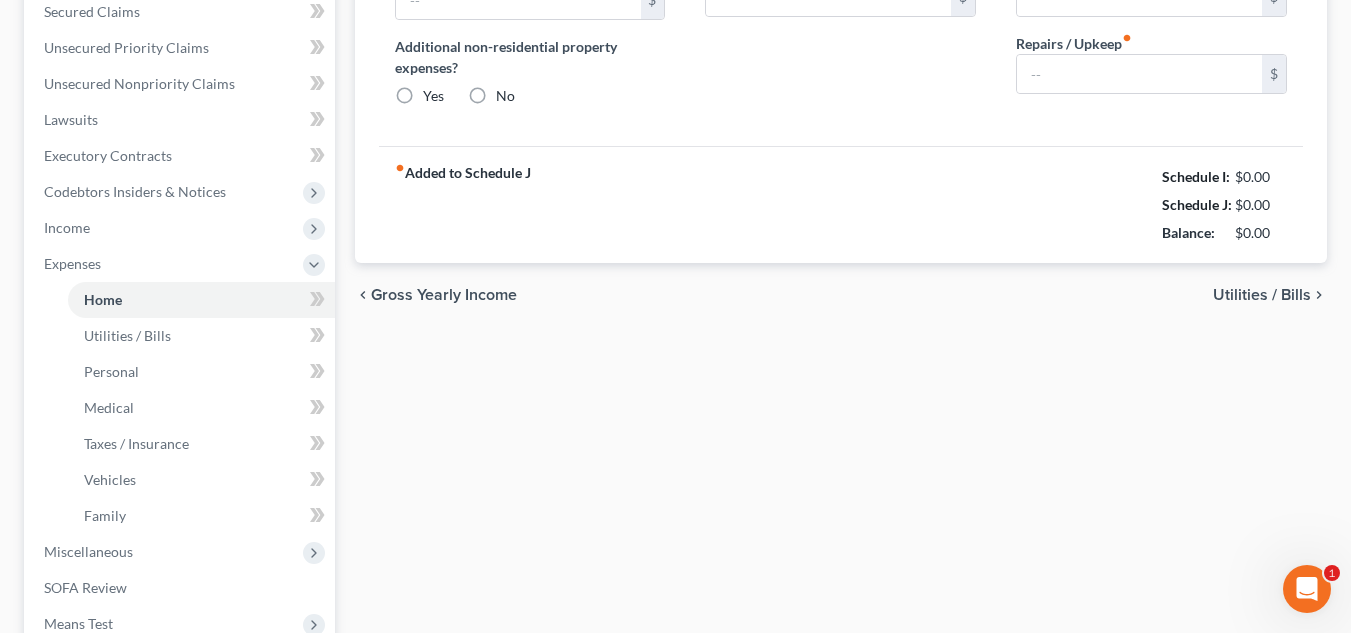 type on "569.26" 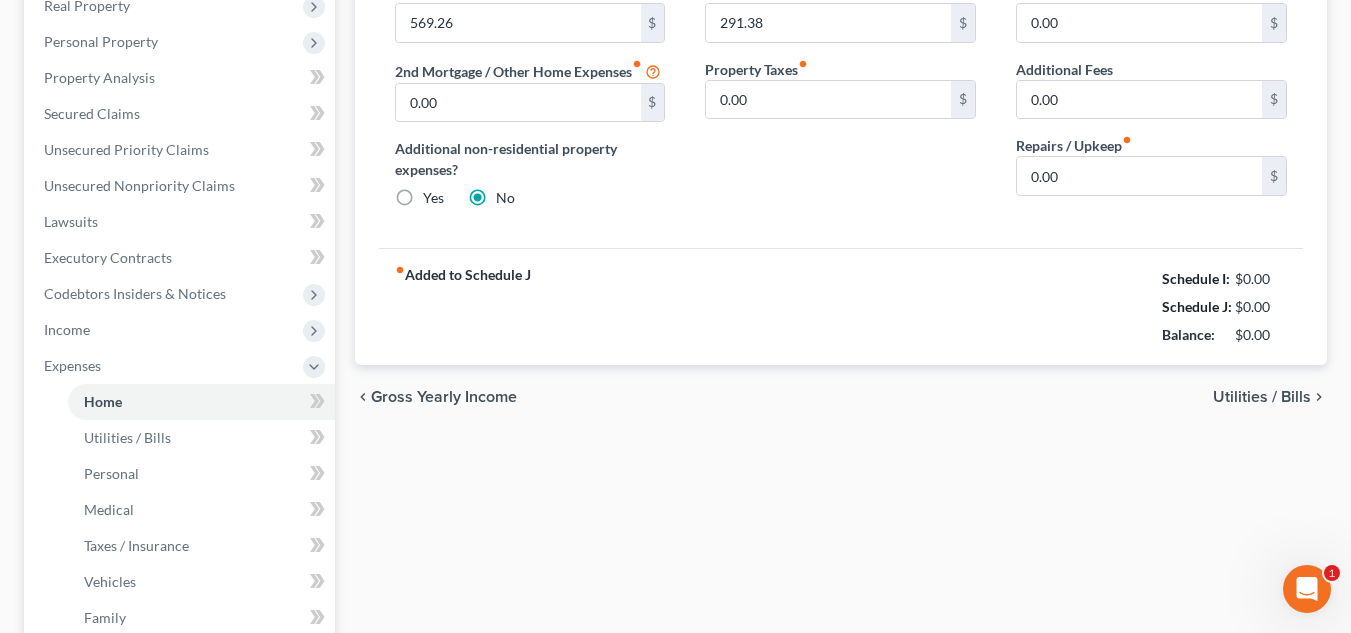 click on "Home
Utilities / Bills
Personal
Medical
Taxes / Insurance
Vehicles
Family
Debtor 1 Mortgage / Rent for Residential Property  fiber_manual_record 569.26 $ 2nd Mortgage / Other Home Expenses  fiber_manual_record   0.00 $ Additional non-residential property expenses? Yes No Home Insurance  fiber_manual_record 291.38 $ Property Taxes  fiber_manual_record 0.00 $ Condo / HOA Fees  fiber_manual_record 0.00 $ Additional Fees 0.00 $ Repairs / Upkeep  fiber_manual_record 0.00 $ fiber_manual_record  Added to Schedule J Schedule I: $0.00 Schedule J: $0.00 Balance: $0.00
chevron_left
Gross Yearly Income
Utilities / Bills
chevron_right" at bounding box center [841, 147] 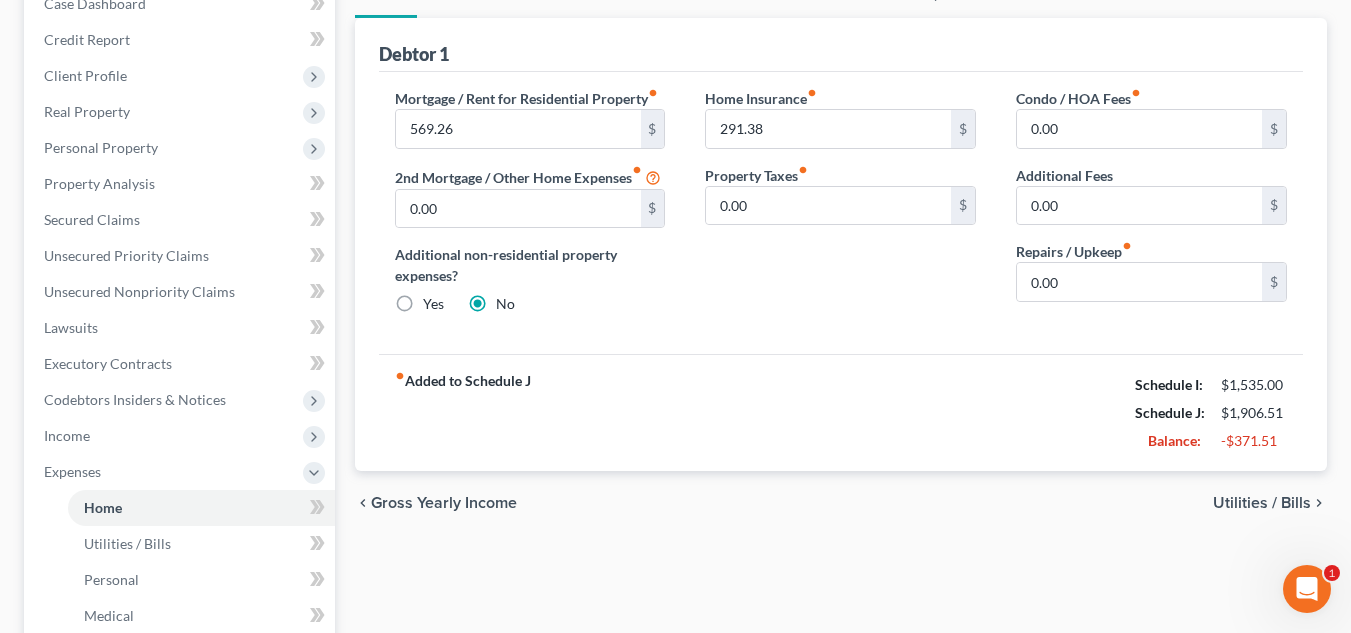 scroll, scrollTop: 224, scrollLeft: 0, axis: vertical 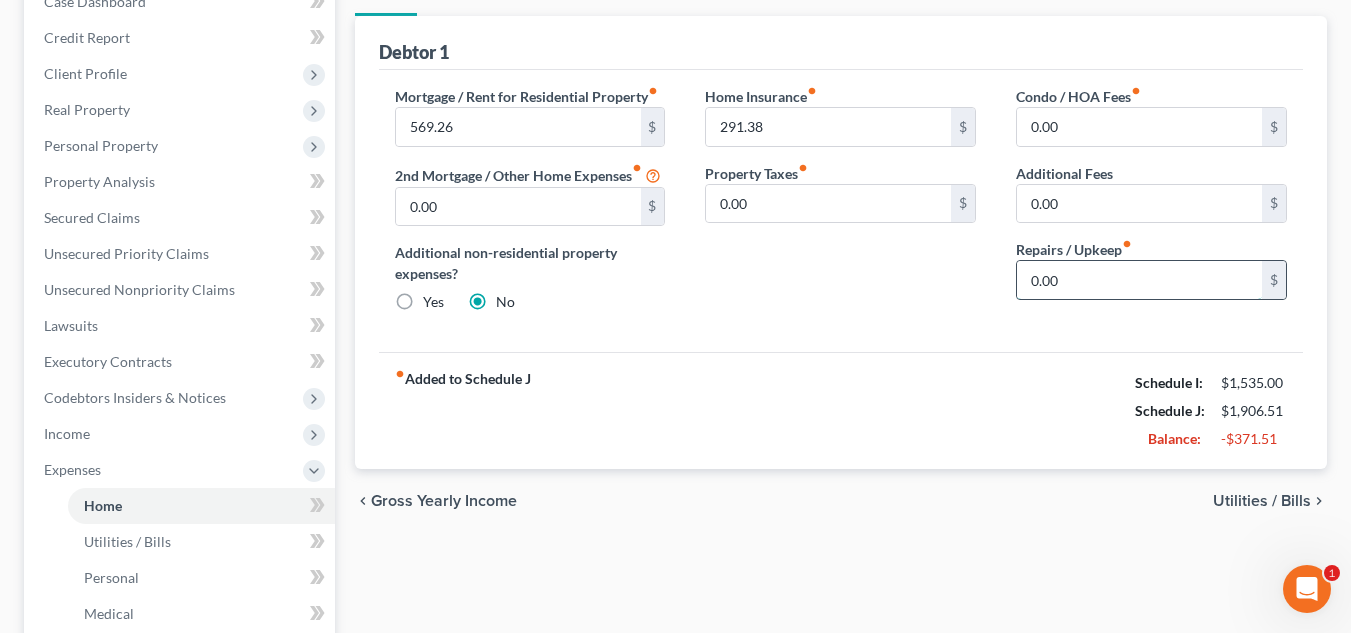click on "0.00" at bounding box center [1139, 280] 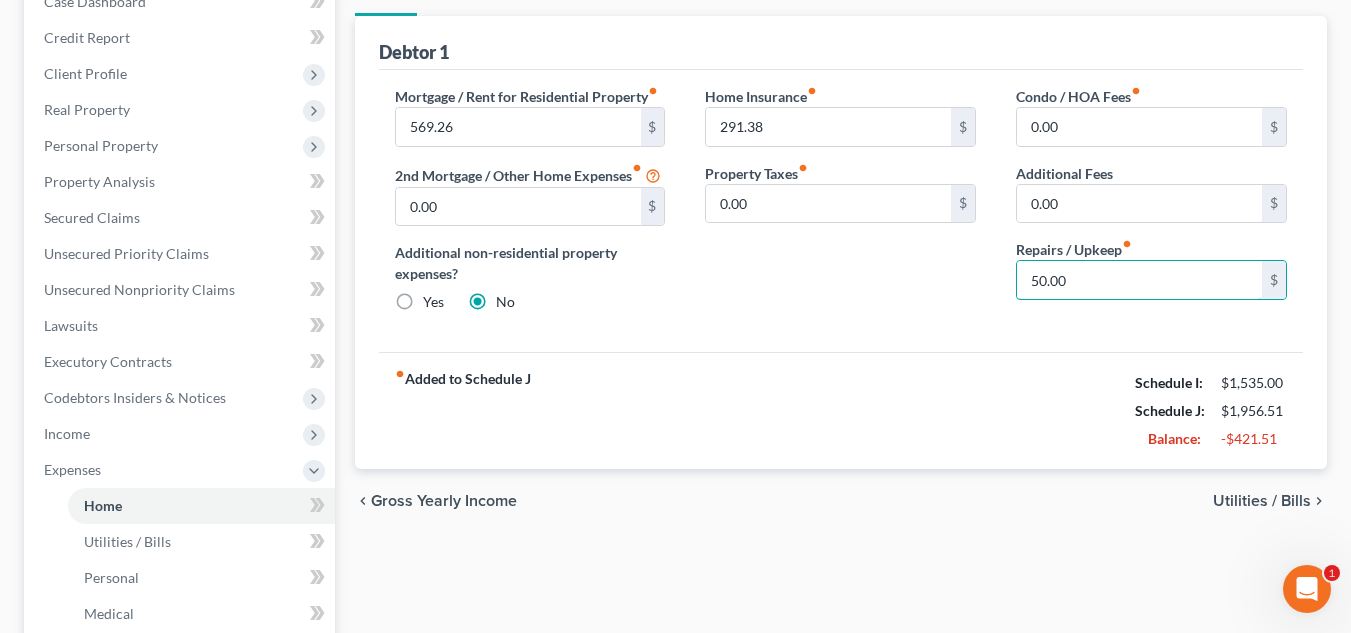 type on "50.00" 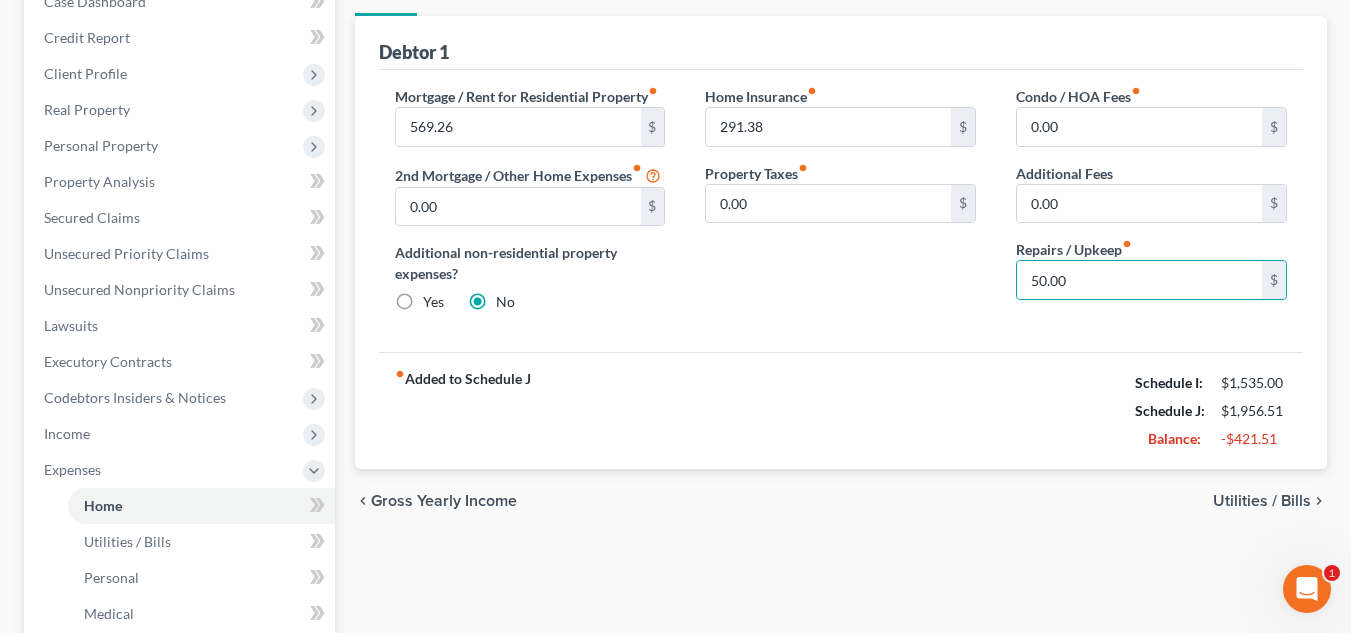 click on "Utilities / Bills" at bounding box center [1262, 501] 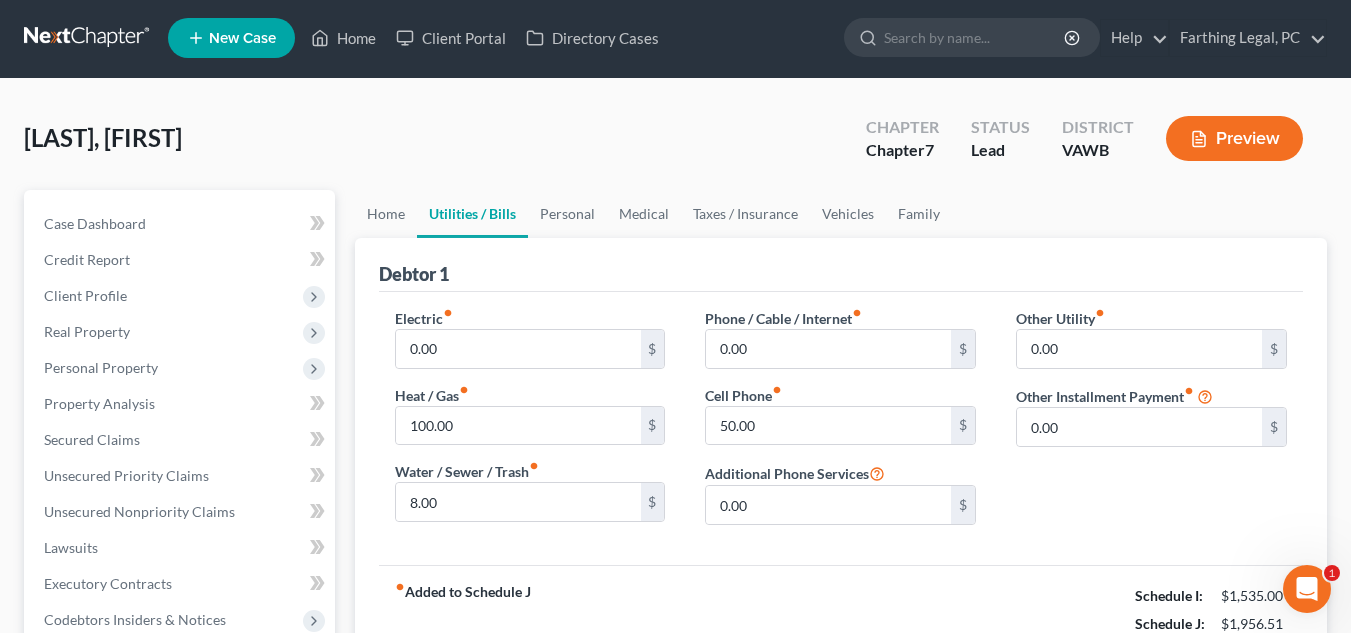 scroll, scrollTop: 0, scrollLeft: 0, axis: both 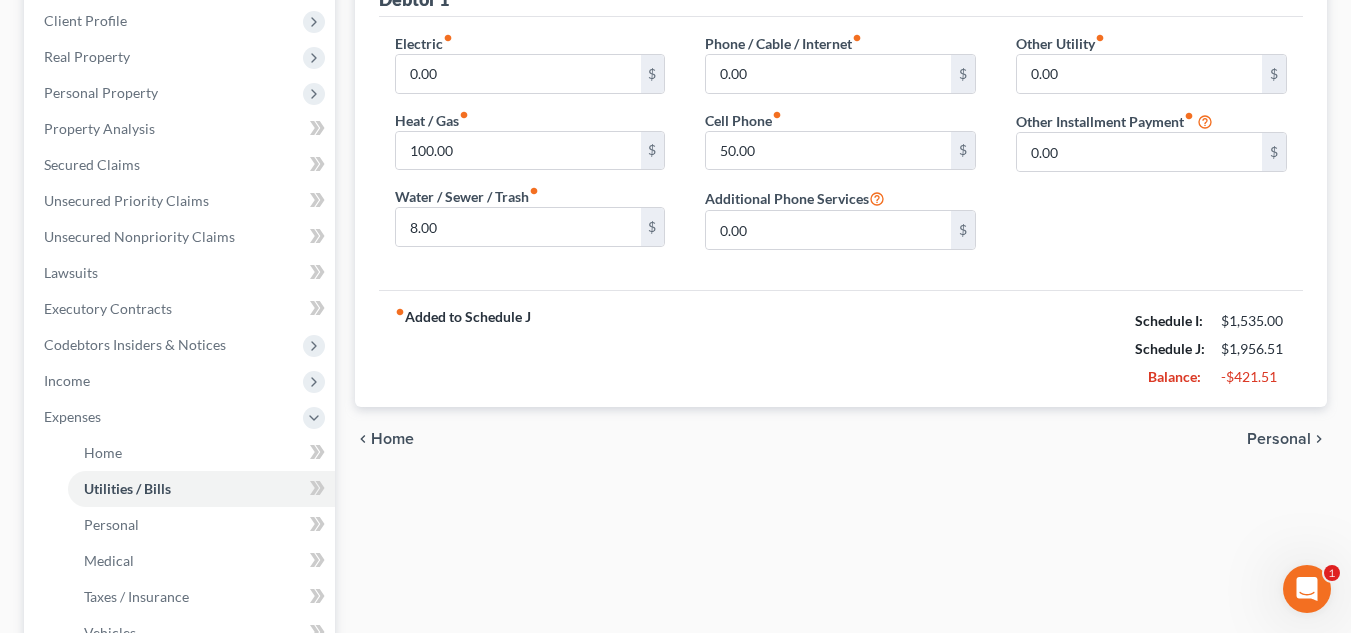 click on "Personal" at bounding box center [1279, 439] 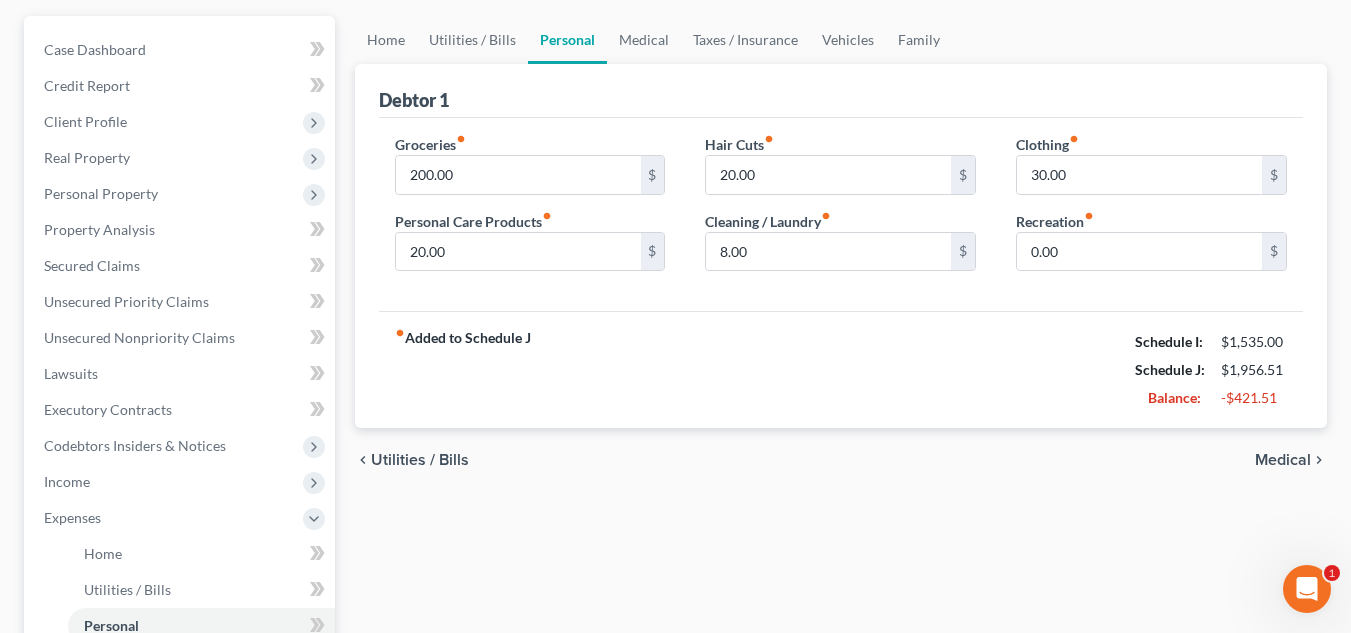 scroll, scrollTop: 0, scrollLeft: 0, axis: both 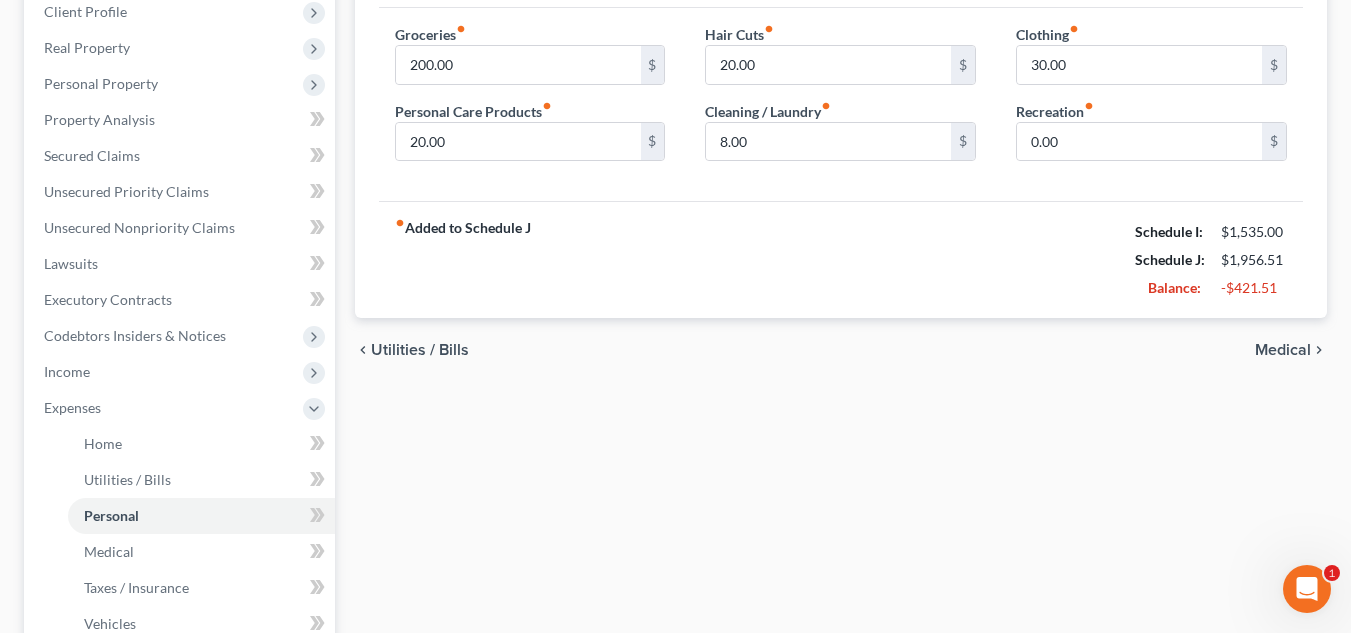 click on "Utilities / Bills" at bounding box center [420, 350] 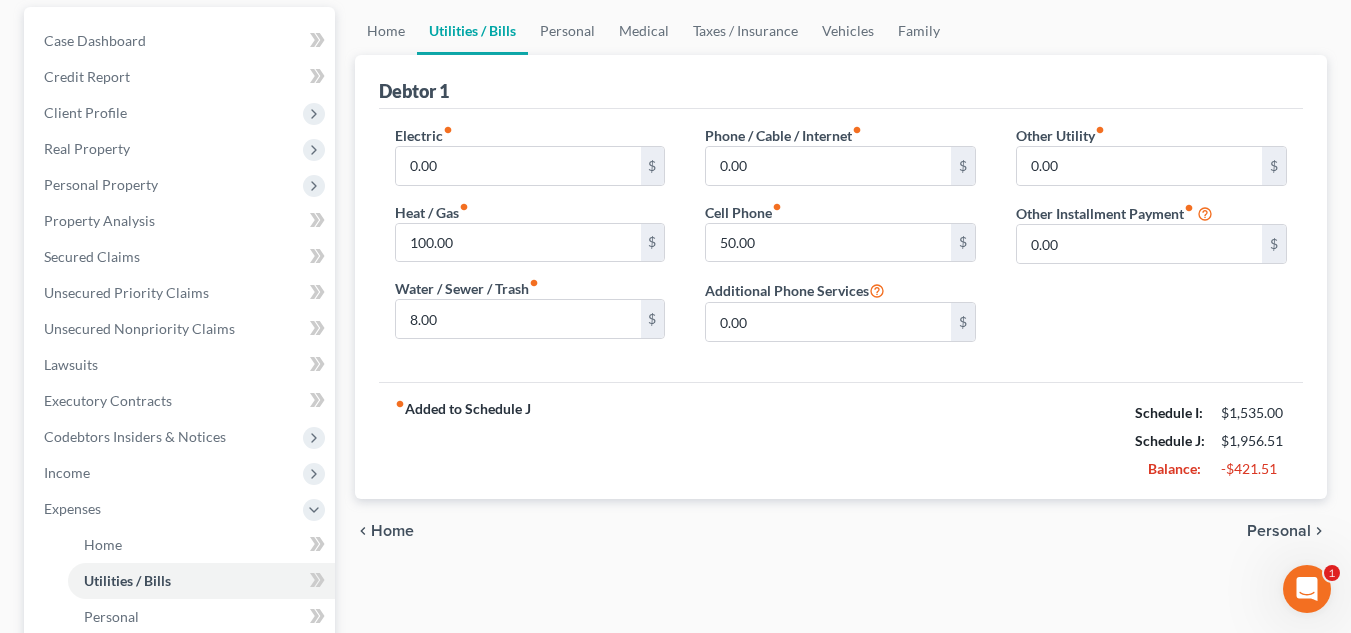 scroll, scrollTop: 0, scrollLeft: 0, axis: both 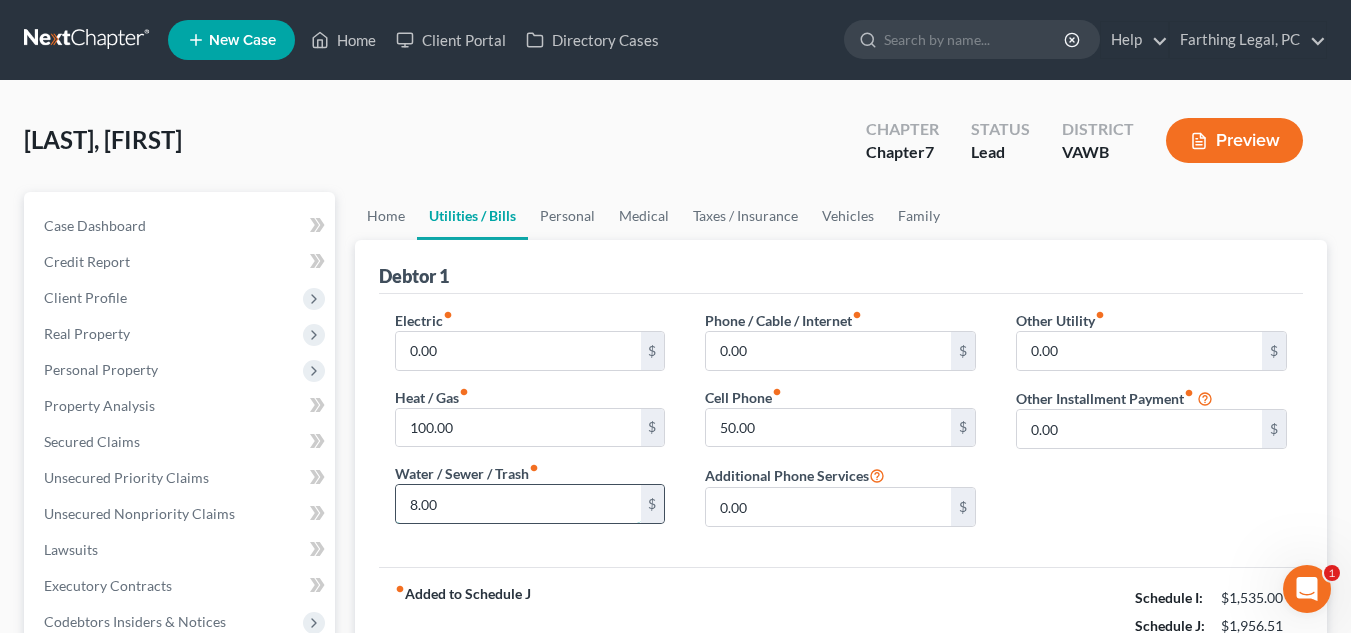 click on "8.00" at bounding box center (518, 504) 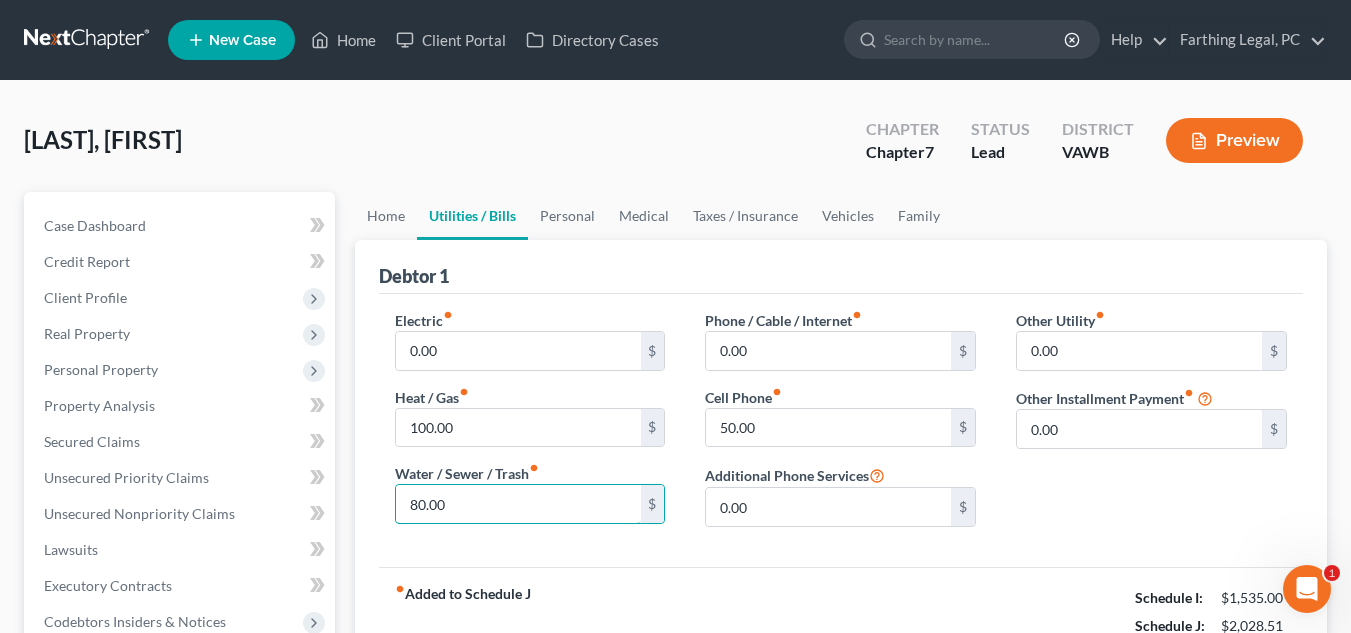 scroll, scrollTop: 154, scrollLeft: 0, axis: vertical 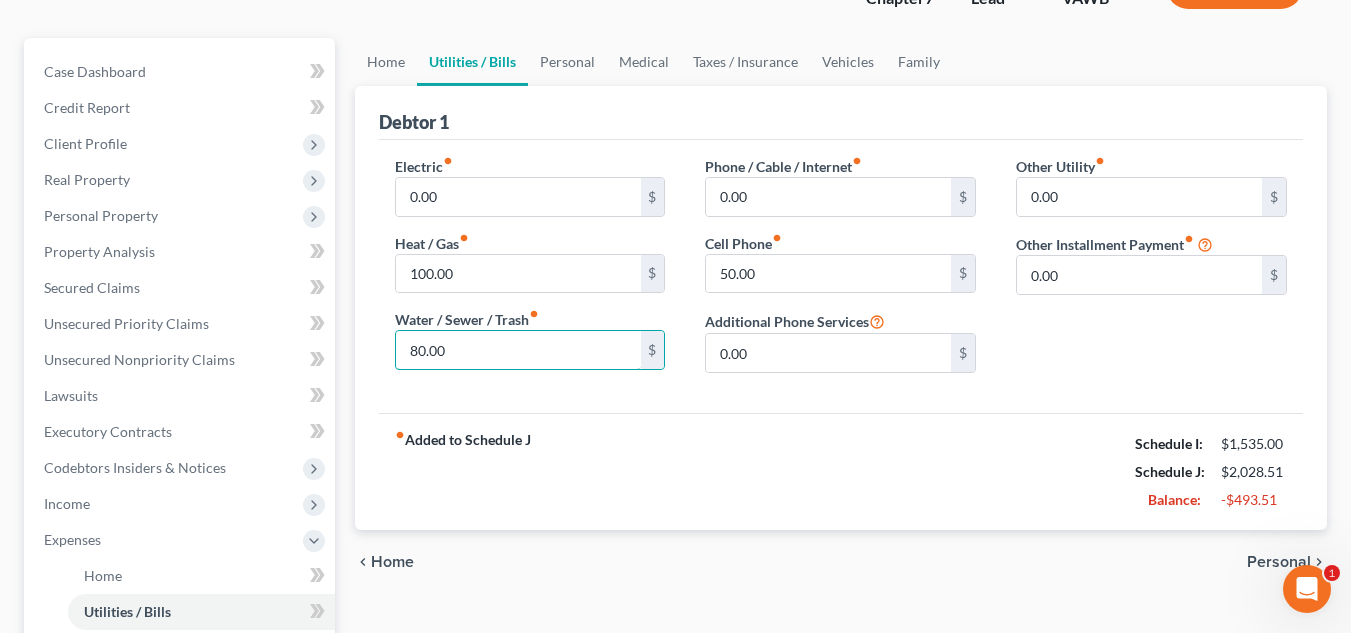 type on "80.00" 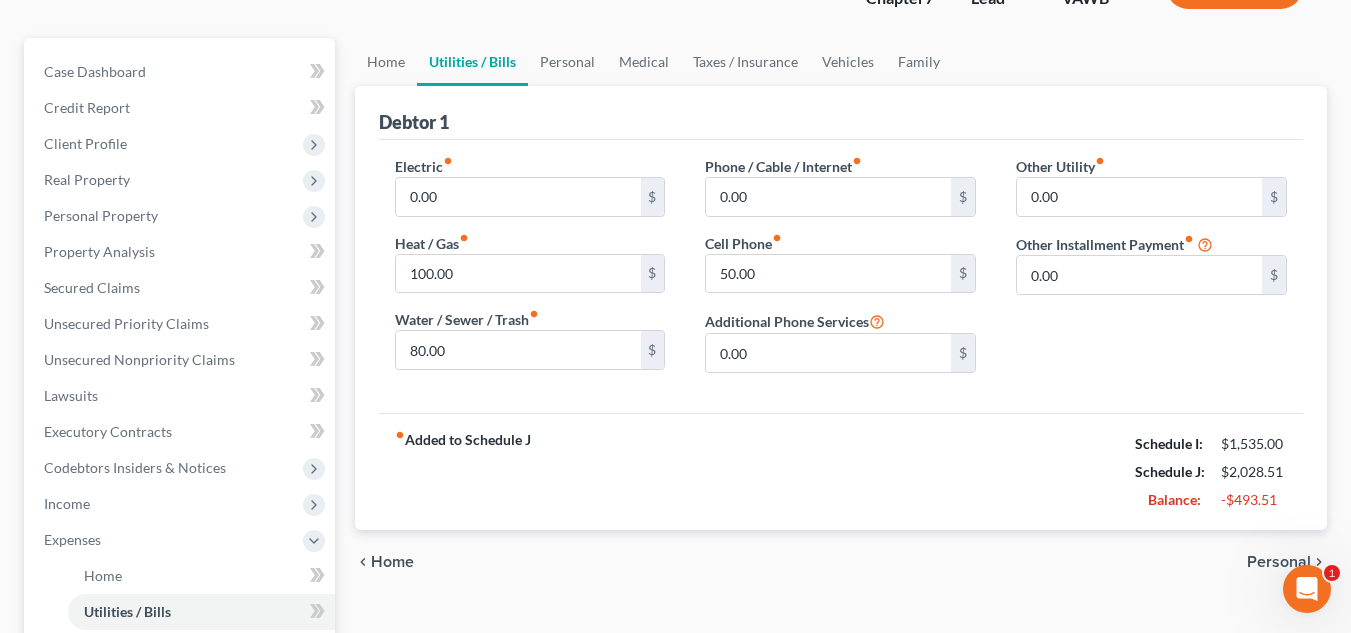 click on "chevron_left
Home
Personal
chevron_right" at bounding box center [841, 562] 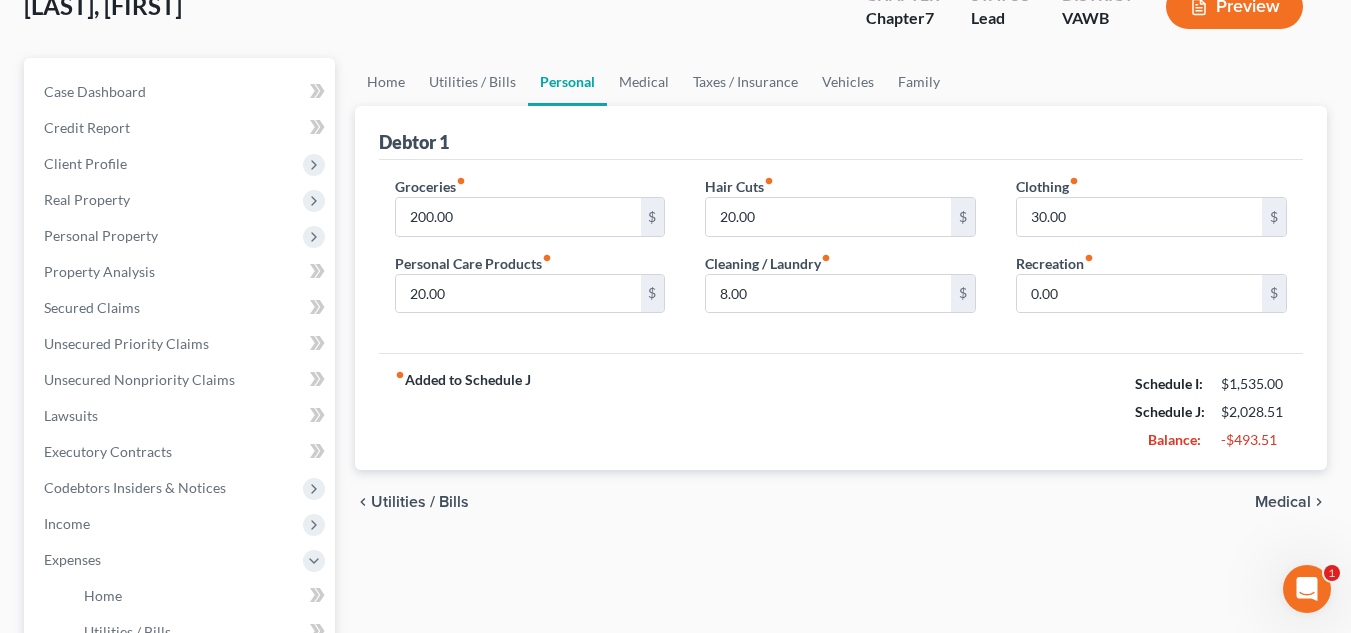 scroll, scrollTop: 180, scrollLeft: 0, axis: vertical 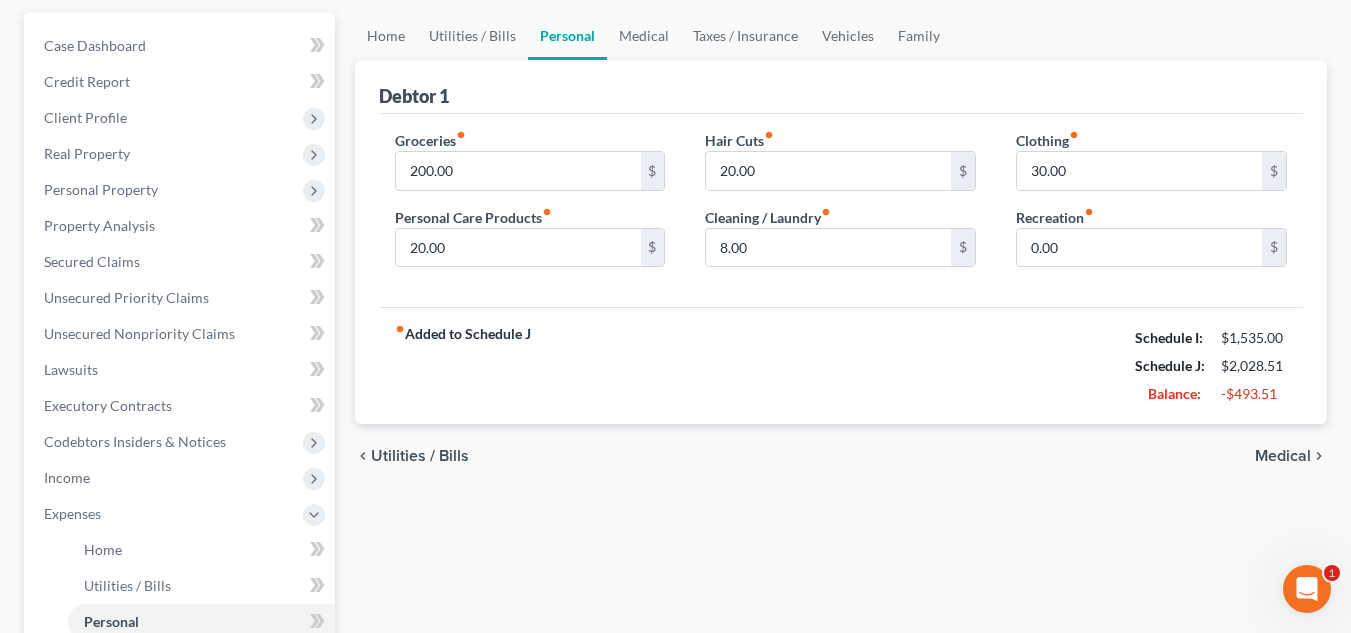 click on "Medical" at bounding box center (1283, 456) 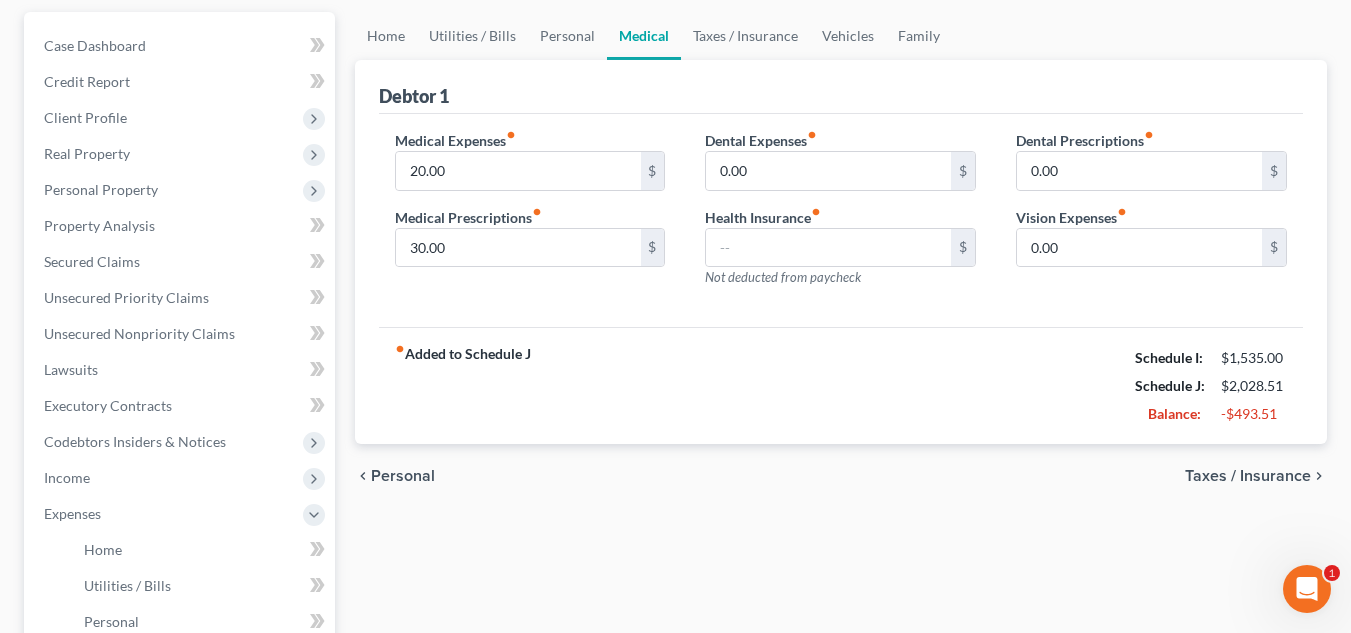 scroll, scrollTop: 0, scrollLeft: 0, axis: both 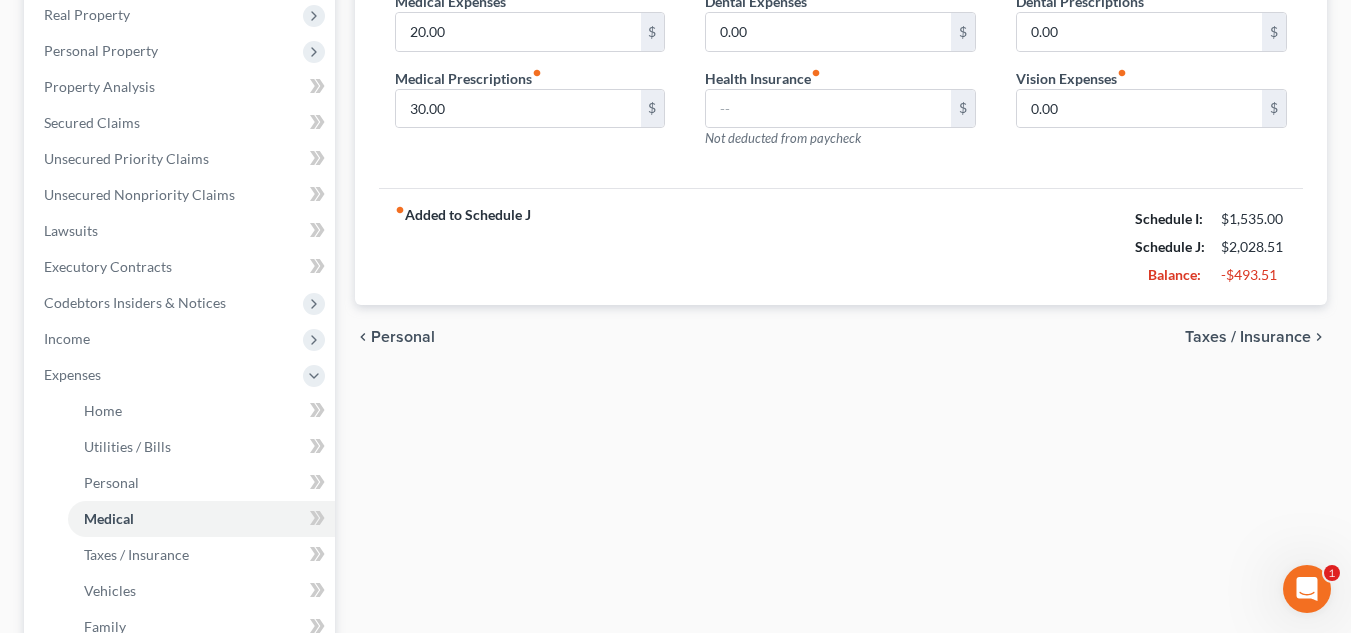 click on "Taxes / Insurance" at bounding box center [1248, 337] 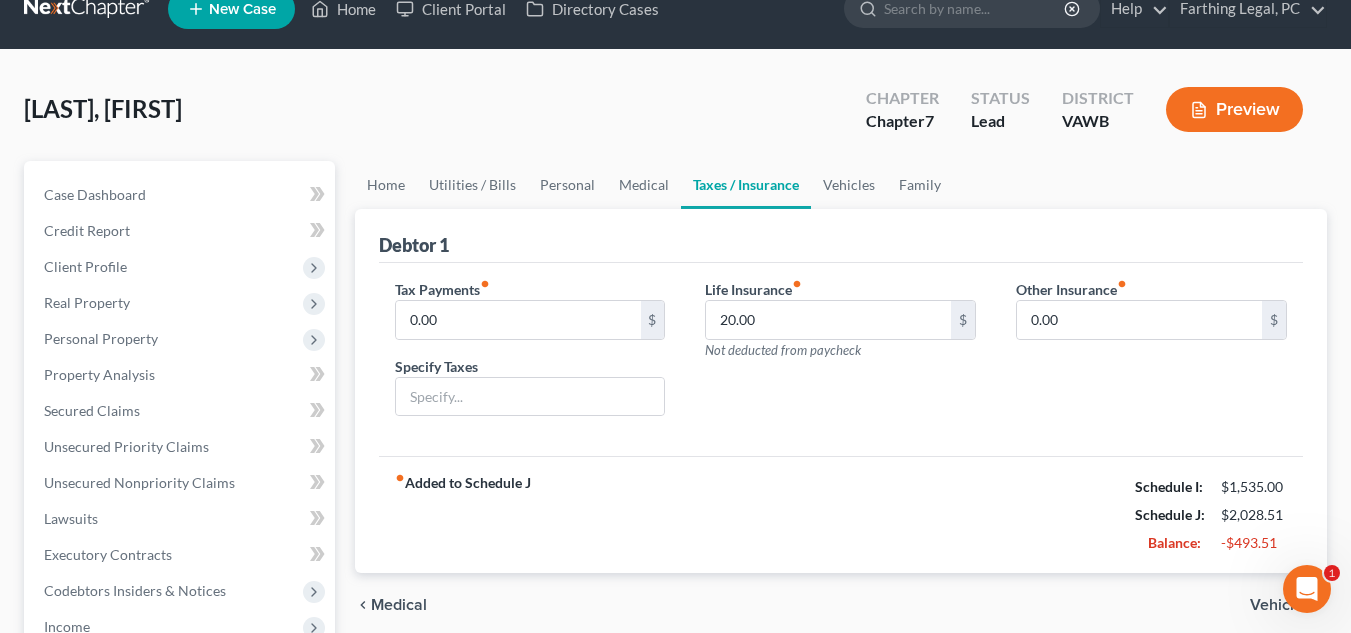 scroll, scrollTop: 0, scrollLeft: 0, axis: both 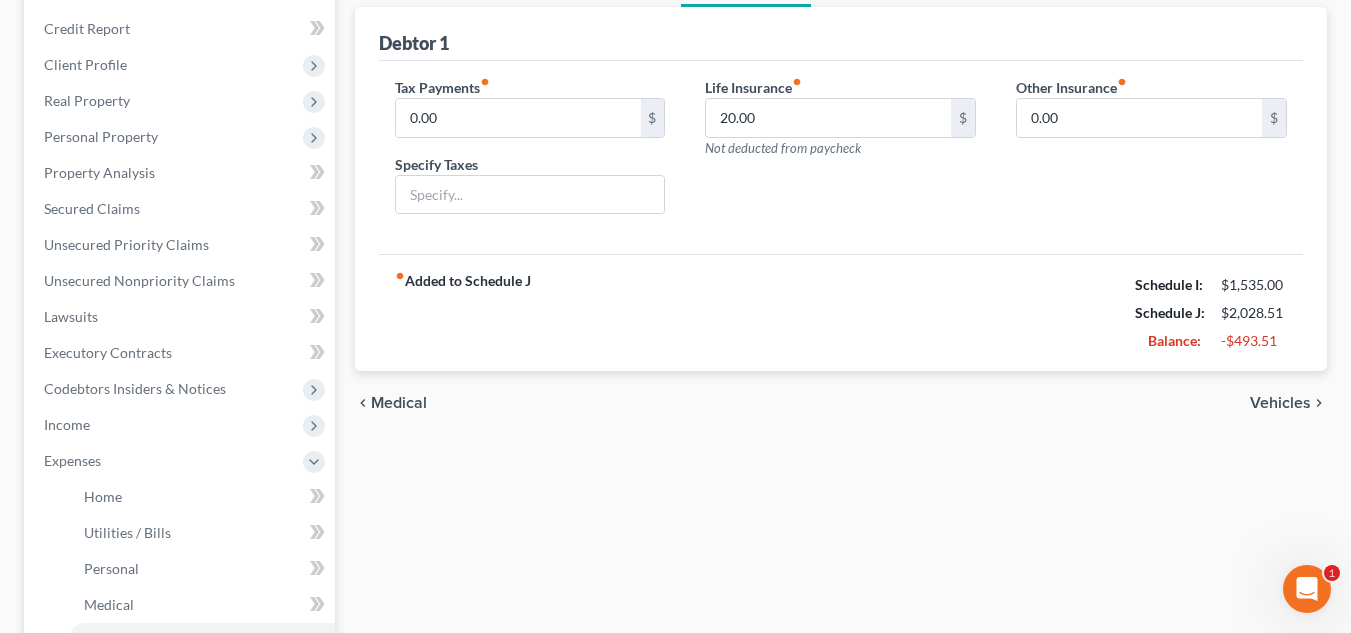 click on "Vehicles" at bounding box center (1280, 403) 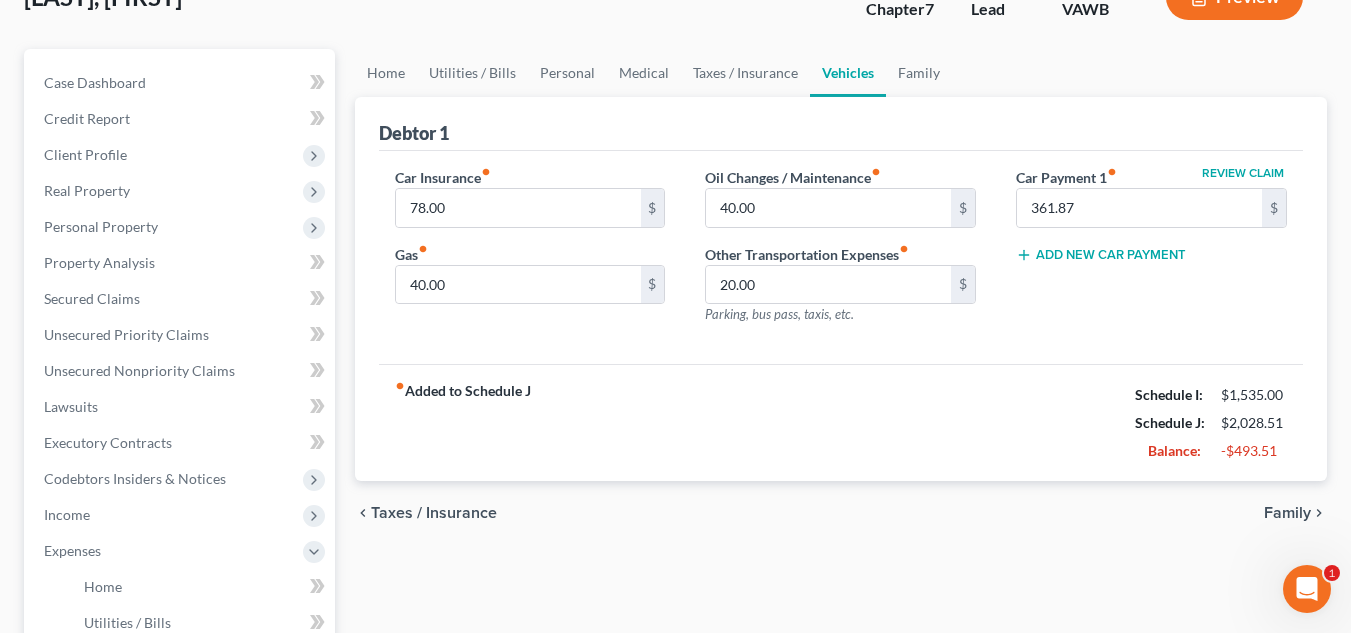 scroll, scrollTop: 163, scrollLeft: 0, axis: vertical 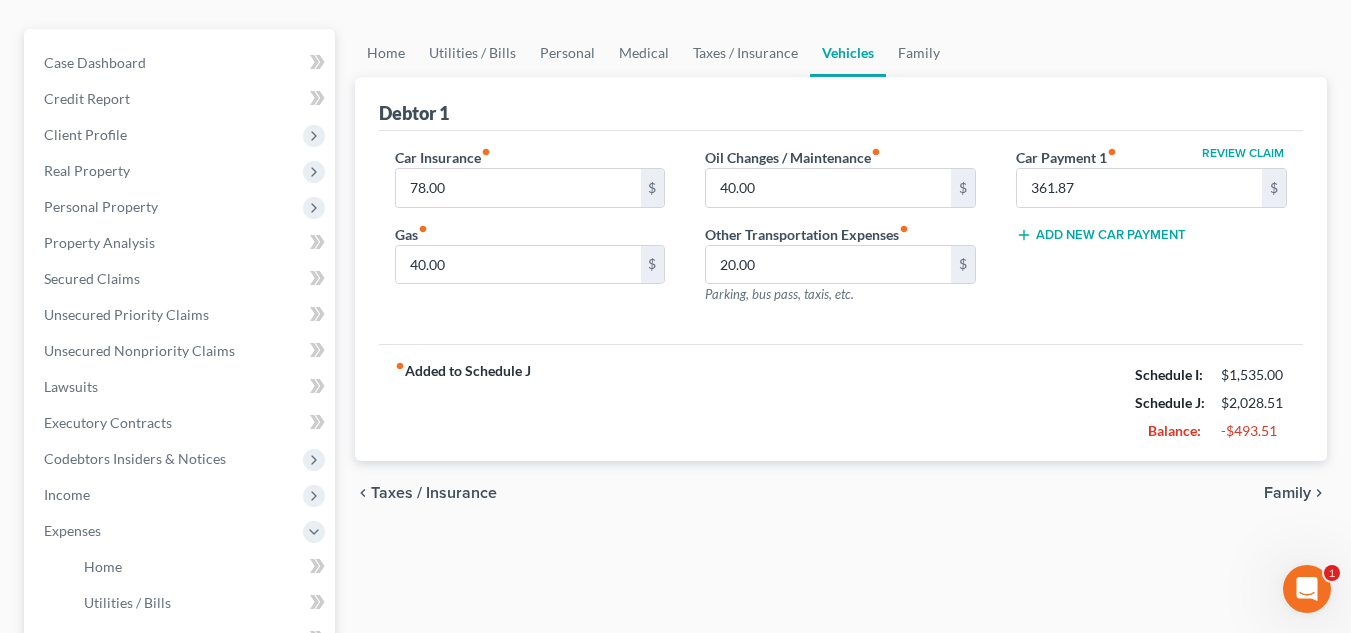 click on "Family" at bounding box center [1287, 493] 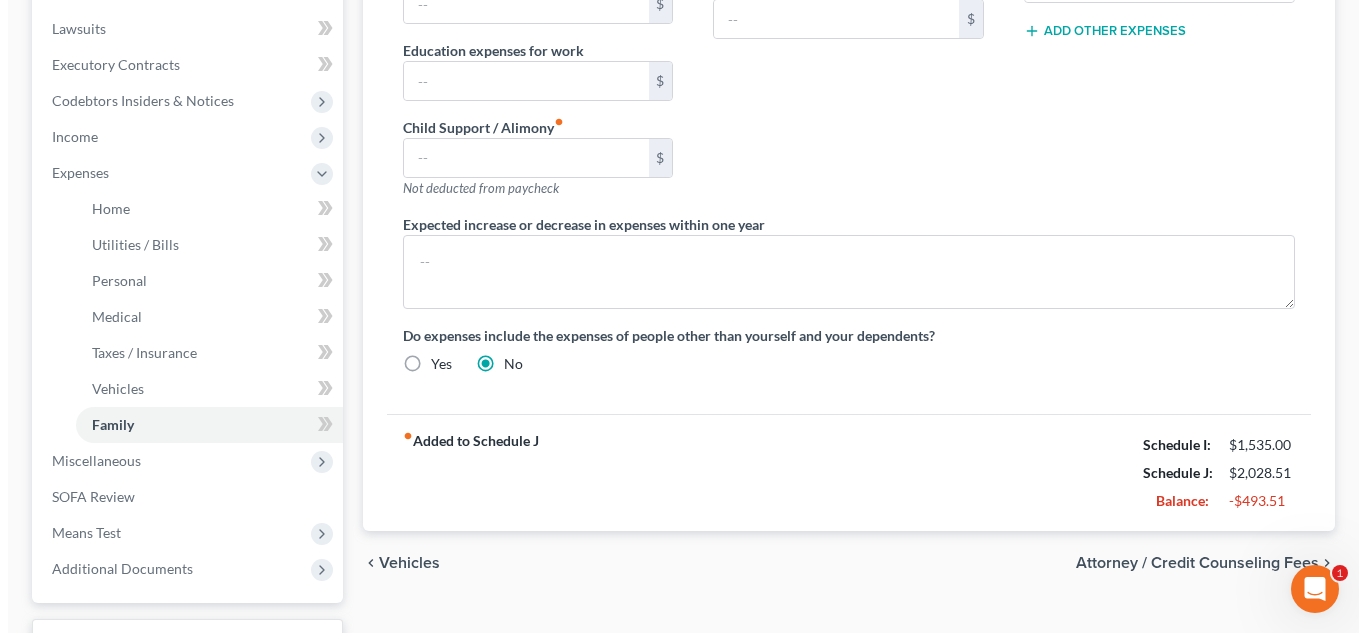 scroll, scrollTop: 662, scrollLeft: 0, axis: vertical 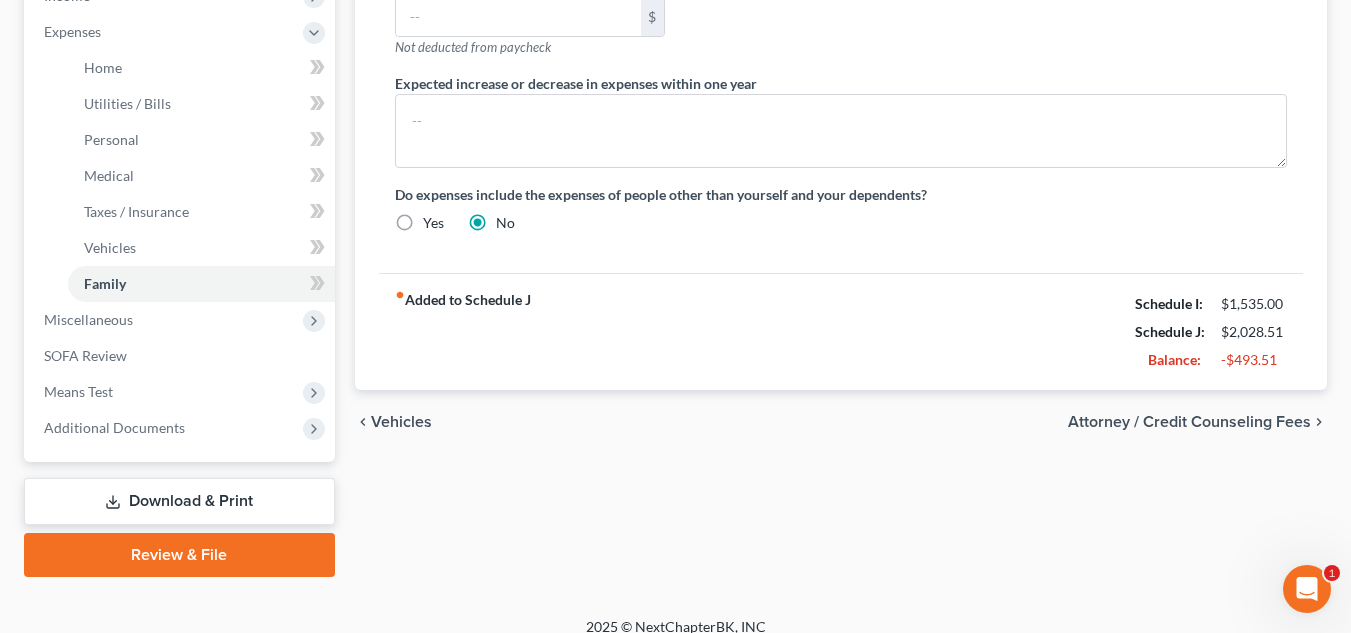 click on "Attorney / Credit Counseling Fees" at bounding box center [1189, 422] 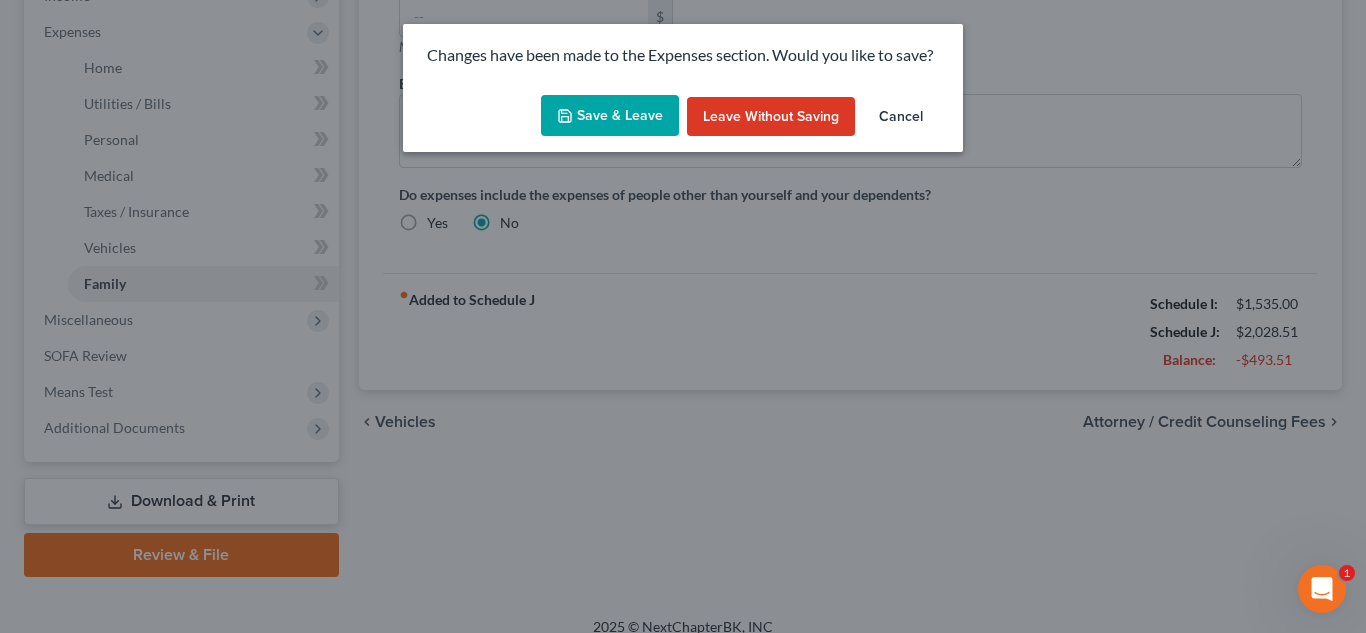 click on "Save & Leave" at bounding box center [610, 116] 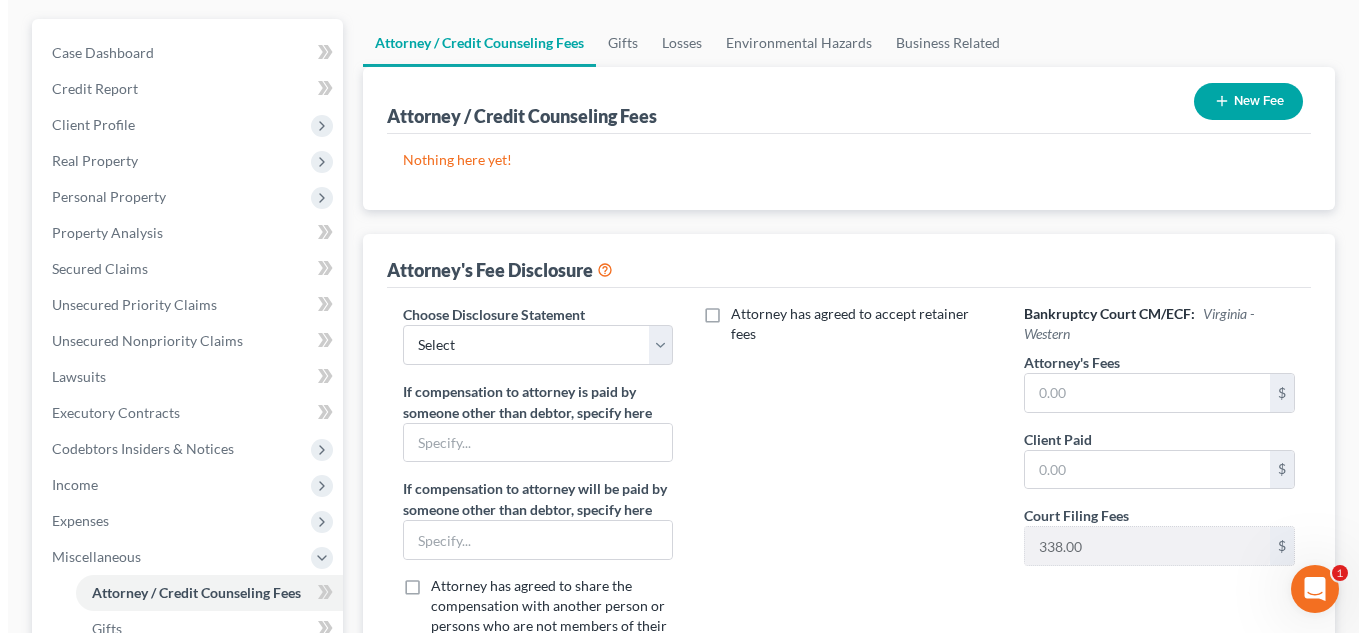 scroll, scrollTop: 177, scrollLeft: 0, axis: vertical 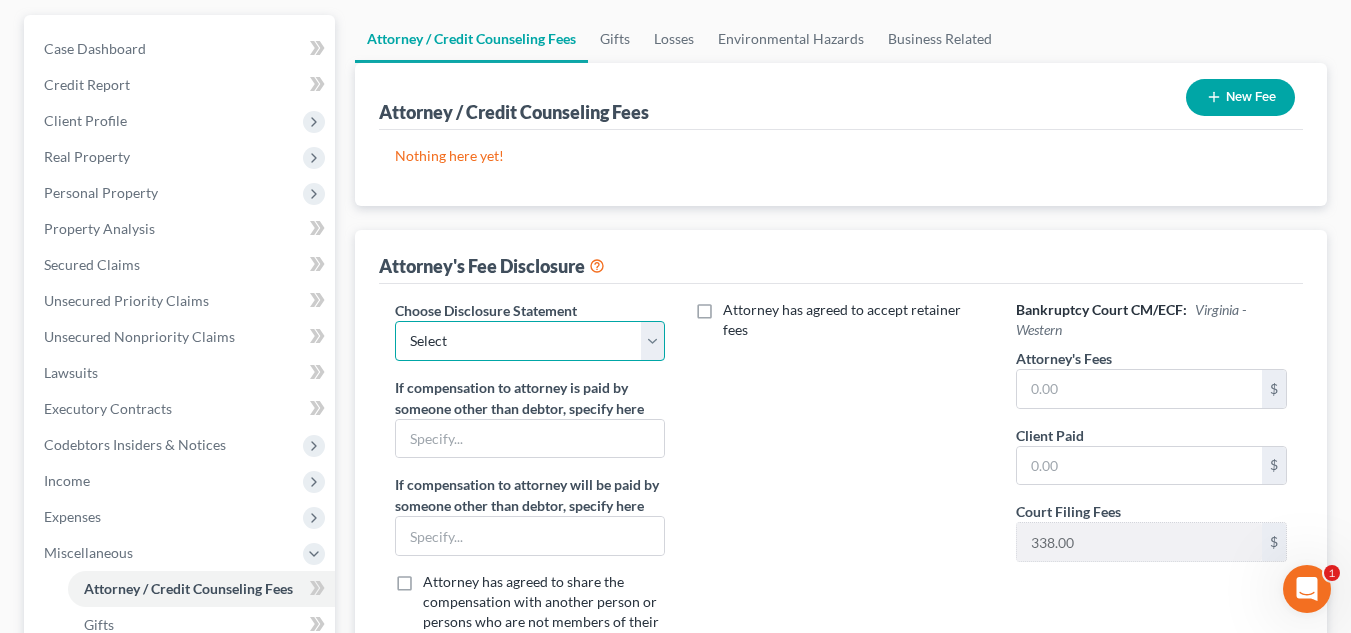 click on "Select Fee Disclosure" at bounding box center (530, 341) 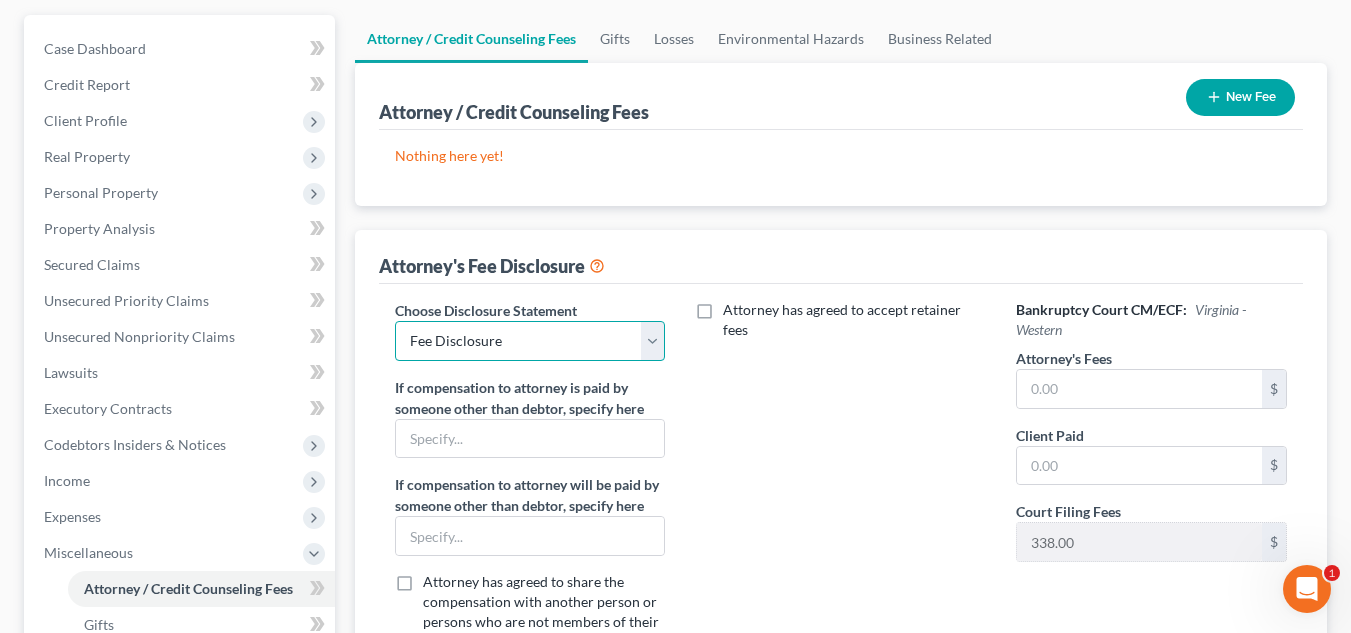 click on "Select Fee Disclosure" at bounding box center (530, 341) 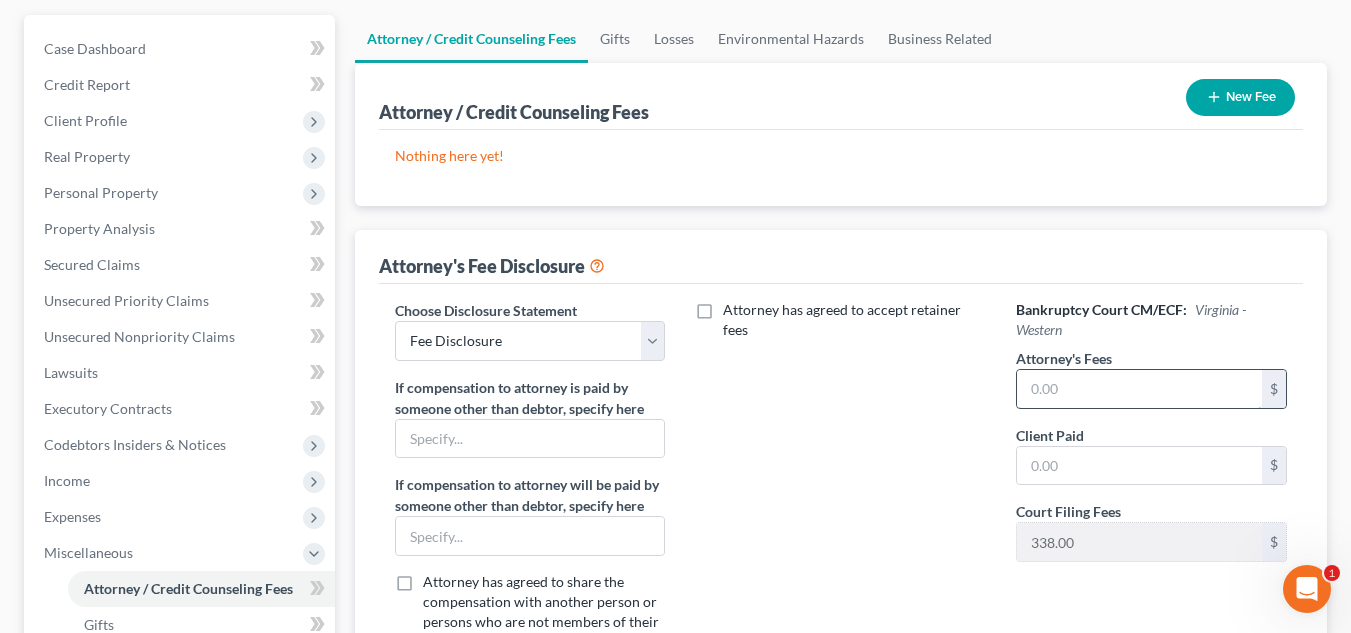 click at bounding box center [1139, 389] 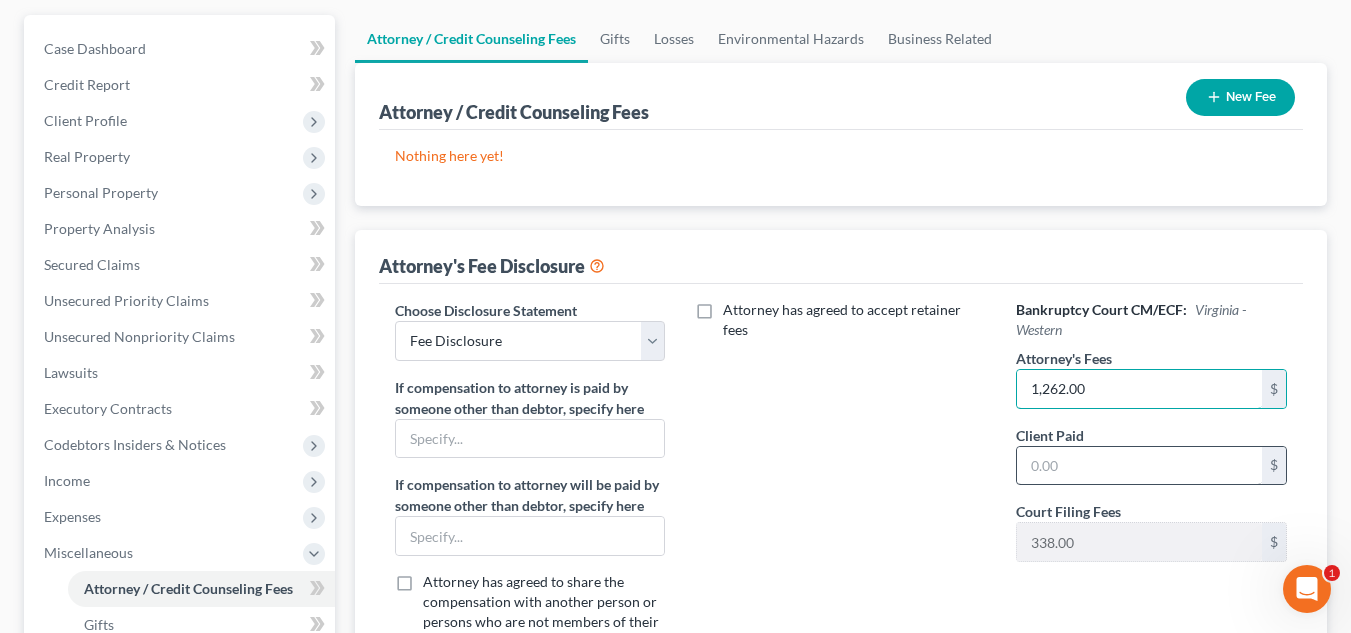 type on "1,262.00" 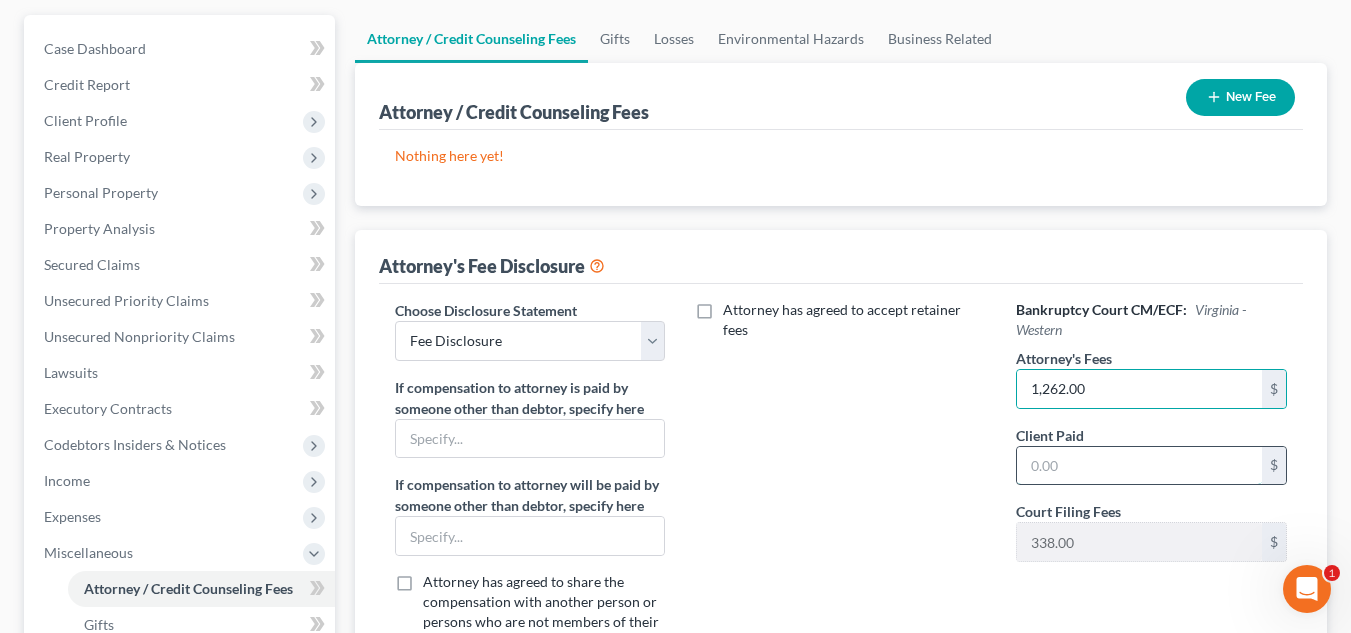 click at bounding box center [1139, 466] 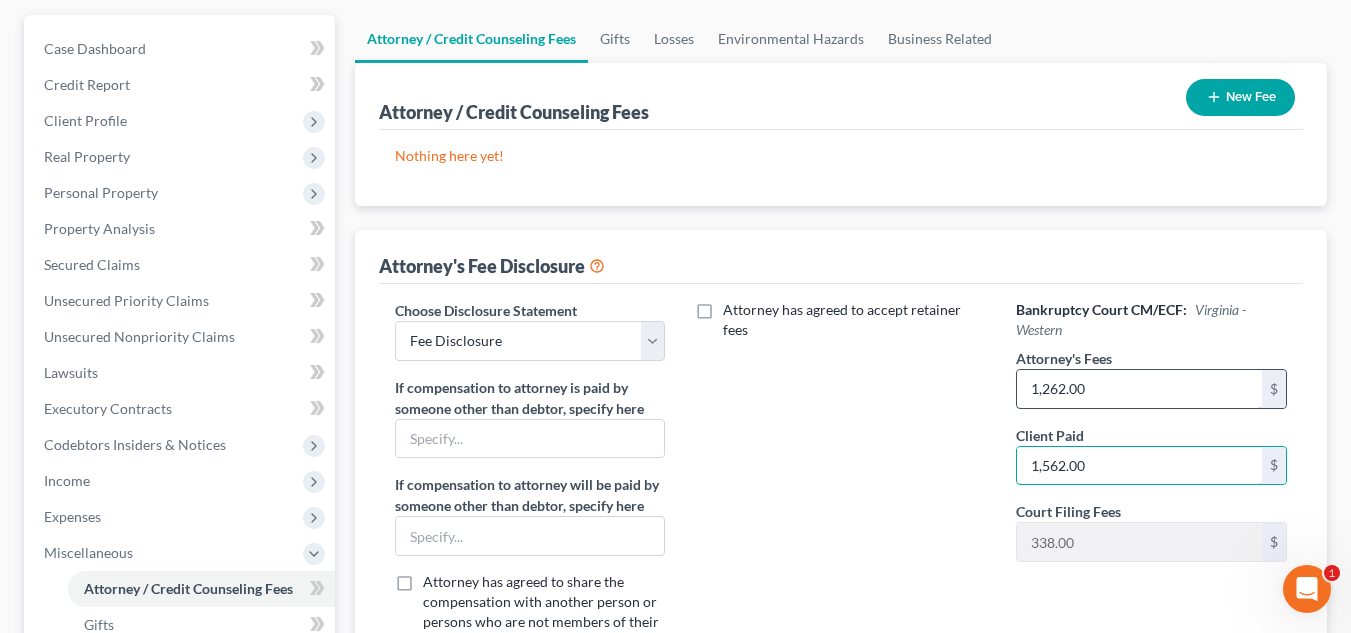 type on "1,562.00" 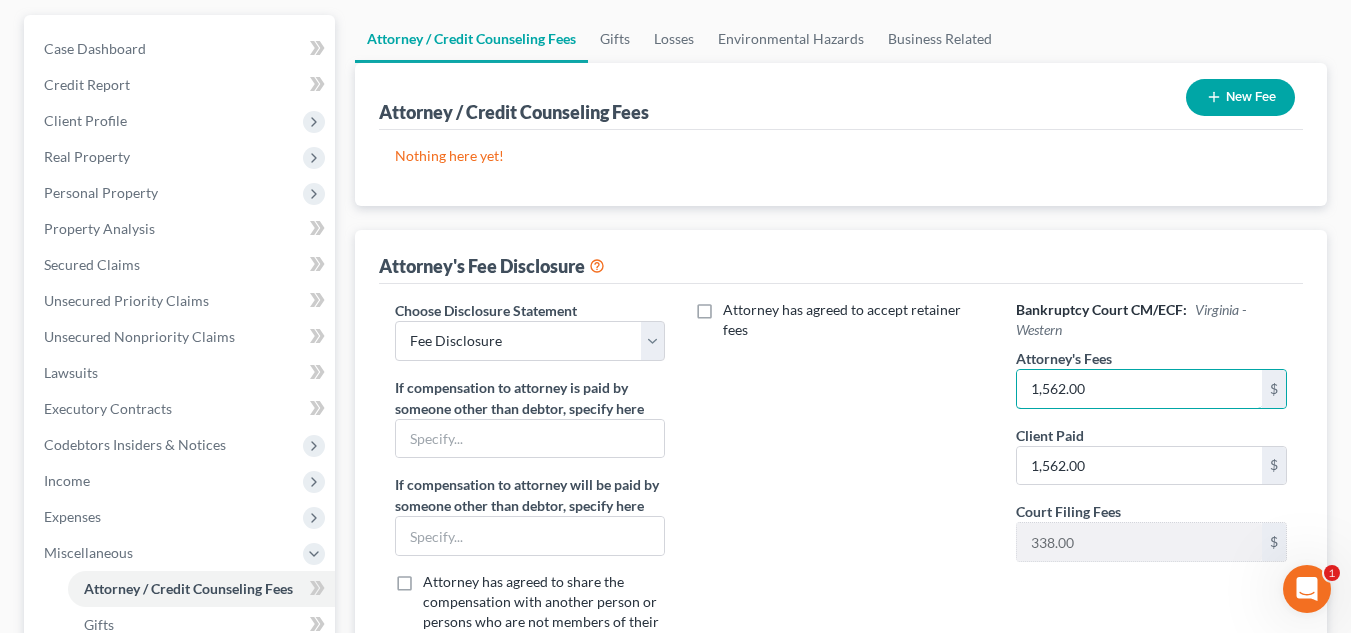 type on "1,562.00" 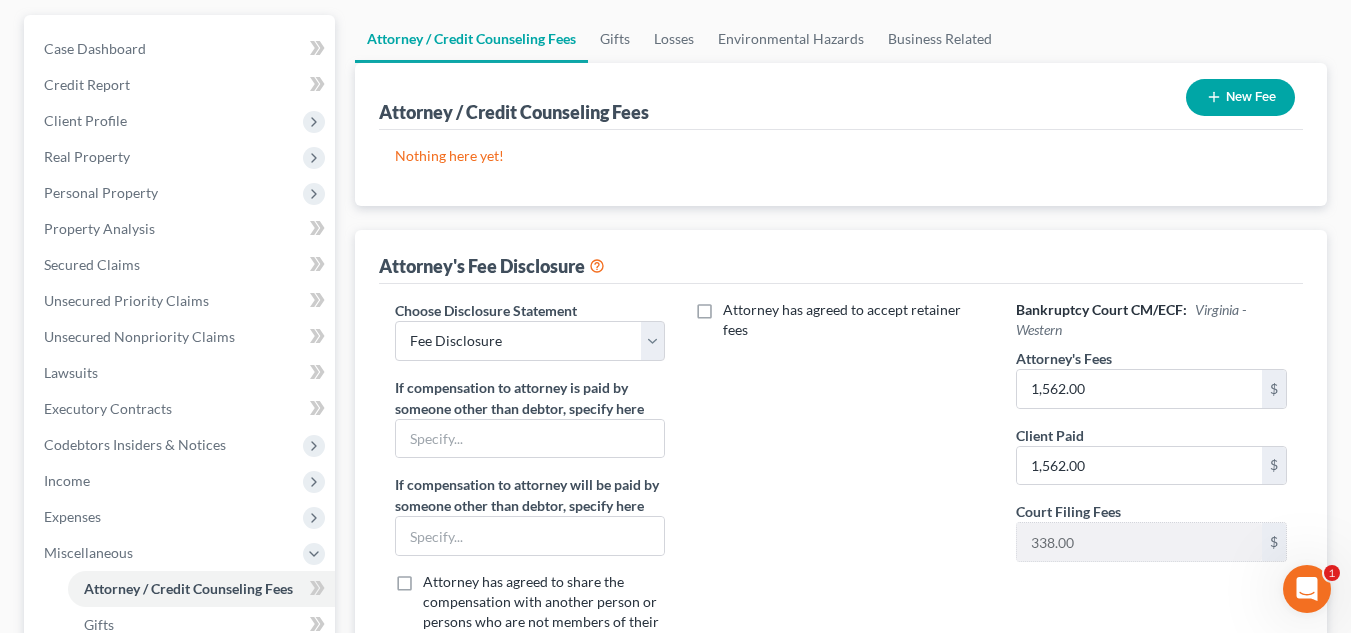 click on "New Fee" at bounding box center [1240, 97] 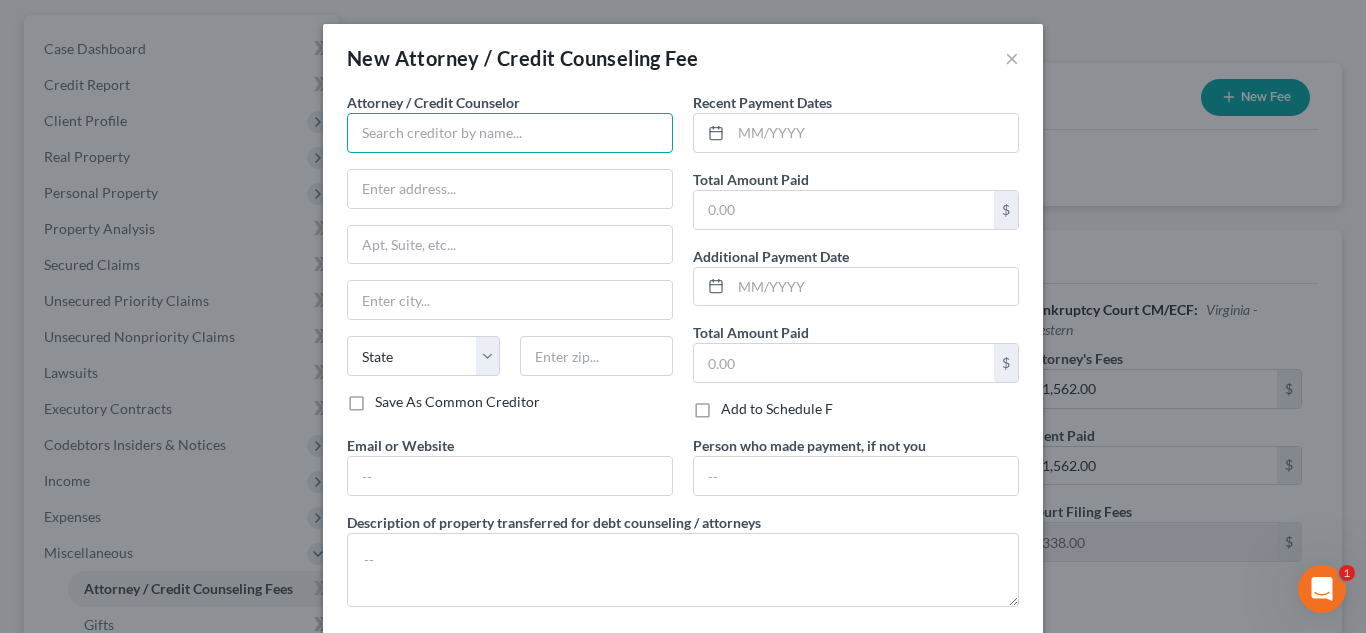 click at bounding box center (510, 133) 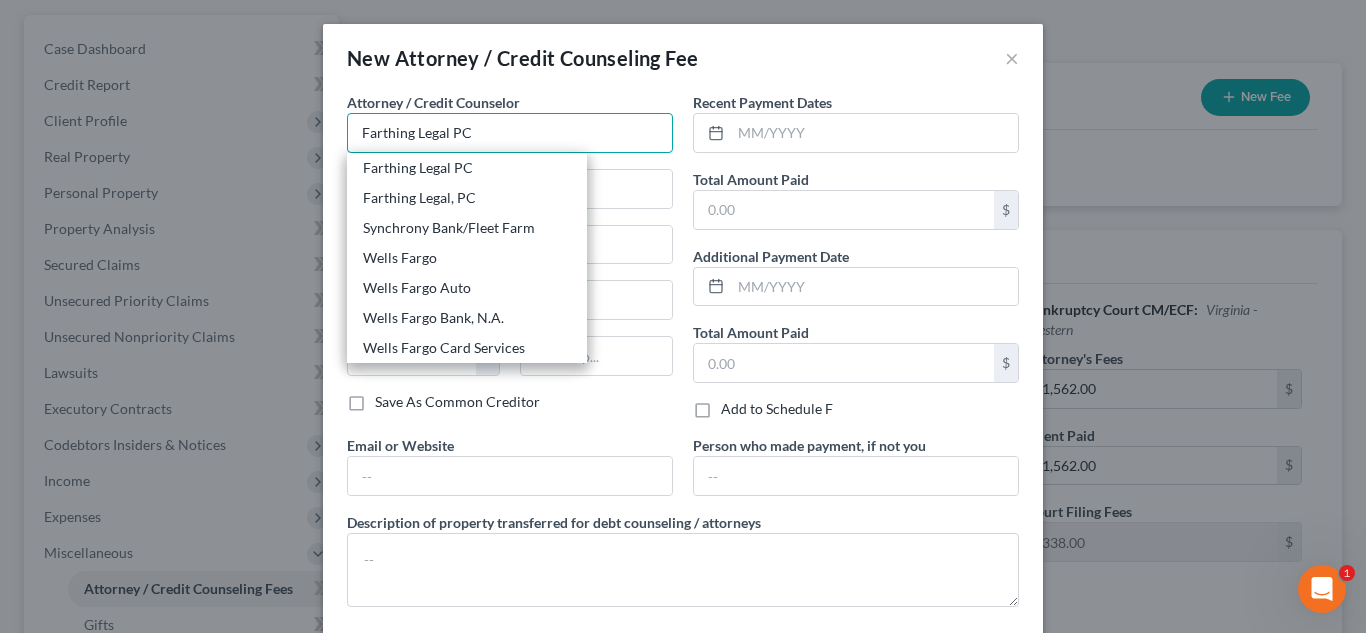 type on "Farthing Legal PC" 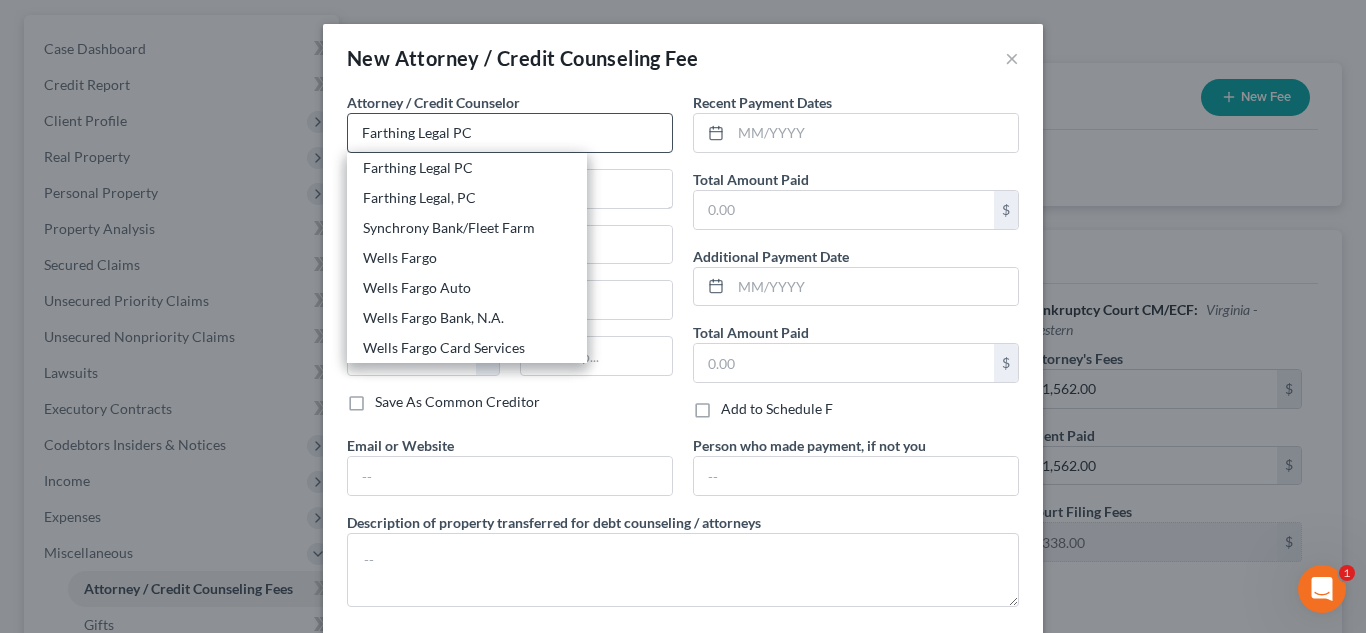type on "PO Box [POSTAL_CODE]" 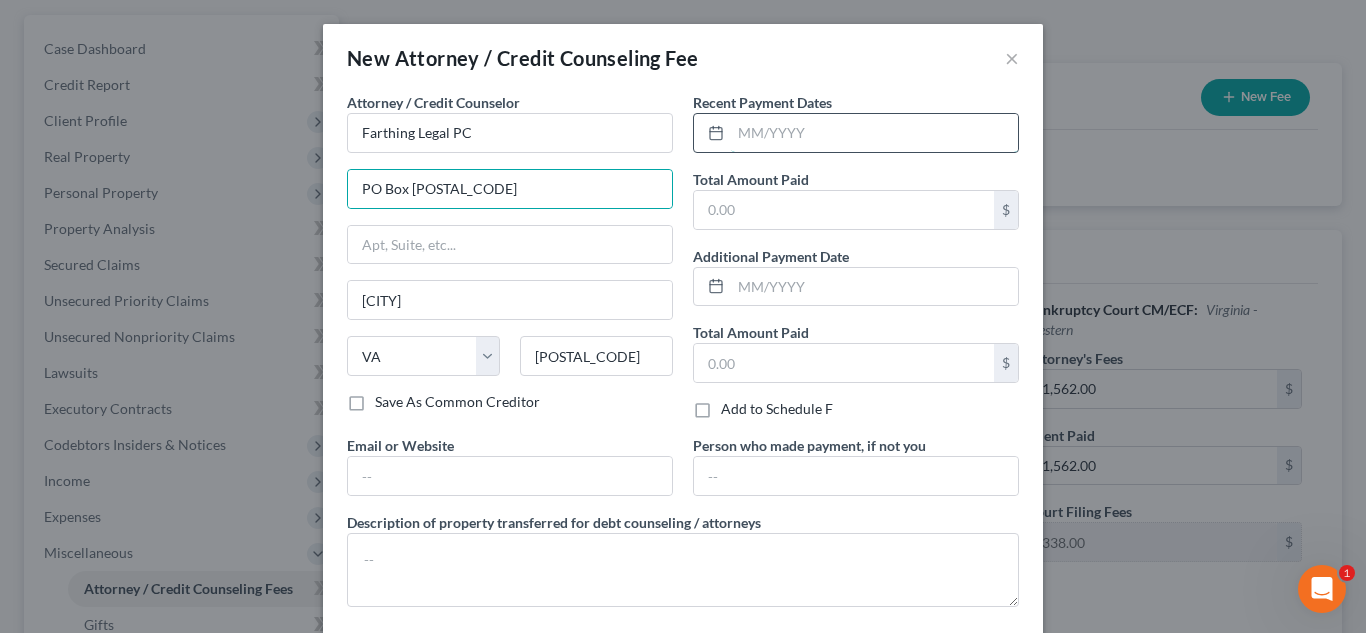 click at bounding box center (874, 133) 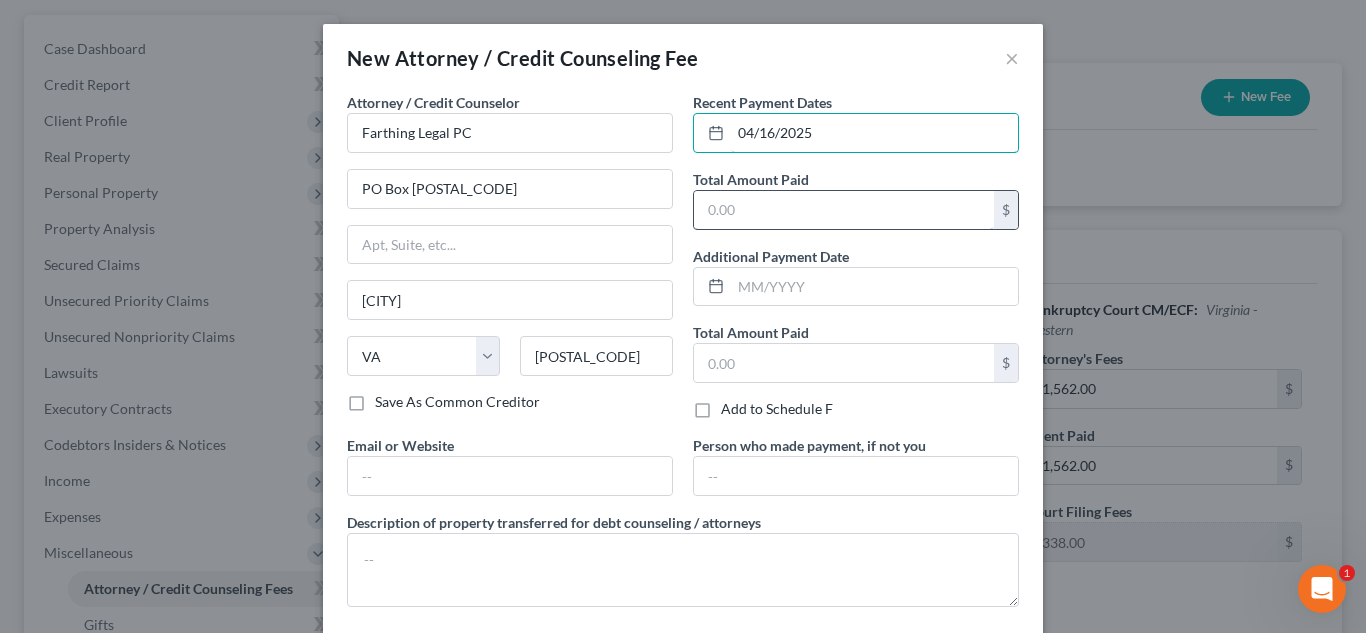 type on "04/16/2025" 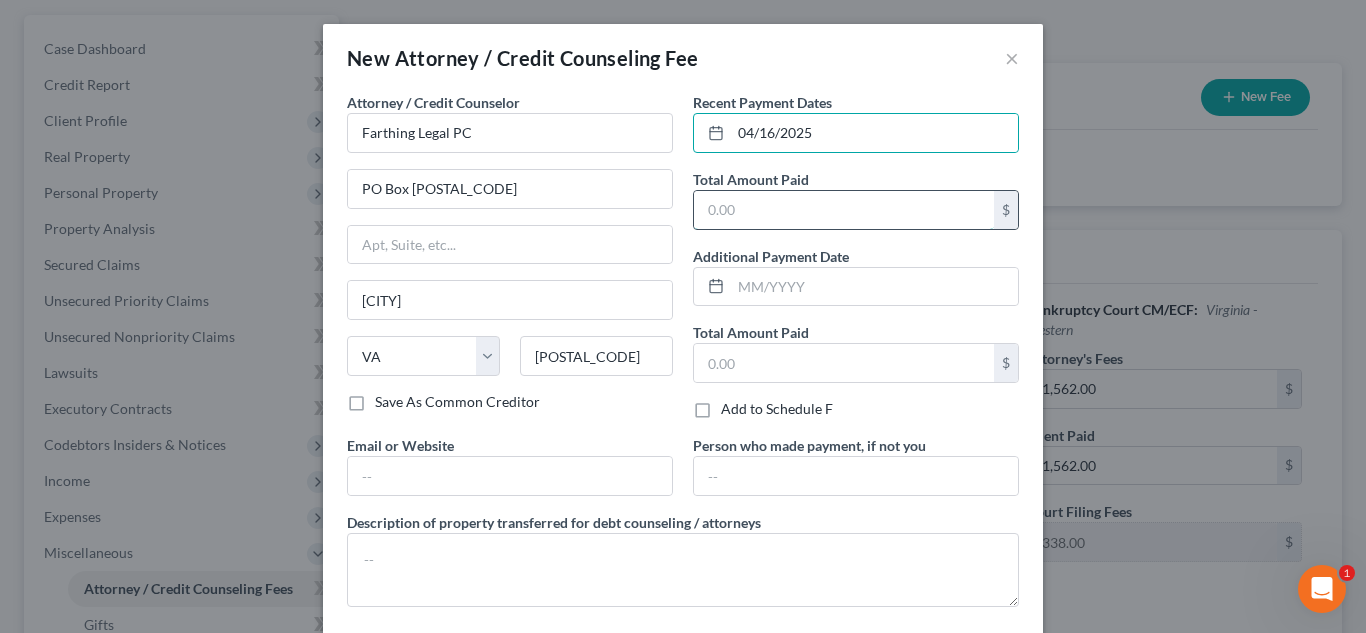 click at bounding box center [844, 210] 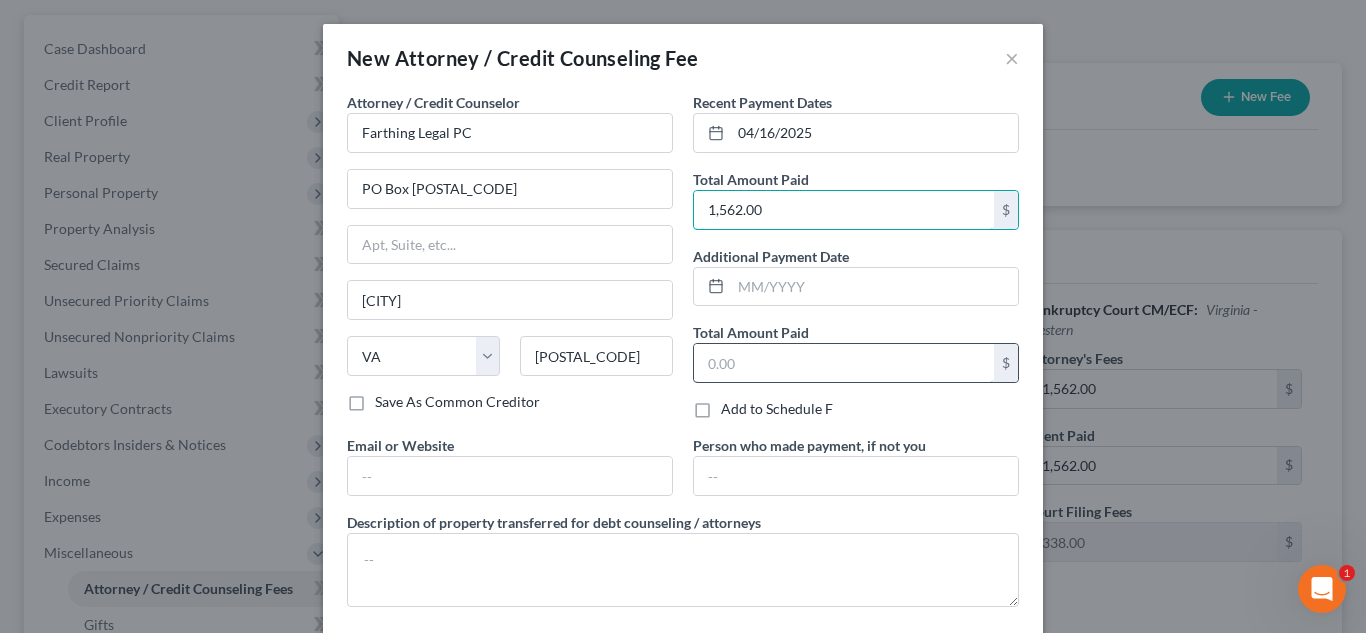 type on "1,562.00" 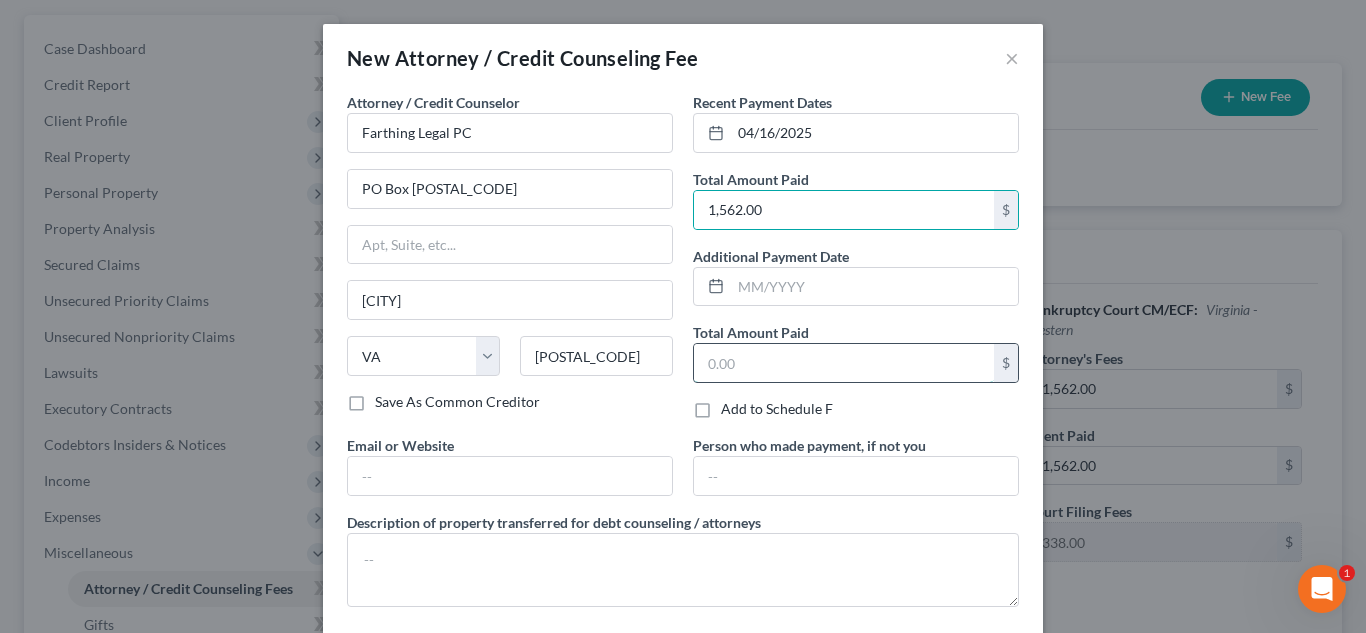 click at bounding box center [844, 363] 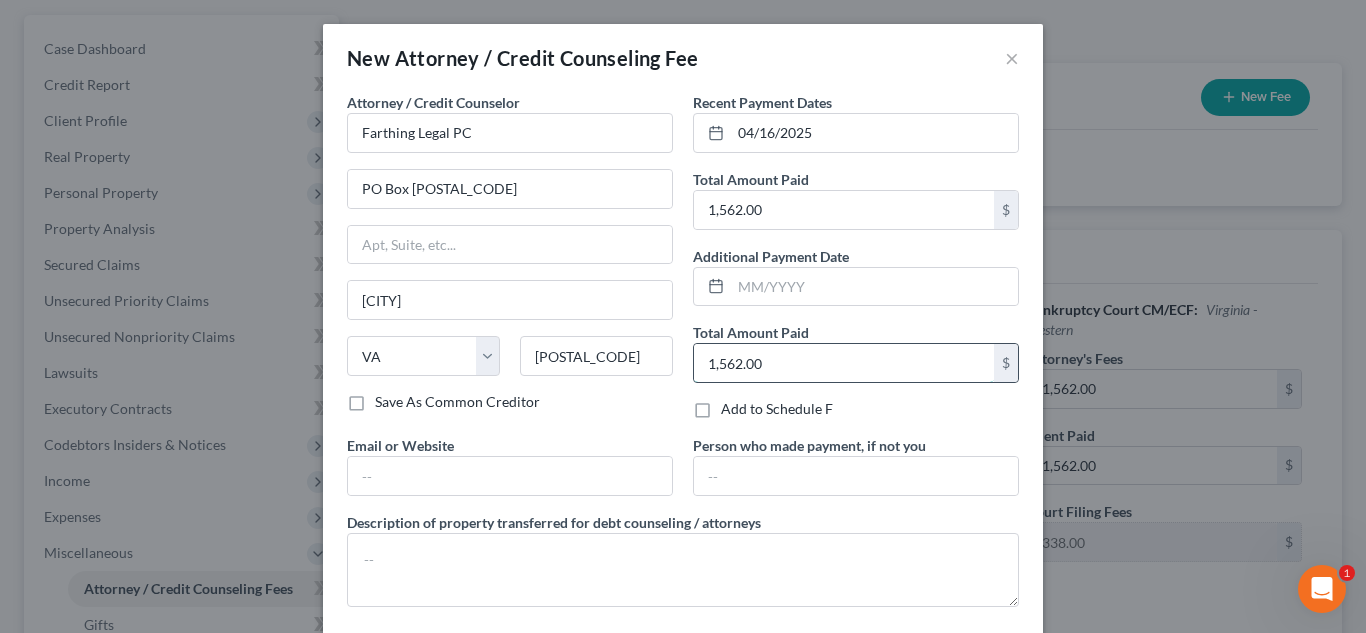 type on "1,562.00" 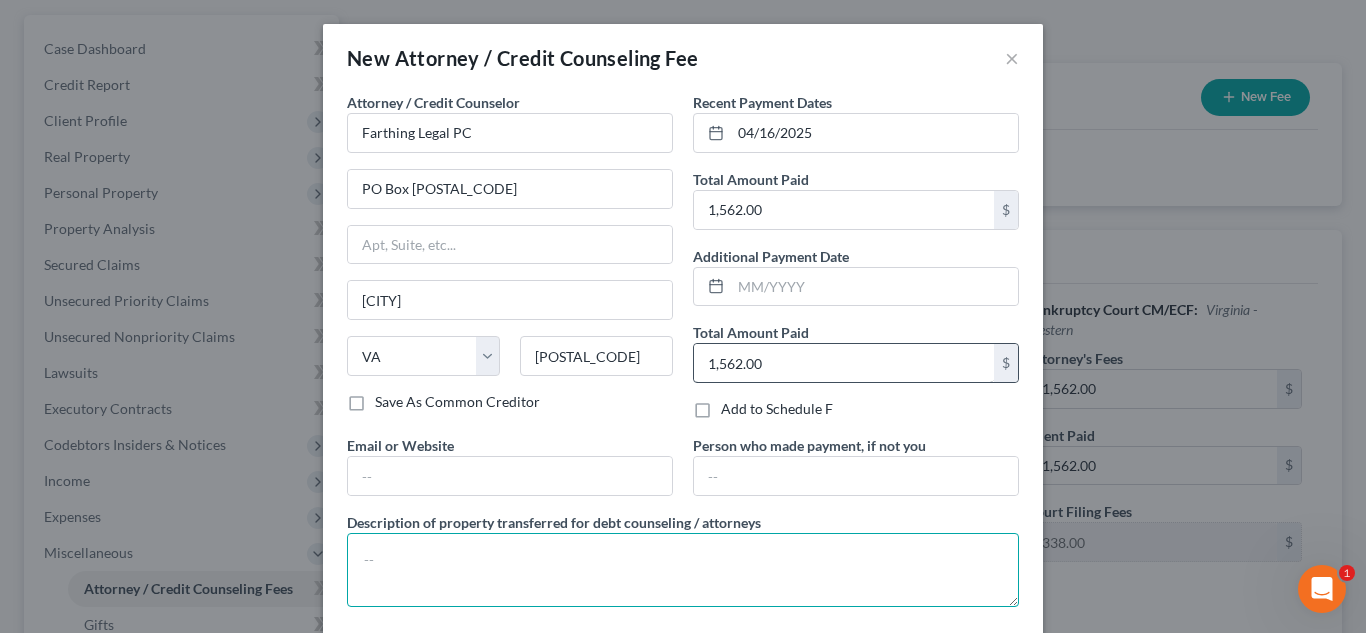 type on "S" 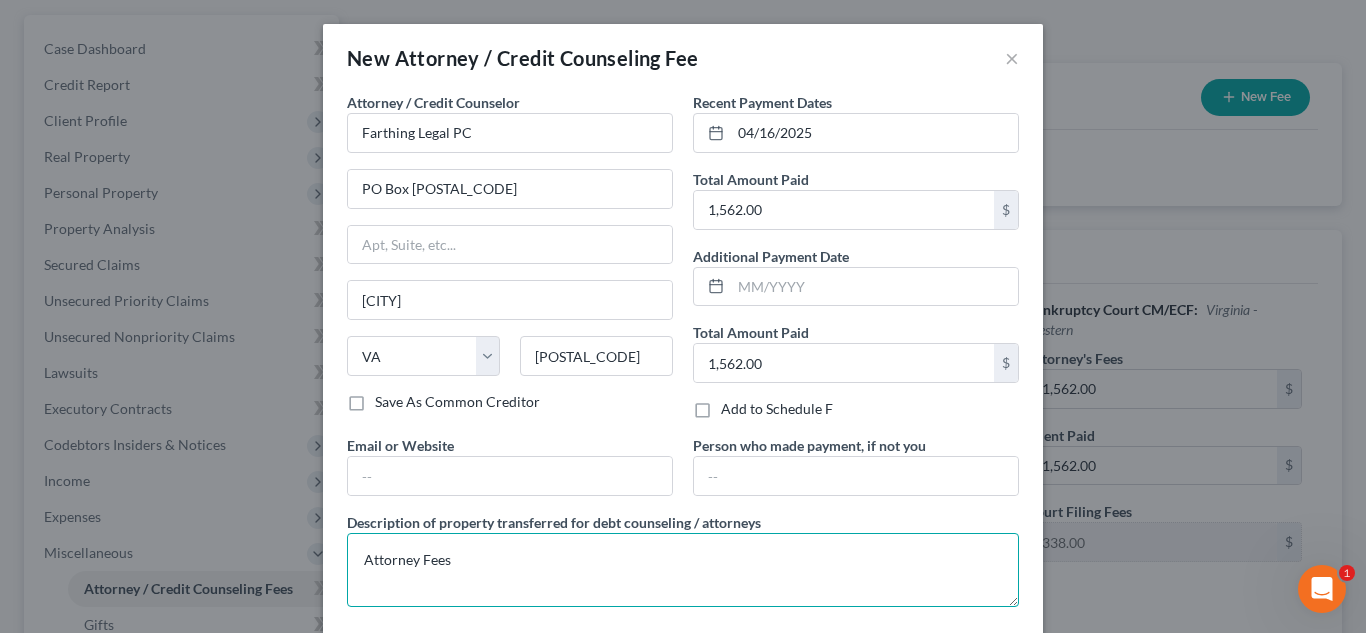 type on "Attorney Fees" 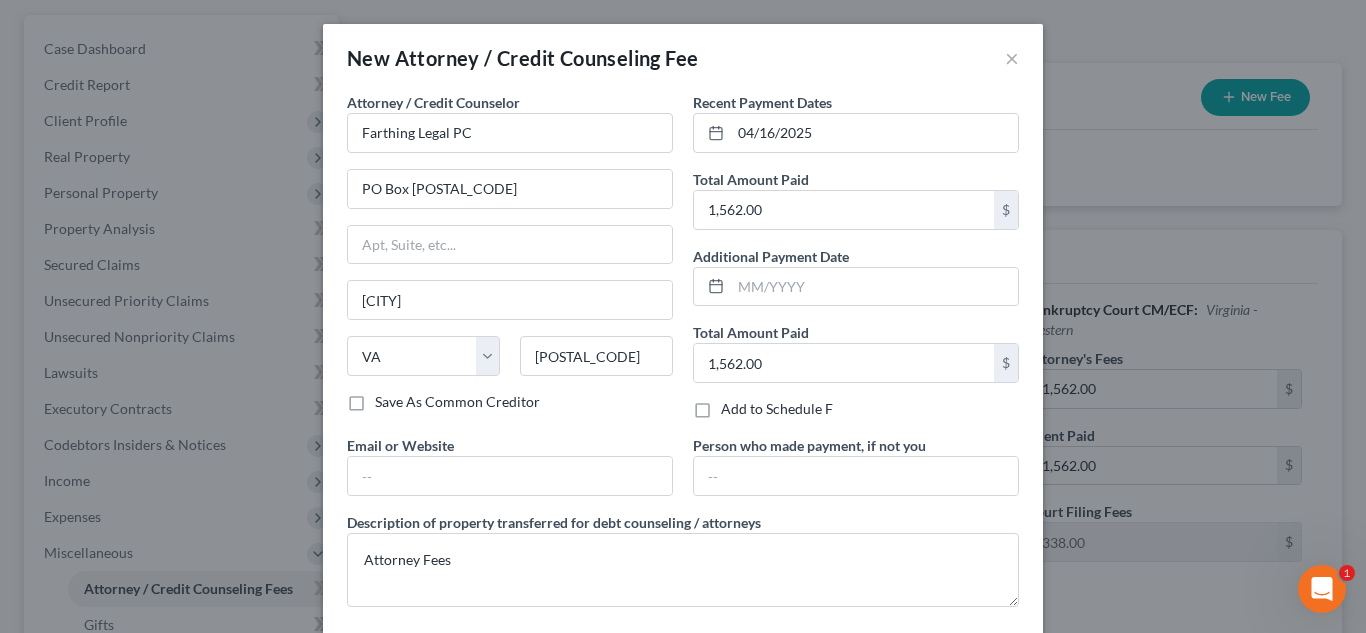 scroll, scrollTop: 100, scrollLeft: 0, axis: vertical 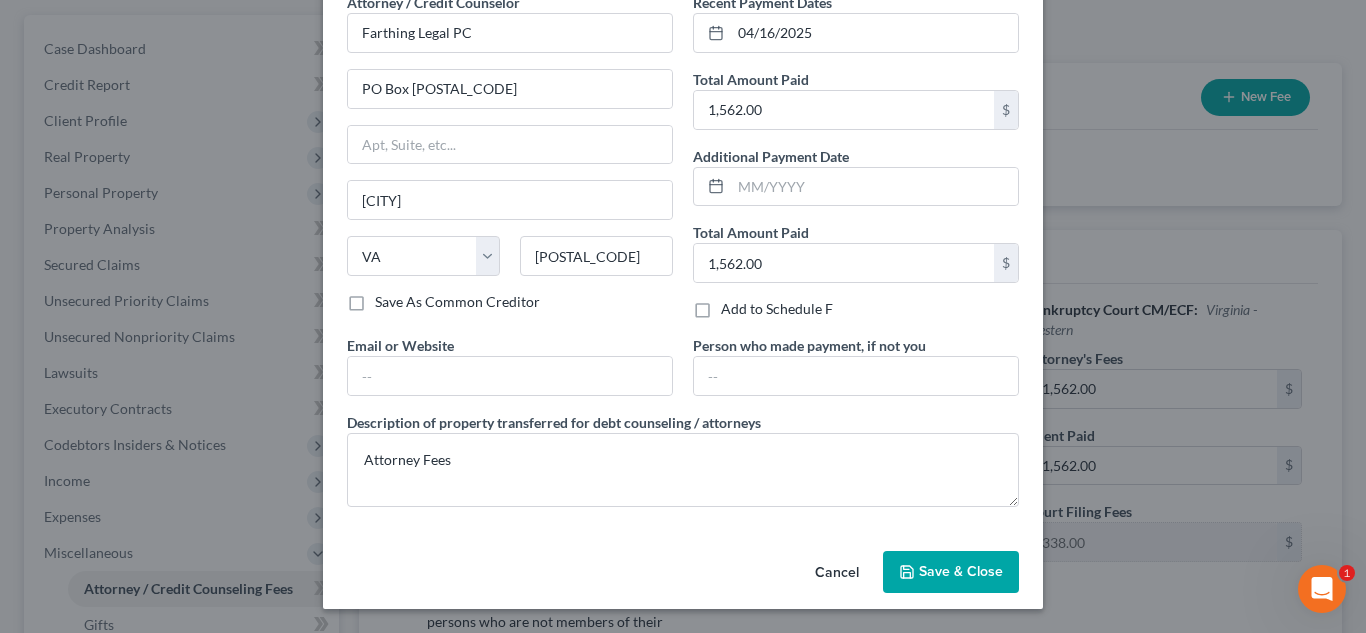 click on "Save & Close" at bounding box center [951, 572] 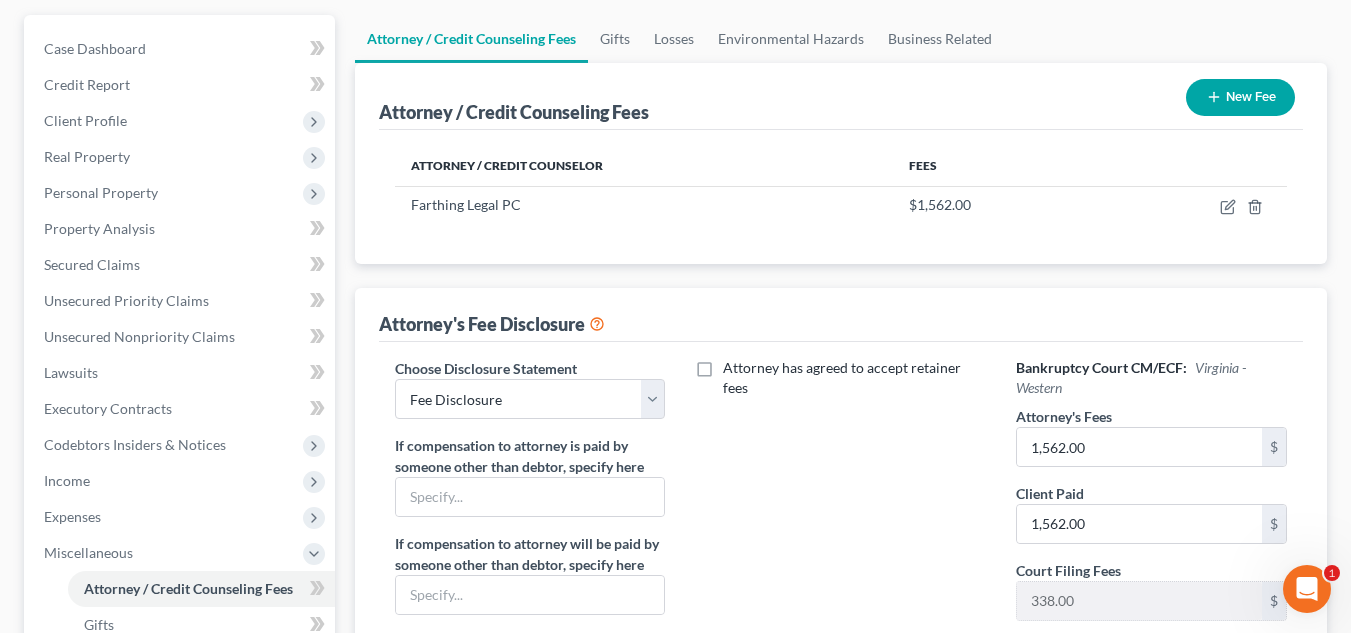 click 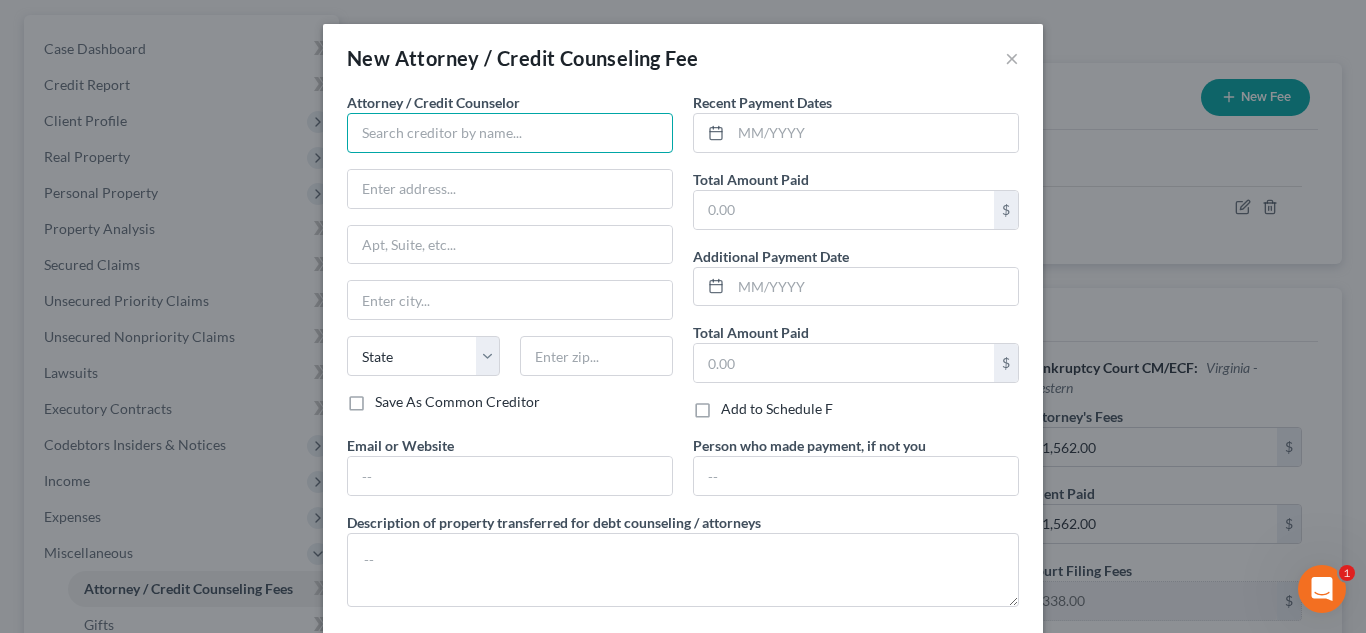 click at bounding box center (510, 133) 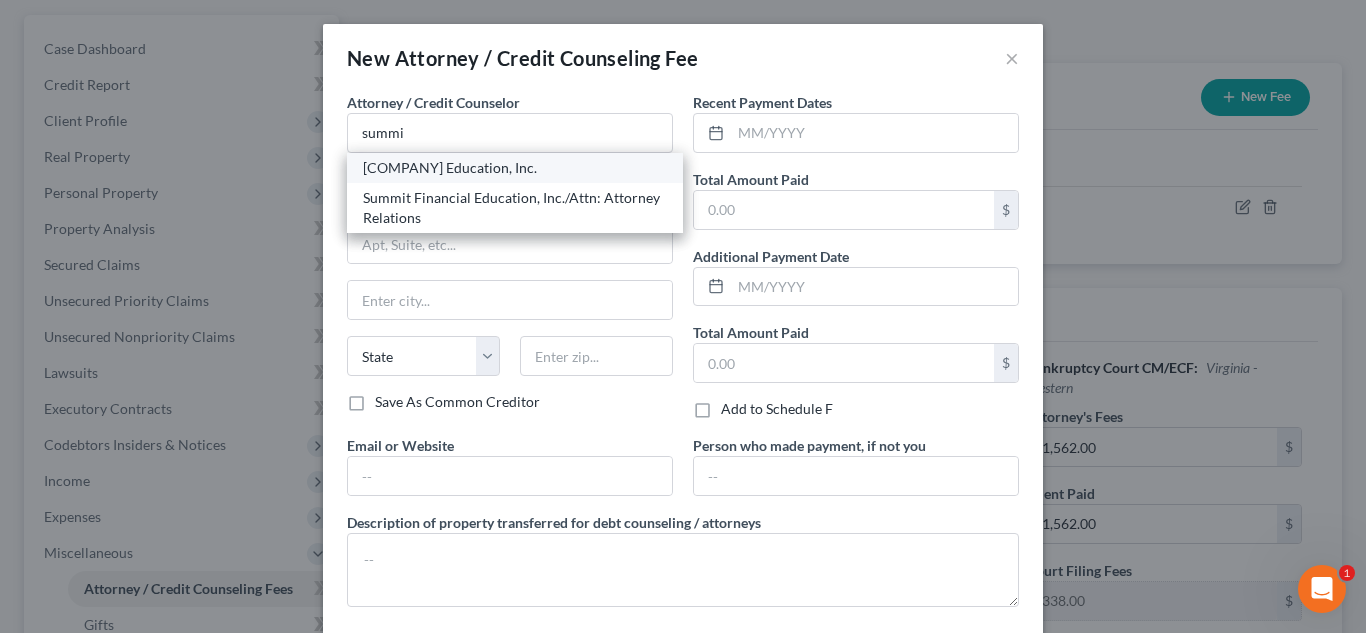click on "[COMPANY] Education, Inc." at bounding box center (515, 168) 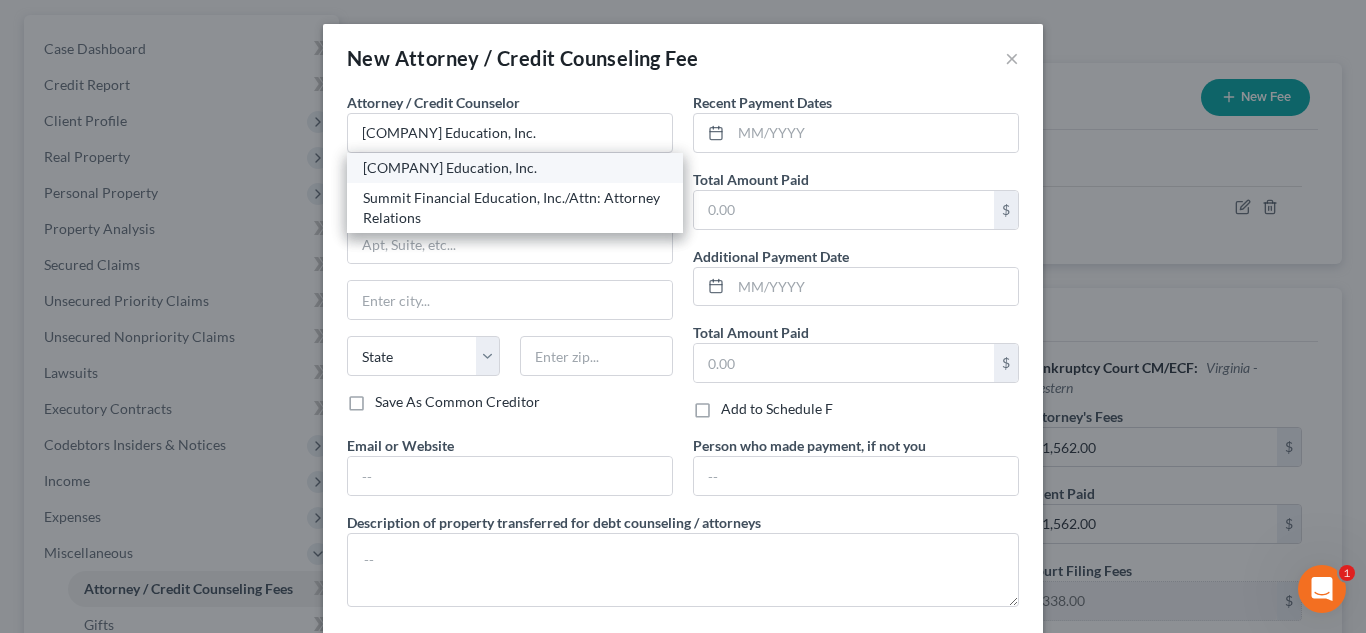 type on "[NUMBER] [STREET], [FLOOR], [CITY], [STATE] [POSTAL_CODE]" 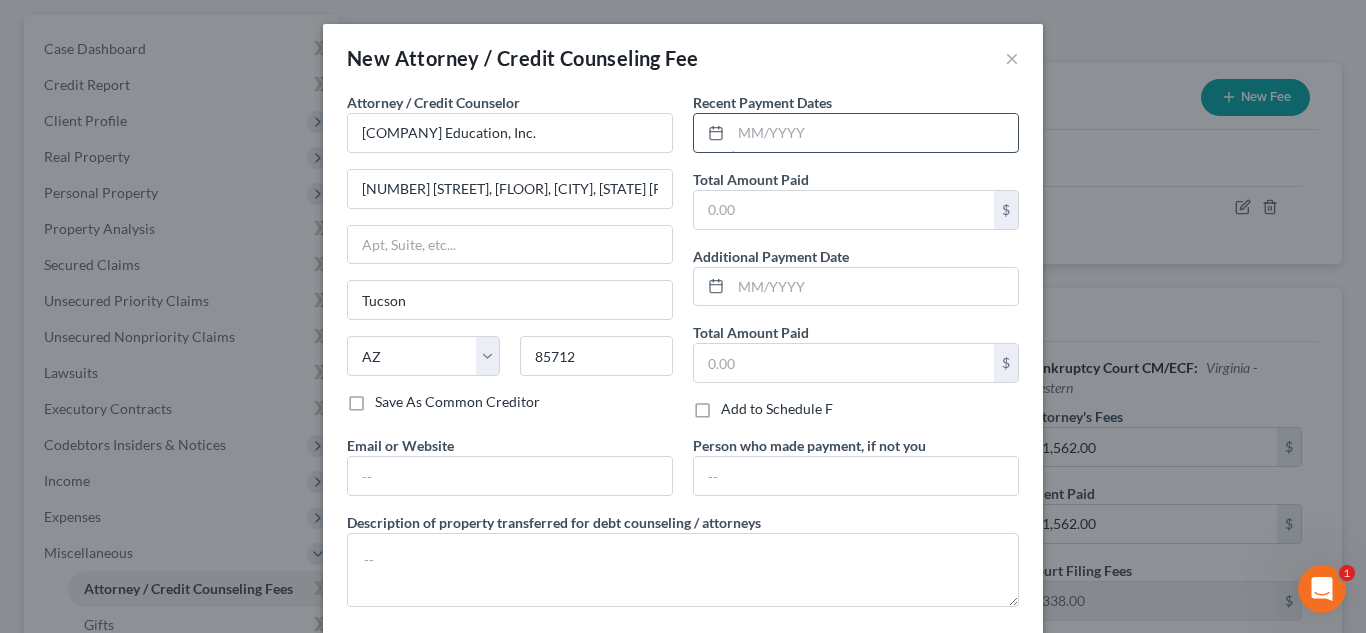 click at bounding box center [874, 133] 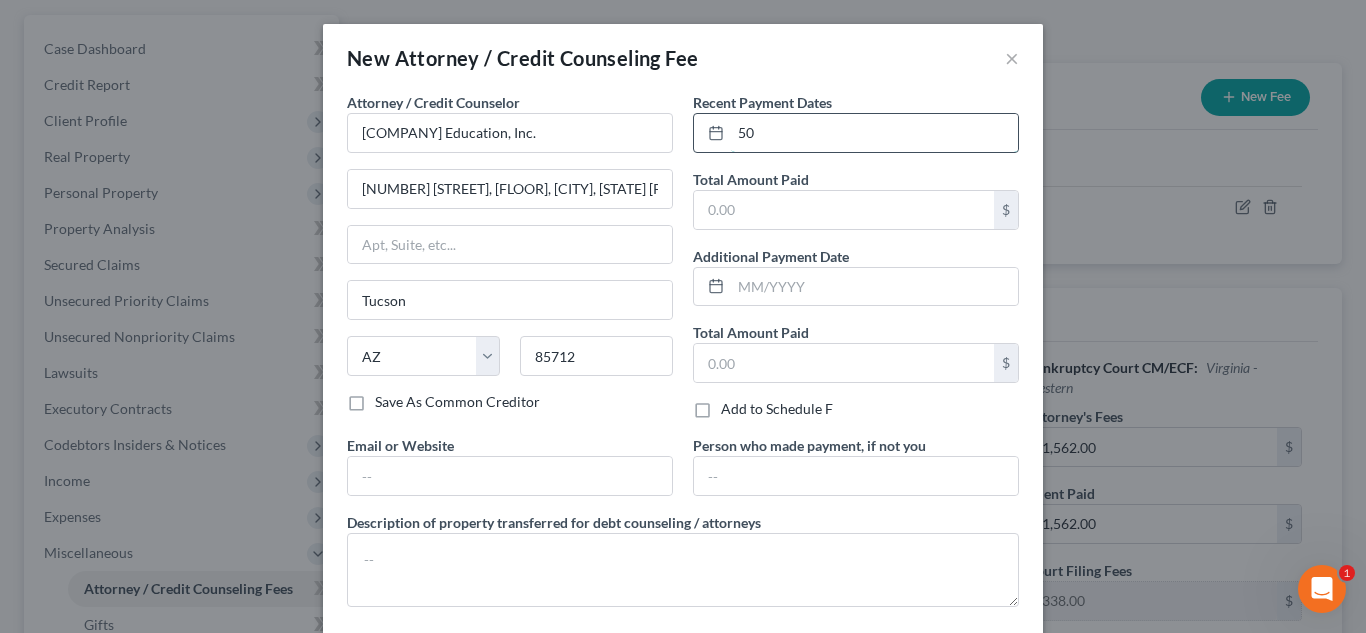 type on "5" 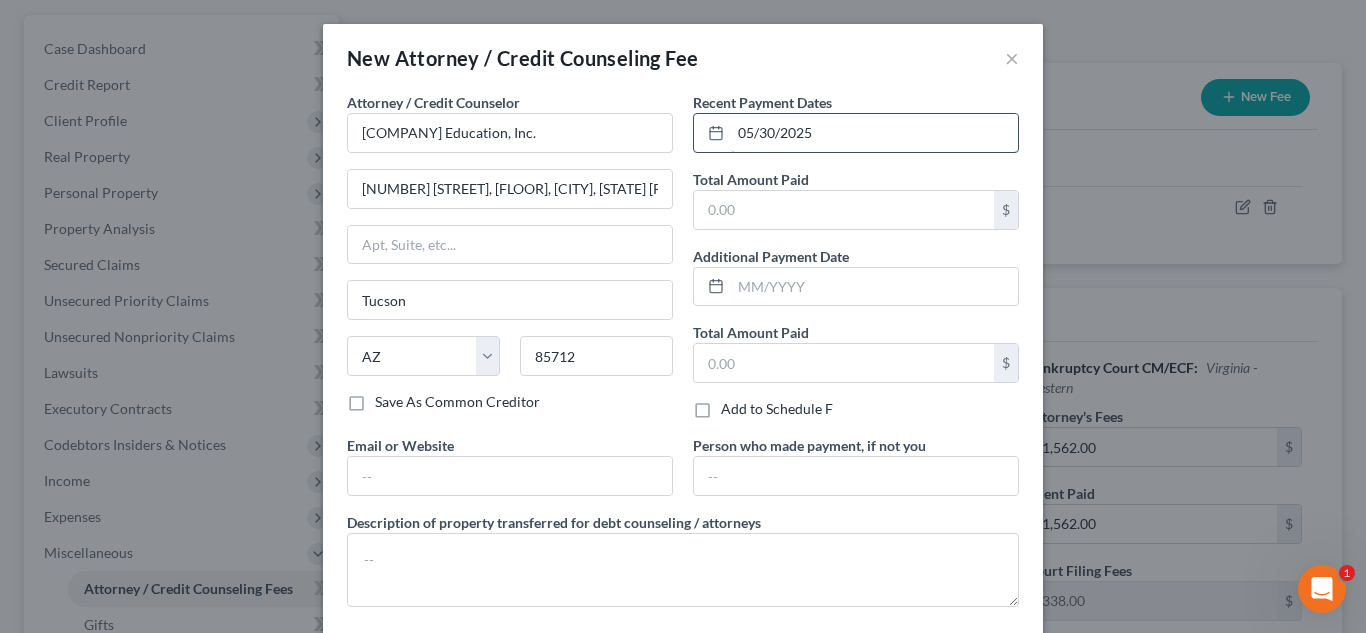 type on "05/30/2025" 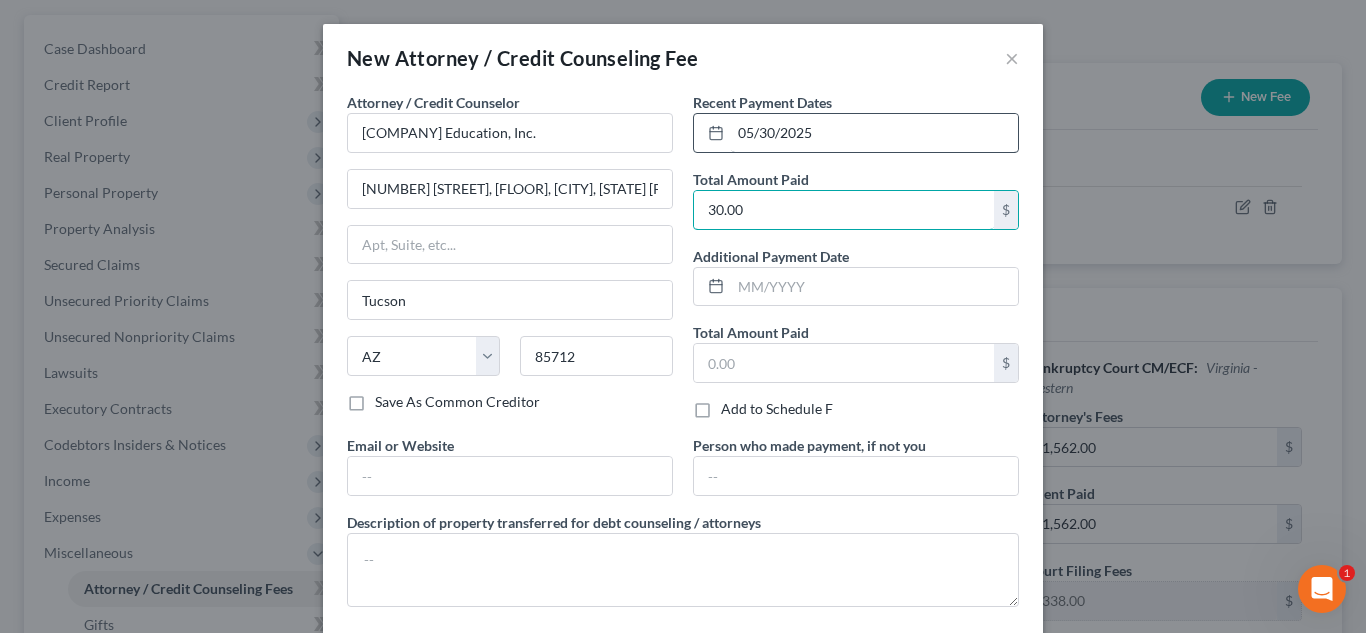 type on "30.00" 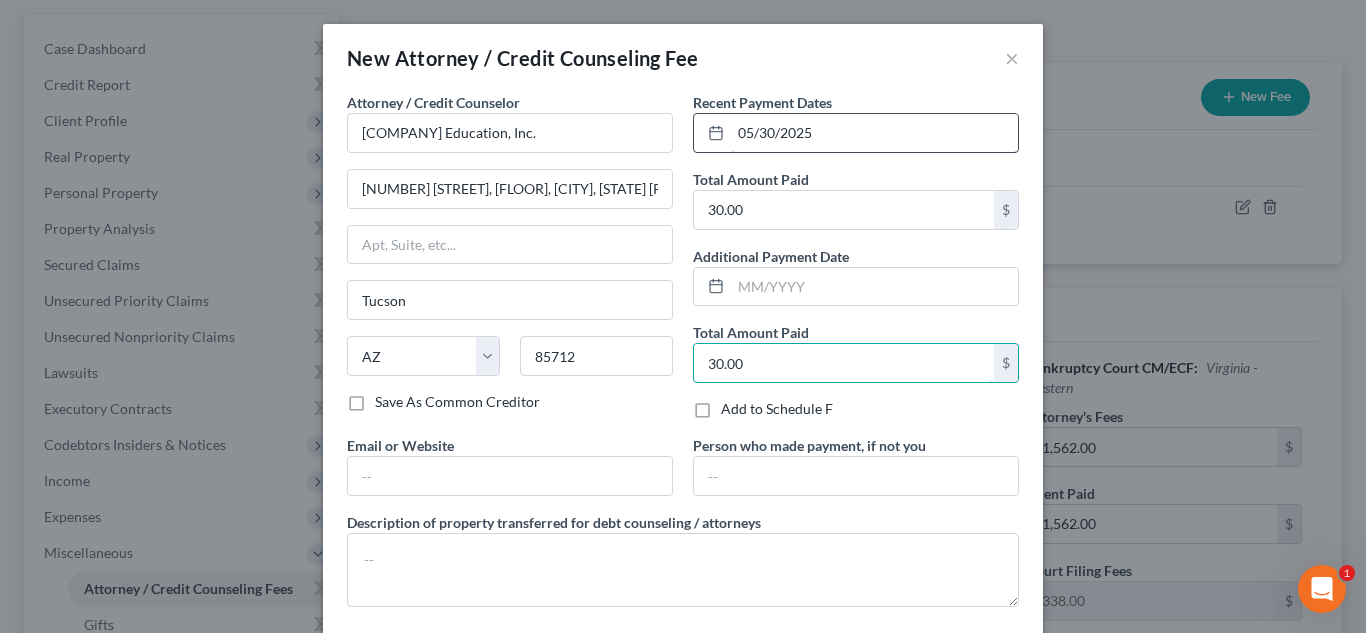 type on "30.00" 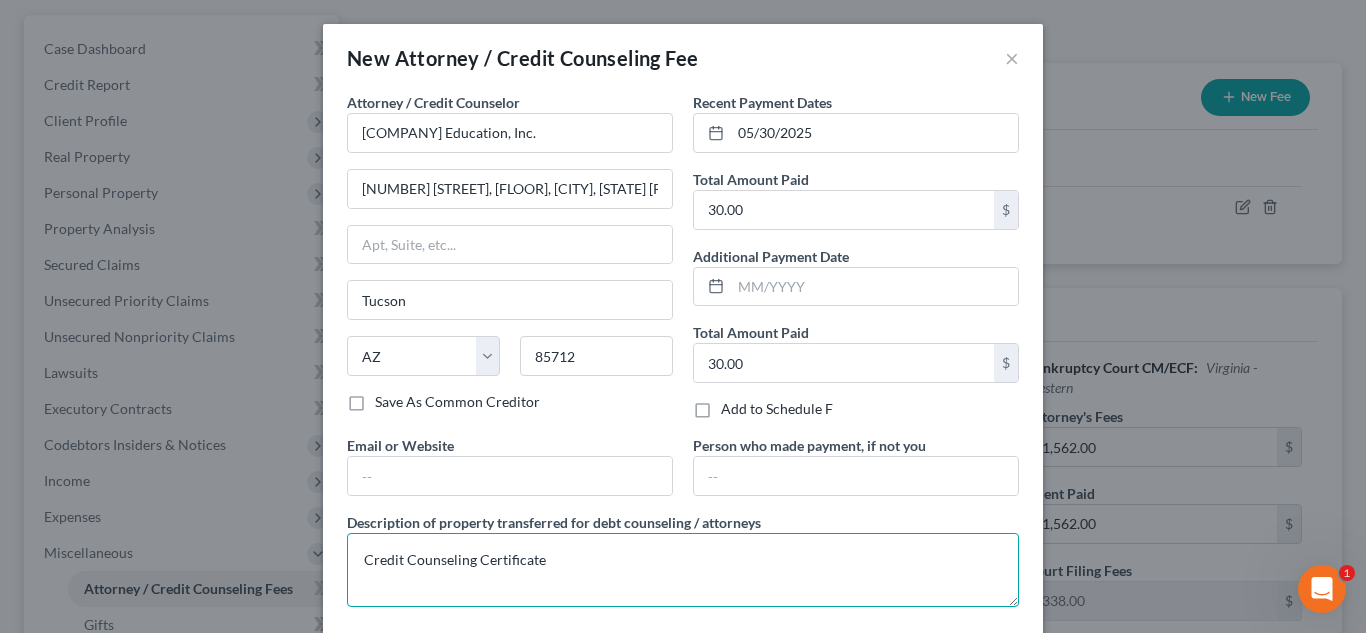 type on "Credit Counseling Certificate" 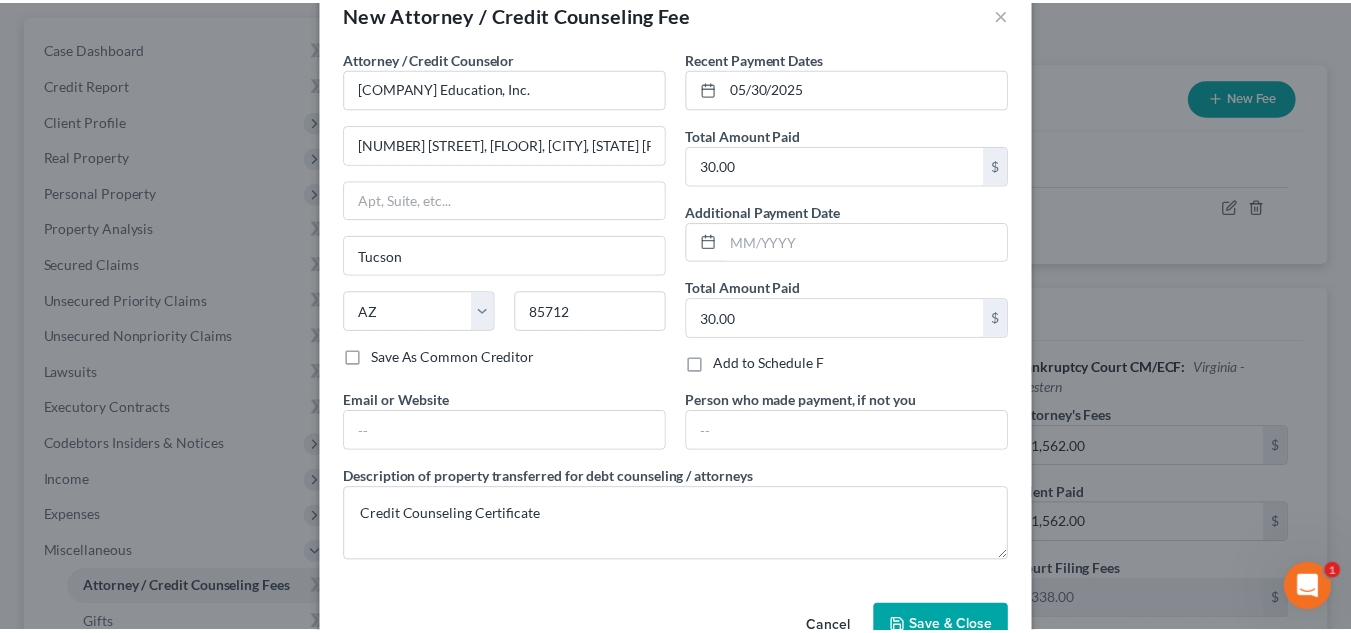 scroll, scrollTop: 100, scrollLeft: 0, axis: vertical 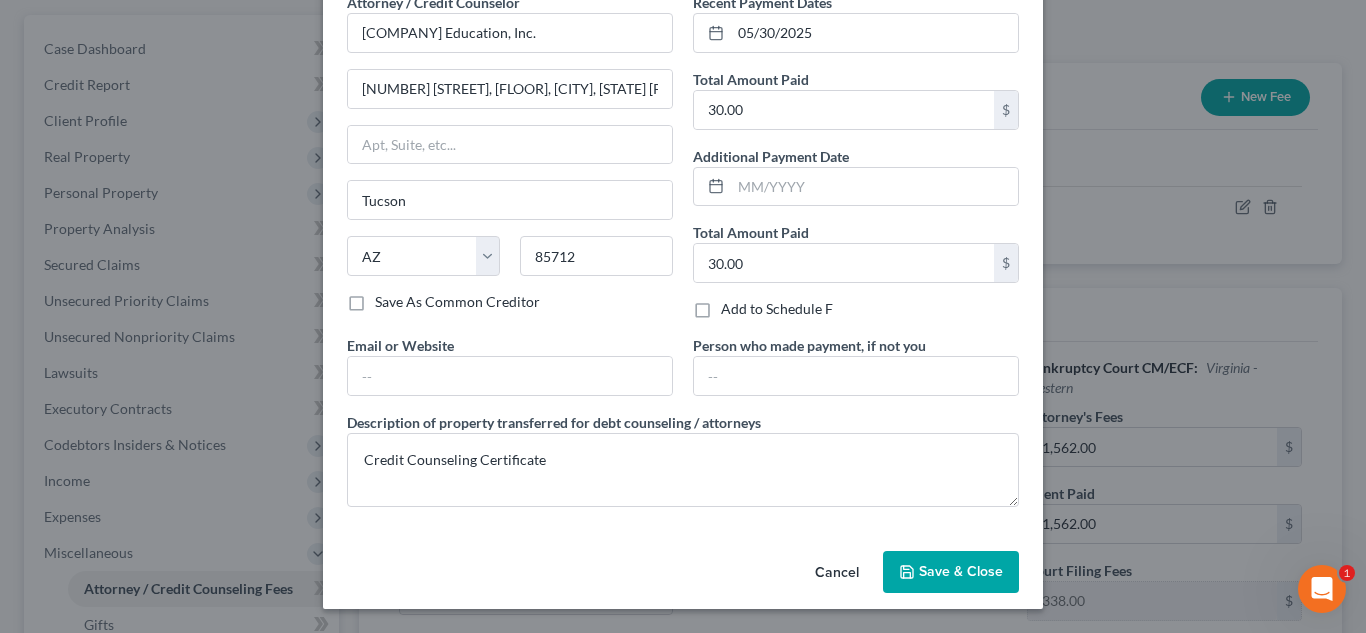 click on "Save & Close" at bounding box center (951, 572) 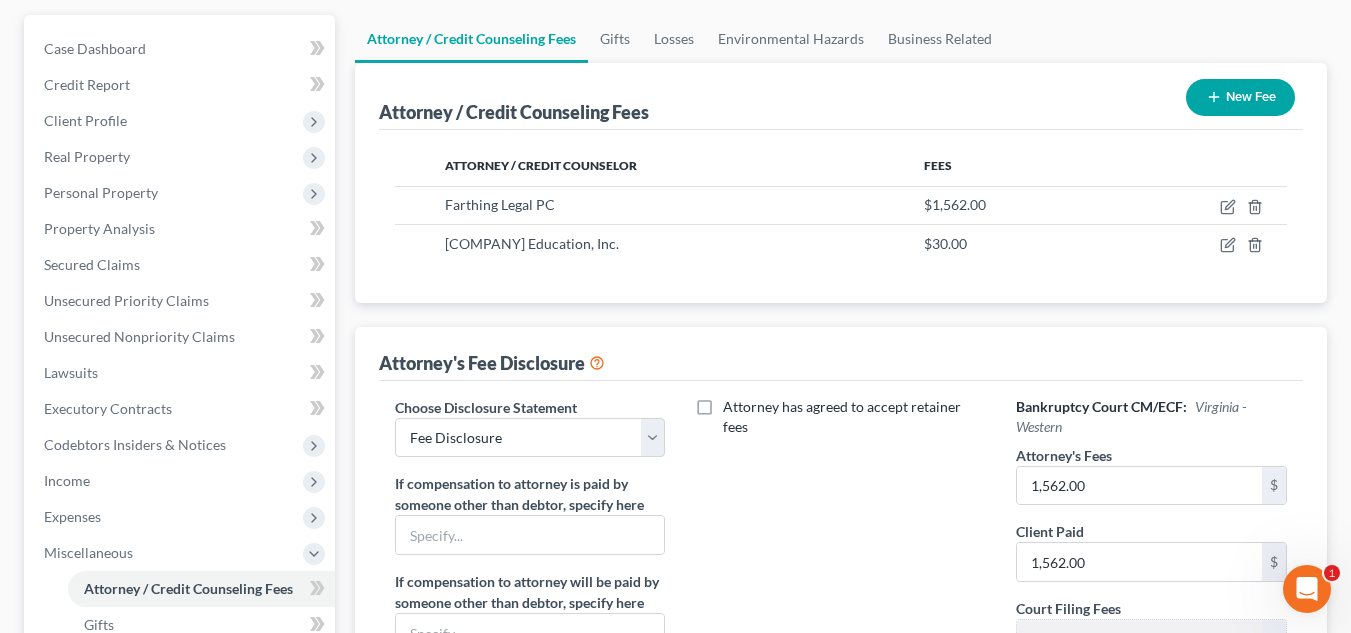 scroll, scrollTop: 104, scrollLeft: 0, axis: vertical 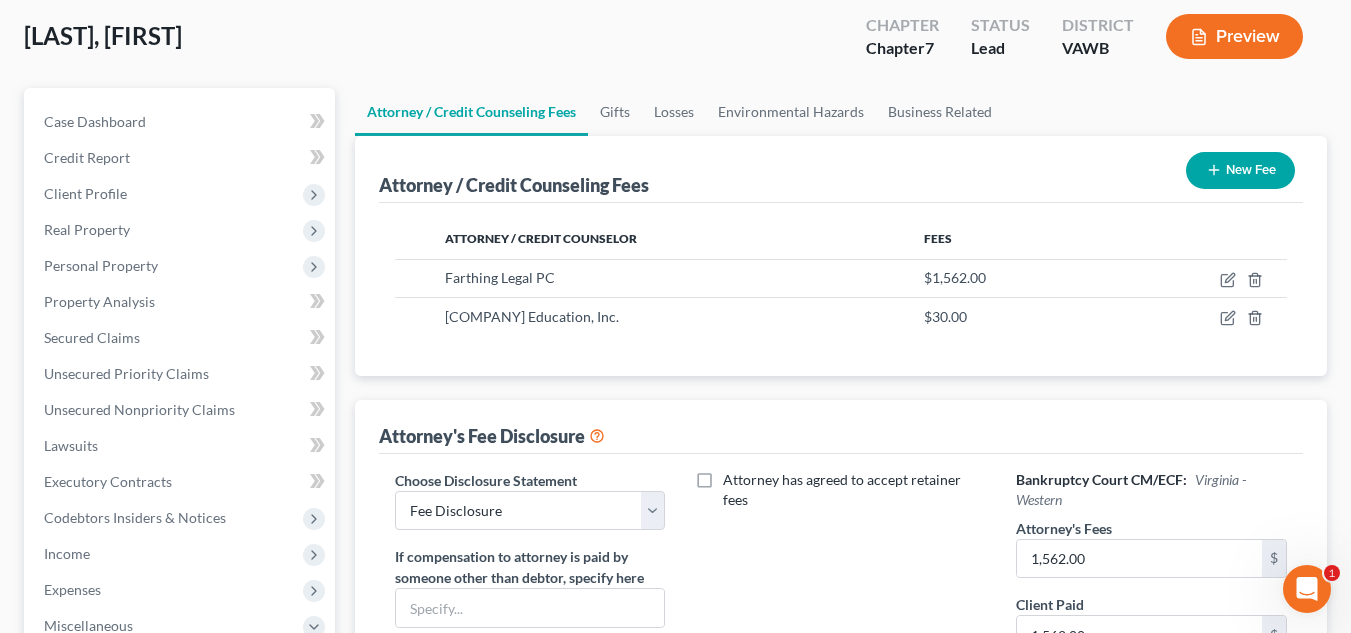 click on "Attorney / Credit Counselor
Fees
Farthing Legal PC
$1,562.00
Summit Financial Education, Inc.
$30.00" at bounding box center (841, 289) 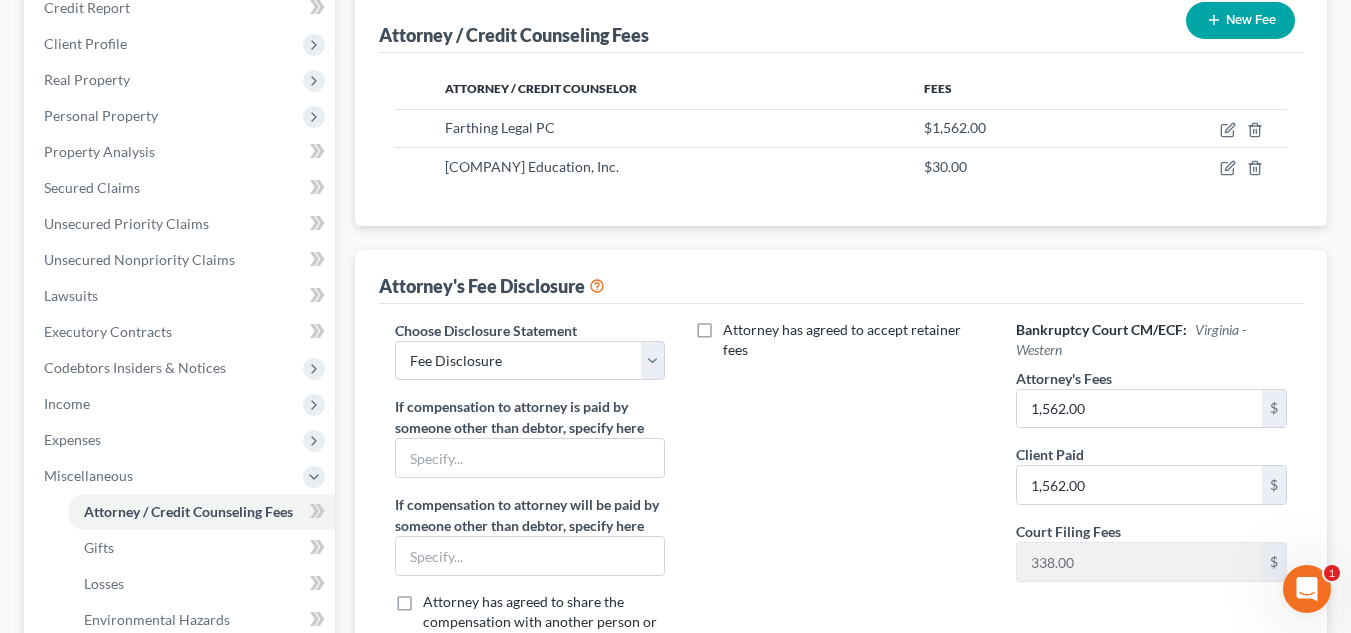 scroll, scrollTop: 12, scrollLeft: 0, axis: vertical 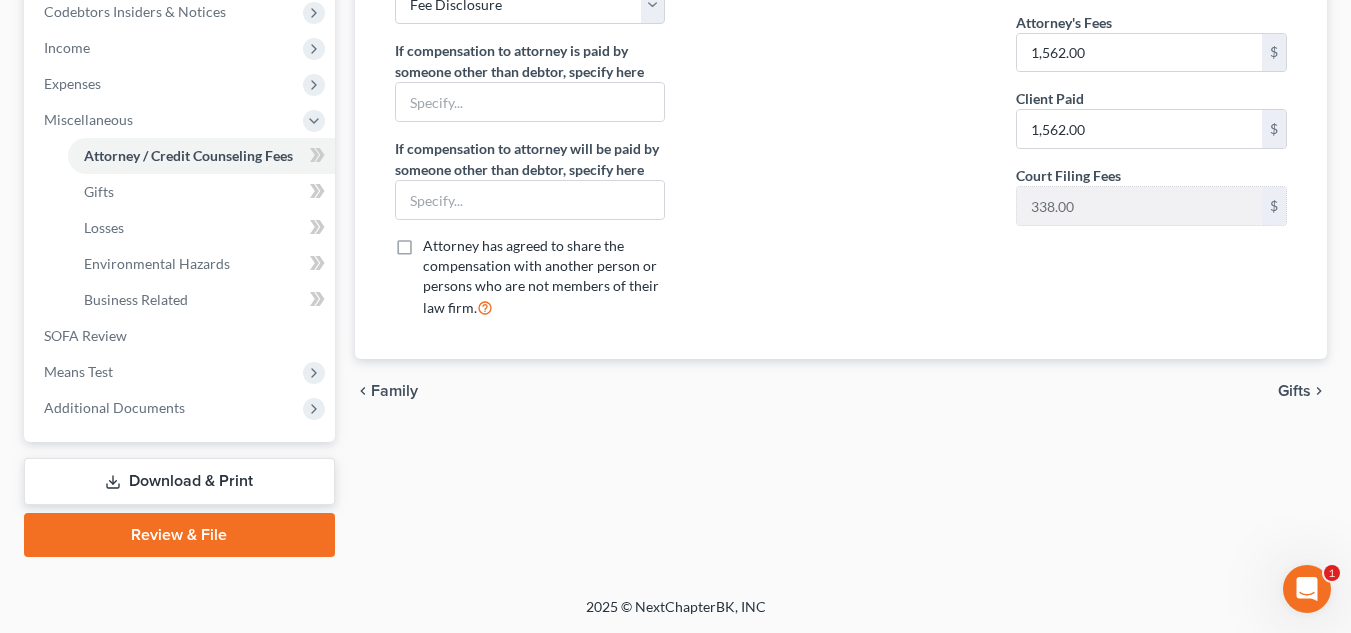 click on "Attorney's Fee Disclosure
Choose Disclosure Statement Select Fee Disclosure If compensation to attorney is paid by someone other than debtor, specify here If compensation to attorney will be paid by someone other than debtor, specify here Attorney has agreed to share the compensation with another person or persons who are not members of their law firm.  Attorney has agreed to accept retainer fees Bankruptcy Court CM/ECF:  Virginia - Western Attorney's Fees 1,562.00 $ Client Paid 1,562.00 $ Court Filing Fees 338.00 $" at bounding box center (841, 126) 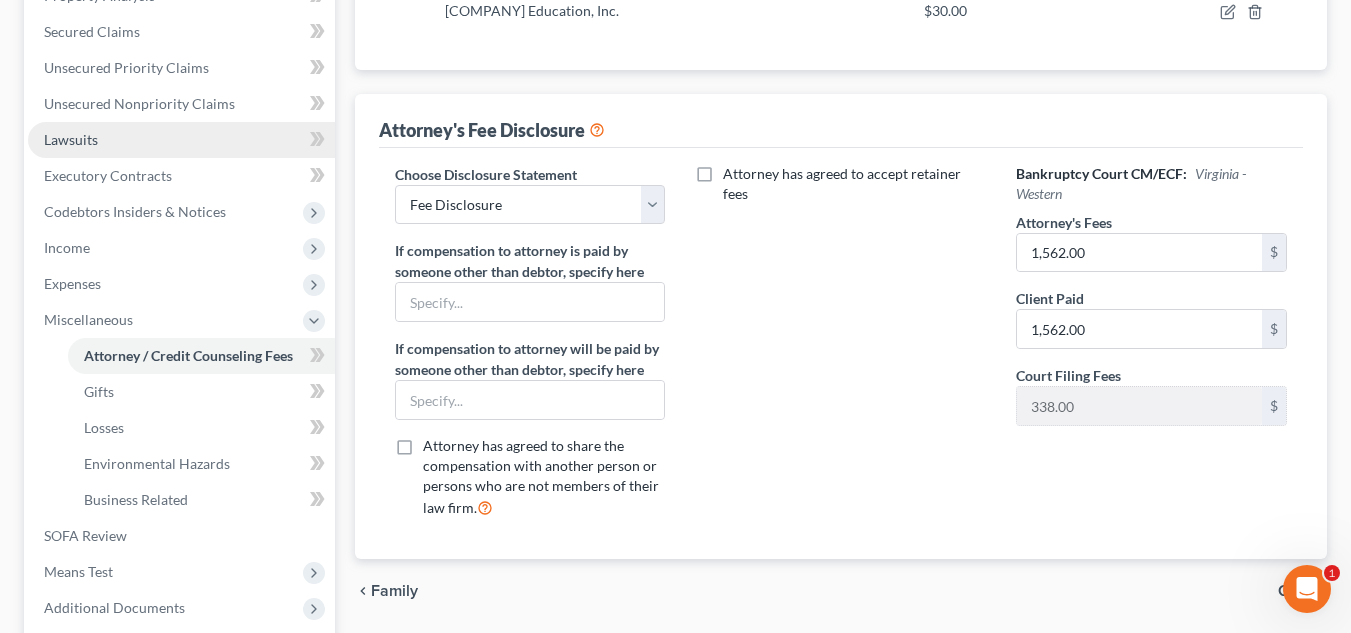click on "Lawsuits" at bounding box center [181, 140] 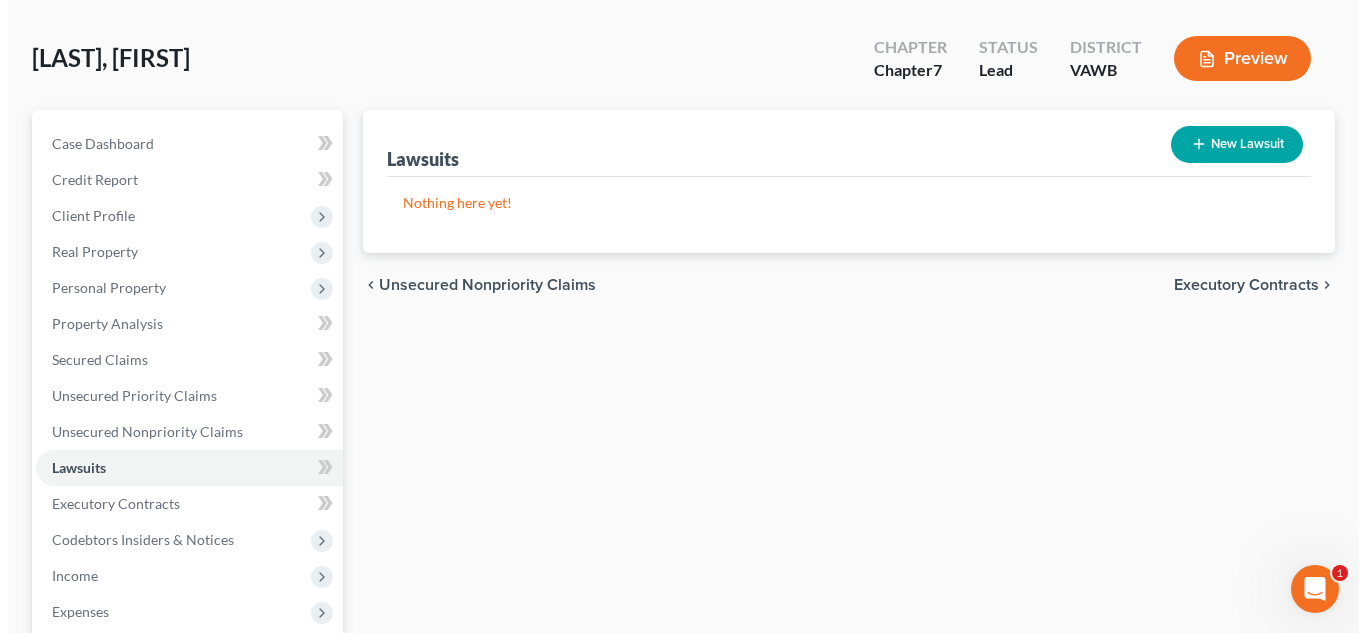 scroll, scrollTop: 0, scrollLeft: 0, axis: both 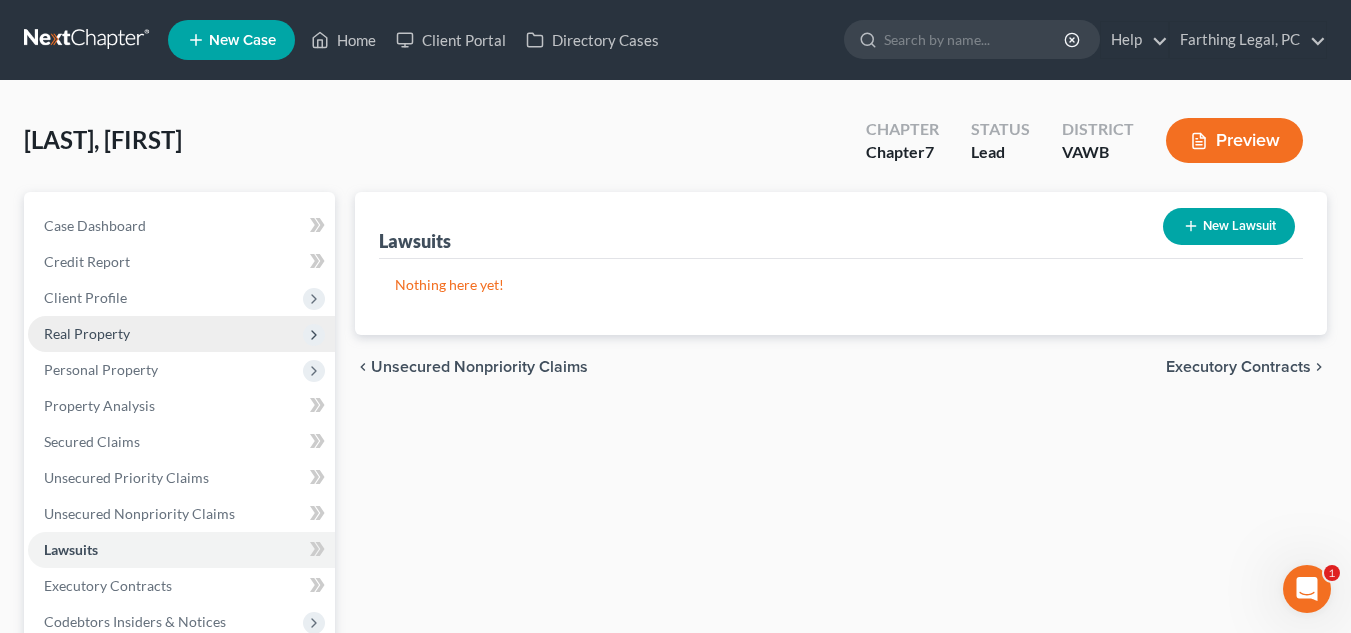 click on "Real Property" at bounding box center (181, 334) 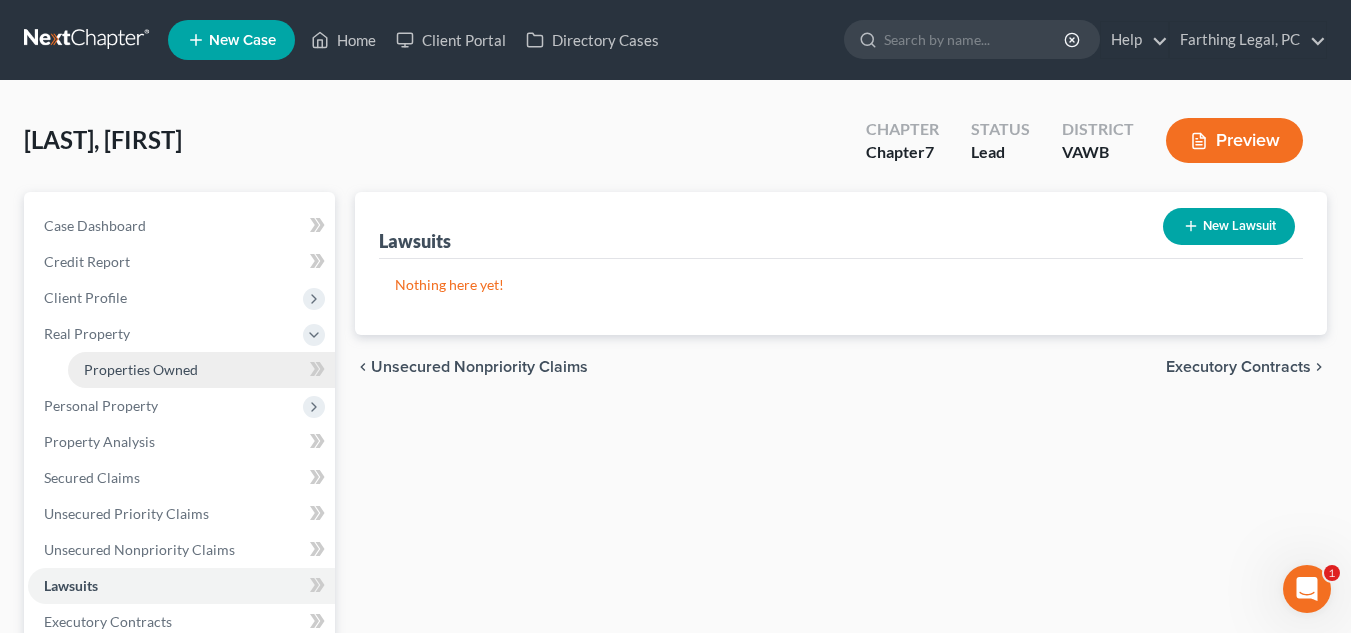 click on "Properties Owned" at bounding box center (141, 369) 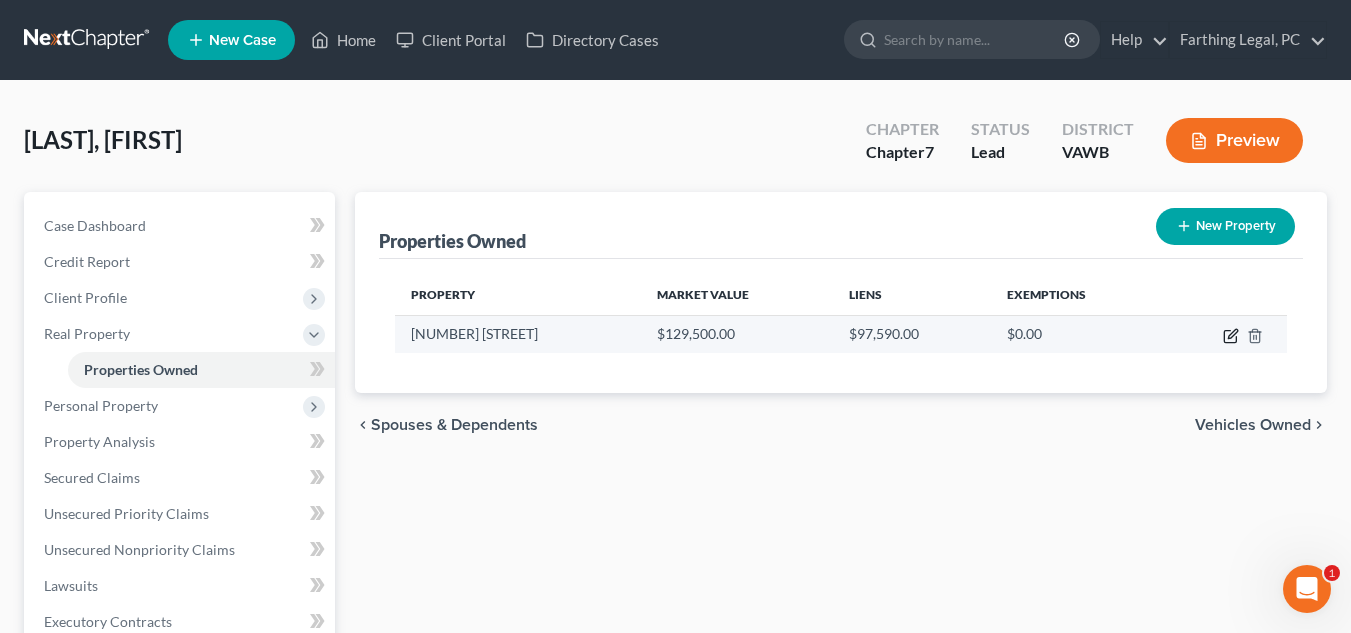 click 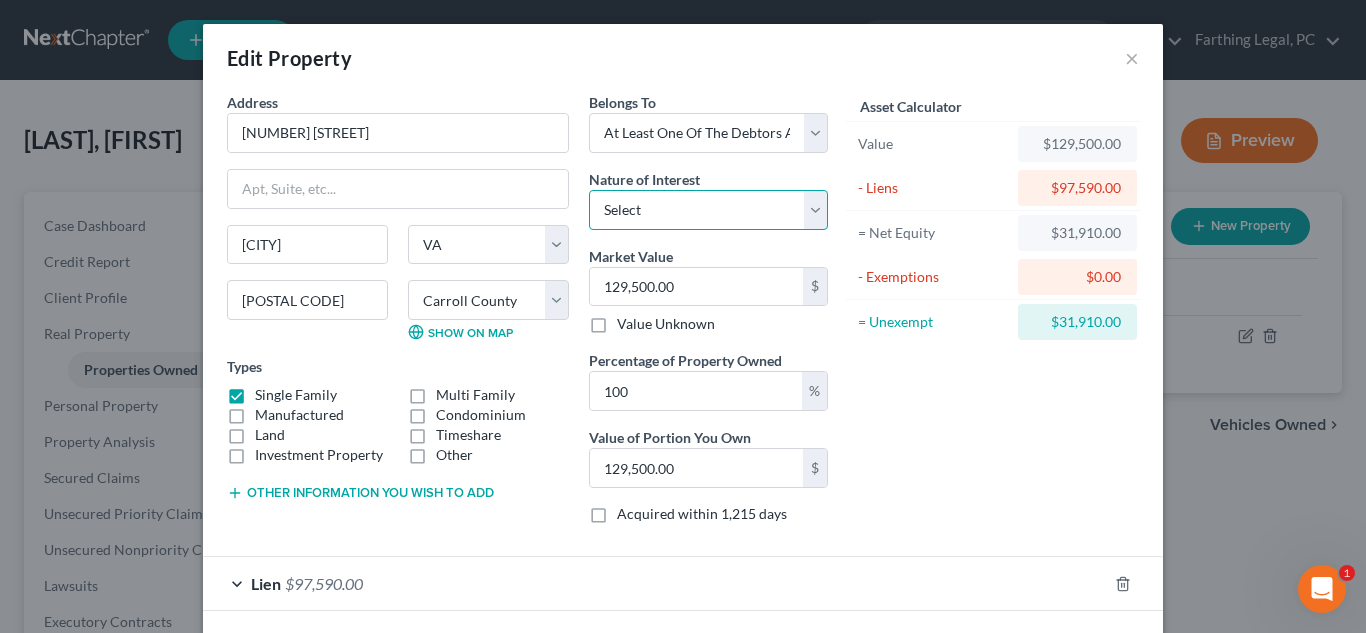 click on "Select Fee Simple Joint Tenant Life Estate Equitable Interest Future Interest Tenancy By The Entireties Tenants In Common Other" at bounding box center [708, 210] 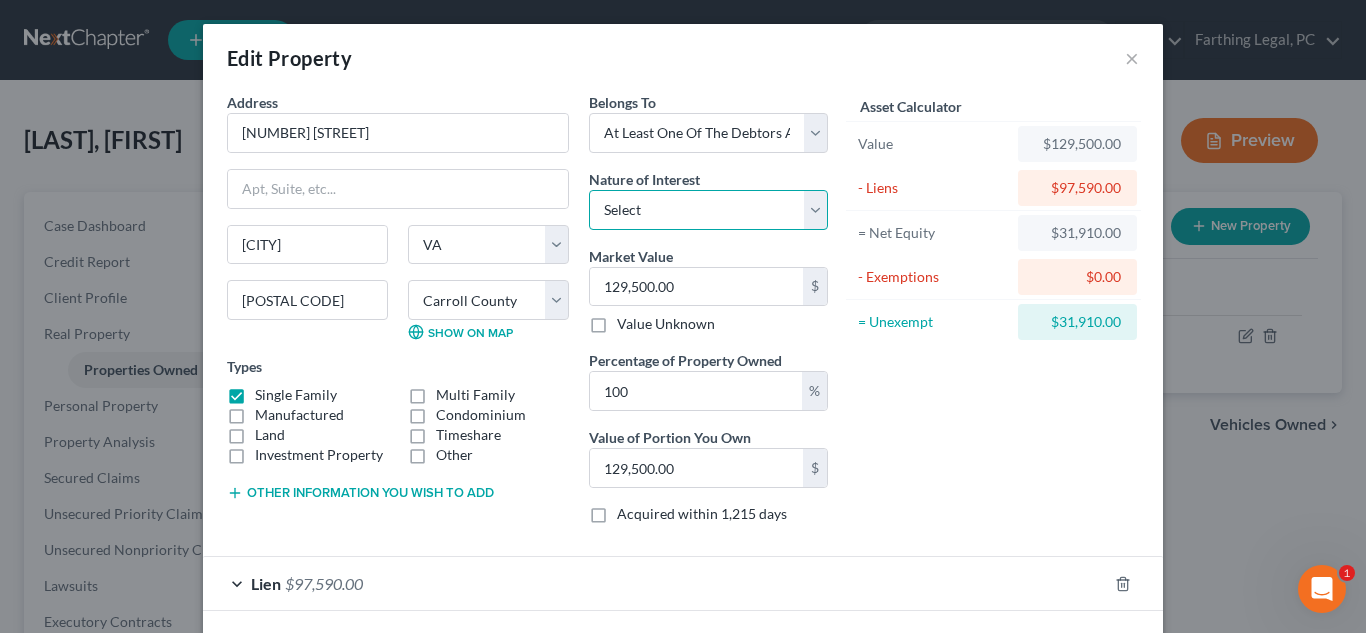 select on "6" 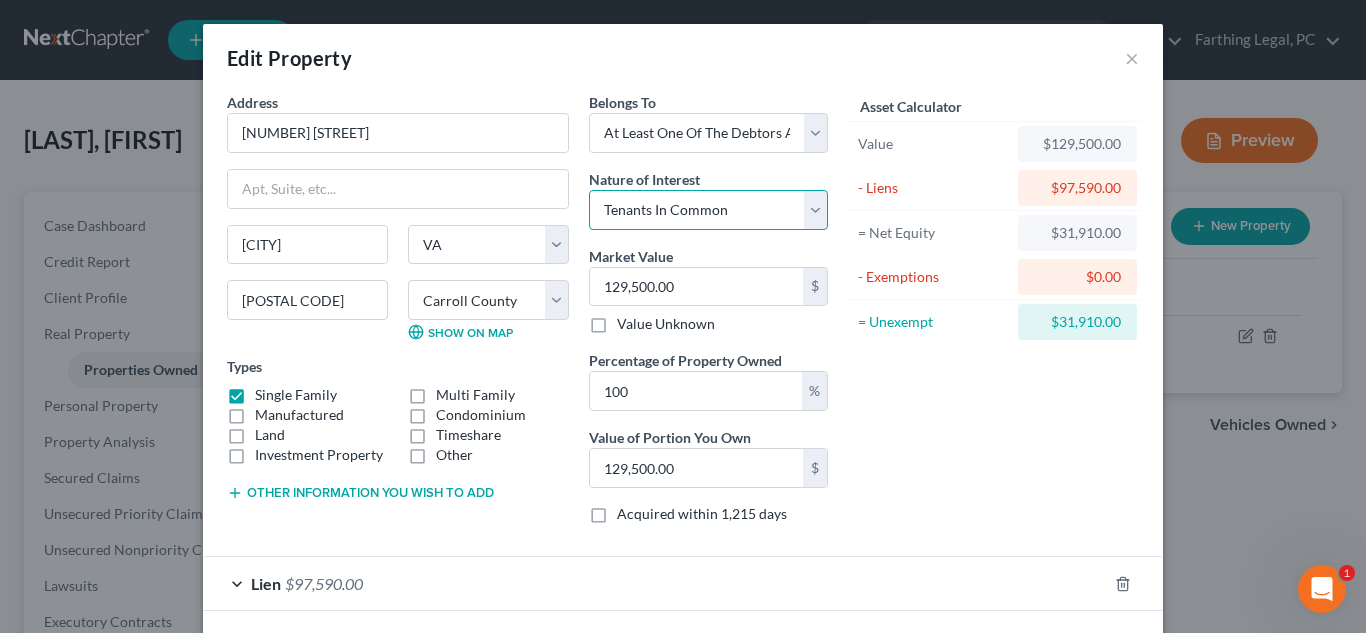 click on "Select Fee Simple Joint Tenant Life Estate Equitable Interest Future Interest Tenancy By The Entireties Tenants In Common Other" at bounding box center (708, 210) 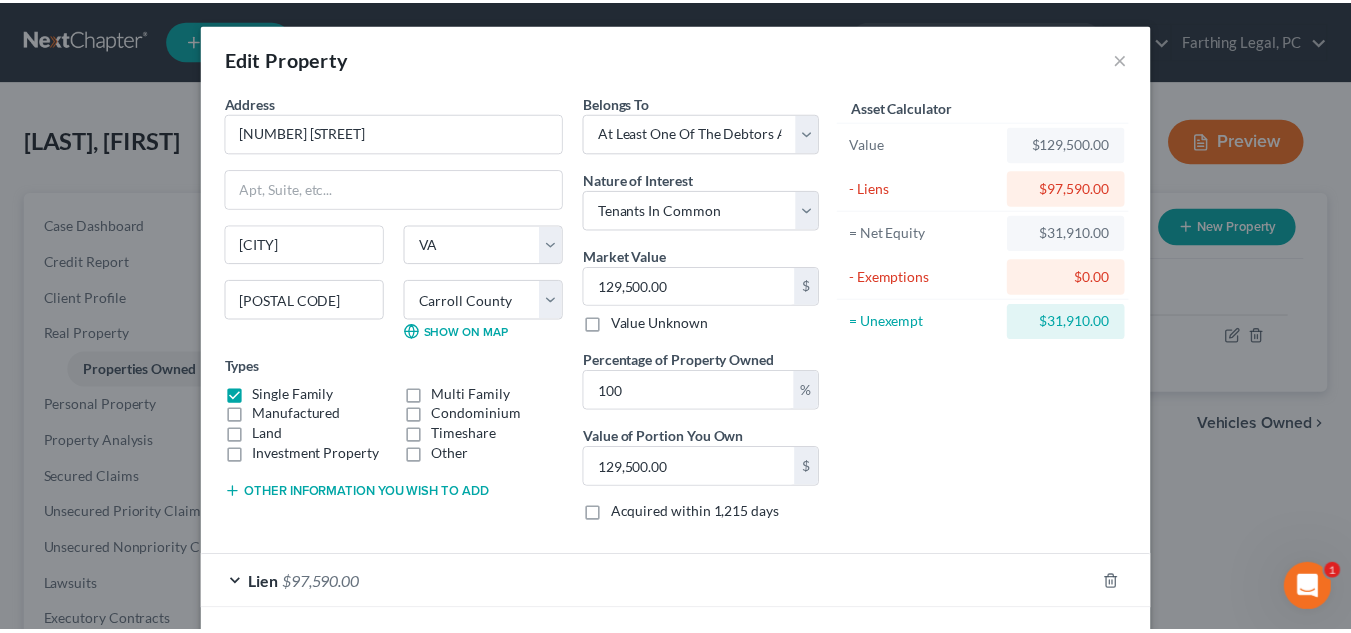 scroll, scrollTop: 88, scrollLeft: 0, axis: vertical 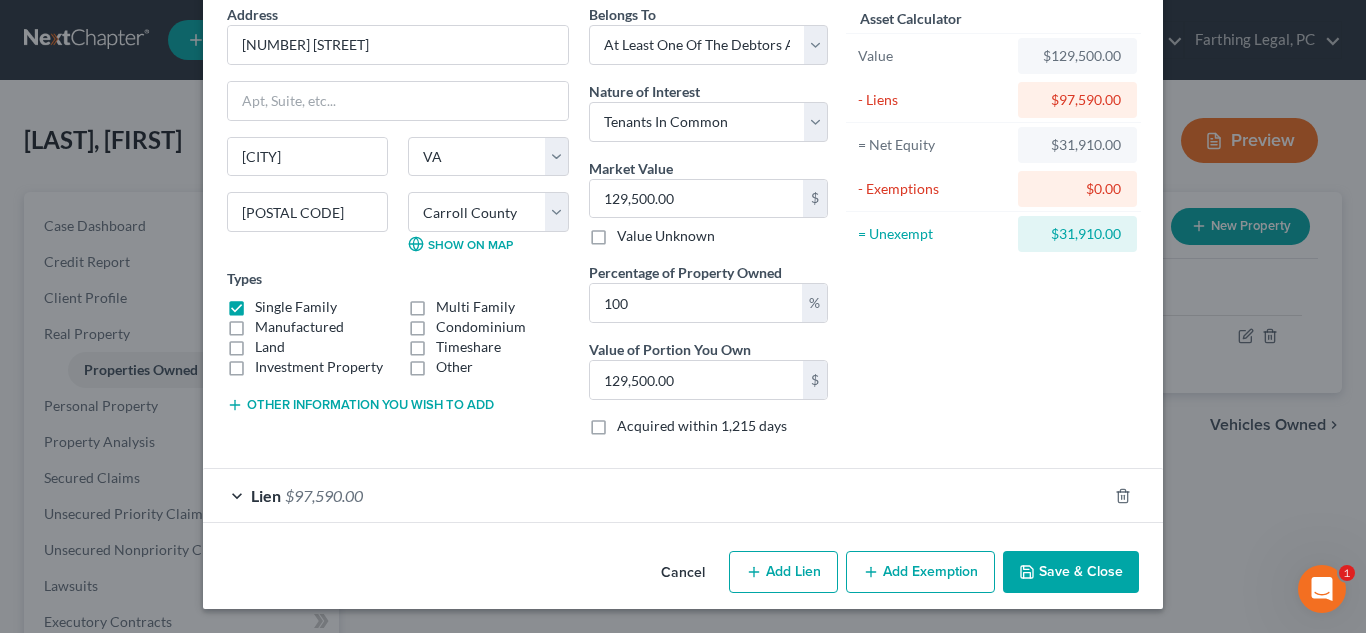click on "Save & Close" at bounding box center (1071, 572) 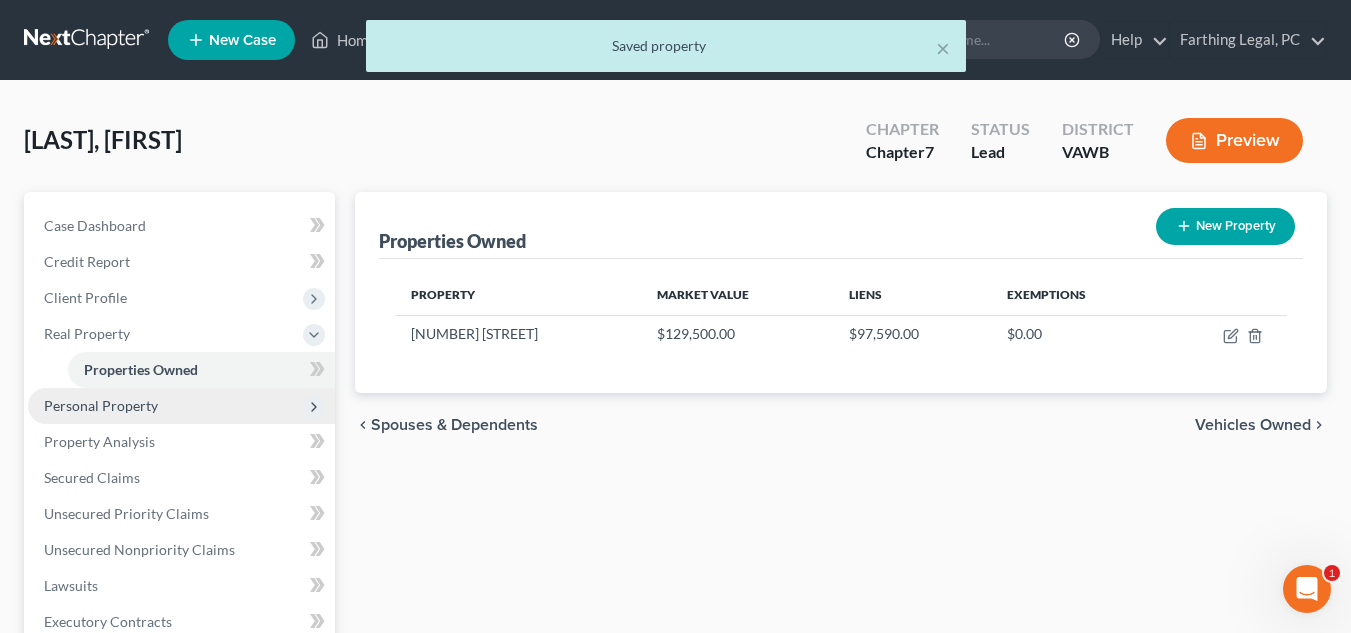 click on "Personal Property" at bounding box center [181, 406] 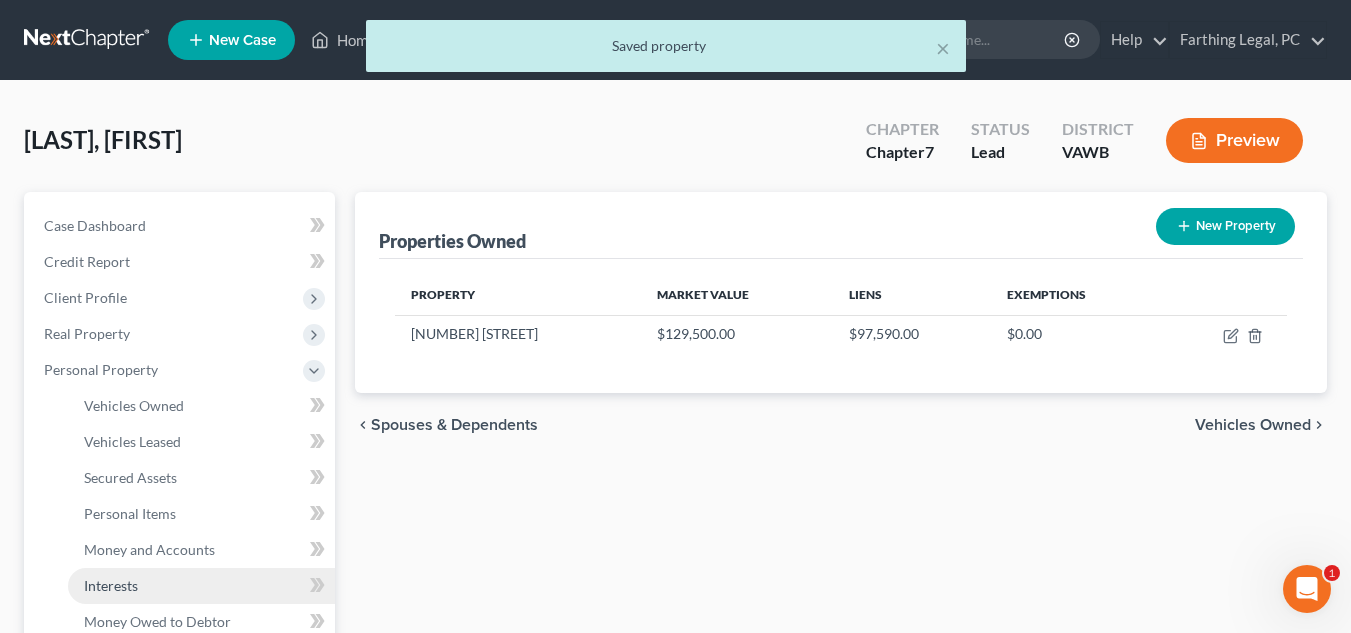 click on "Interests" at bounding box center (201, 586) 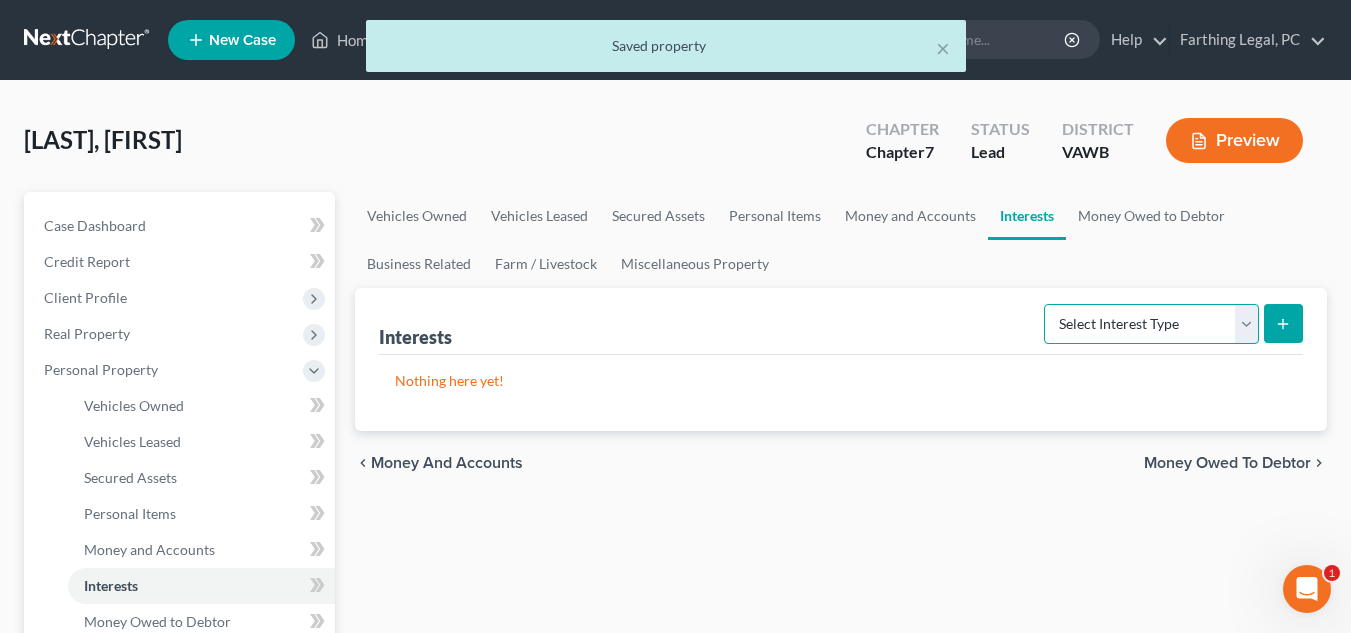 click on "Select Interest Type 401K Annuity Bond Education IRA Government Bond Government Pension Plan Incorporated Business IRA Joint Venture (Active) Joint Venture (Inactive) Keogh Mutual Fund Other Retirement Plan Partnership (Active) Partnership (Inactive) Pension Plan Stock Term Life Insurance Unincorporated Business Whole Life Insurance" at bounding box center (1151, 324) 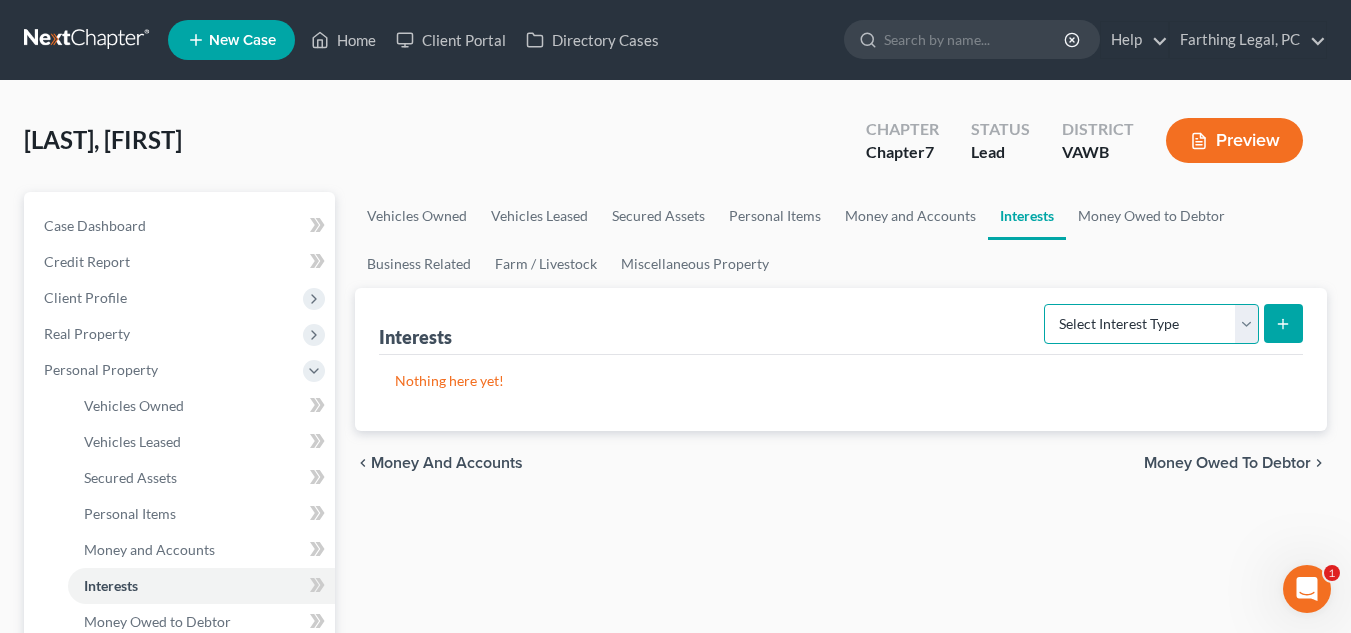 select on "term_life_insurance" 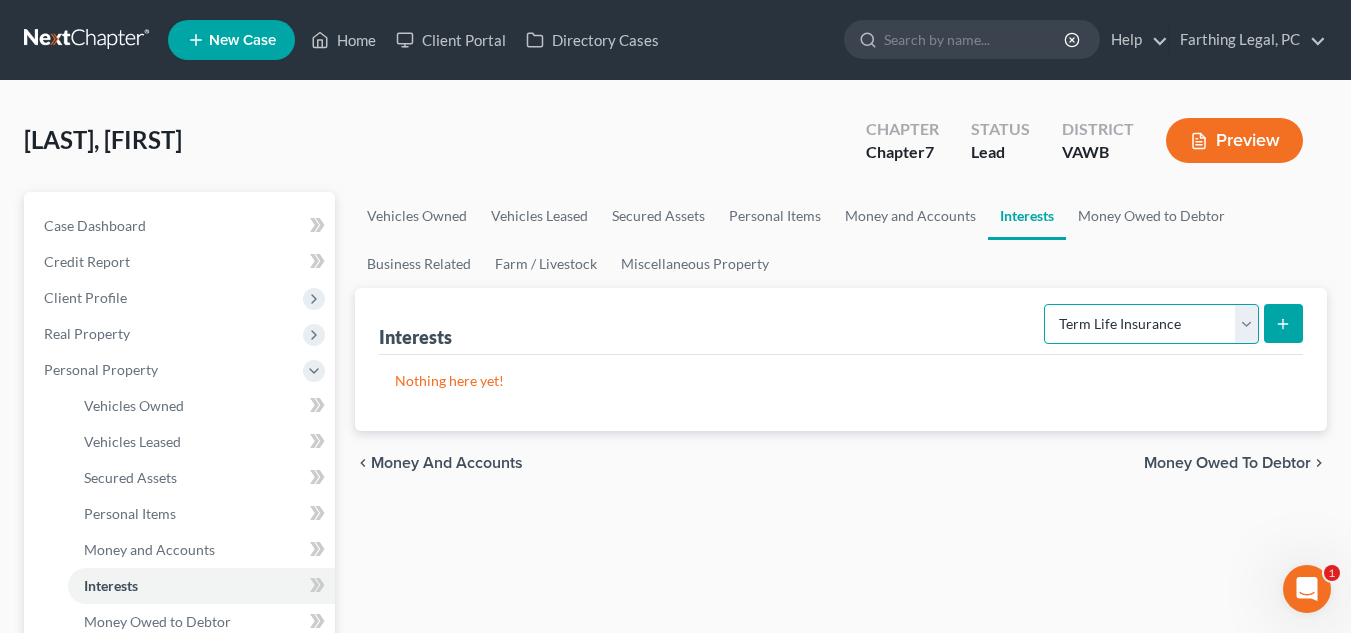 click on "Select Interest Type 401K Annuity Bond Education IRA Government Bond Government Pension Plan Incorporated Business IRA Joint Venture (Active) Joint Venture (Inactive) Keogh Mutual Fund Other Retirement Plan Partnership (Active) Partnership (Inactive) Pension Plan Stock Term Life Insurance Unincorporated Business Whole Life Insurance" at bounding box center (1151, 324) 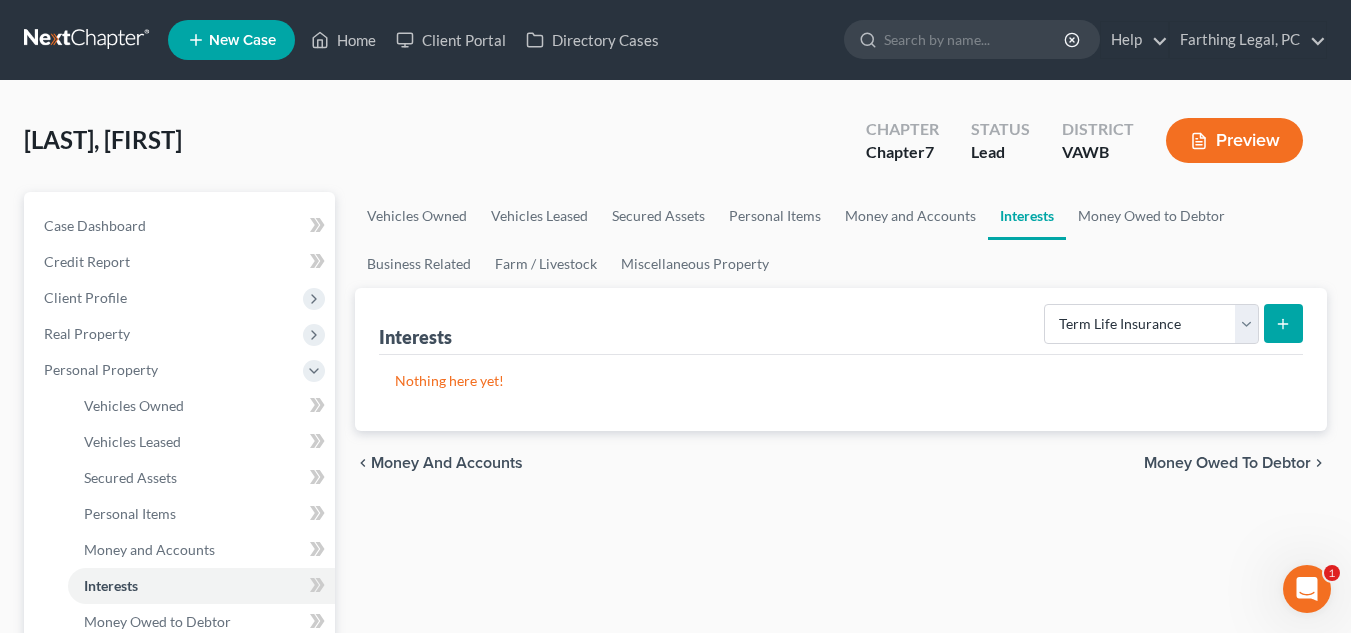 click at bounding box center (1283, 323) 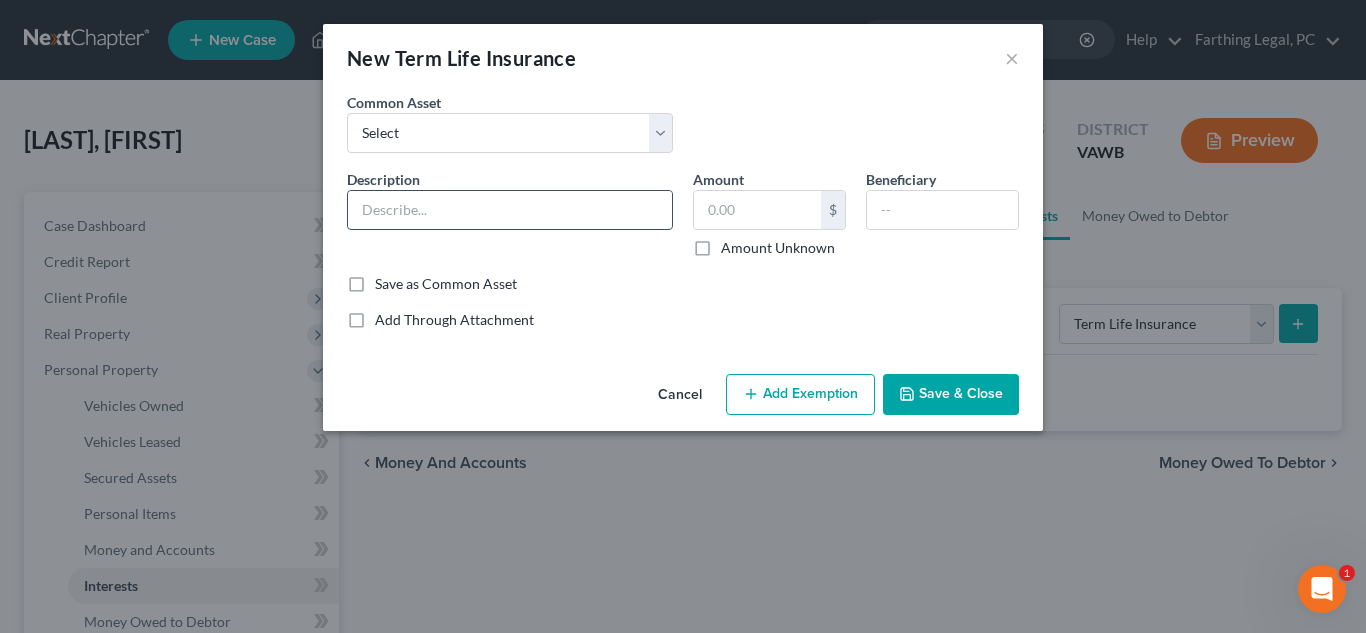 click at bounding box center (510, 210) 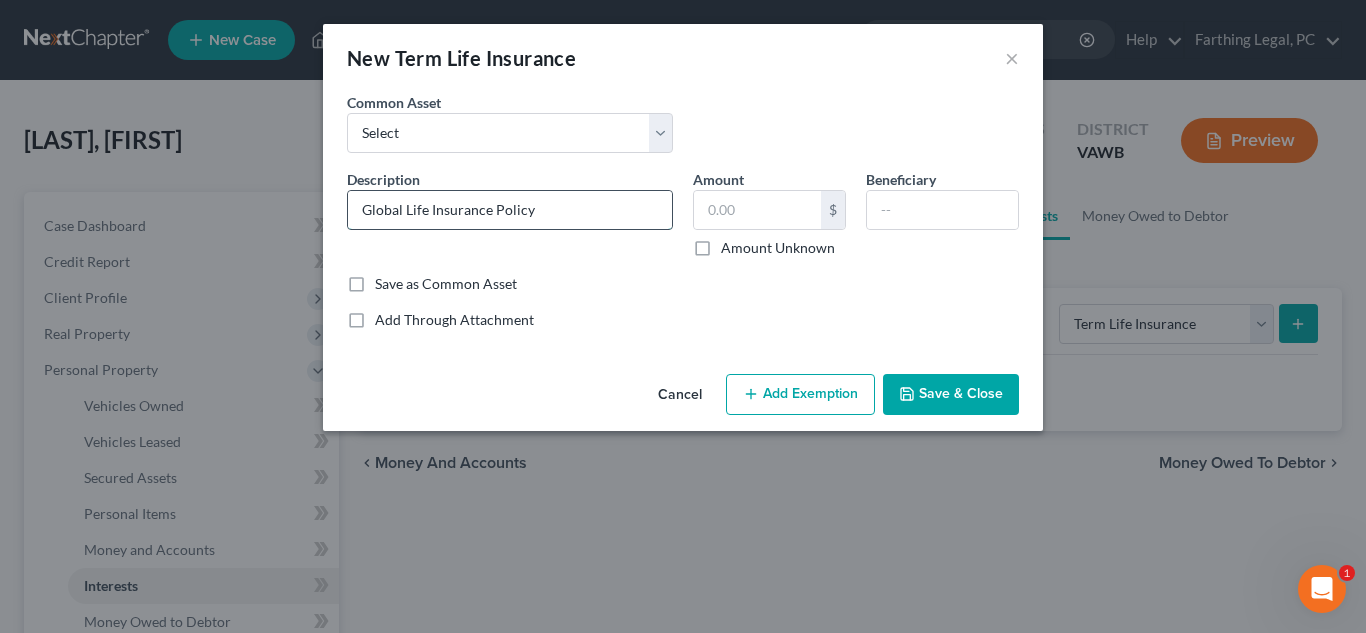 type on "Global Life Insurance Policy" 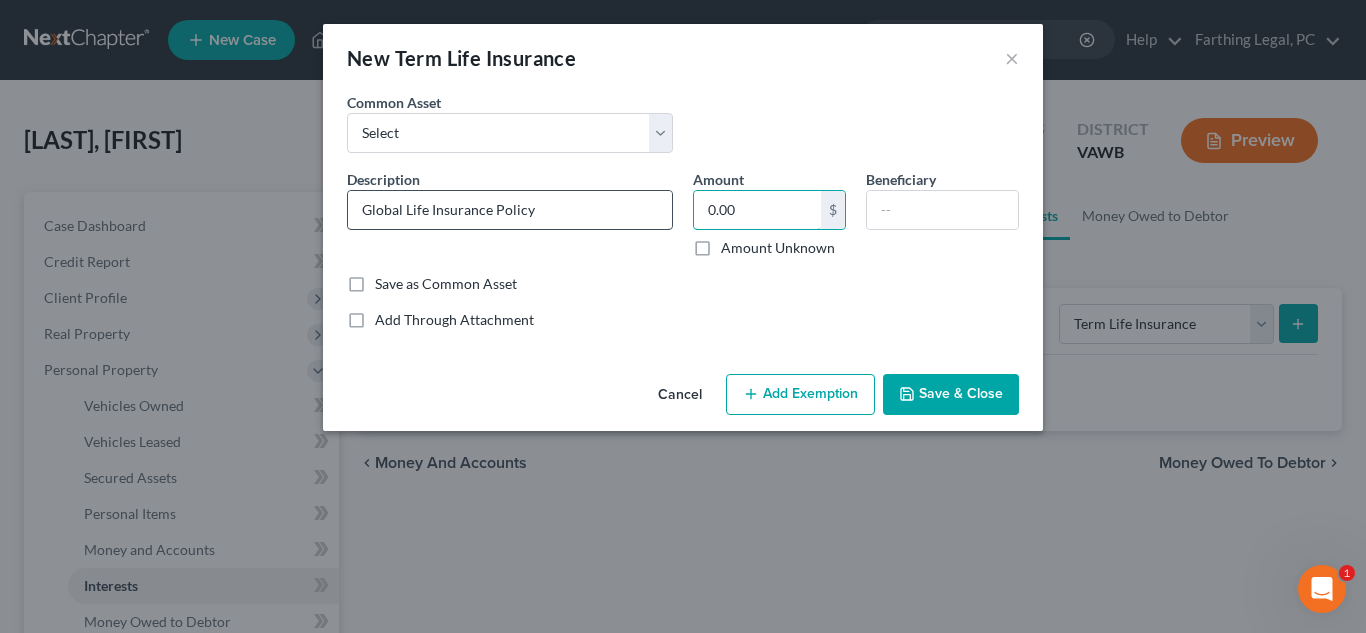 type on "0.00" 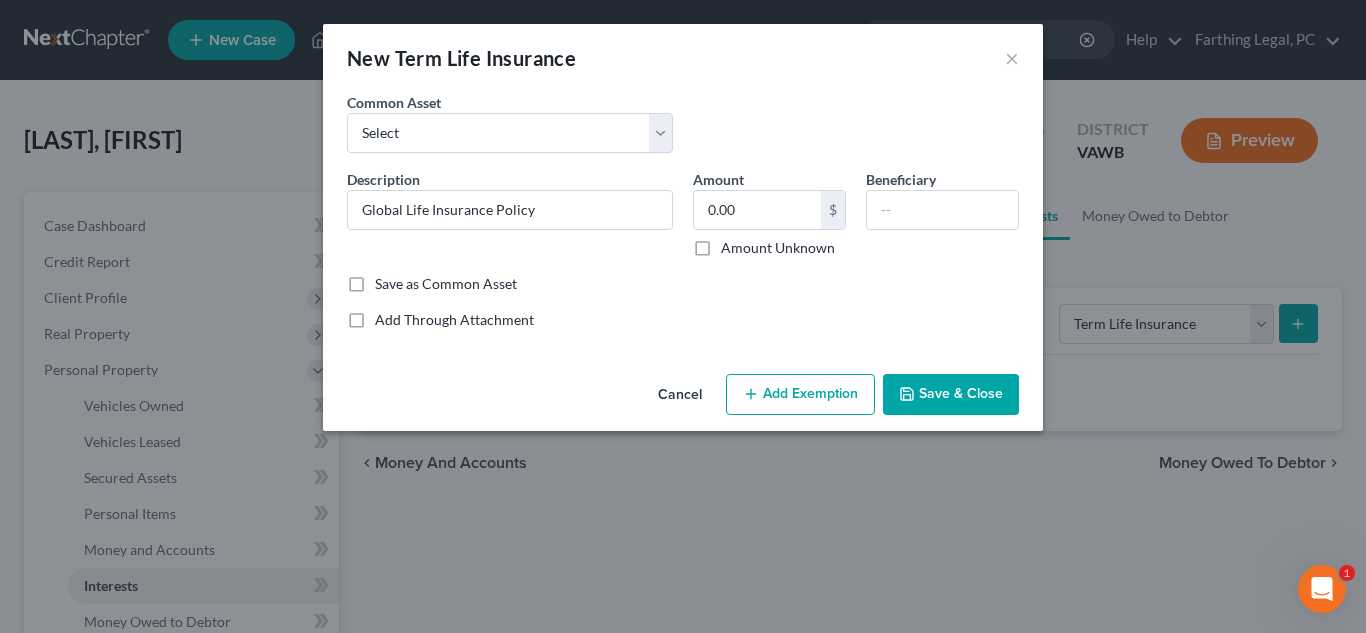 click on "Save & Close" at bounding box center [951, 395] 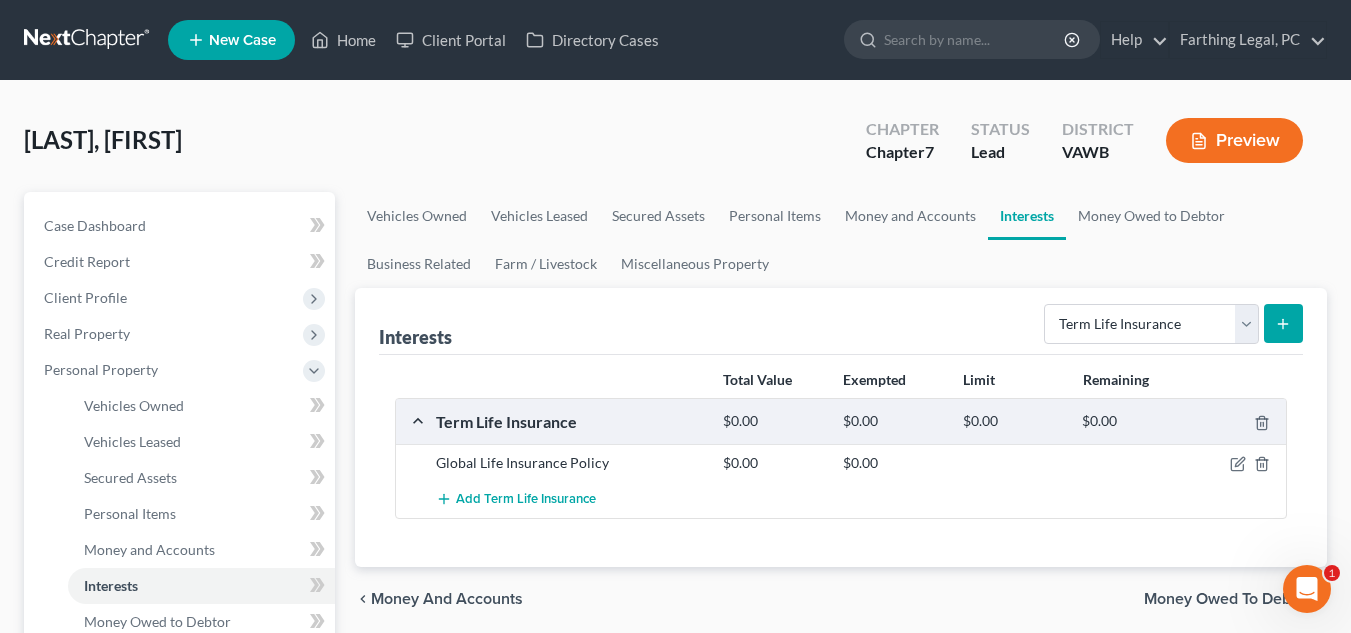 click on "Interests Select Interest Type 401K Annuity Bond Education IRA Government Bond Government Pension Plan Incorporated Business IRA Joint Venture (Active) Joint Venture (Inactive) Keogh Mutual Fund Other Retirement Plan Partnership (Active) Partnership (Inactive) Pension Plan Stock Term Life Insurance Unincorporated Business Whole Life Insurance" at bounding box center (841, 321) 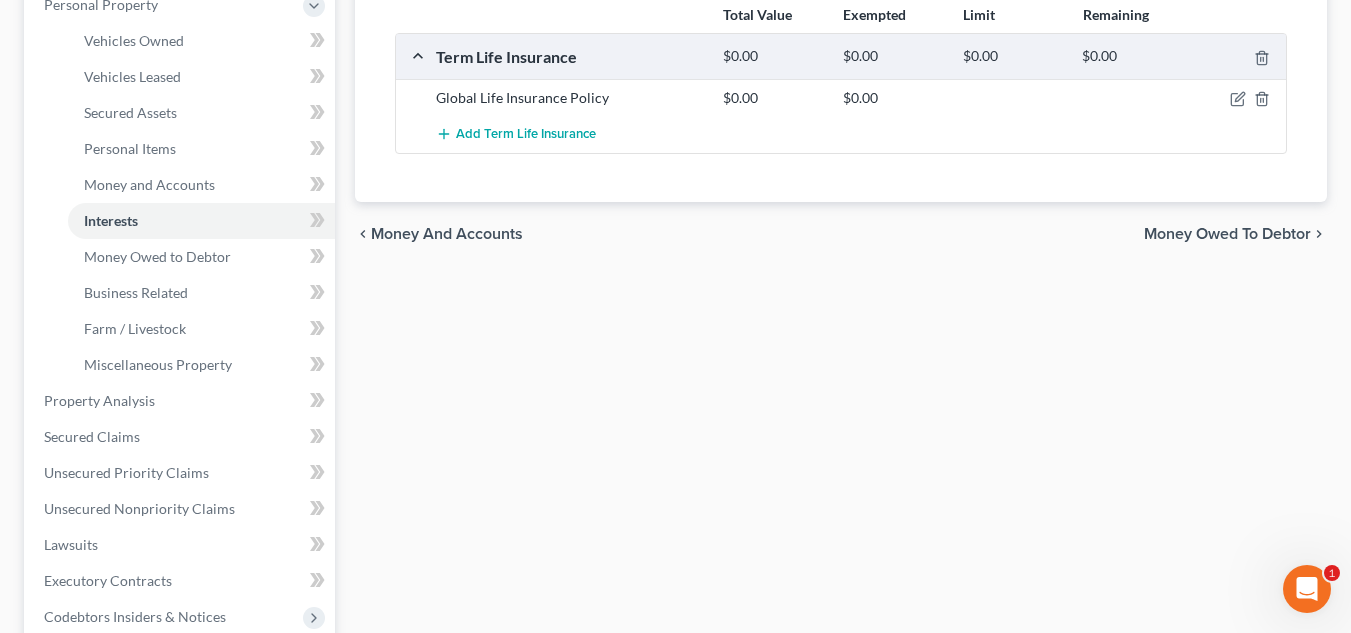 scroll, scrollTop: 396, scrollLeft: 0, axis: vertical 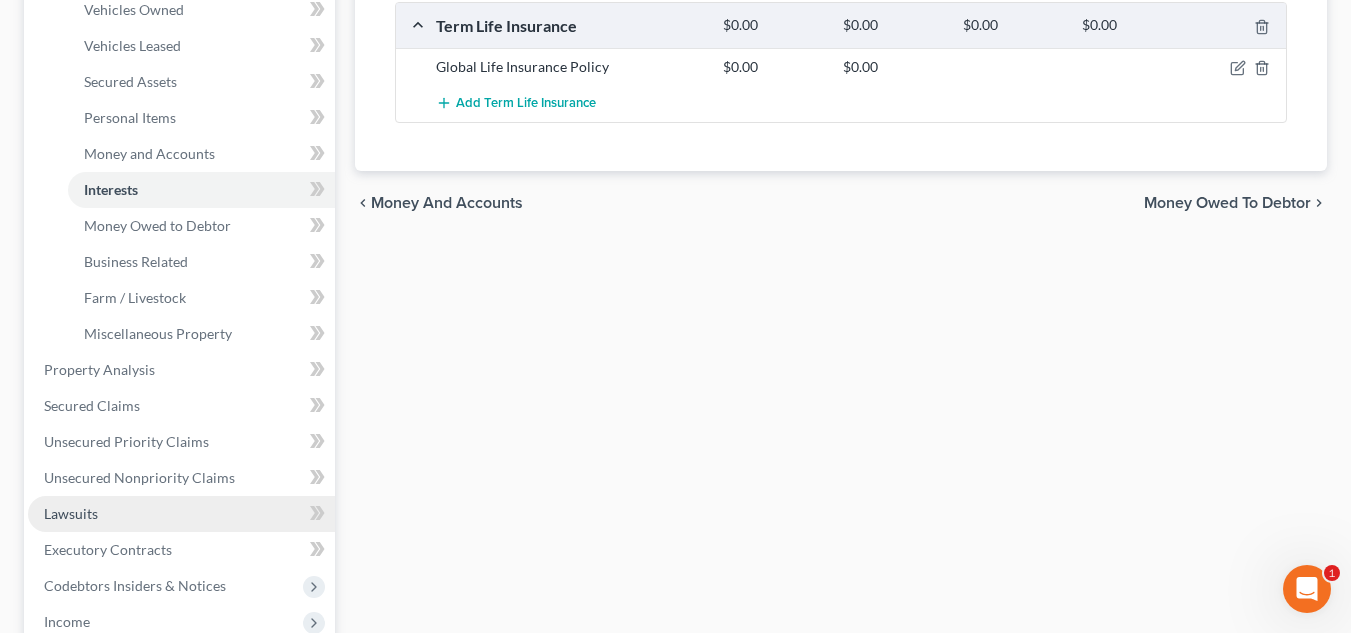 click on "Lawsuits" at bounding box center [181, 514] 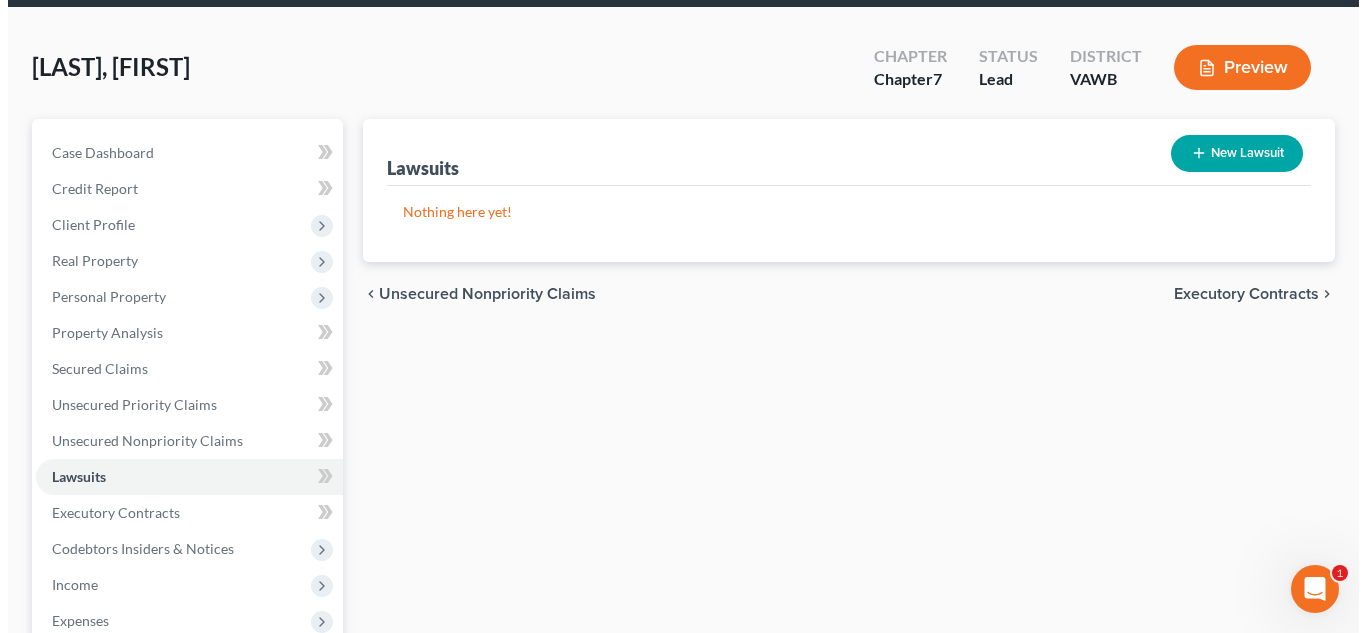 scroll, scrollTop: 0, scrollLeft: 0, axis: both 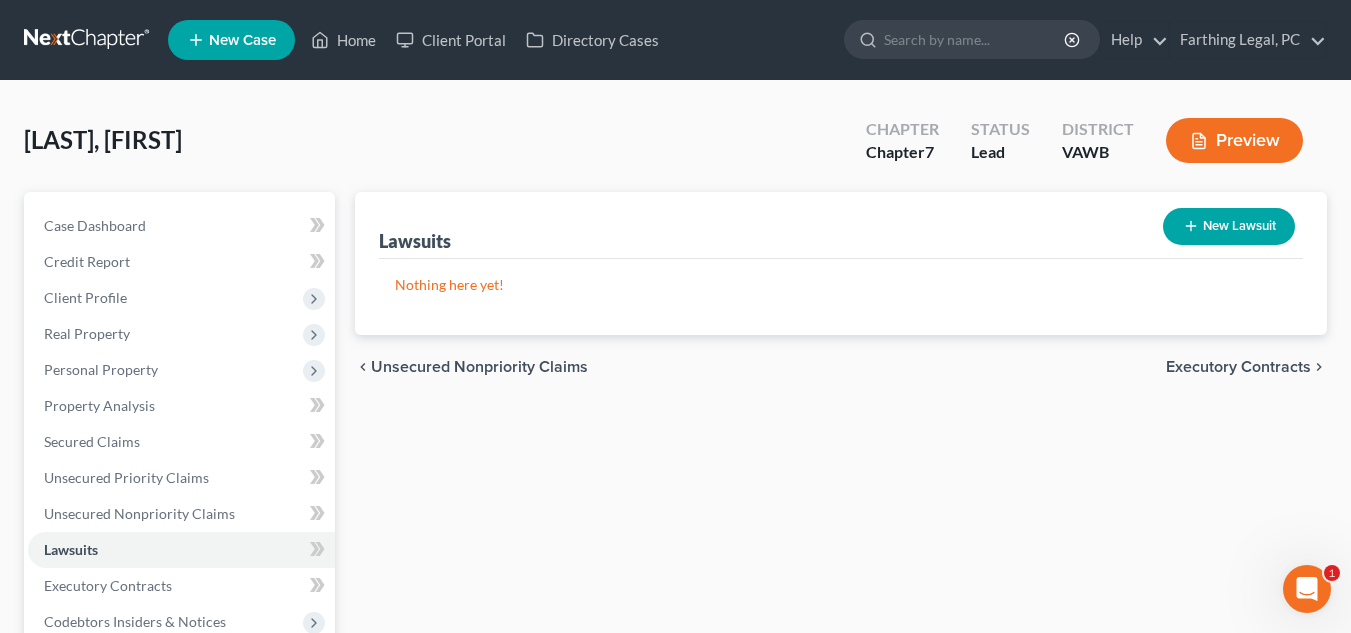 click on "New Lawsuit" at bounding box center [1229, 226] 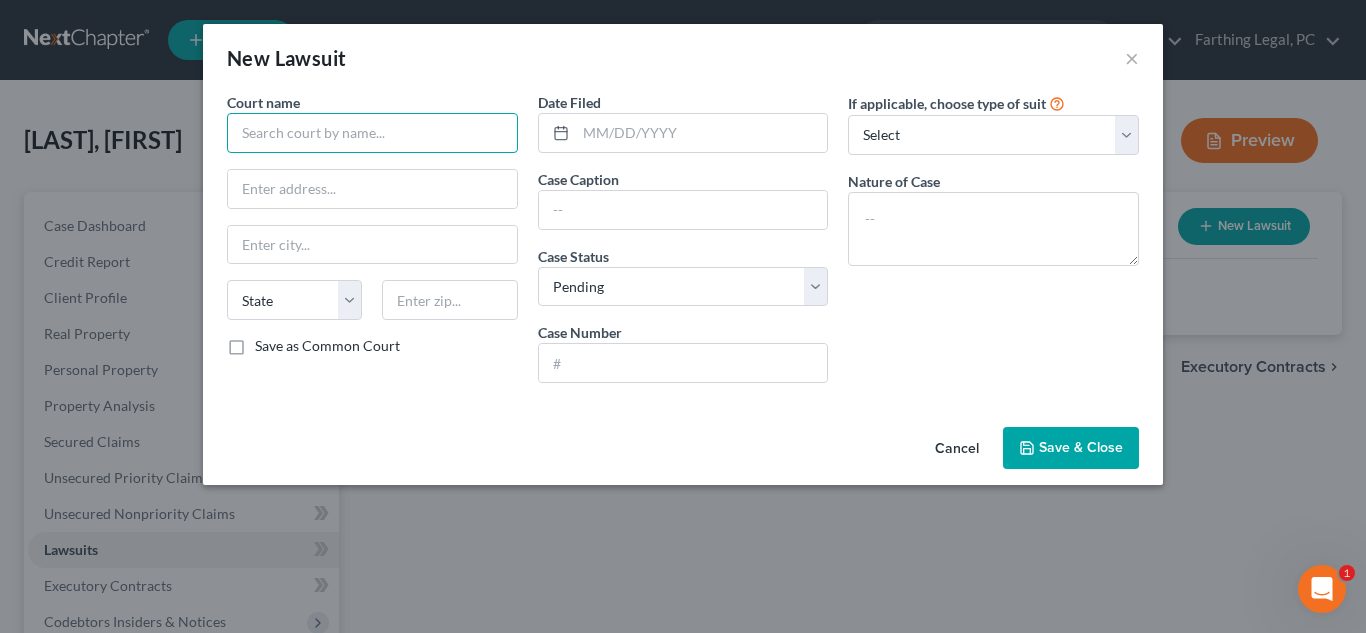 click at bounding box center [372, 133] 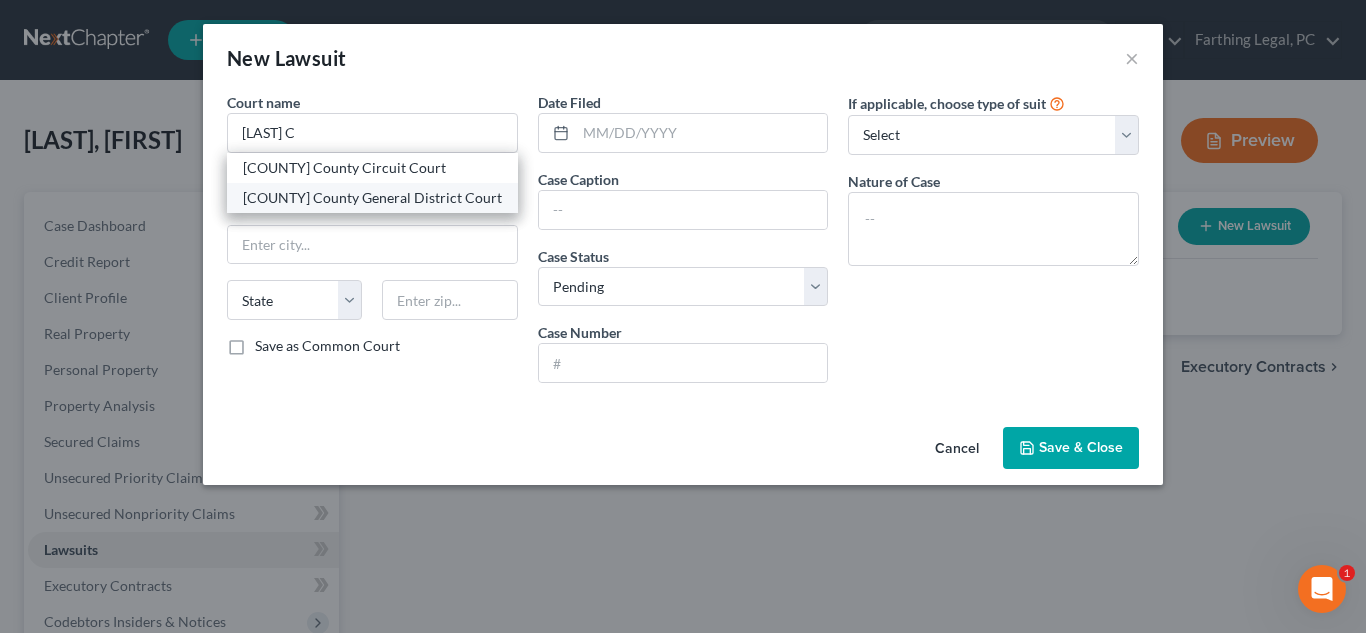 click on "[COUNTY] County General District Court" at bounding box center [372, 198] 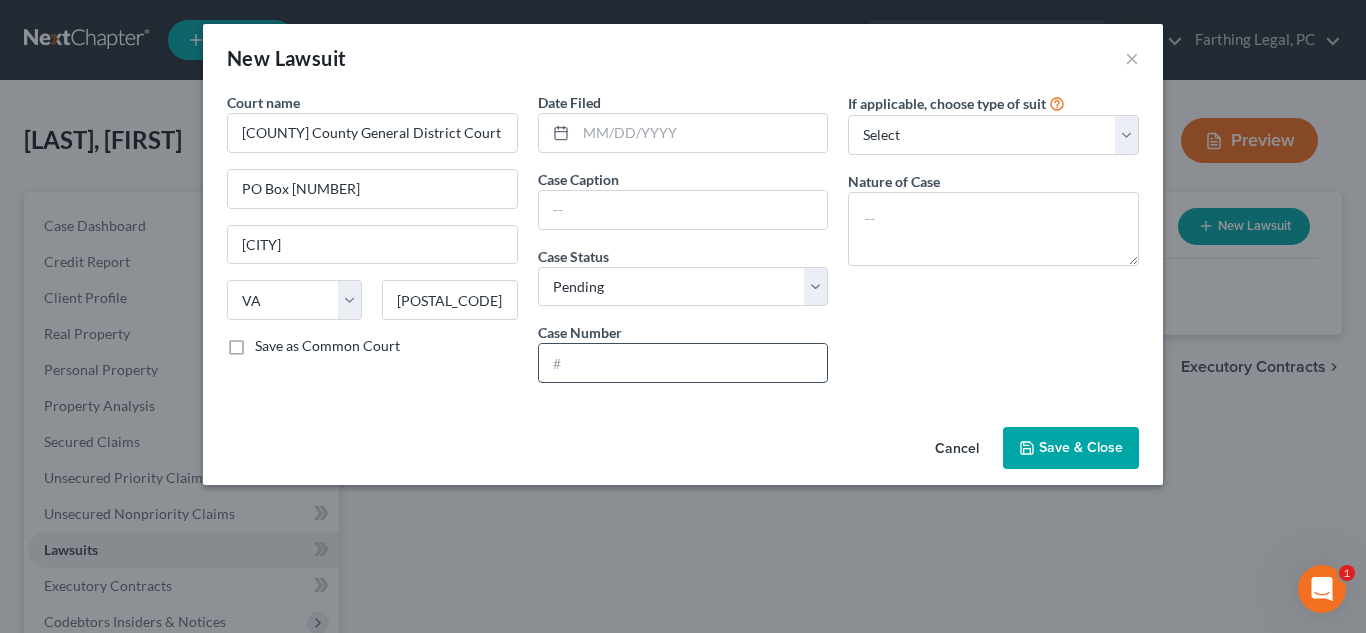 click at bounding box center [683, 363] 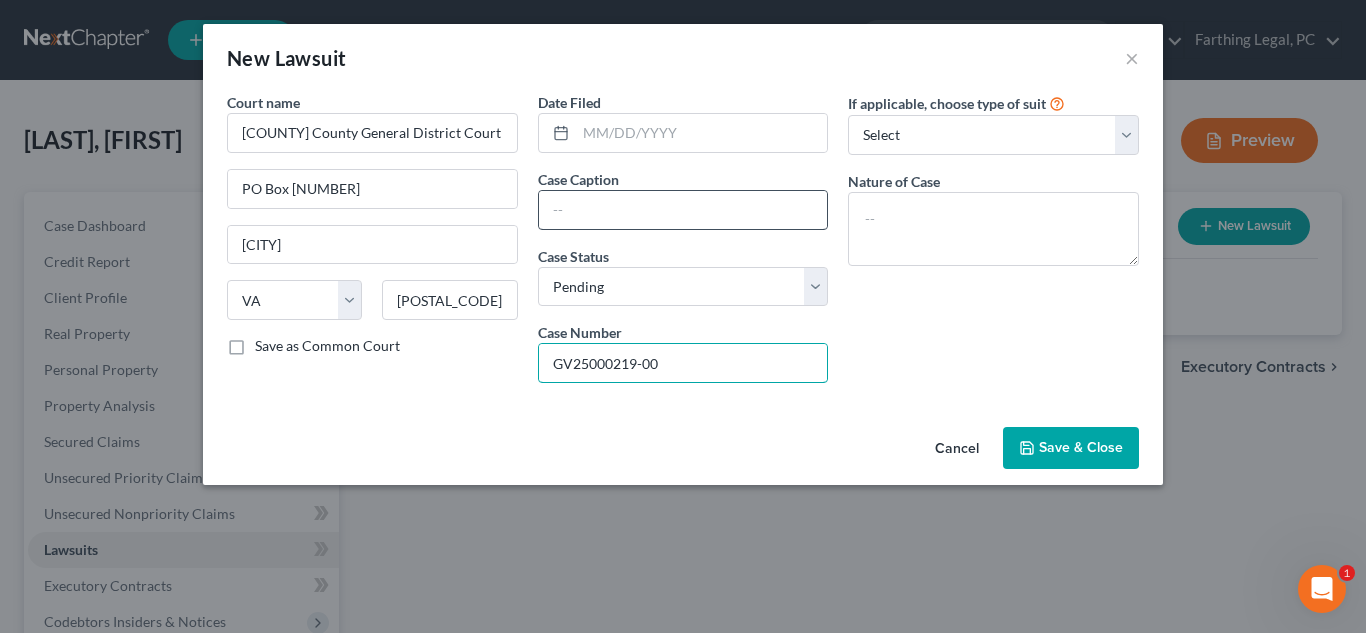 type on "GV25000219-00" 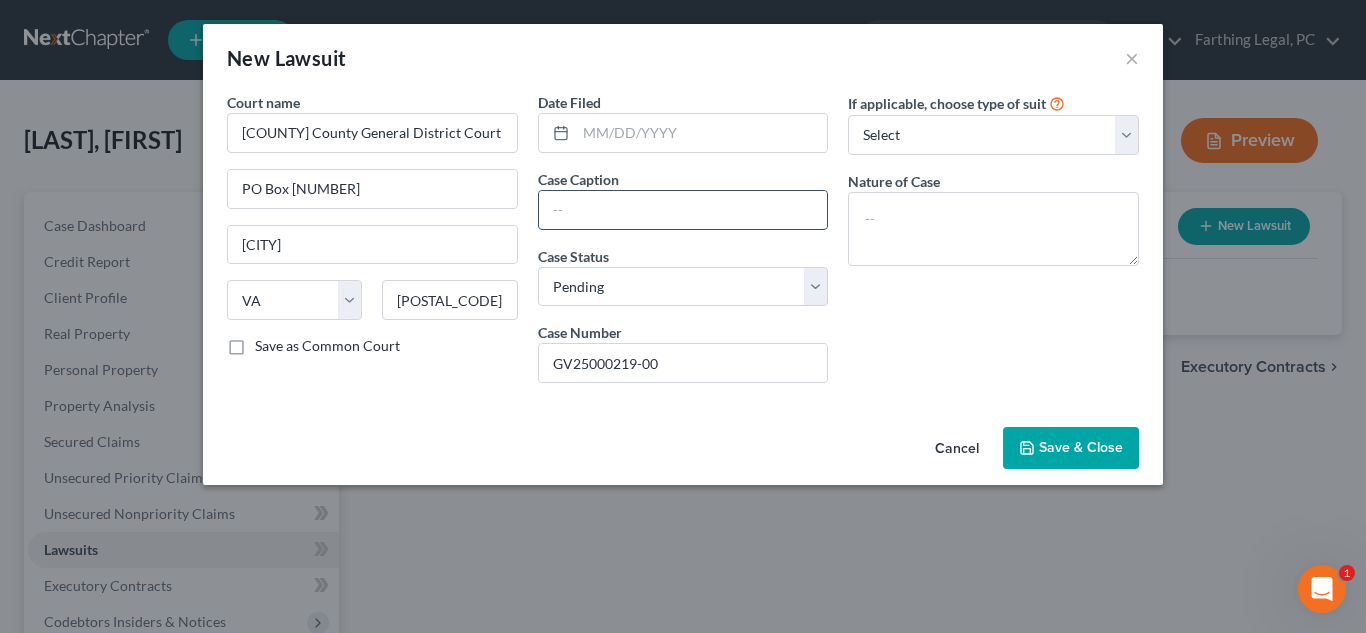 click at bounding box center [683, 210] 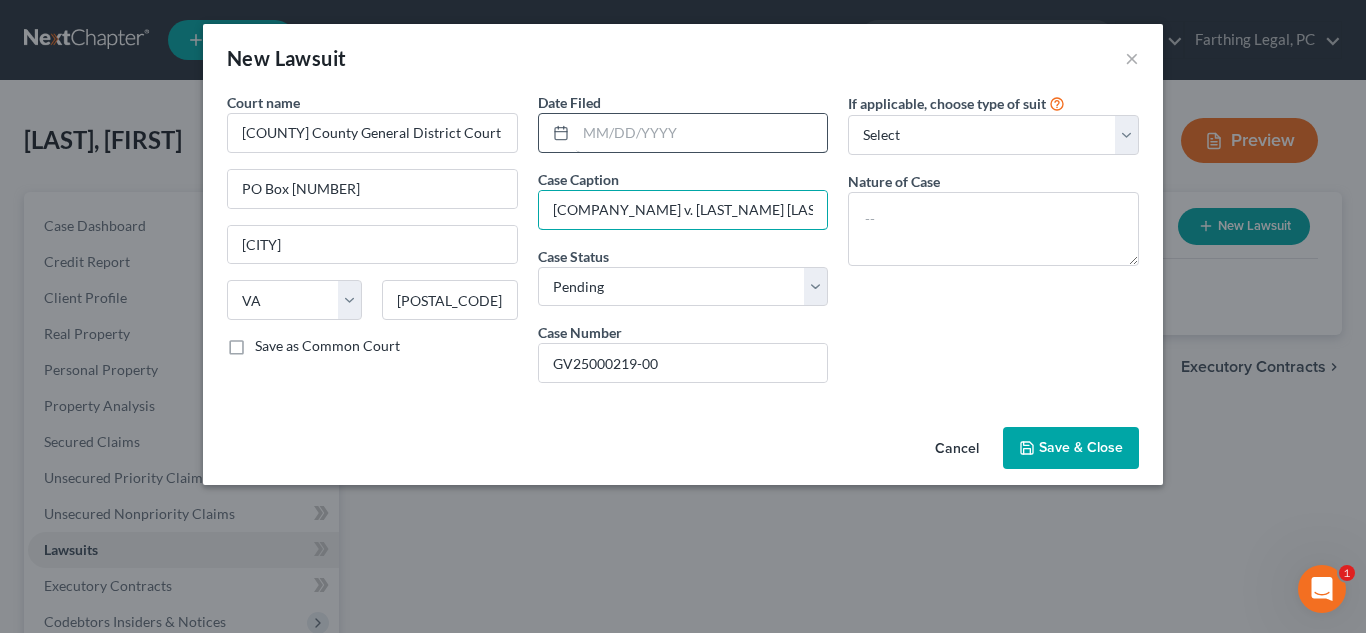 type on "[COMPANY_NAME] v. [LAST_NAME] [LAST_NAME]" 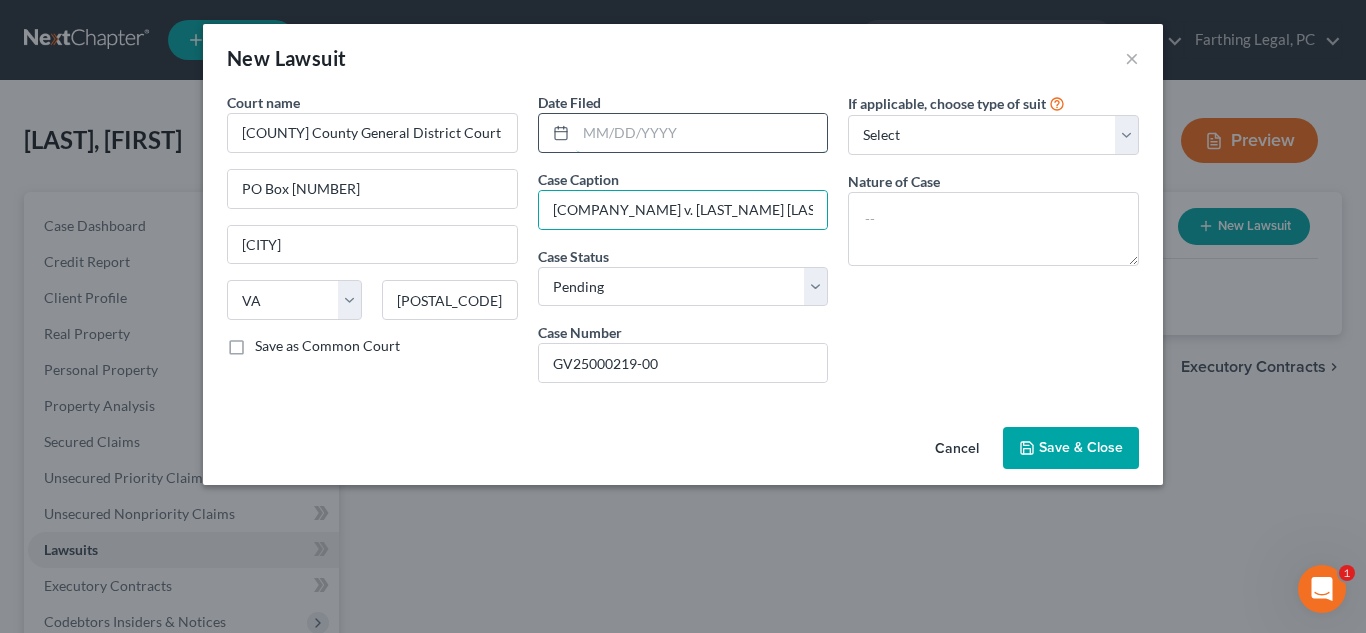 click at bounding box center [702, 133] 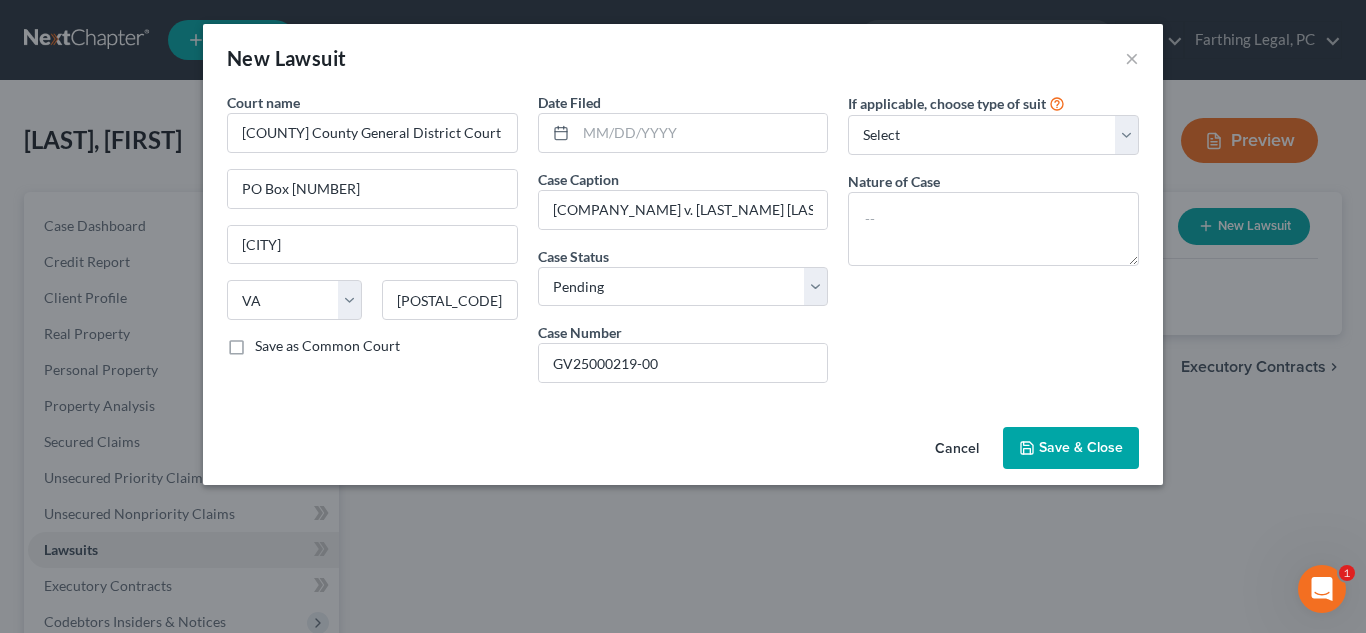 click on "Case Status
*
Select Pending On Appeal Concluded" at bounding box center (683, 276) 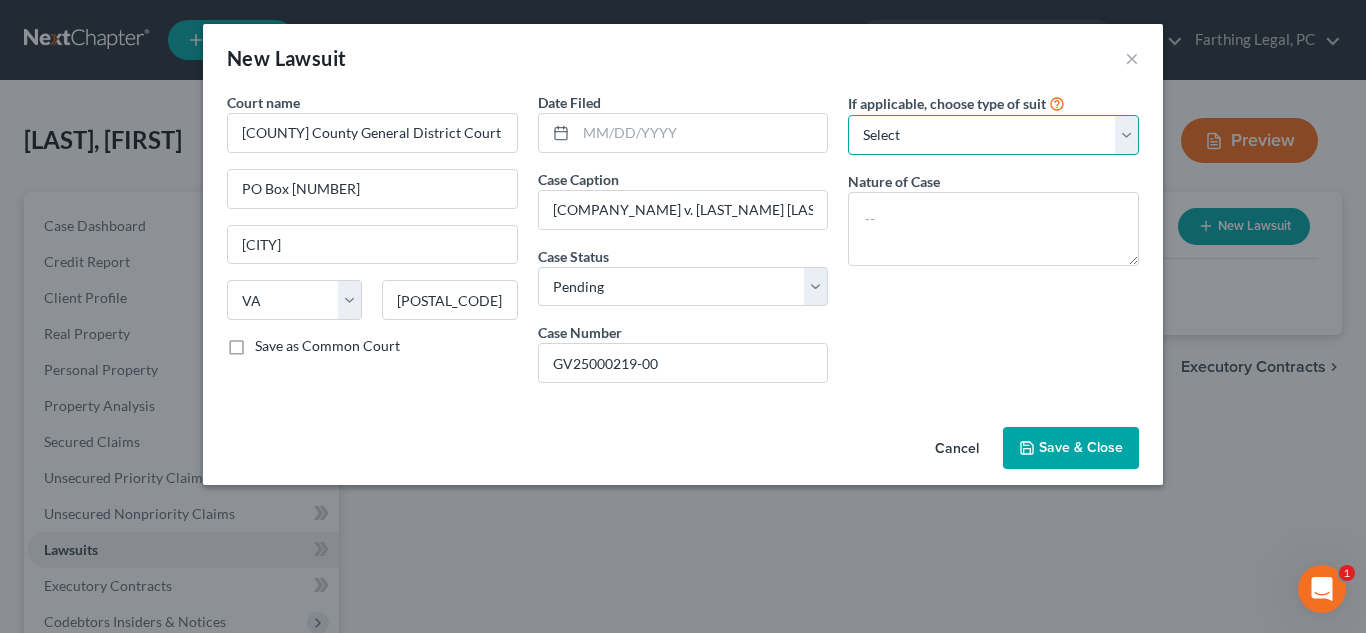 click on "Select Repossession Garnishment Foreclosure Attached, Seized, Or Levied Other" at bounding box center (993, 135) 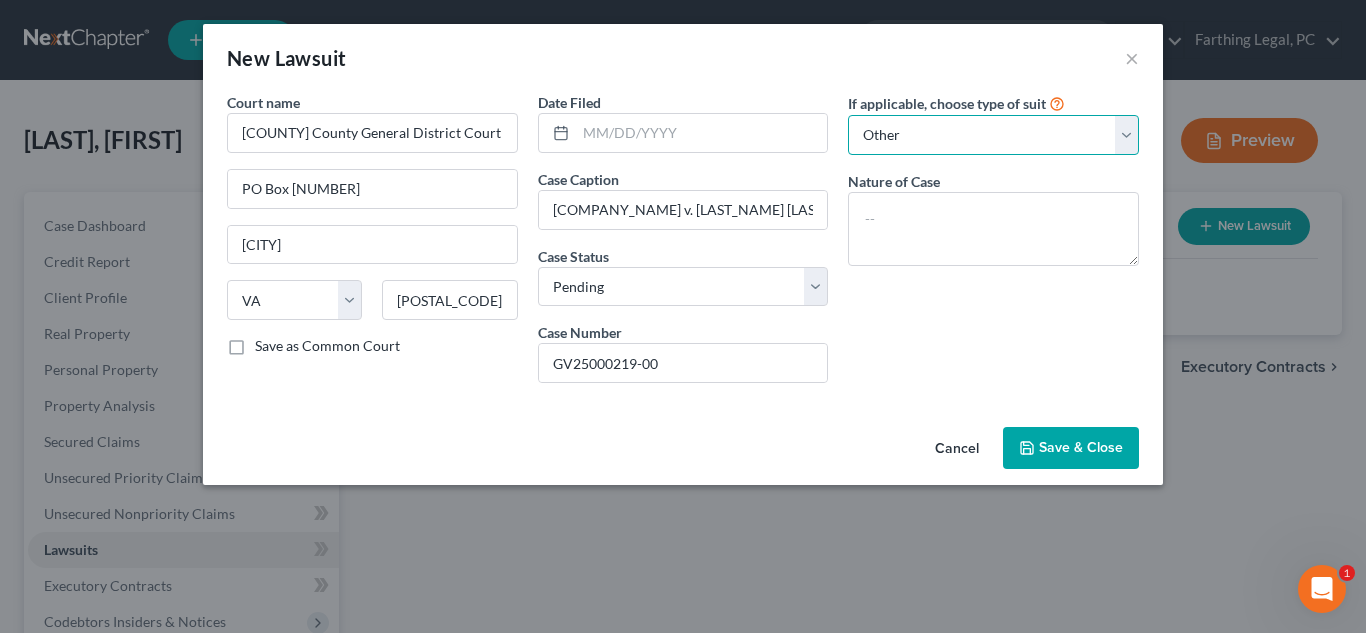 click on "Select Repossession Garnishment Foreclosure Attached, Seized, Or Levied Other" at bounding box center [993, 135] 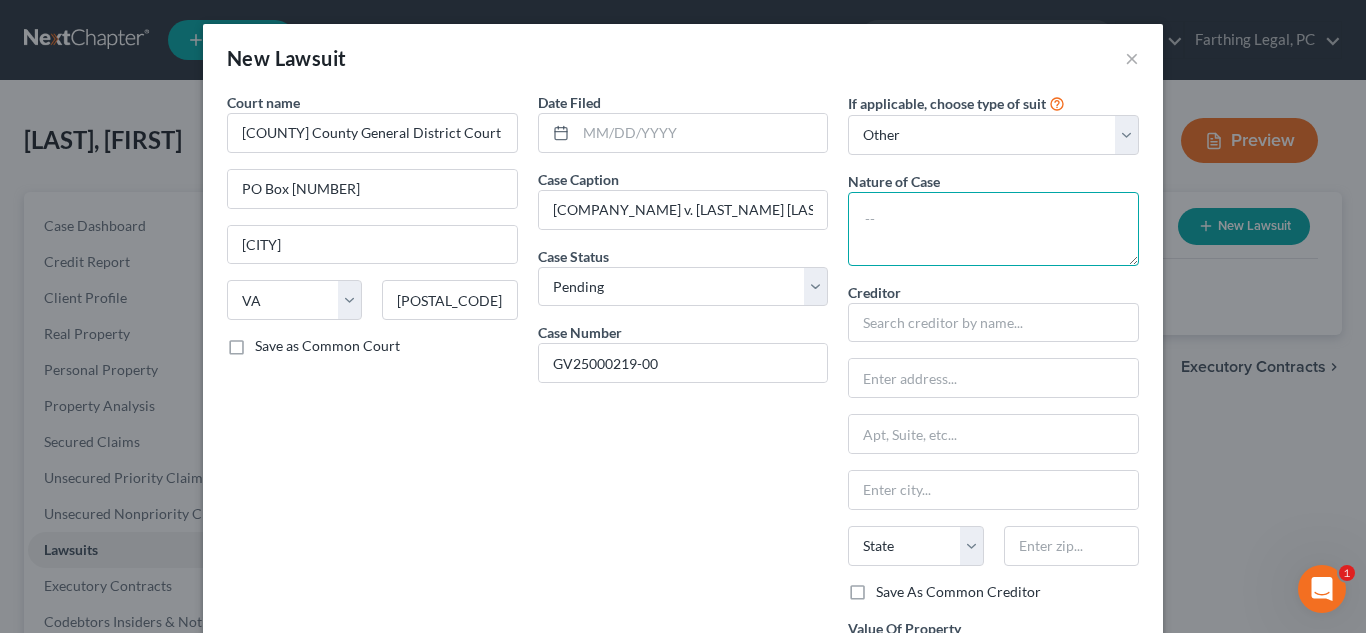click at bounding box center [993, 229] 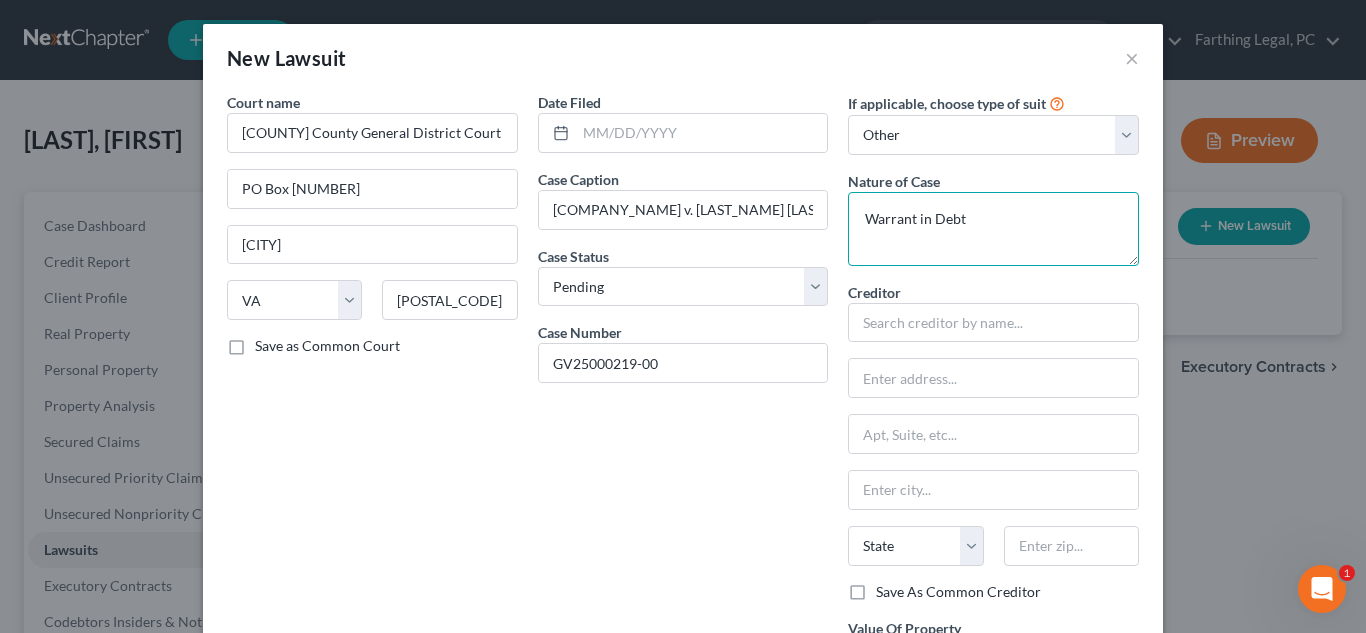 type on "Warrant in Debt" 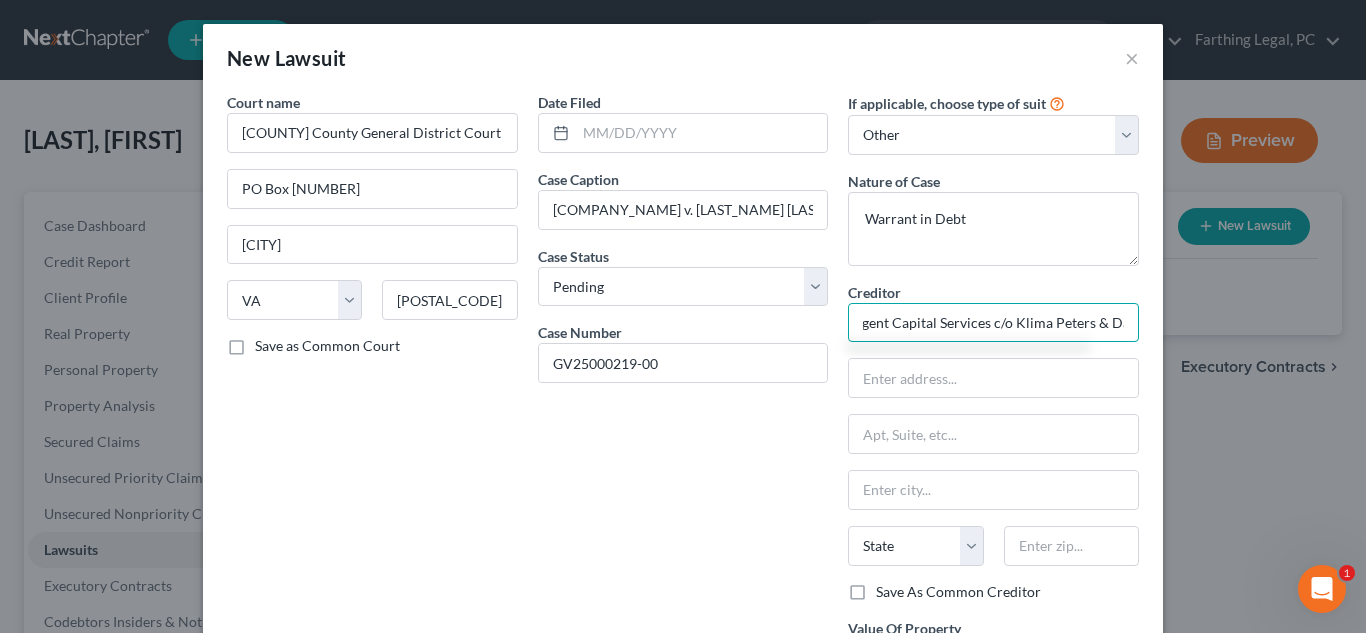scroll, scrollTop: 0, scrollLeft: 160, axis: horizontal 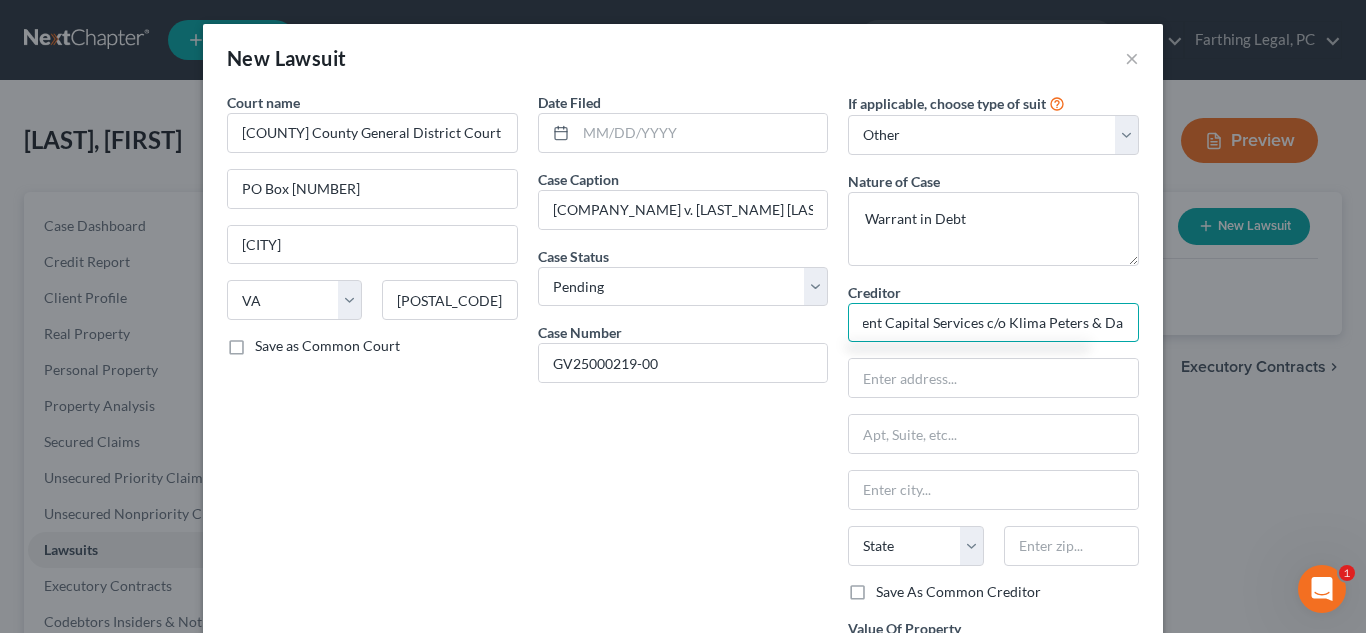 type on "LVNV Funding c/o Resurgent Capital Services c/o Klima Peters & Daly" 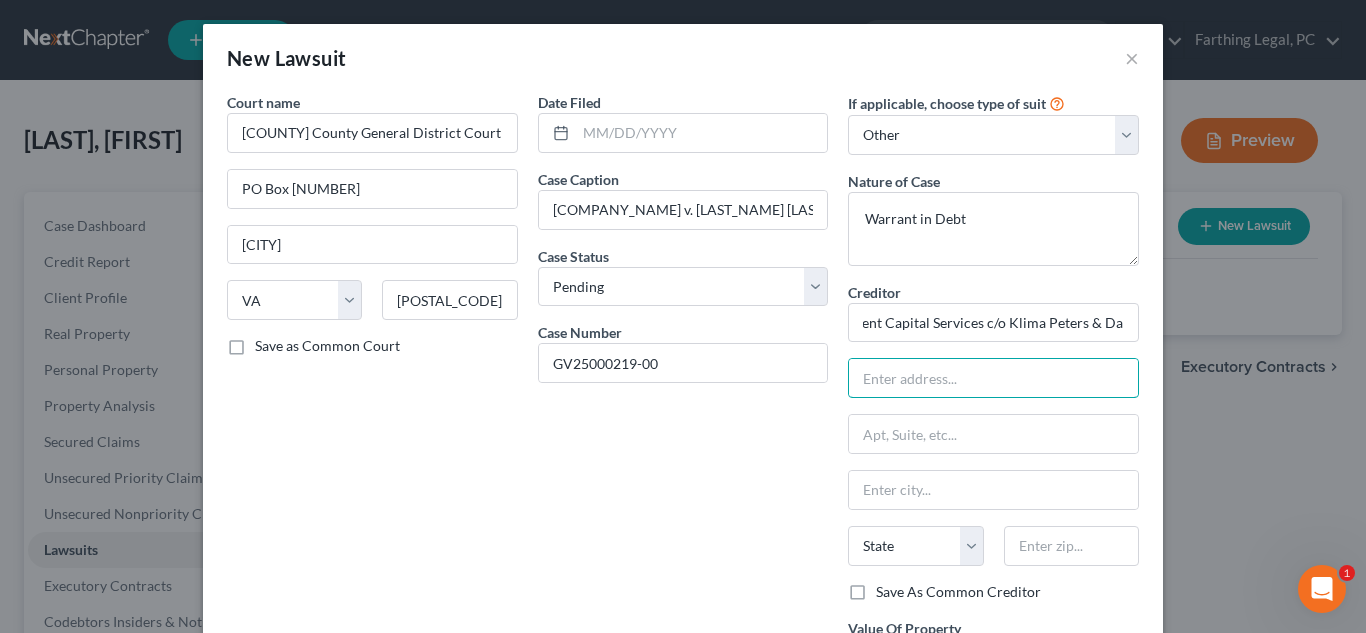 scroll, scrollTop: 0, scrollLeft: 0, axis: both 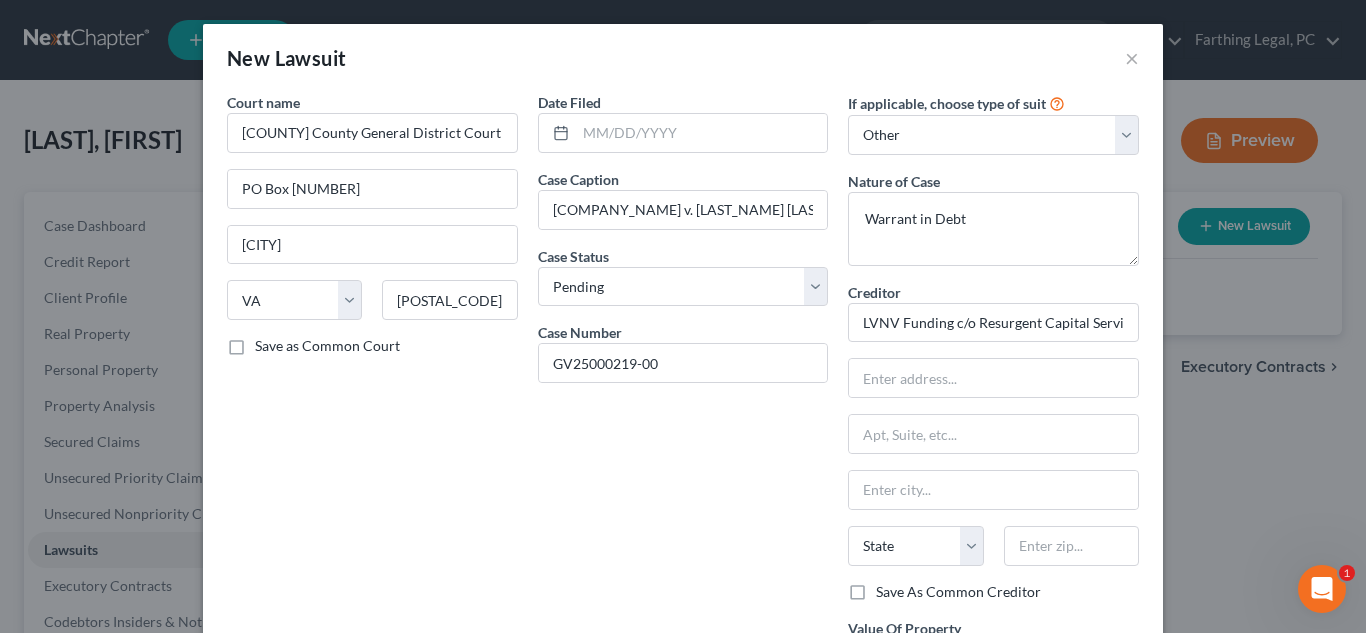 click on "Date Filed         Case Caption LVNV Funding v. [NAME]
Case Status
*
Select Pending On Appeal Concluded Case Number GV25000219-00" at bounding box center (683, 407) 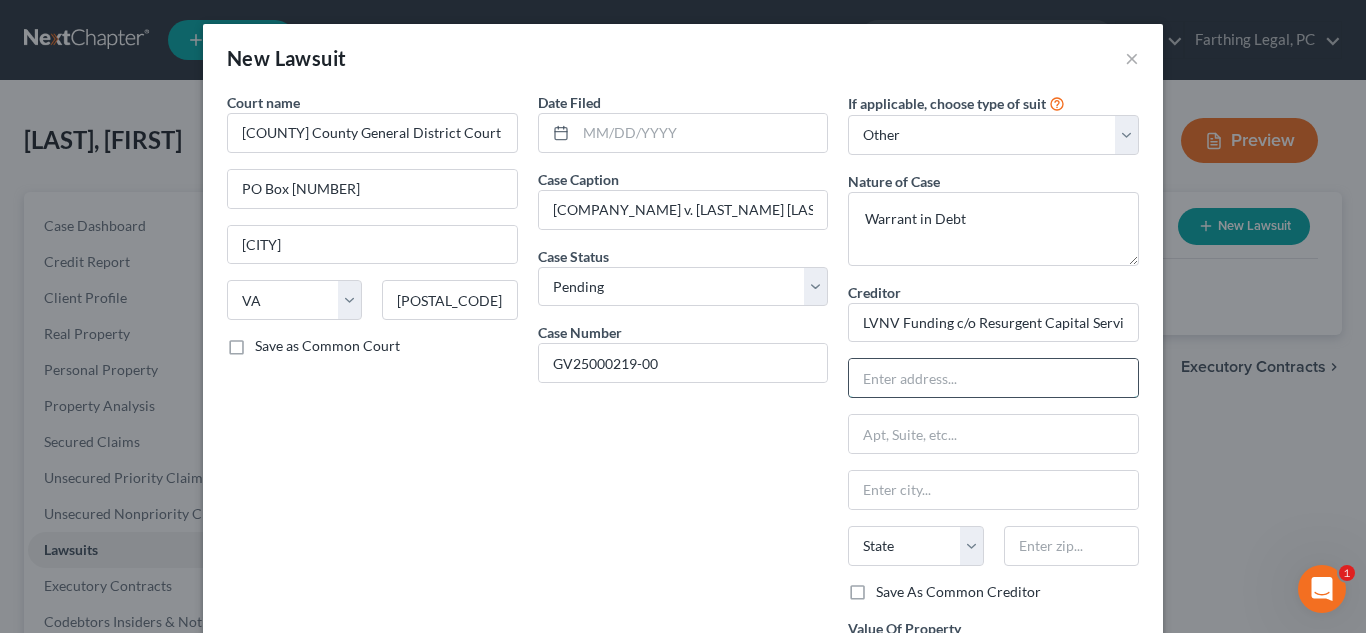 click at bounding box center [993, 378] 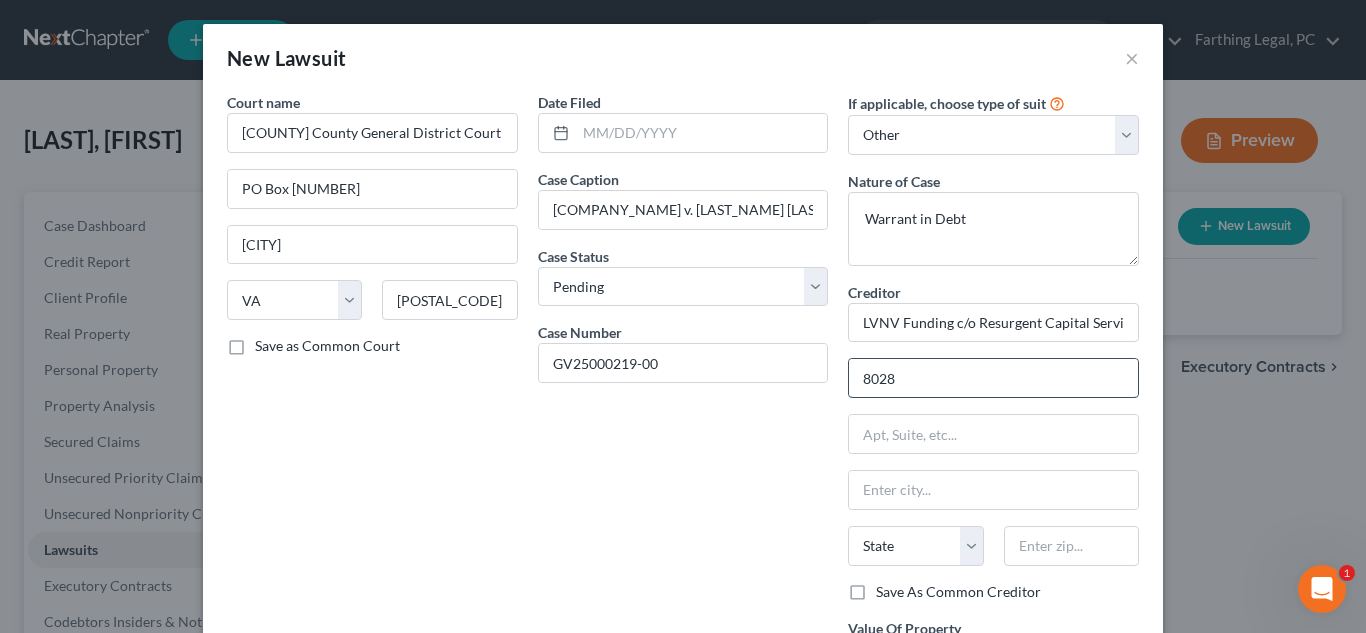 type on "[NUMBER] [STREET]" 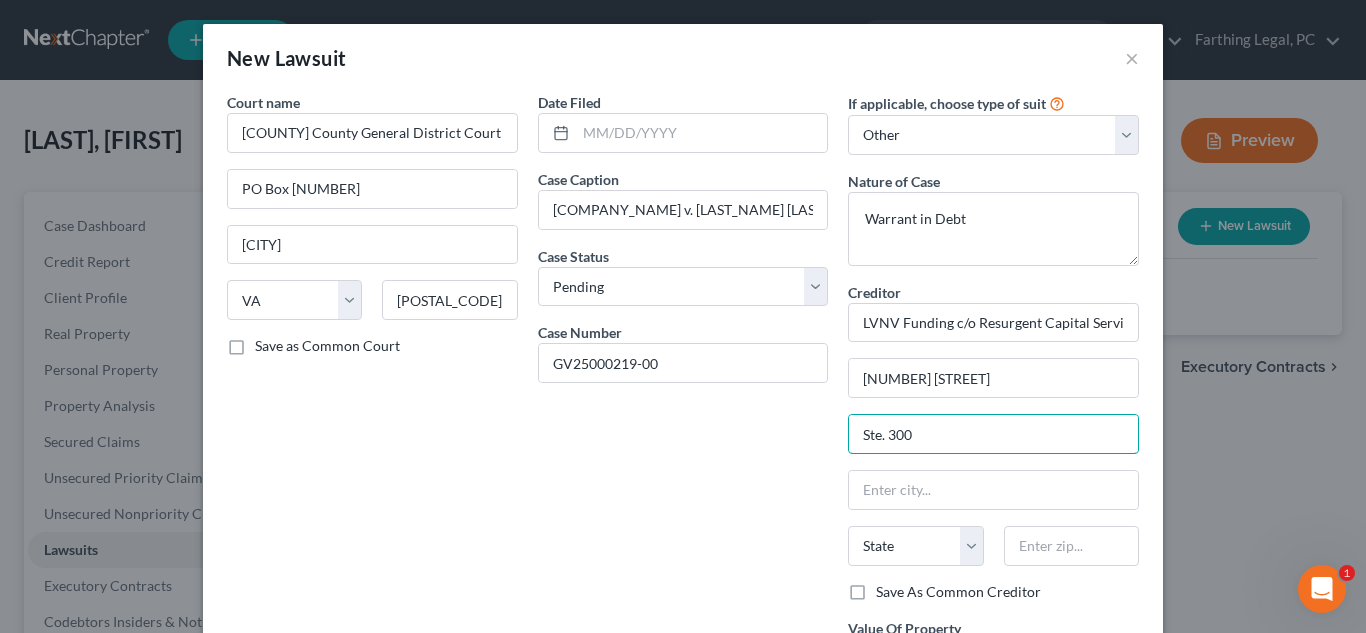 type on "Ste. 300" 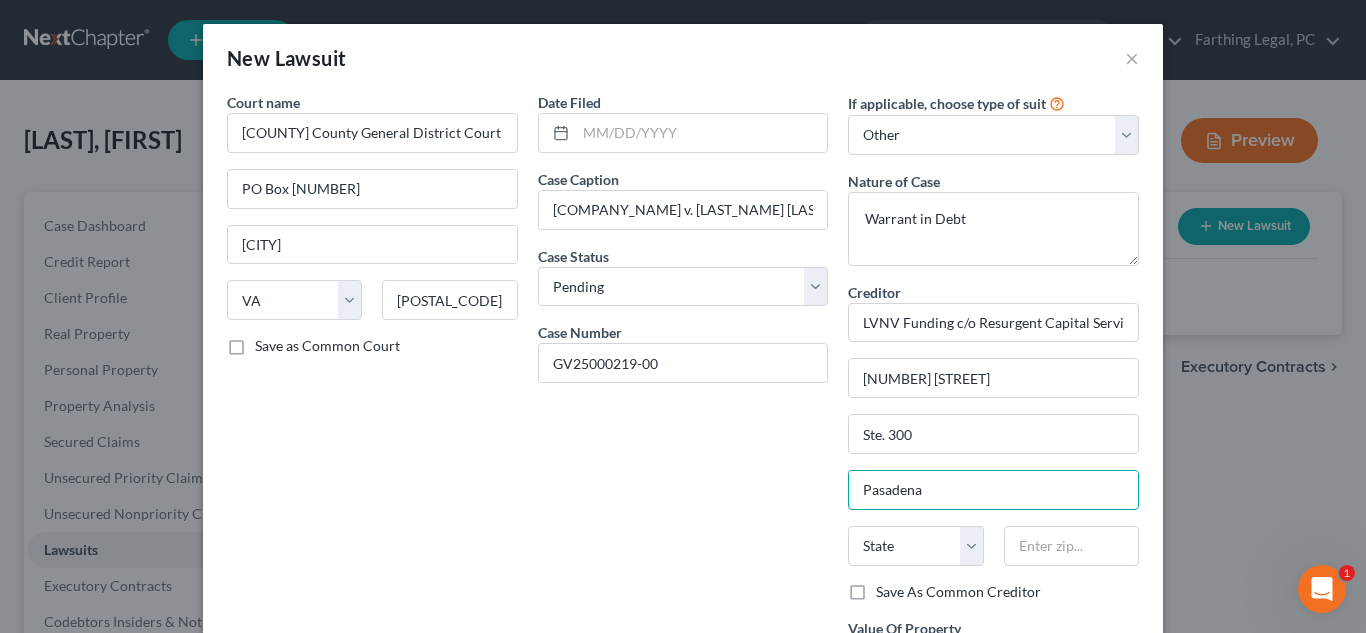 type on "Pasadena" 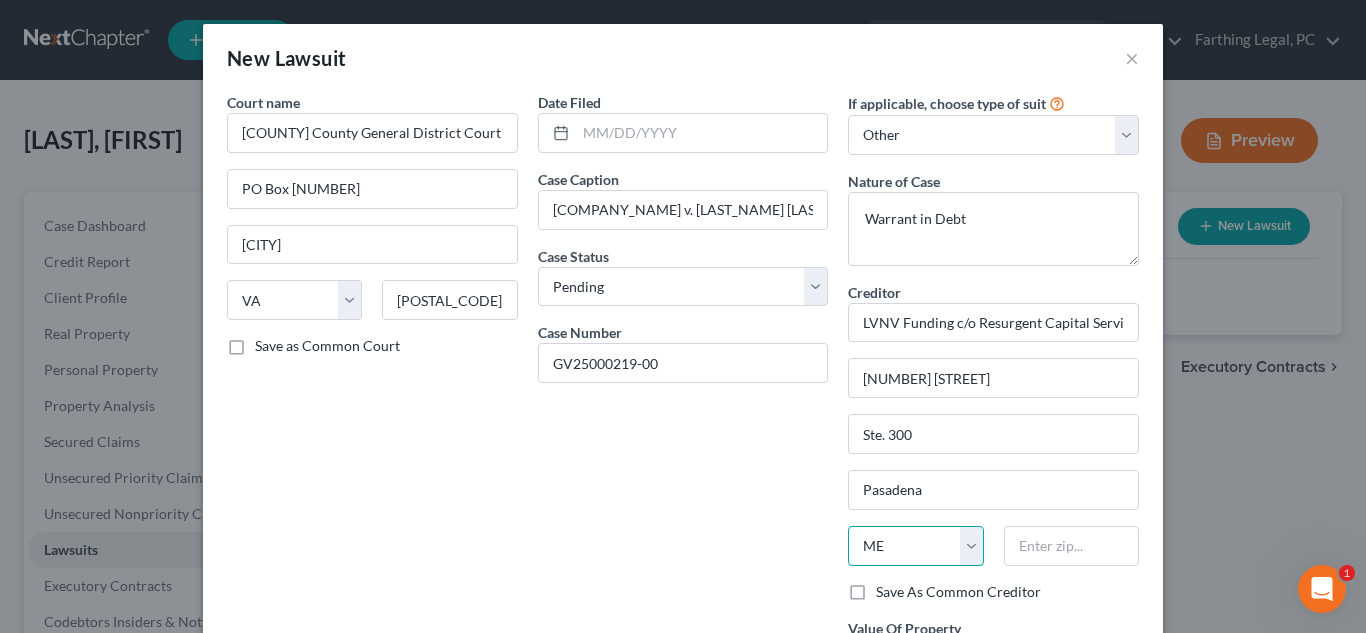 select on "21" 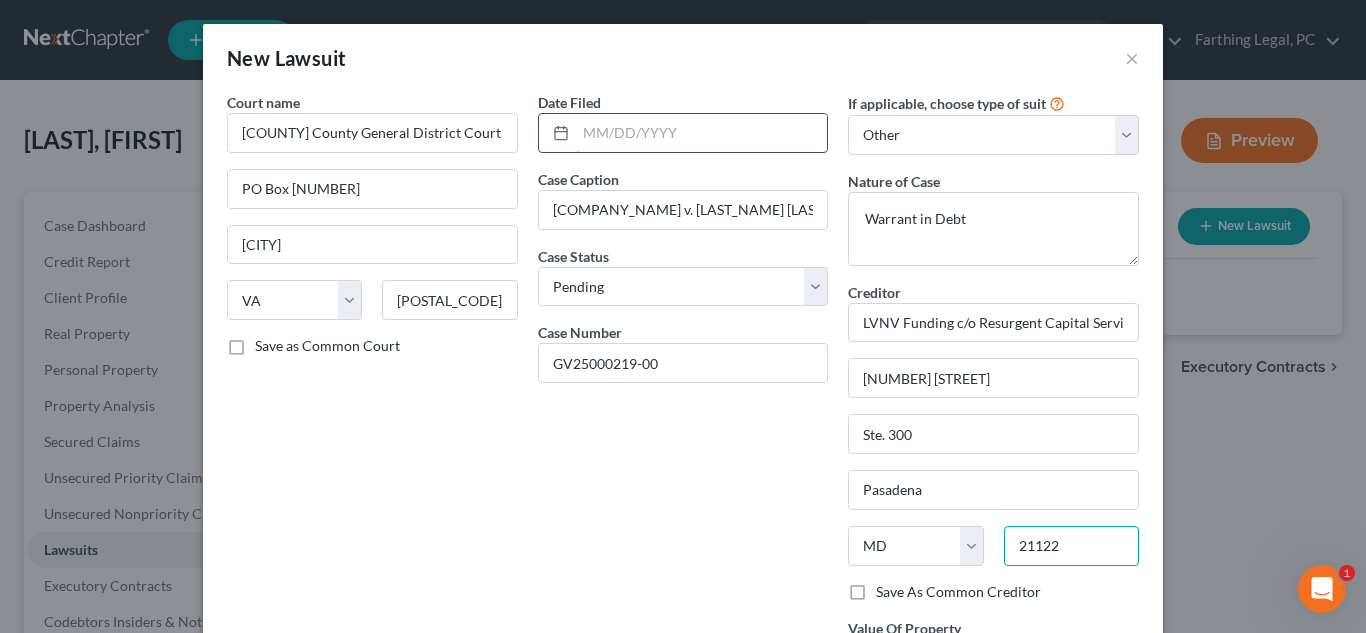 type on "21122" 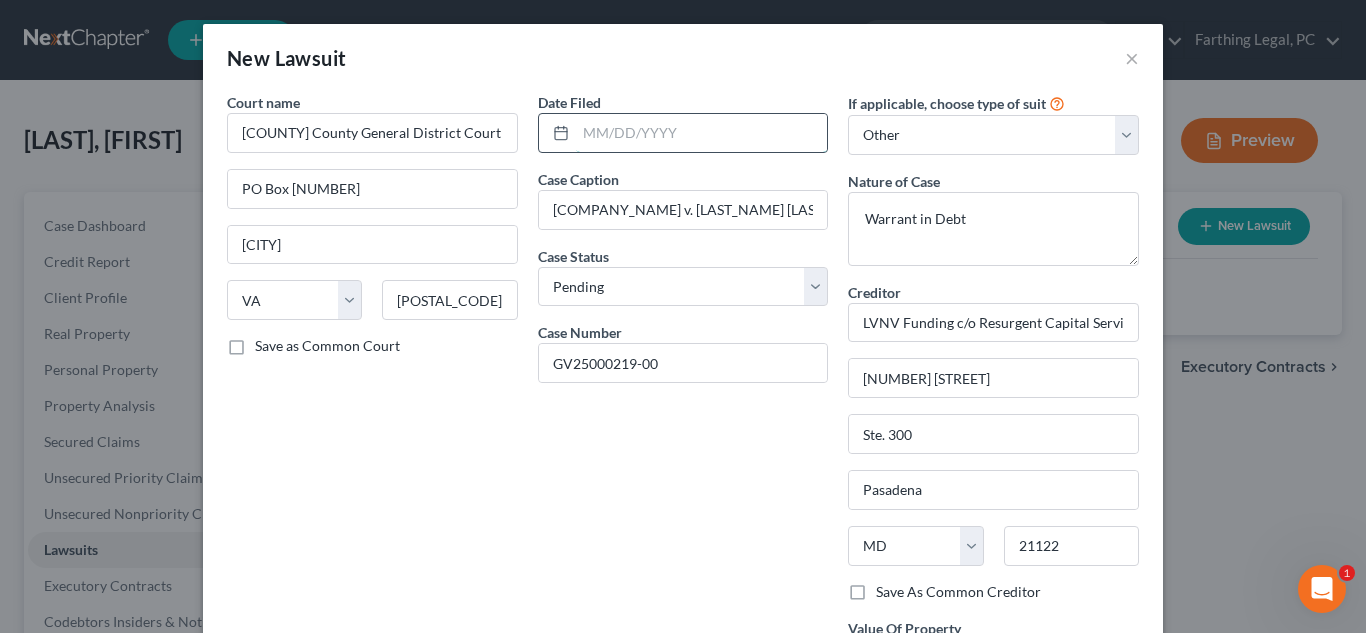 click at bounding box center (702, 133) 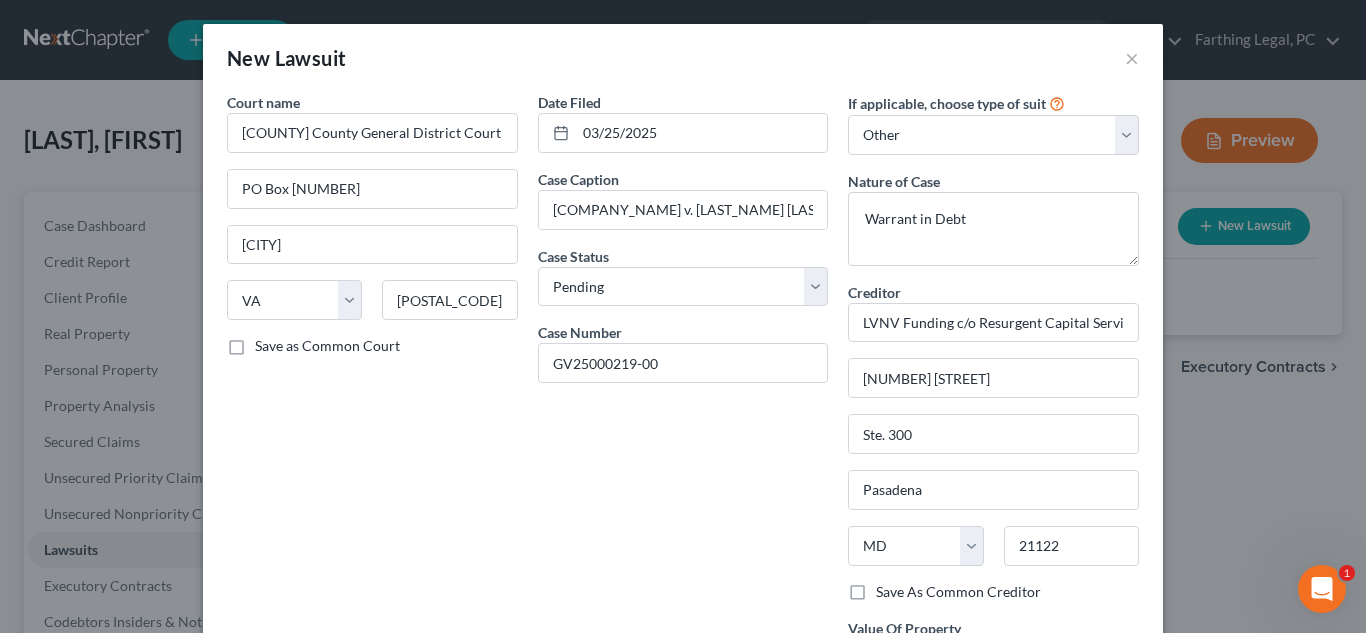 click on "Case Number" at bounding box center (580, 332) 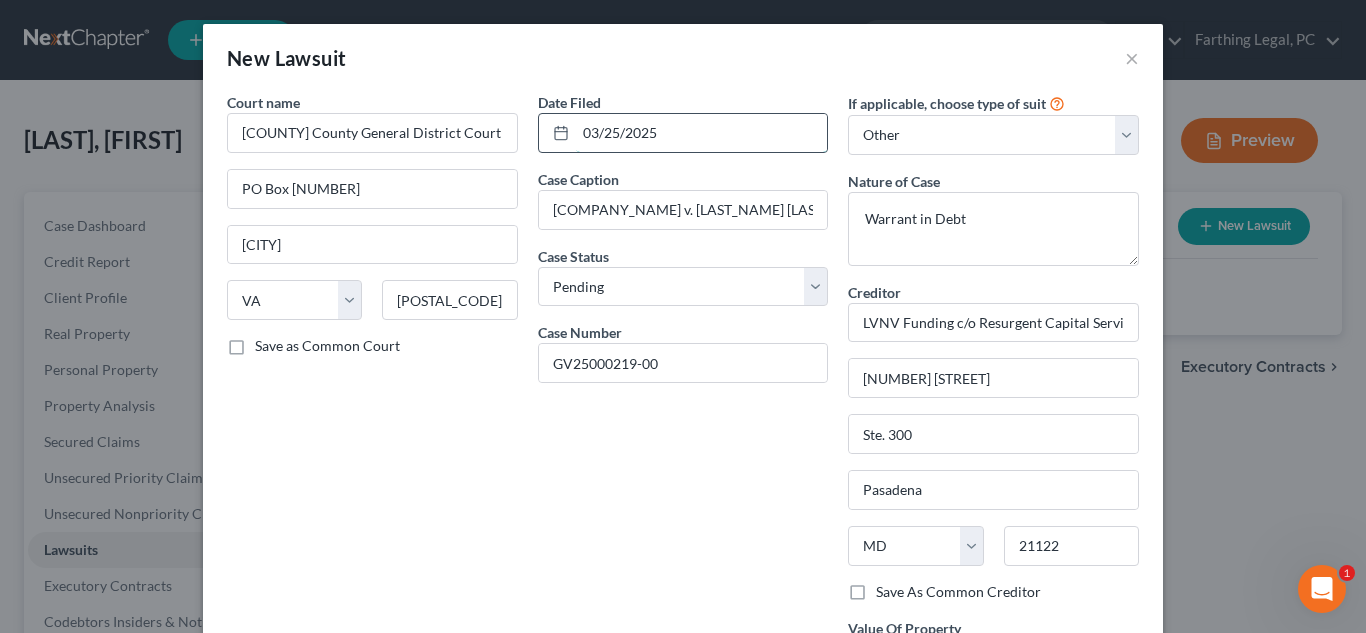 drag, startPoint x: 644, startPoint y: 135, endPoint x: 598, endPoint y: 133, distance: 46.043457 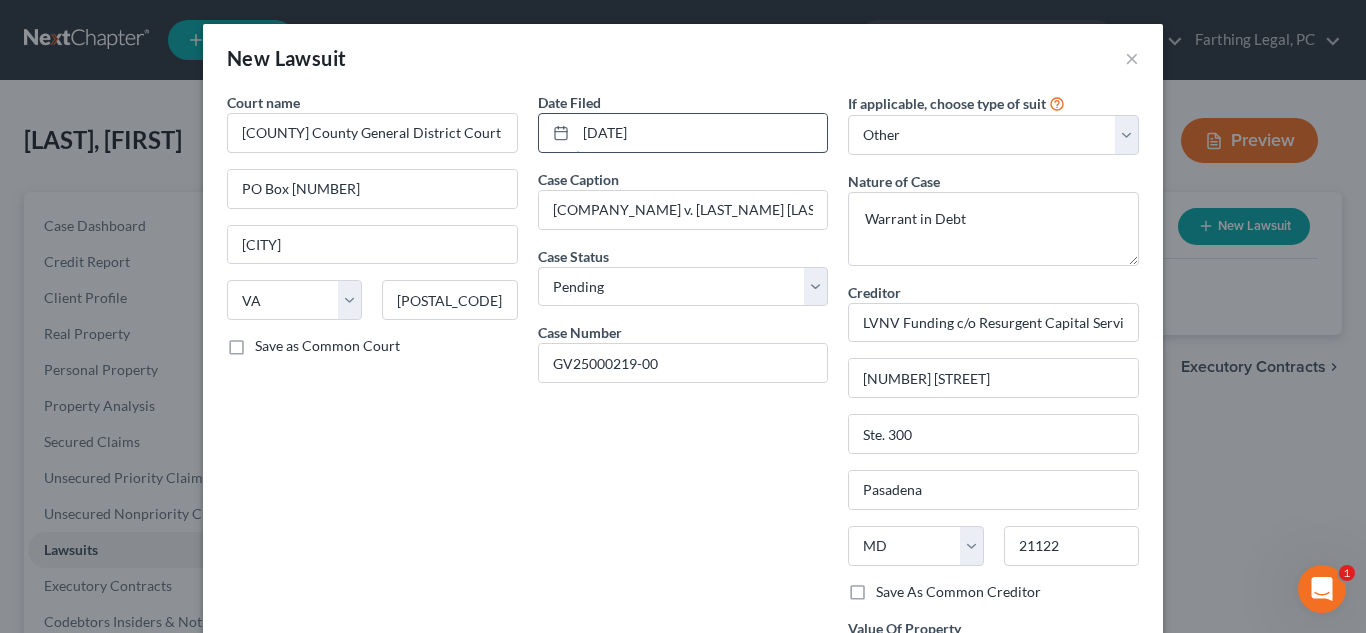 drag, startPoint x: 678, startPoint y: 137, endPoint x: 576, endPoint y: 141, distance: 102.0784 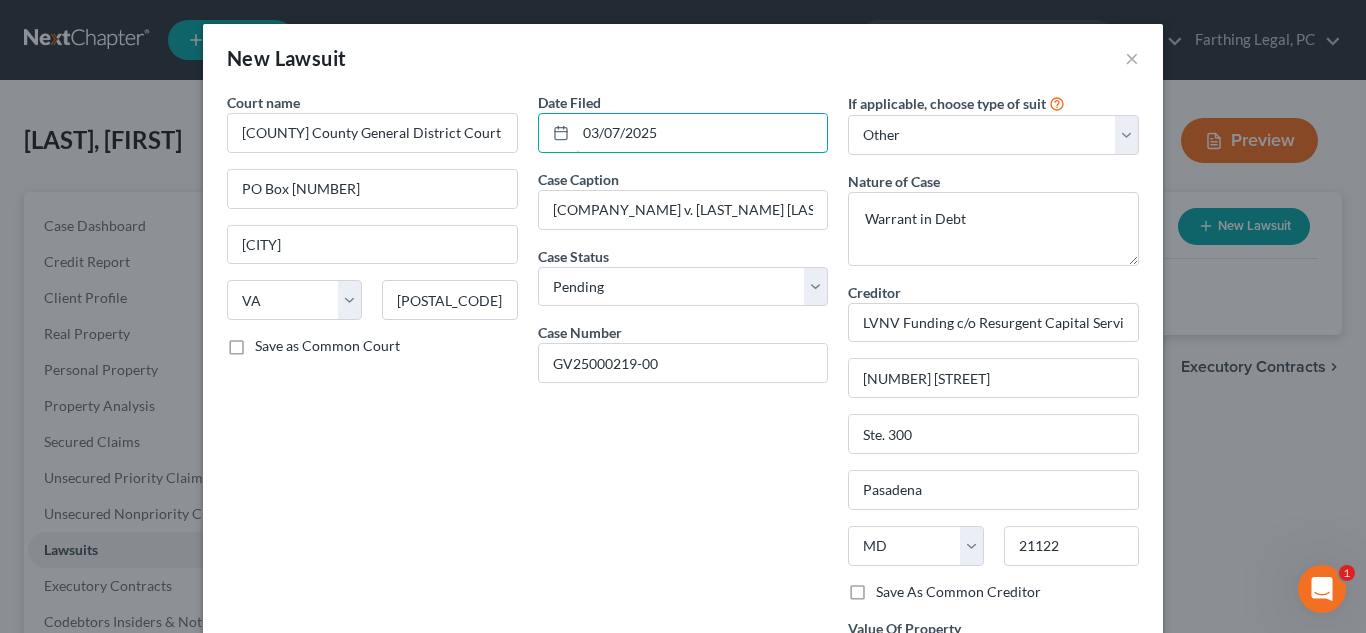 type on "03/07/2025" 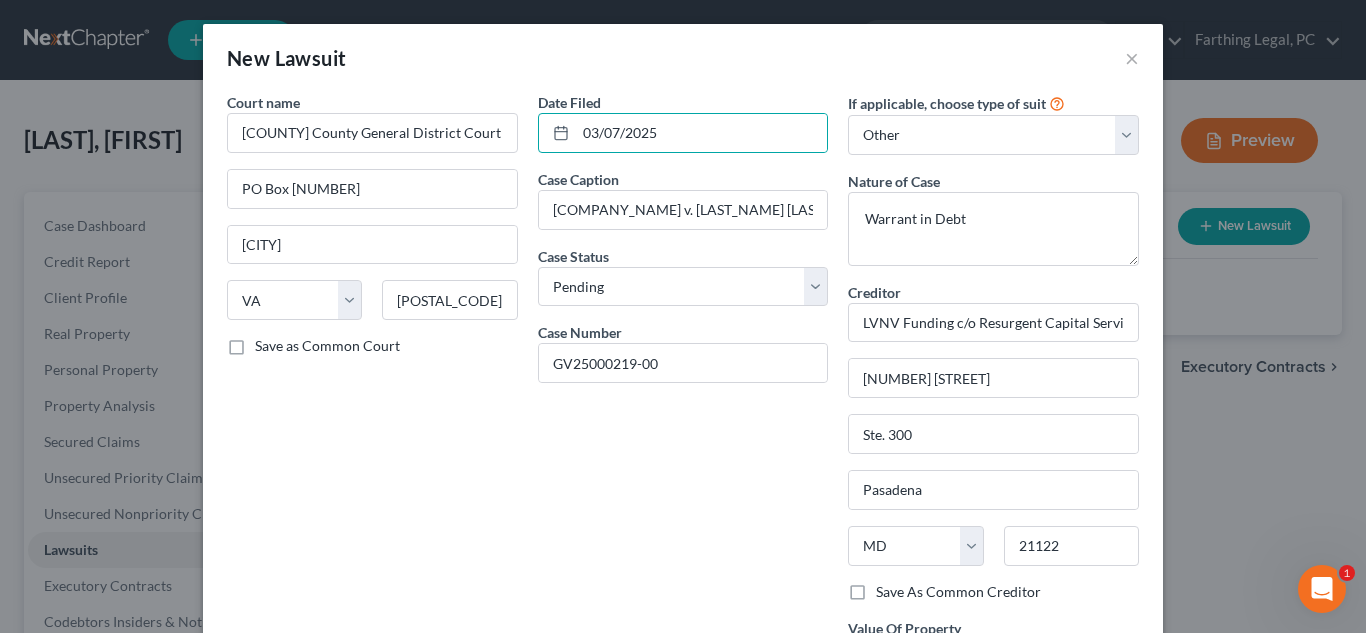 click on "Date Filed         03/07/2025 Case Caption LVNV Funding v. [FIRST] [LAST]
Case Status
*
Select Pending On Appeal Concluded Case Number GV25000219-00" at bounding box center (683, 407) 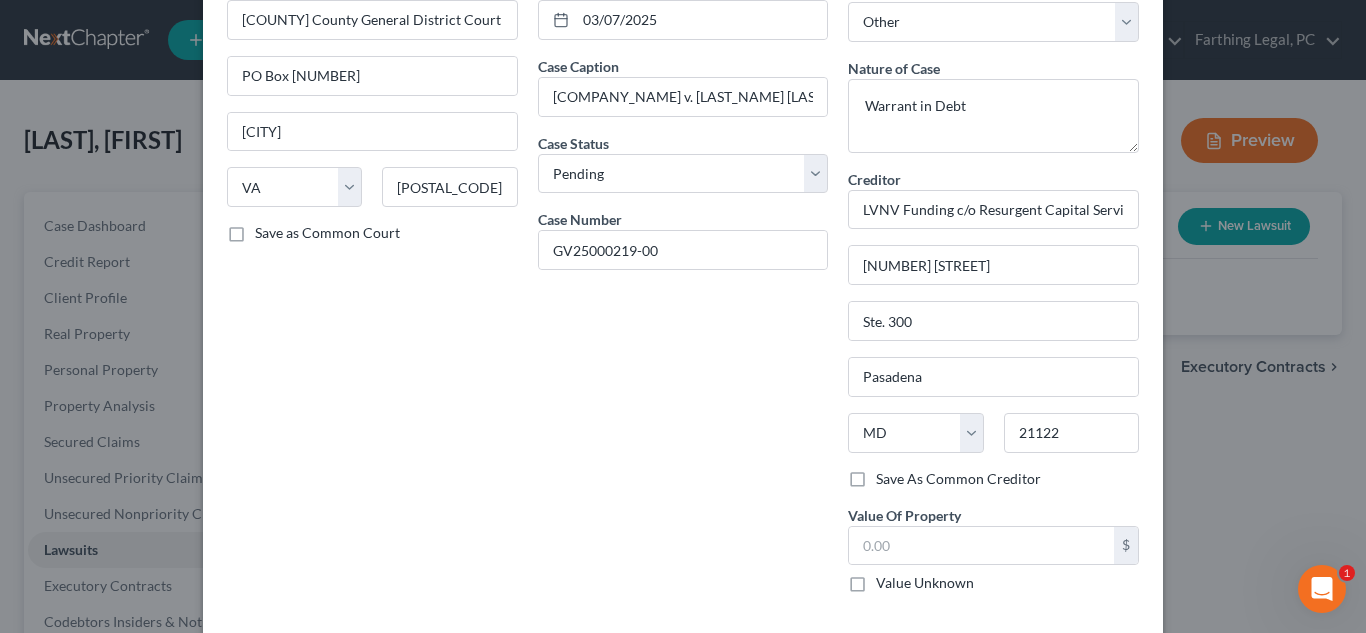 scroll, scrollTop: 132, scrollLeft: 0, axis: vertical 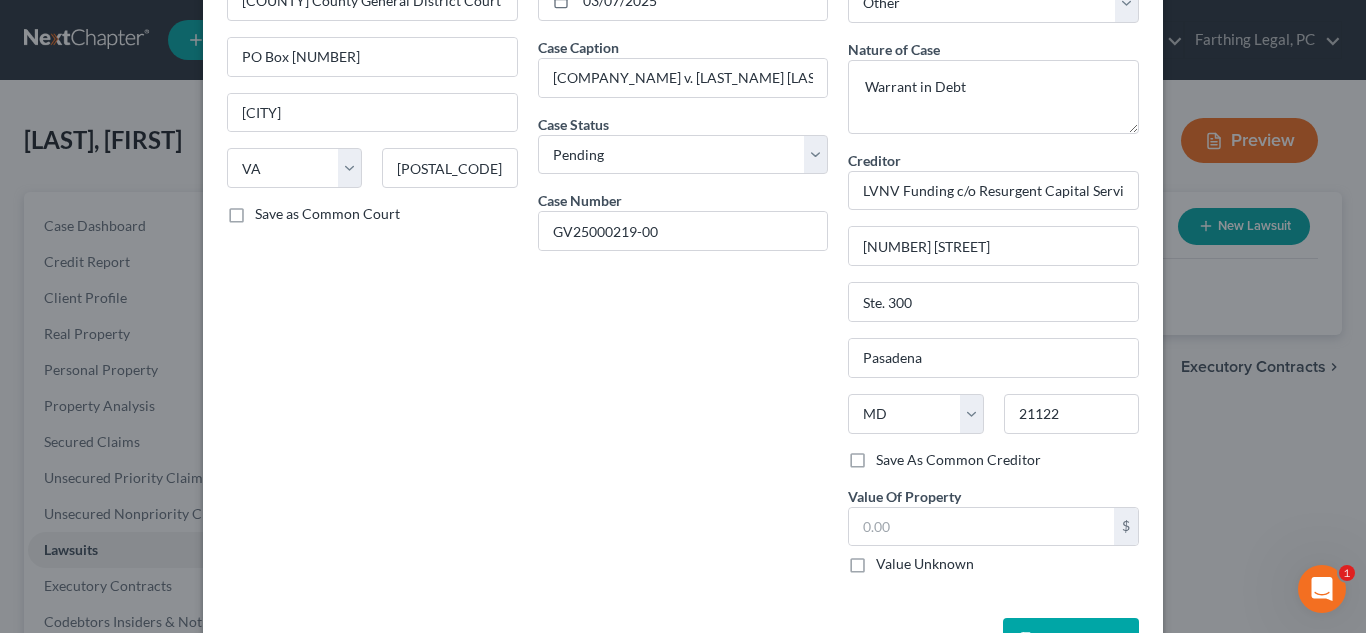 click on "Court name
*
[CITY] County General District Court                      PO Box [POSTAL_CODE] [CITY] State AL AK AR AZ CA CO CT DE DC FL GA GU HI ID IL IN IA KS KY LA ME MD MA MI MN MS MO MT NC ND NE NV NH NJ NM NY OH OK OR PA PR RI SC SD TN TX UT VI VA VT WA WV WI WY [POSTAL_CODE]-[POSTAL_CODE] Save as Common Court" at bounding box center [372, 275] 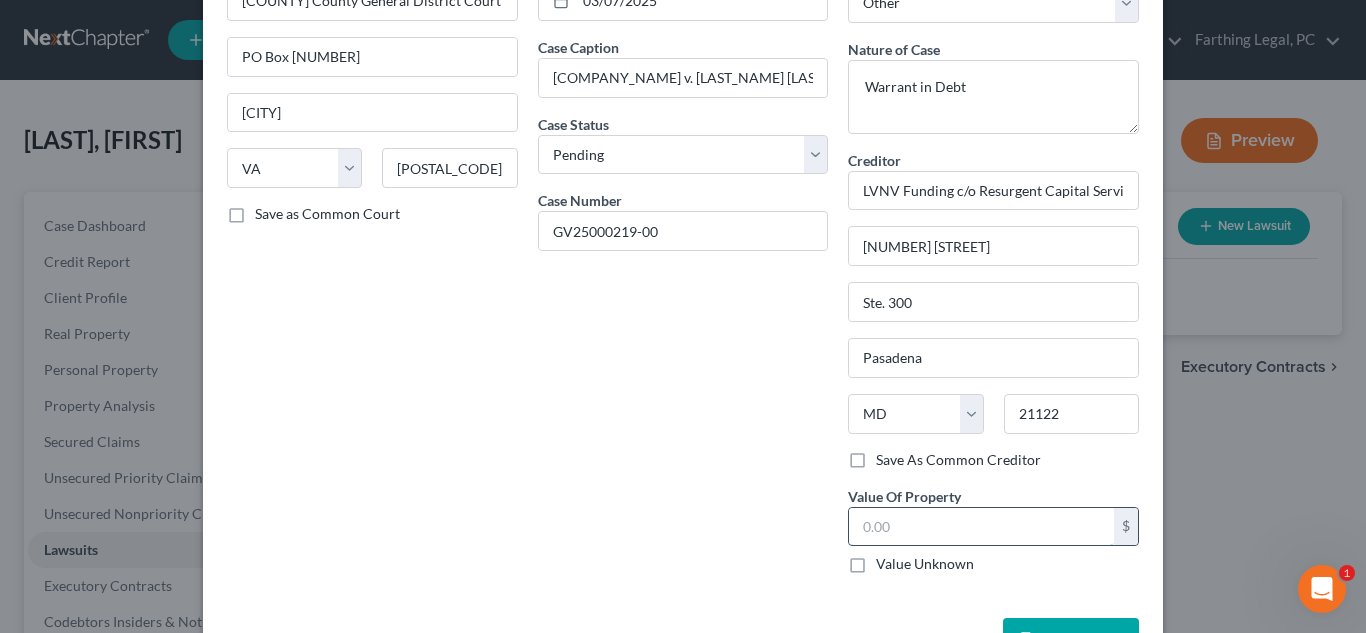 click at bounding box center (981, 527) 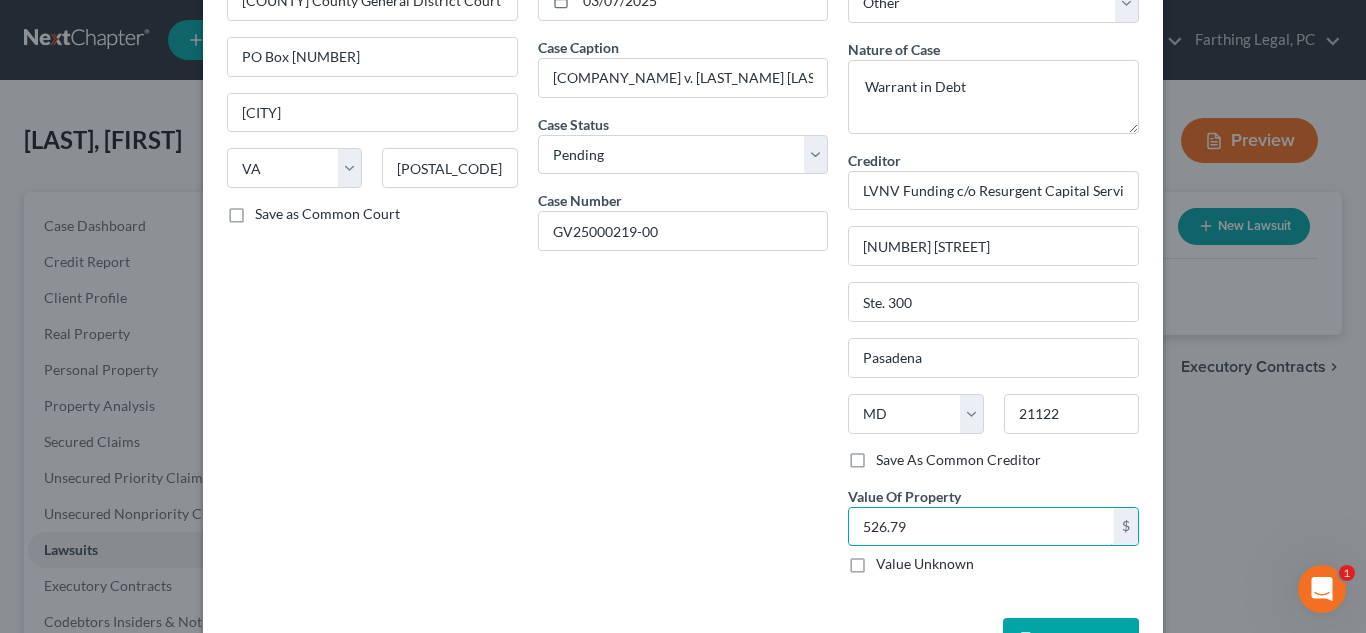 type on "526.79" 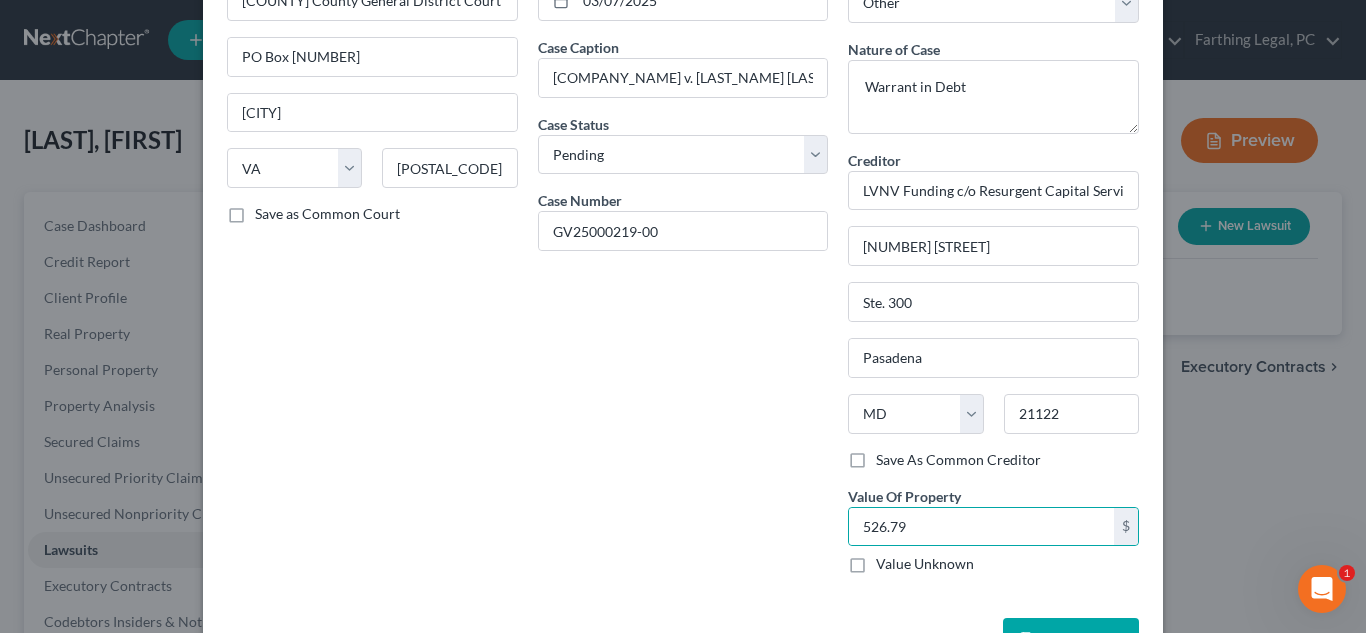click on "Save & Close" at bounding box center [1071, 639] 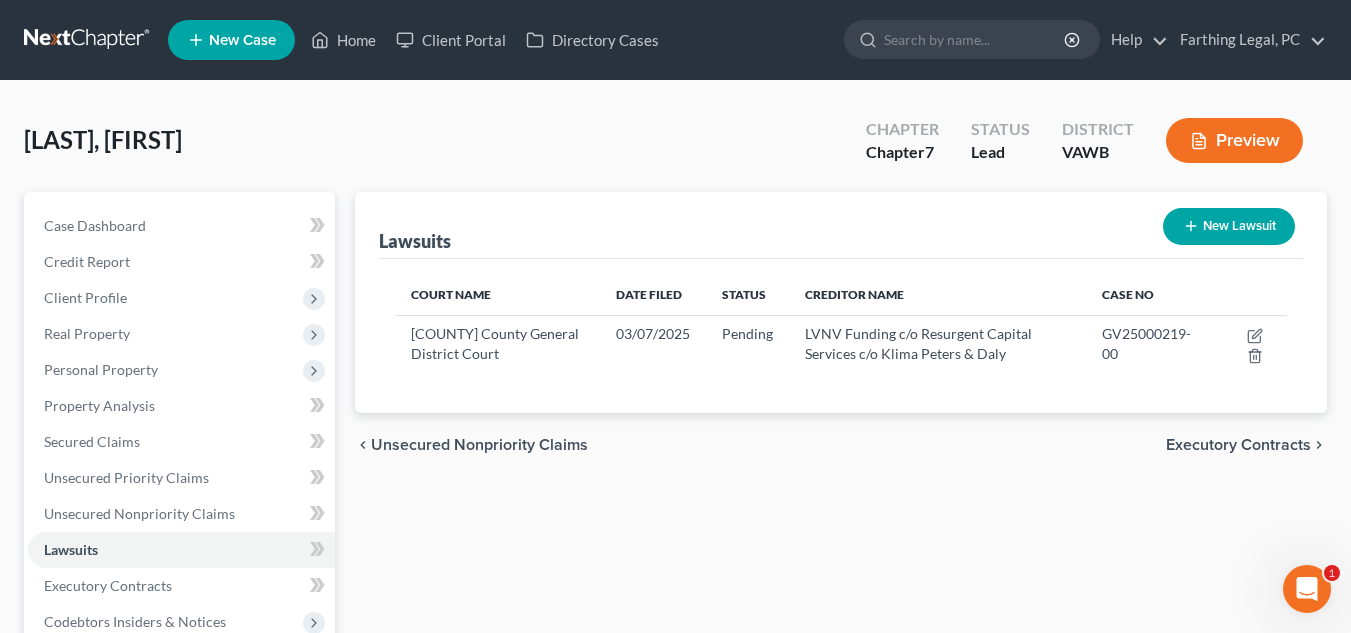 click on "Lawsuits New Lawsuit
Court Name
Date Filed
Status
Creditor Name
Case No
Carroll County General District Court
03/07/2025
Pending
LVNV Funding c/o Resurgent Capital Services c/o Klima Peters & Daly
GV25000219-00
chevron_left
Unsecured Nonpriority Claims
Executory Contracts
chevron_right" at bounding box center [841, 589] 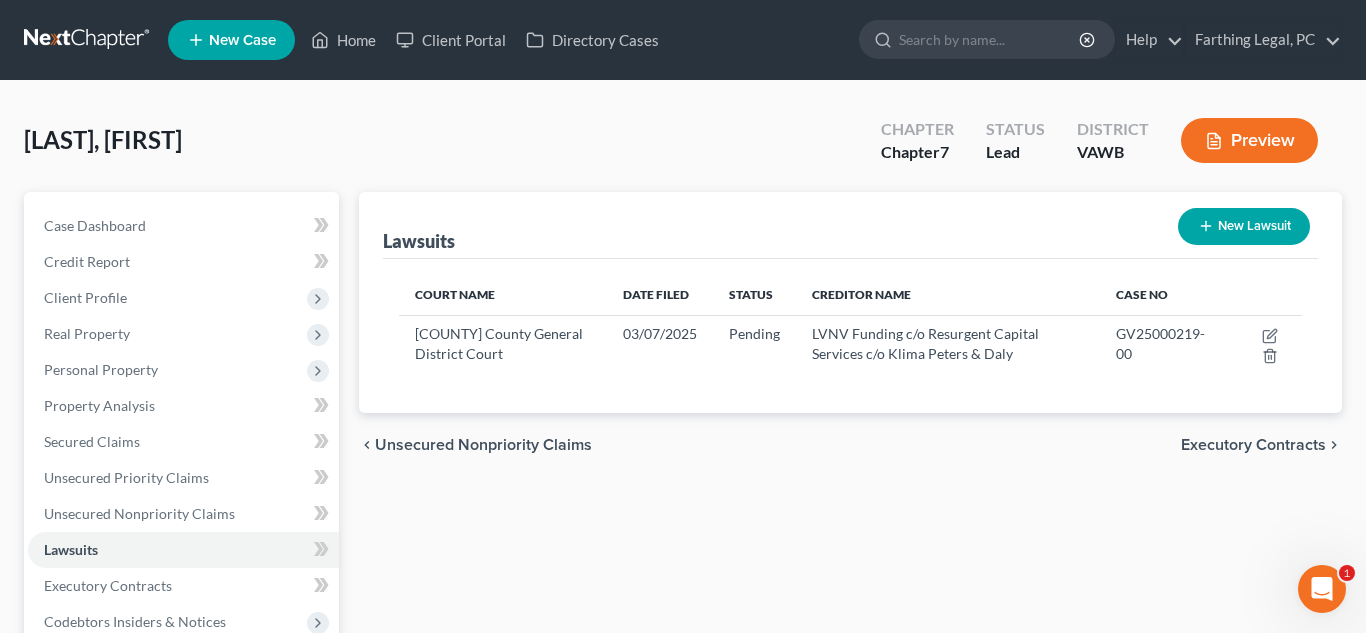 select on "0" 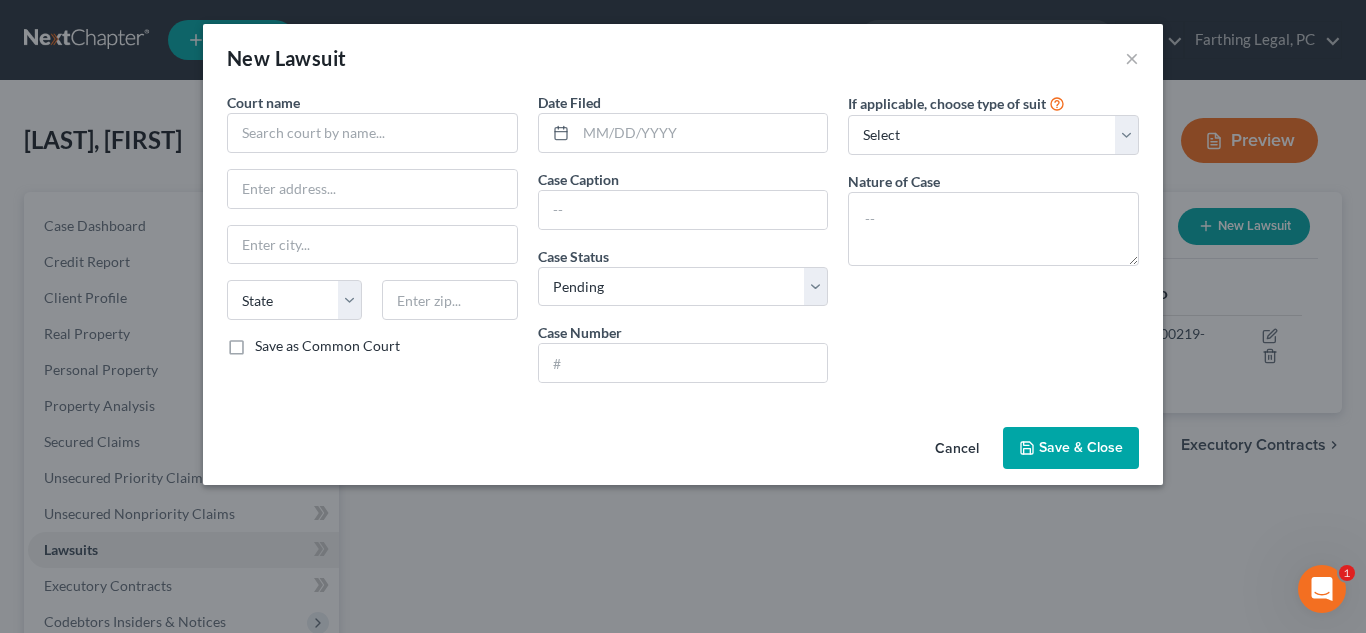click on "Cancel" at bounding box center (957, 449) 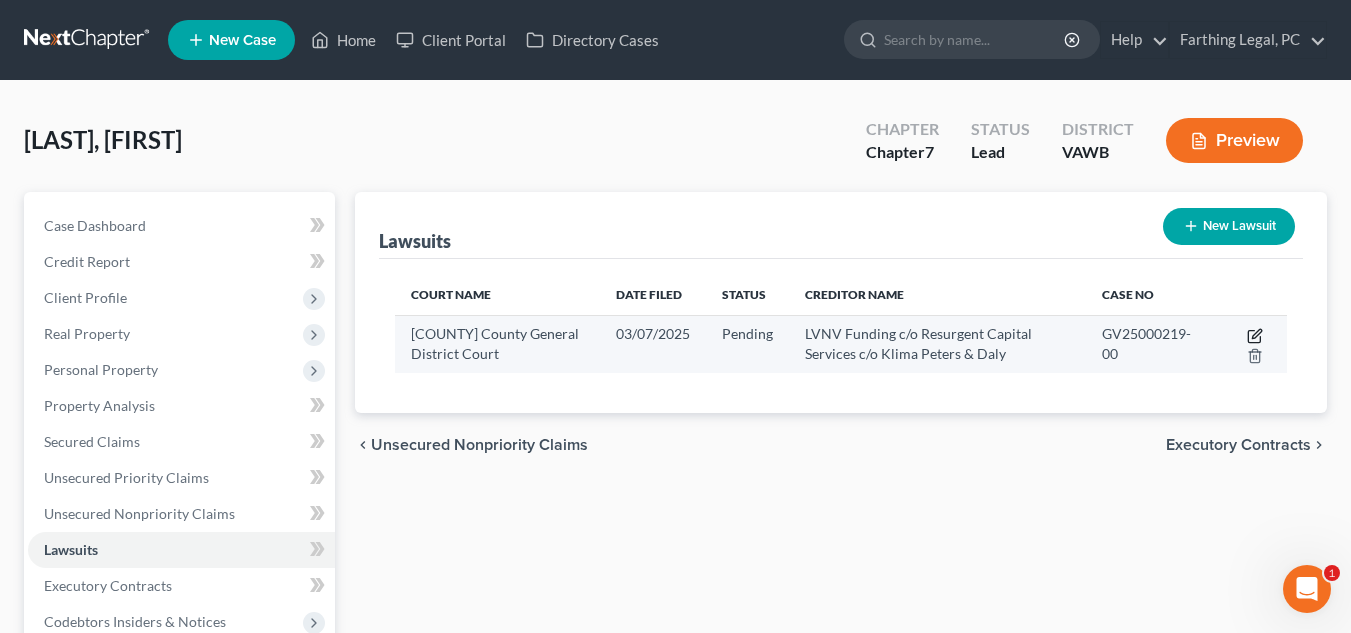 click 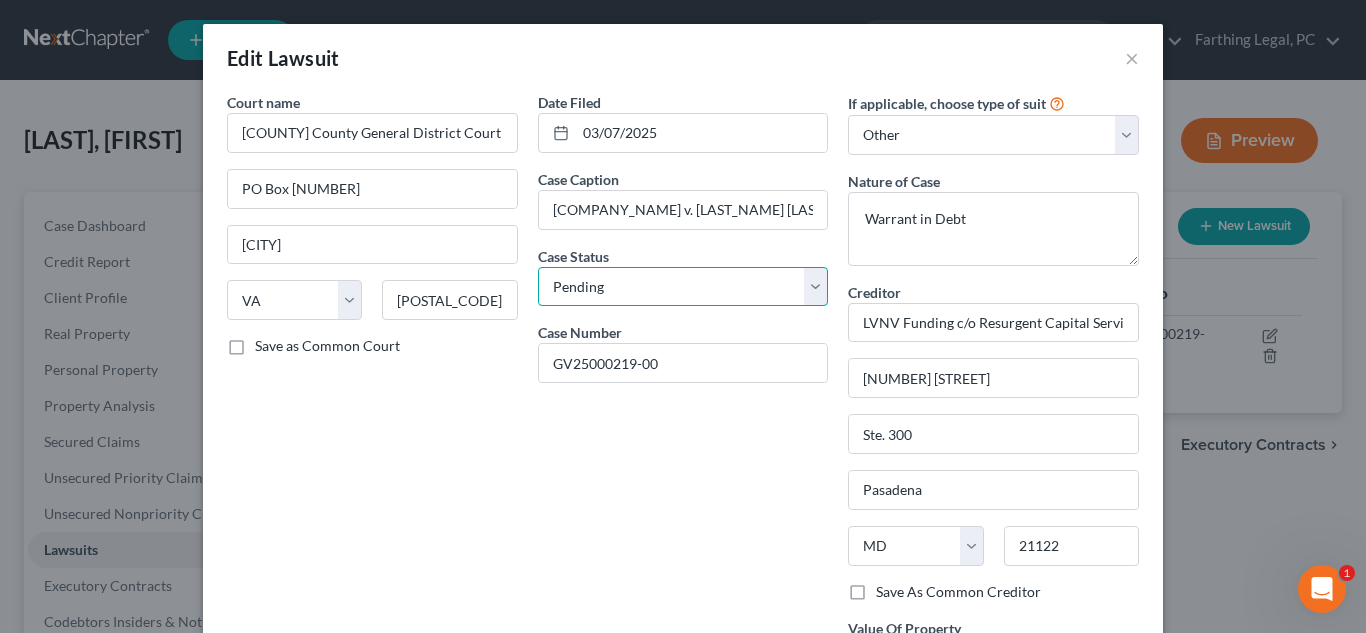 click on "Select Pending On Appeal Concluded" at bounding box center [683, 287] 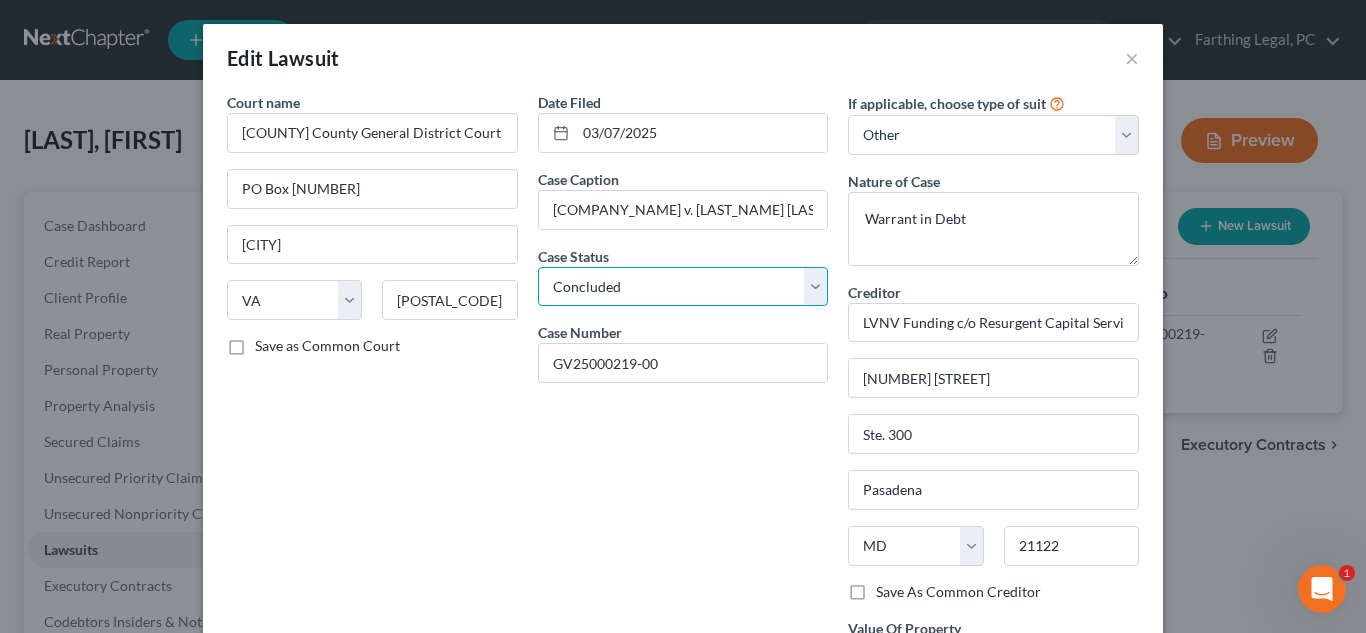 click on "Select Pending On Appeal Concluded" at bounding box center (683, 287) 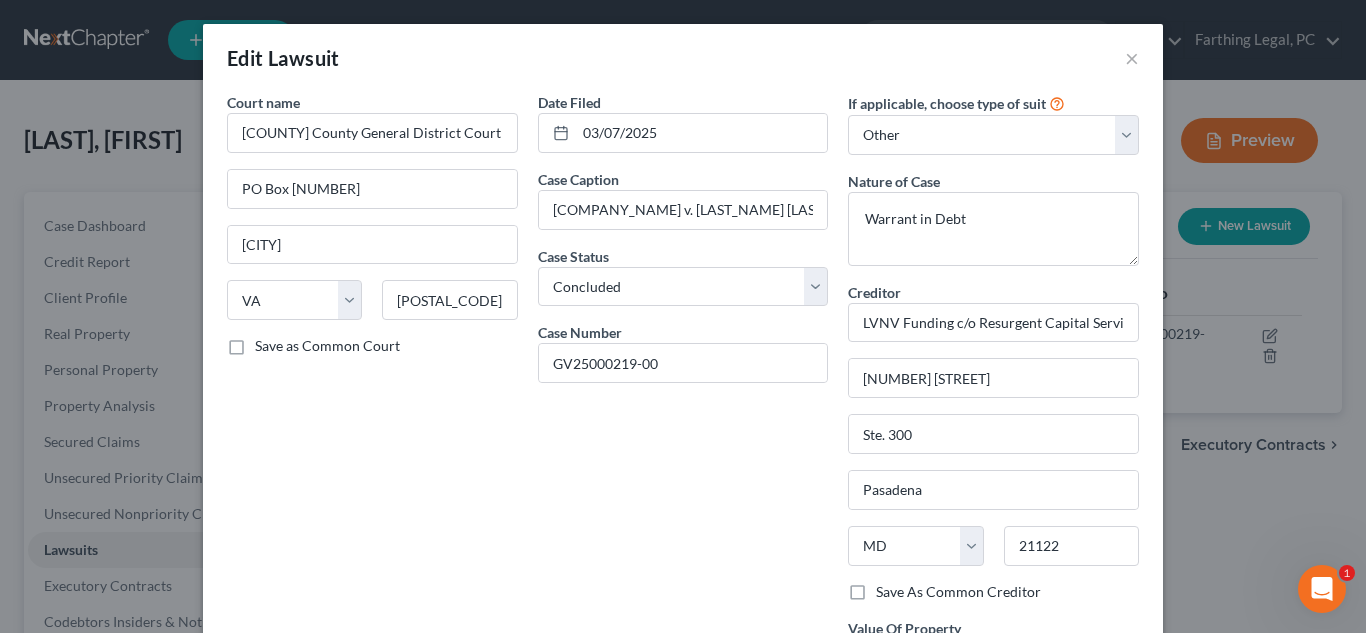 scroll, scrollTop: 186, scrollLeft: 0, axis: vertical 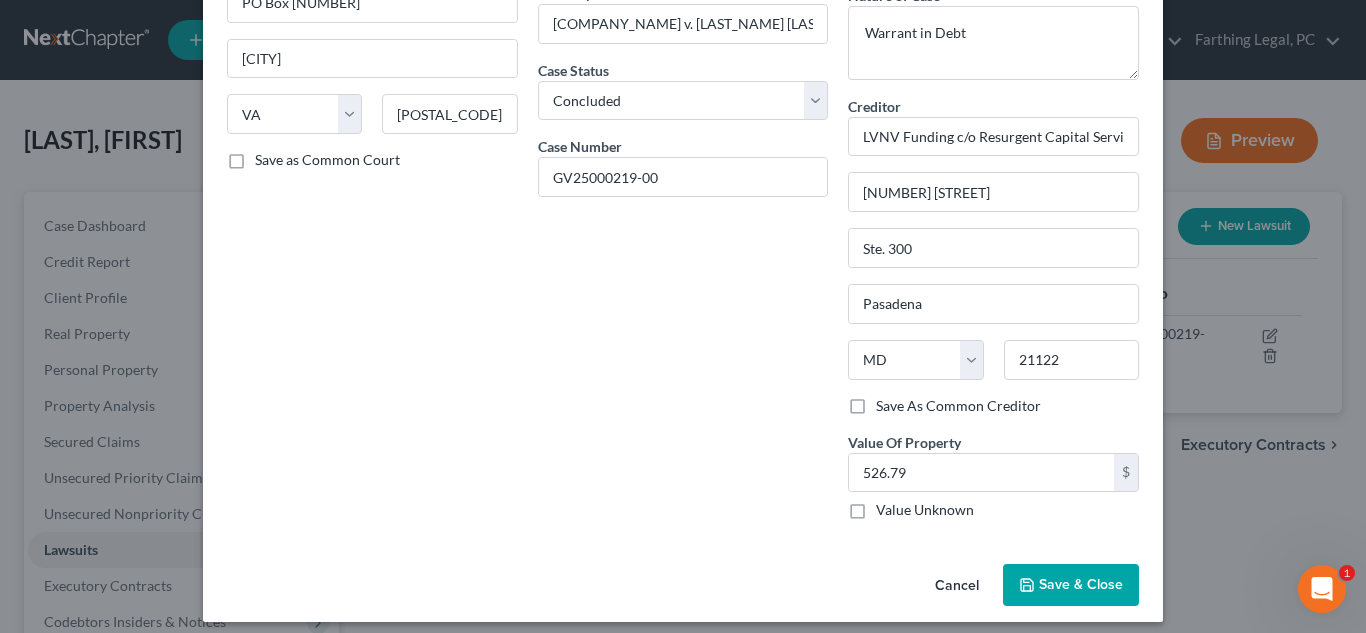 click on "Save & Close" at bounding box center [1081, 584] 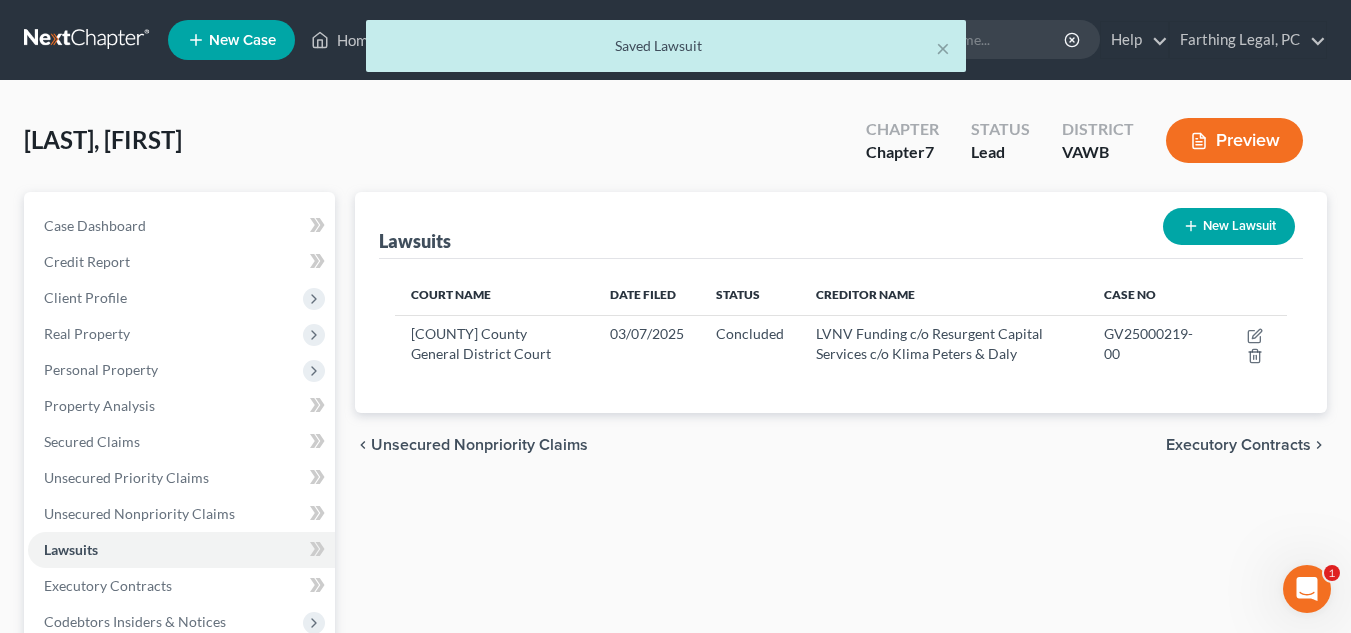 click on "New Lawsuit" at bounding box center [1229, 226] 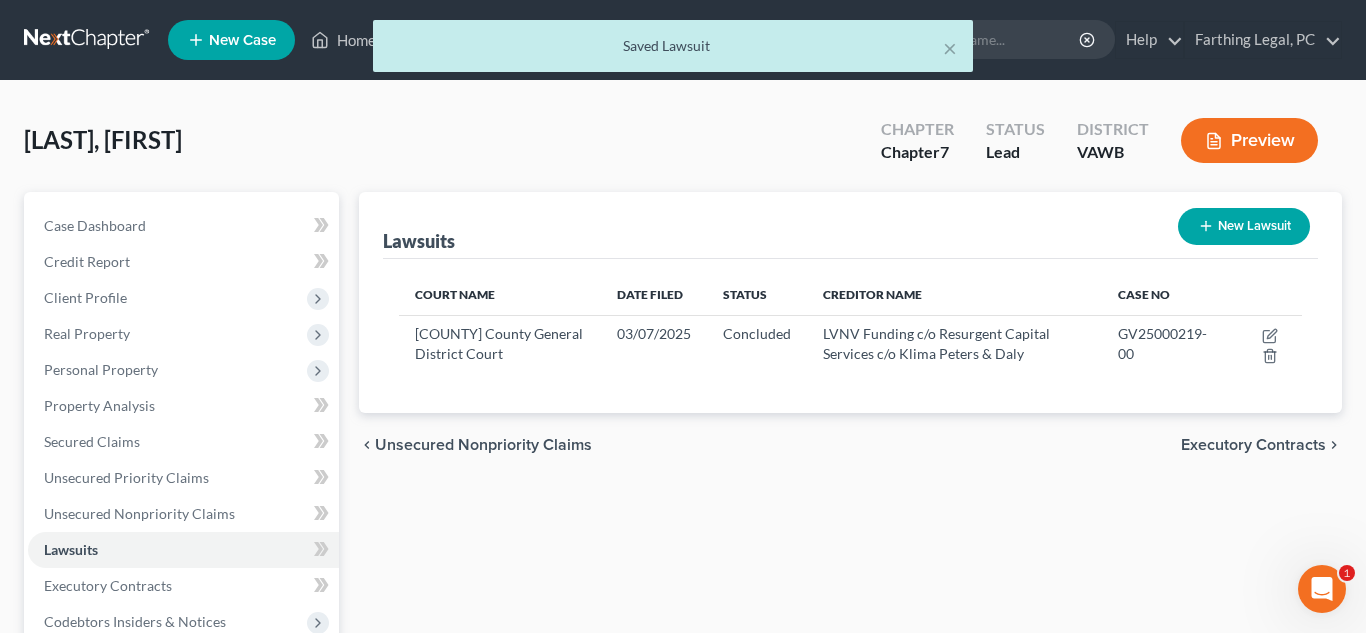 select on "0" 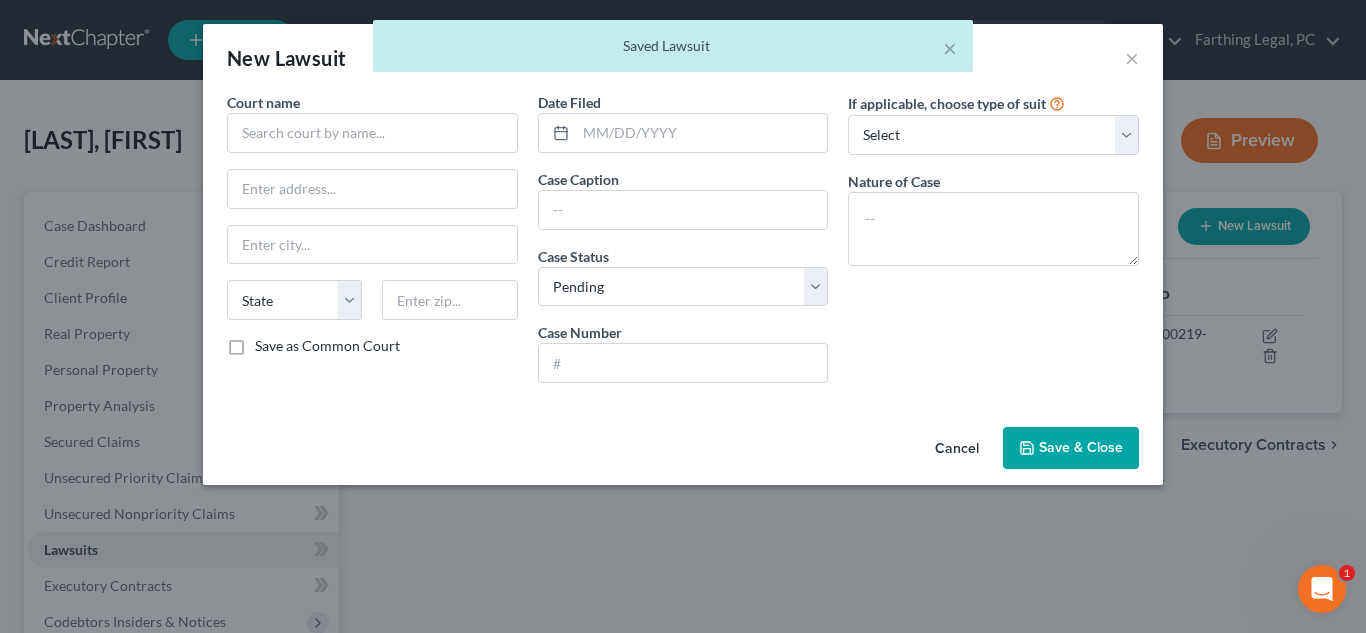 click on "Court name
*
State AL AK AR AZ CA CO CT DE DC FL GA GU HI ID IL IN IA KS KY LA ME MD MA MI MN MS MO MT NC ND NE NV NH NJ NM NY OH OK OR PA PR RI SC SD TN TX UT VI VA VT WA WV WI WY Save as Common Court" at bounding box center (372, 245) 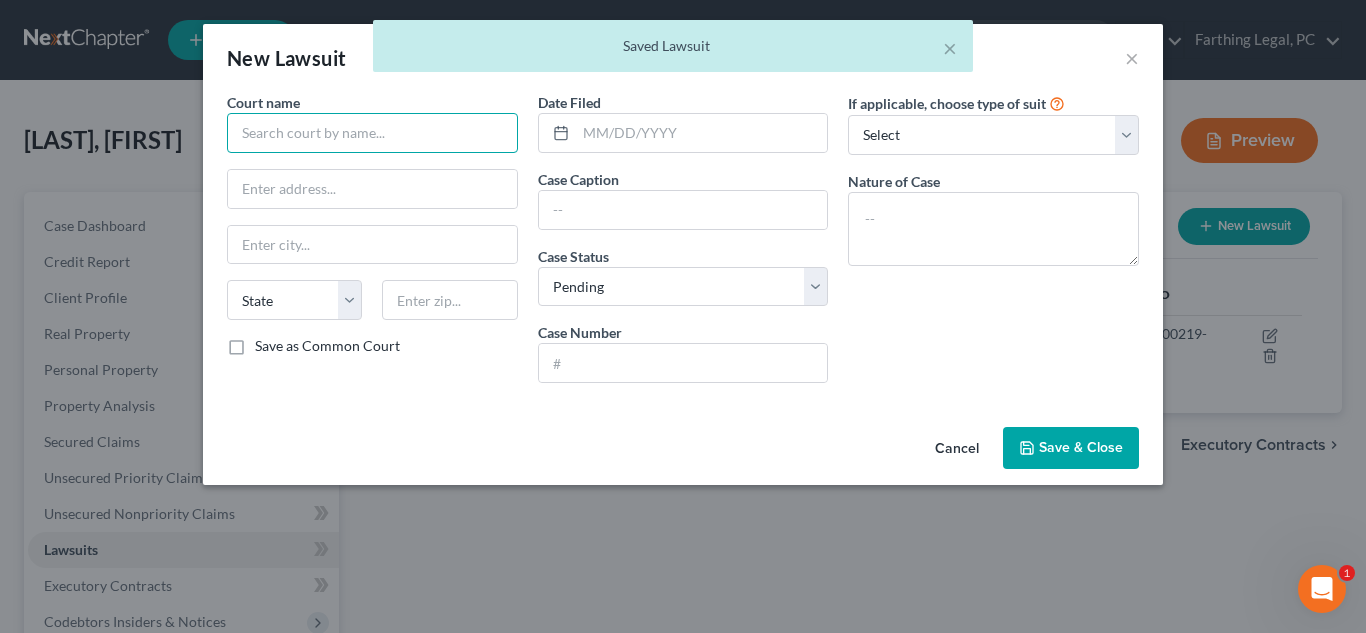 click at bounding box center (372, 133) 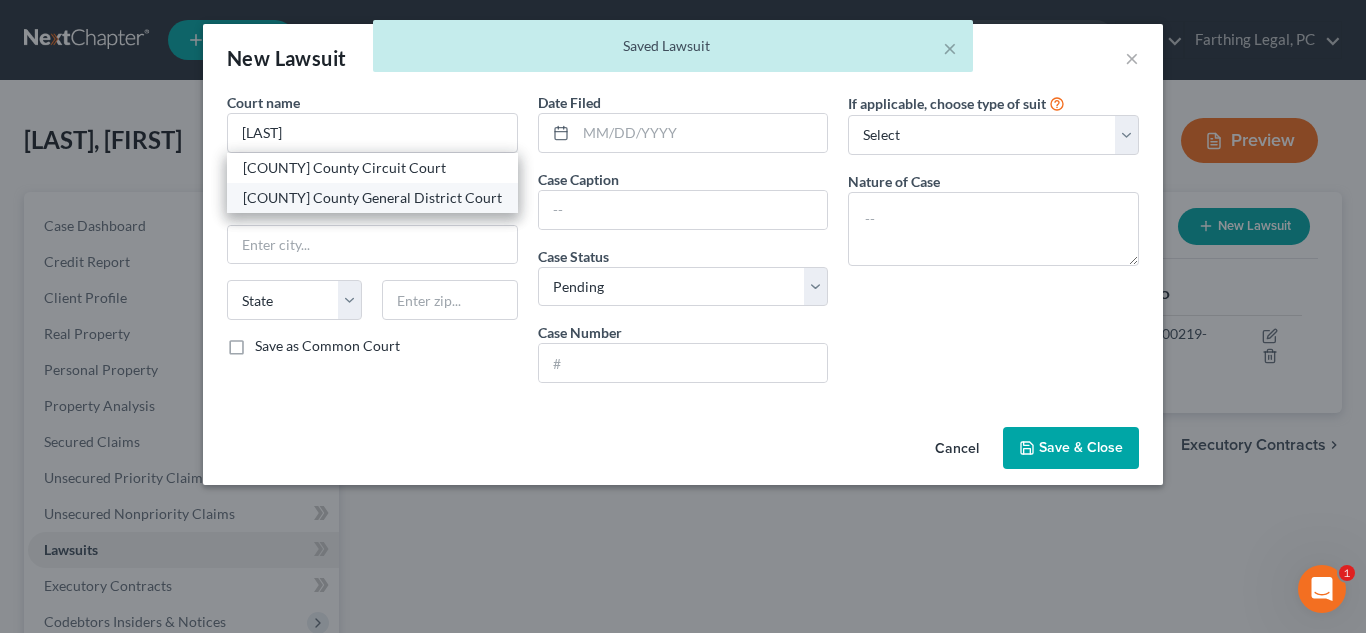 click on "[COUNTY] County General District Court" at bounding box center [372, 198] 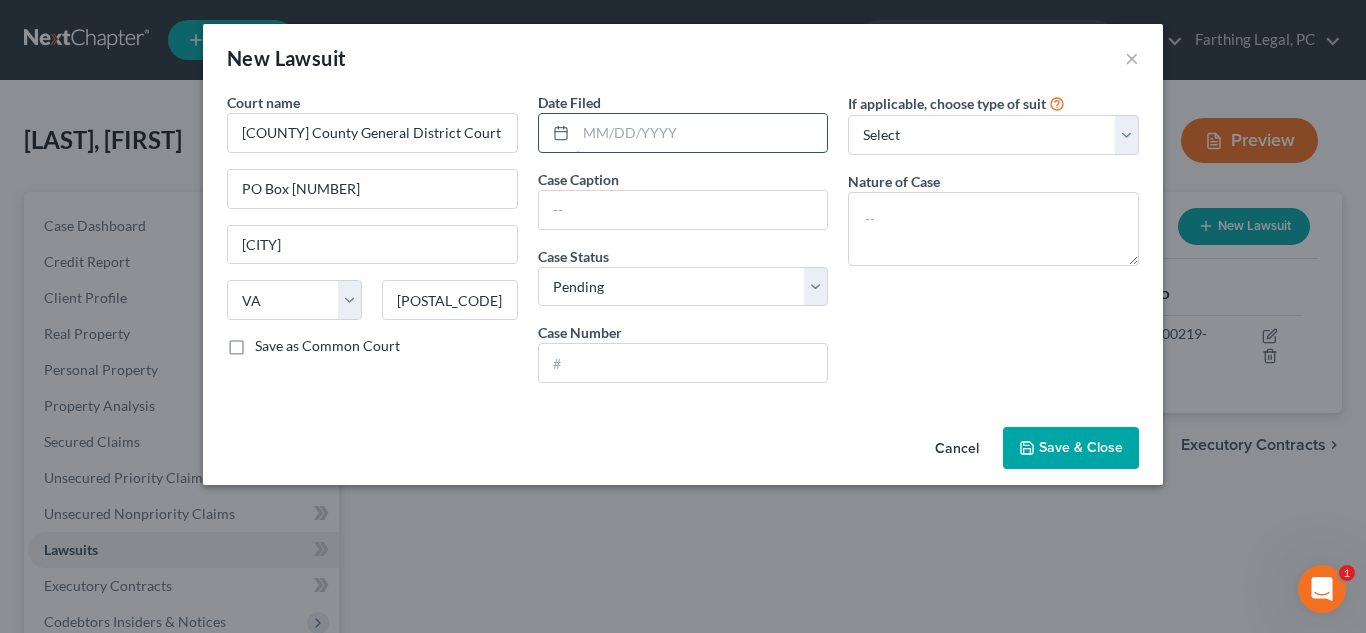 click at bounding box center [702, 133] 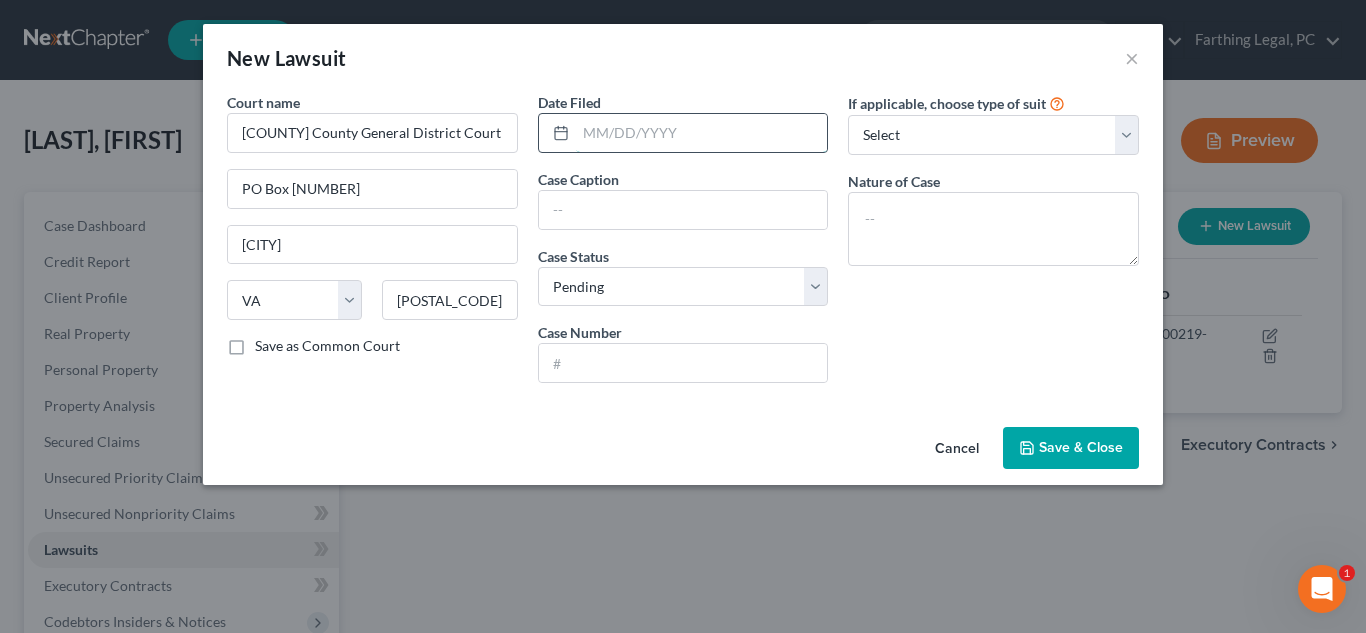 click at bounding box center (702, 133) 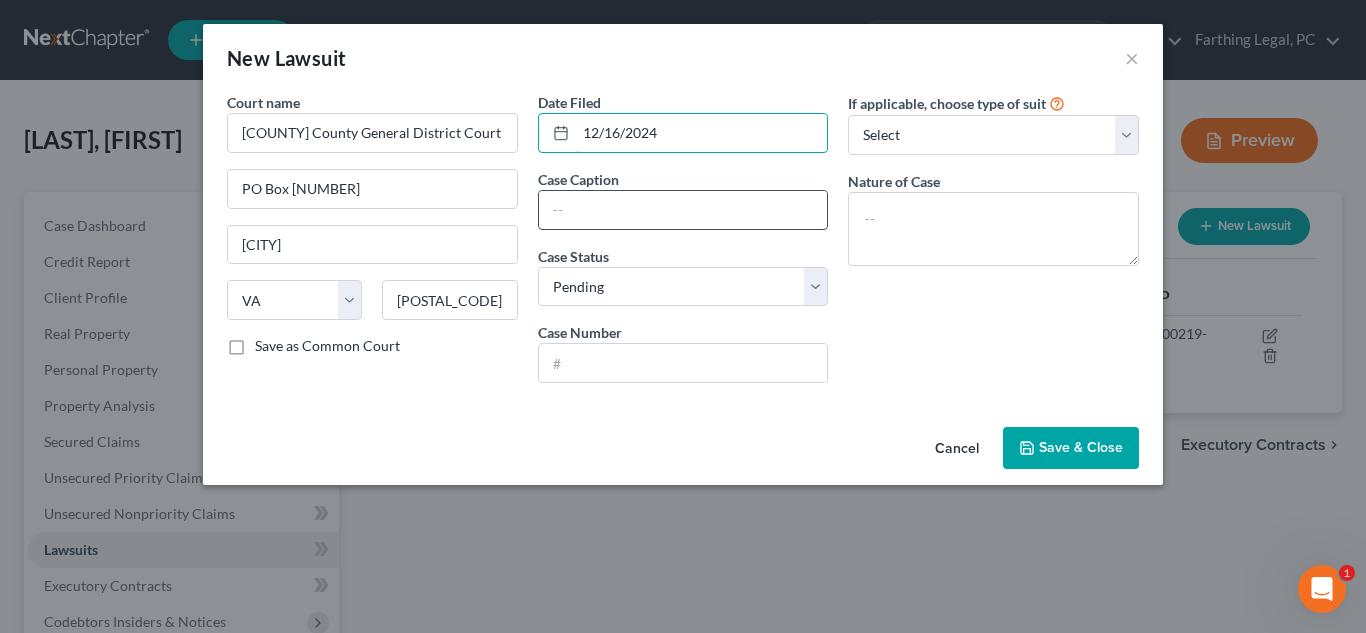 type on "12/16/2024" 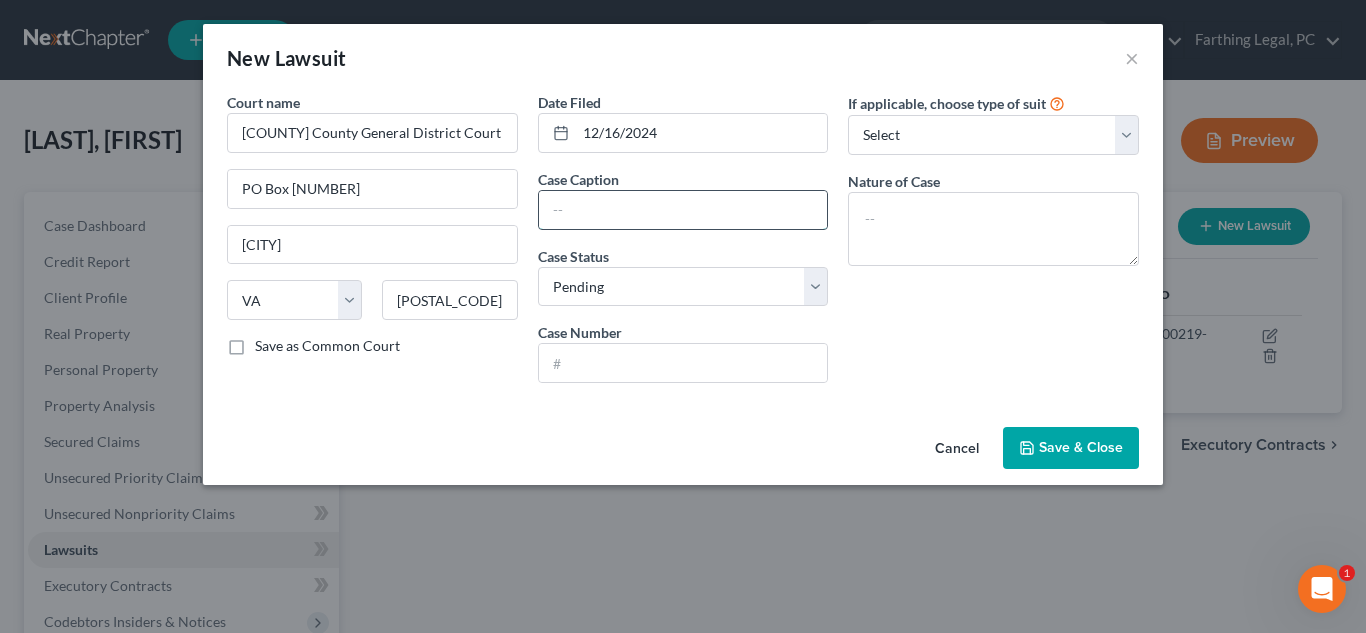 click at bounding box center [683, 210] 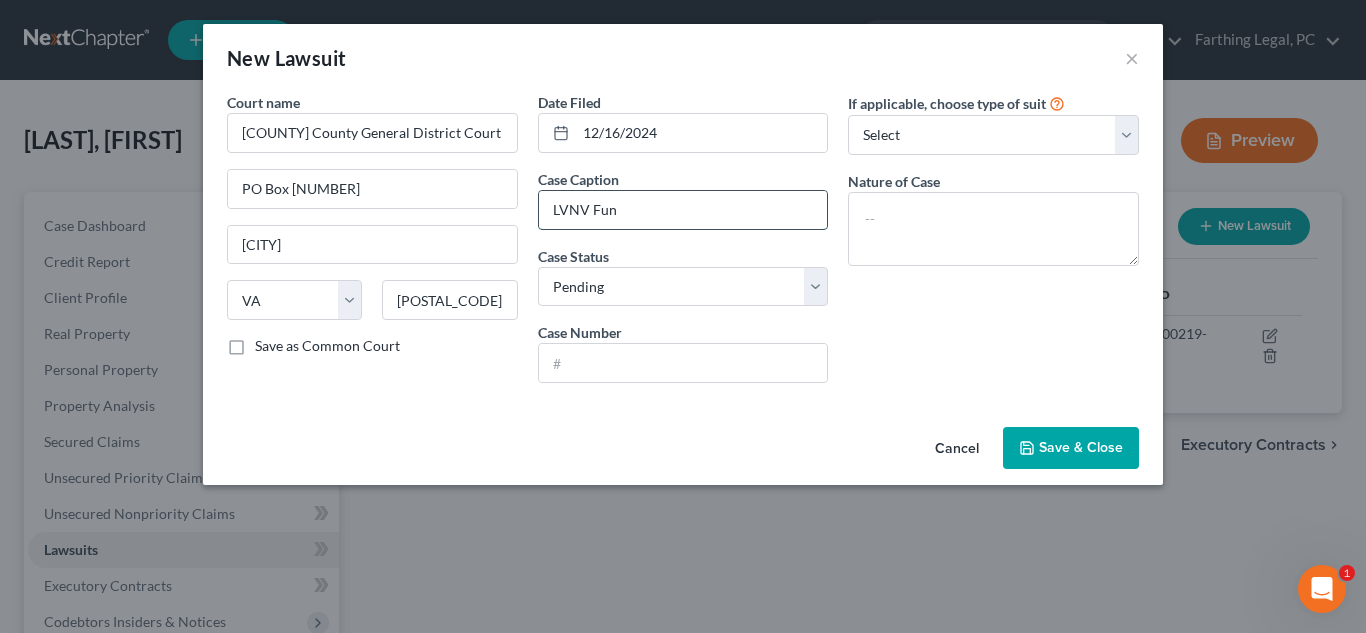 type on "[COMPANY_NAME] v. [LAST_NAME] [LAST_NAME]" 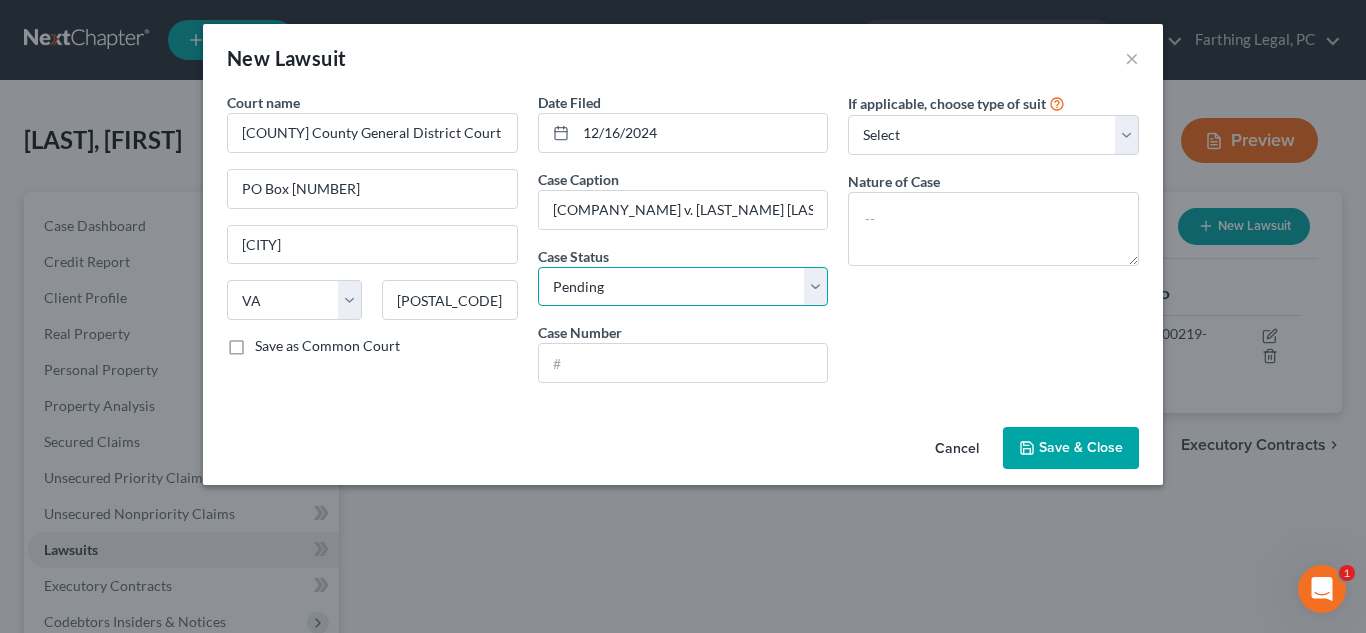 click on "Select Pending On Appeal Concluded" at bounding box center [683, 287] 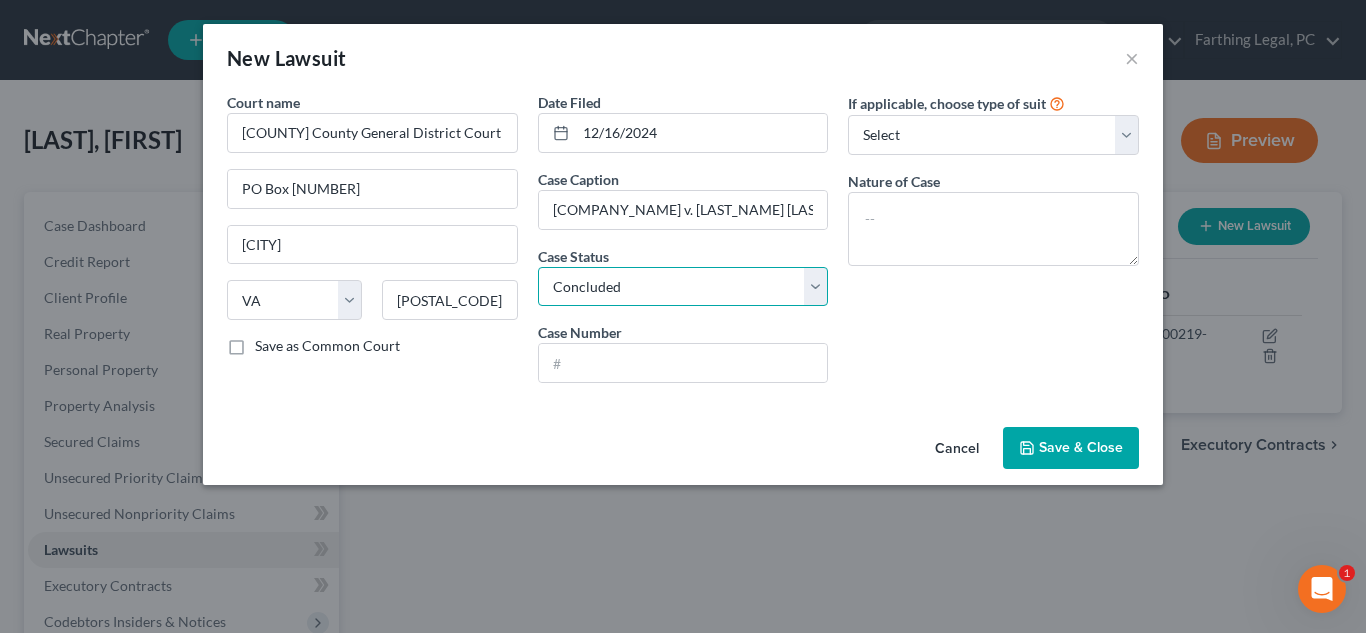 click on "Select Pending On Appeal Concluded" at bounding box center [683, 287] 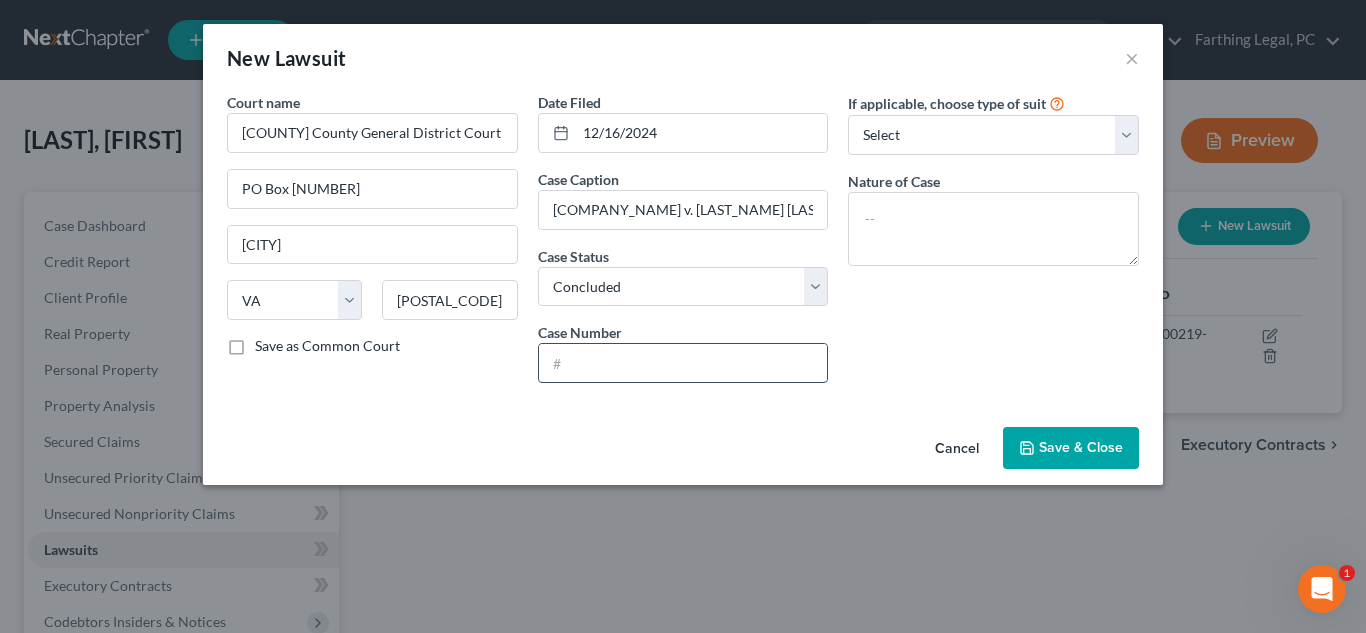 click at bounding box center [683, 363] 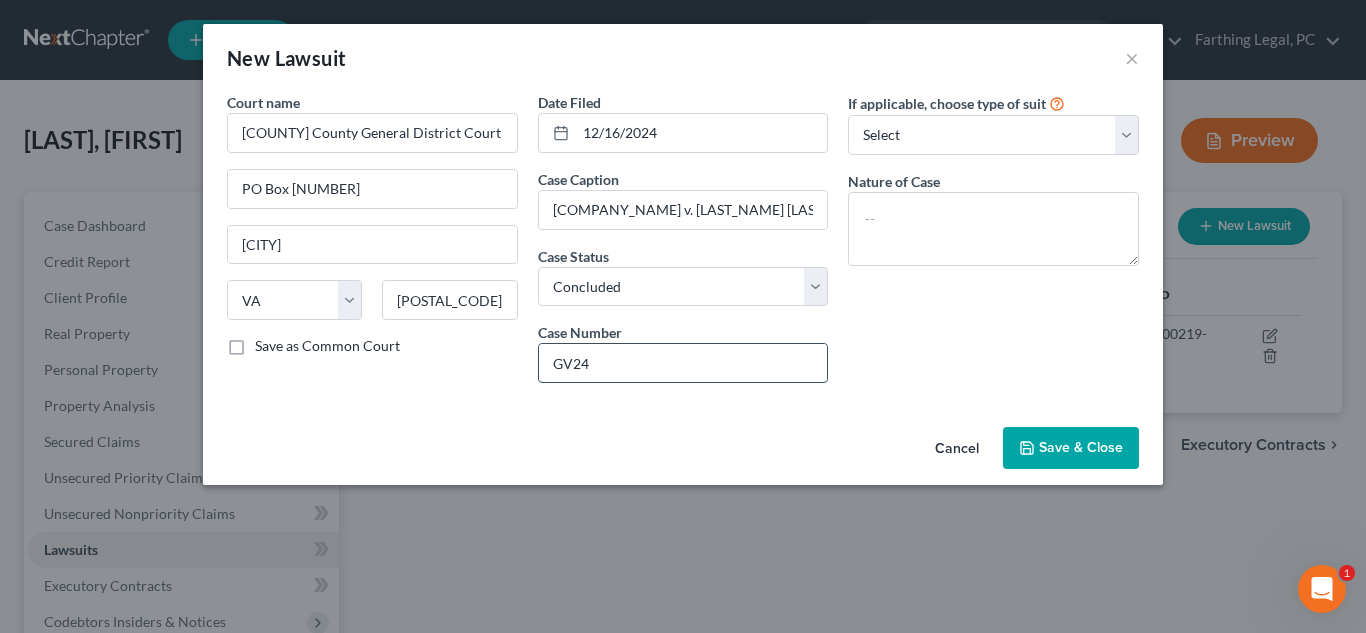 click on "GV24" at bounding box center [683, 363] 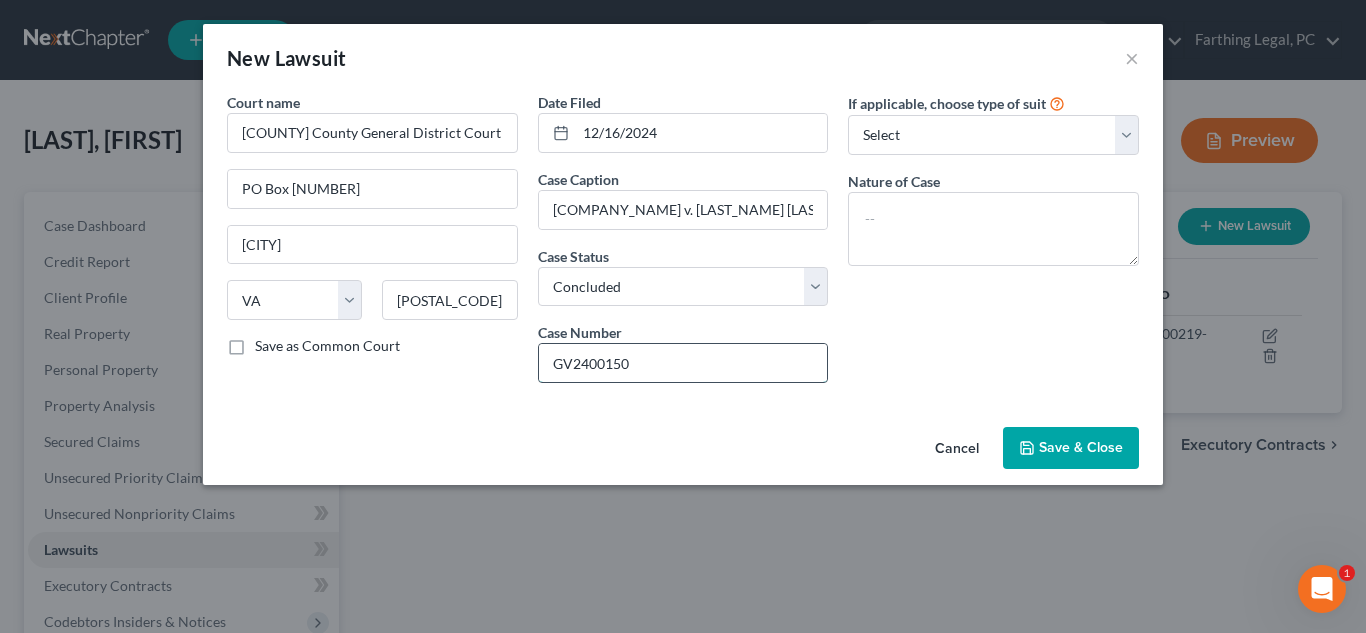 click on "GV2400150" at bounding box center (683, 363) 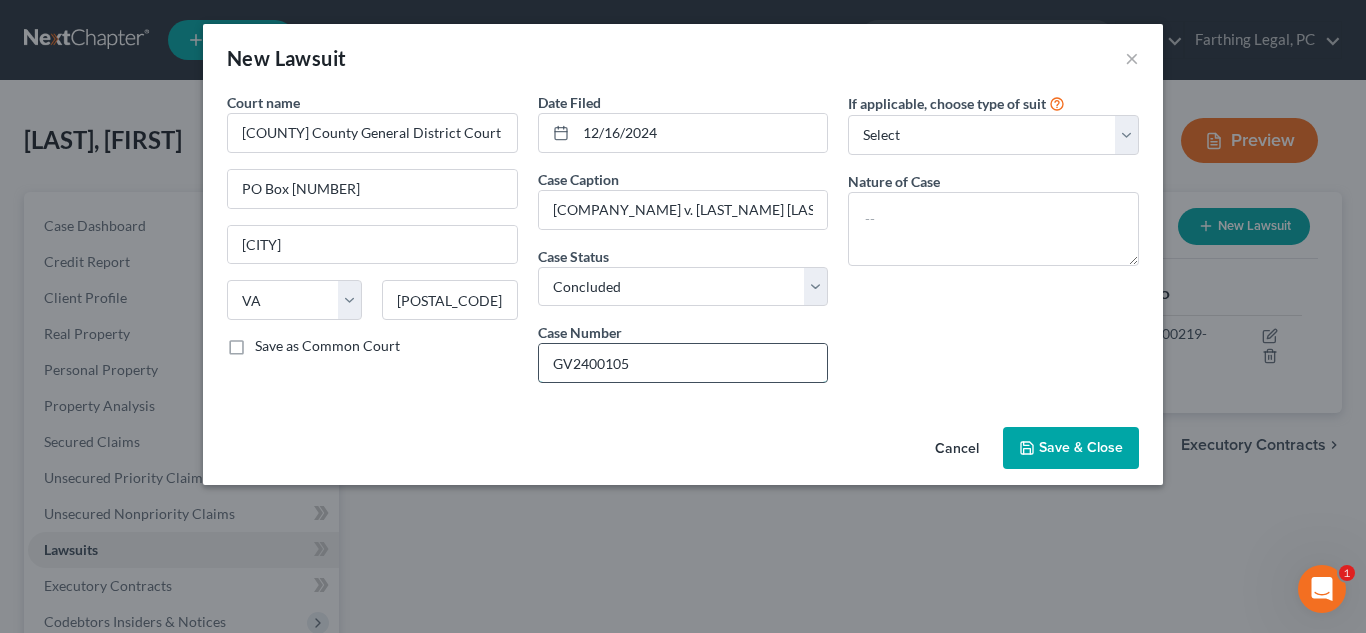 click on "GV2400105" at bounding box center (683, 363) 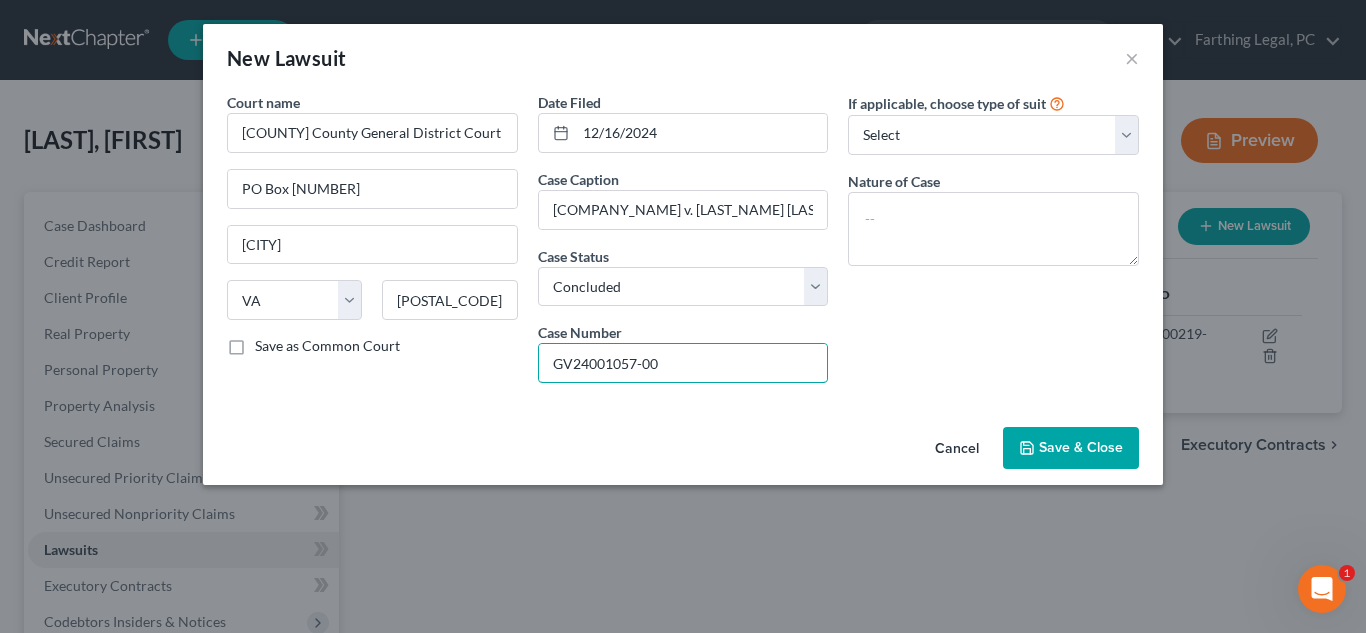 type on "GV24001057-00" 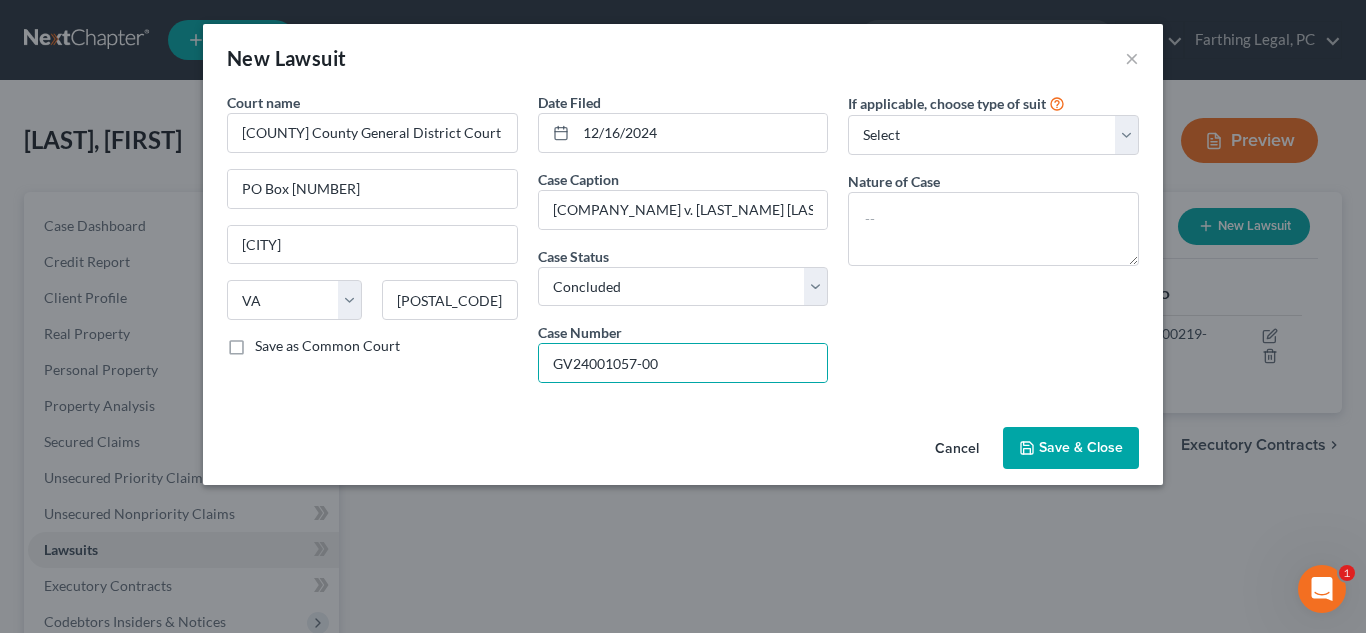 click on "If applicable, choose type of suit     Select Repossession Garnishment Foreclosure Attached, Seized, Or Levied Other Nature of Case" at bounding box center (993, 245) 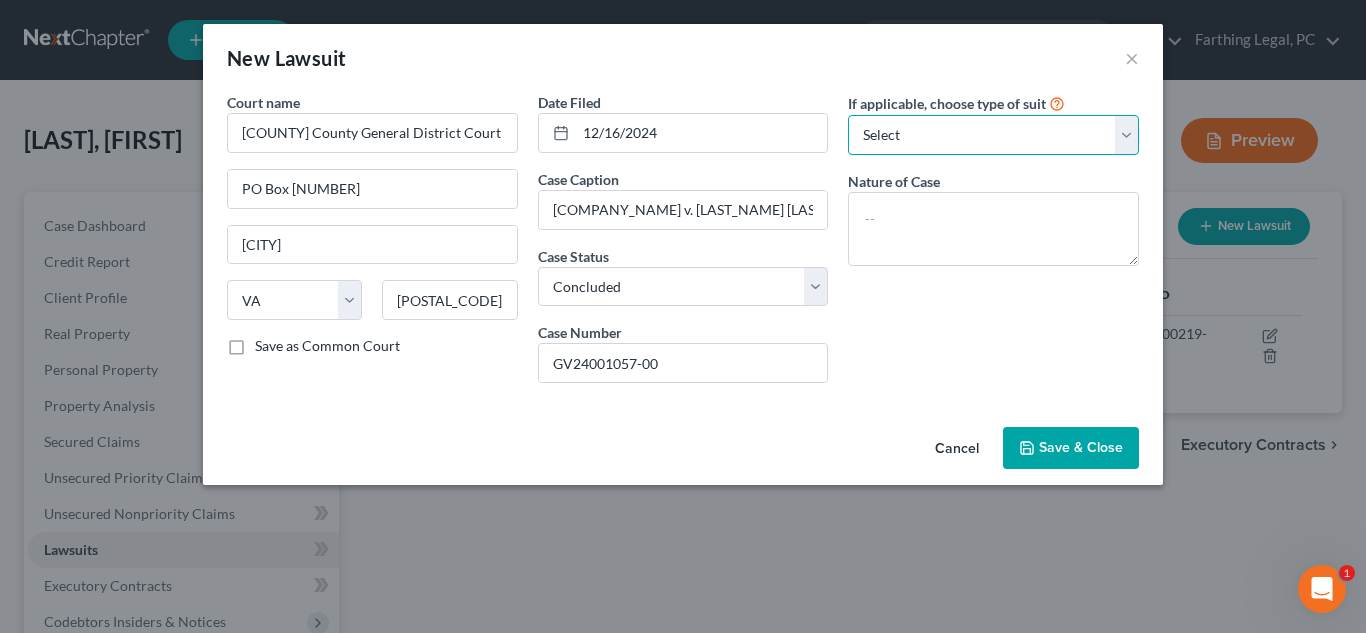 click on "Select Repossession Garnishment Foreclosure Attached, Seized, Or Levied Other" at bounding box center (993, 135) 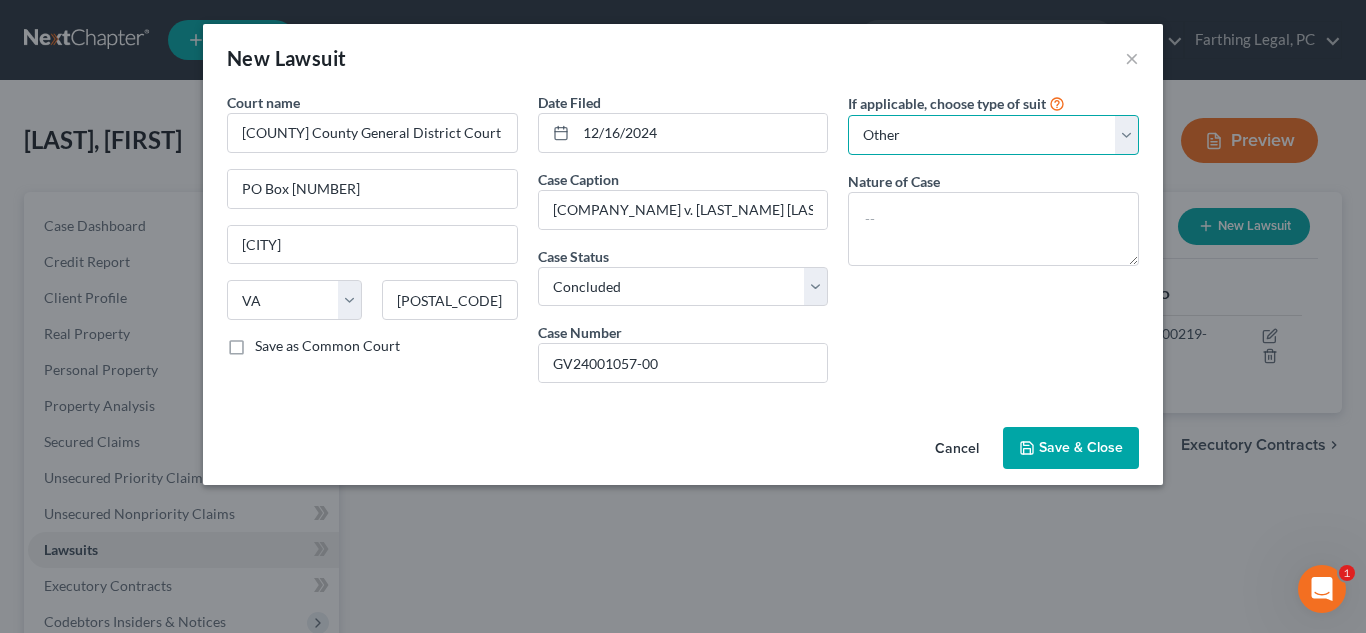 click on "Select Repossession Garnishment Foreclosure Attached, Seized, Or Levied Other" at bounding box center (993, 135) 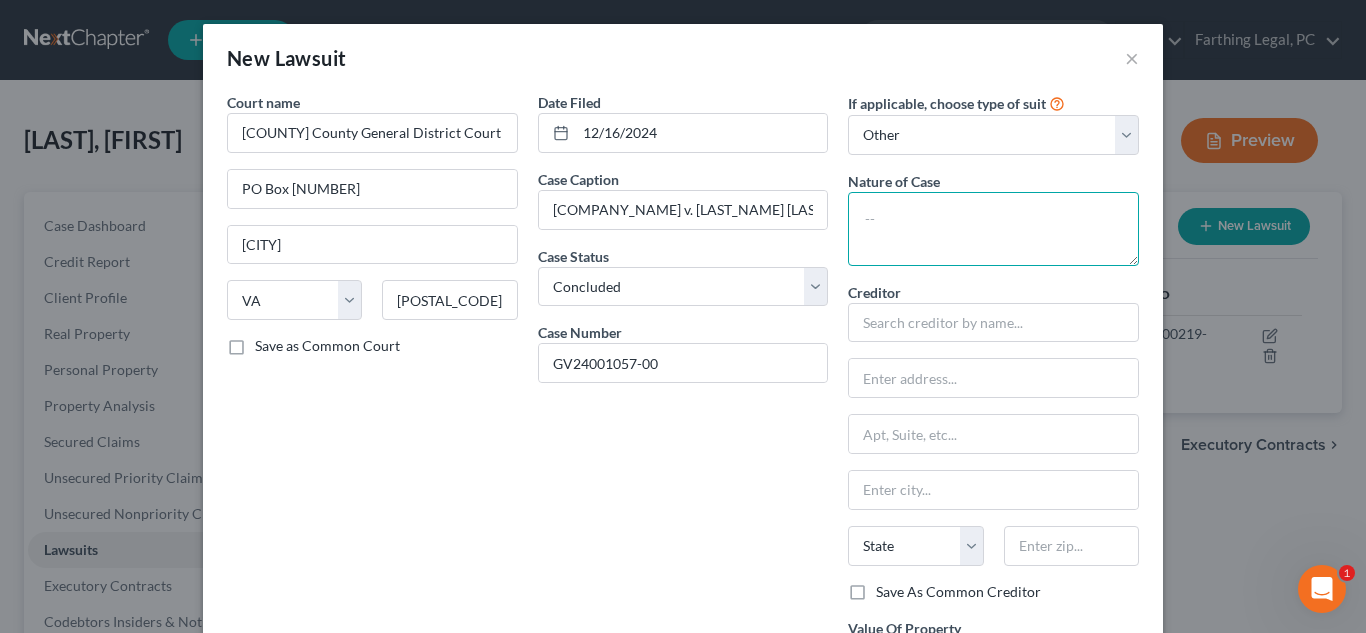 click at bounding box center (993, 229) 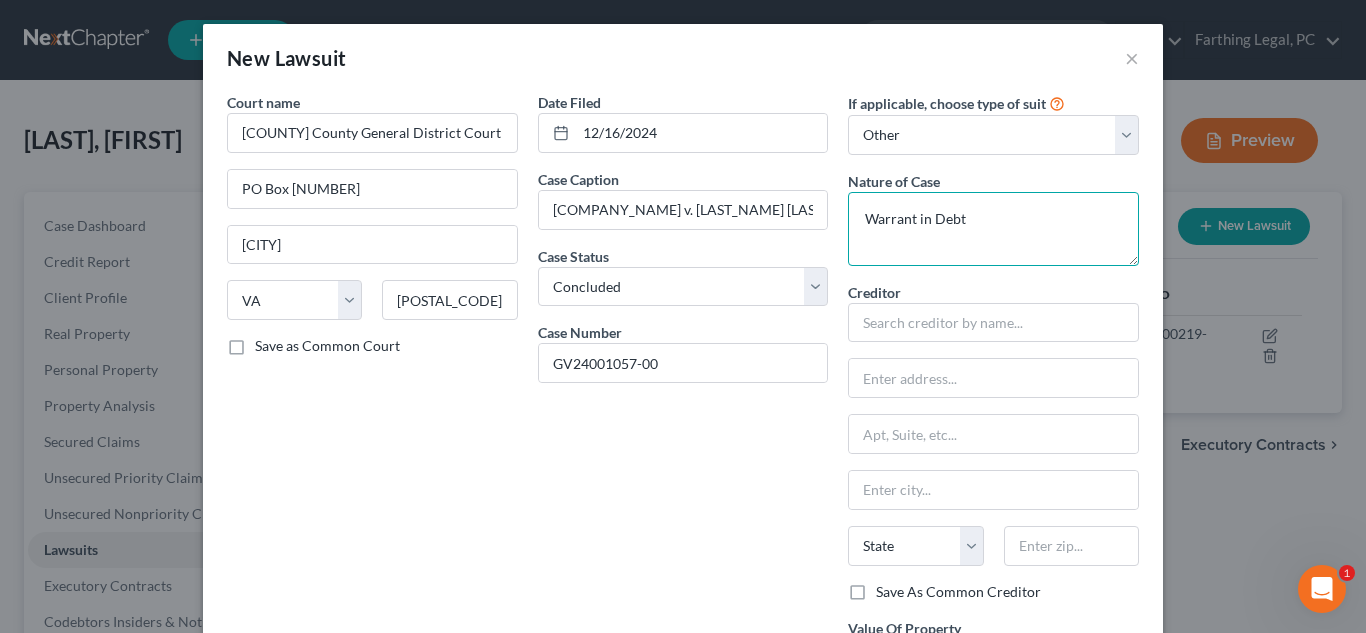 type on "Warrant in Debt" 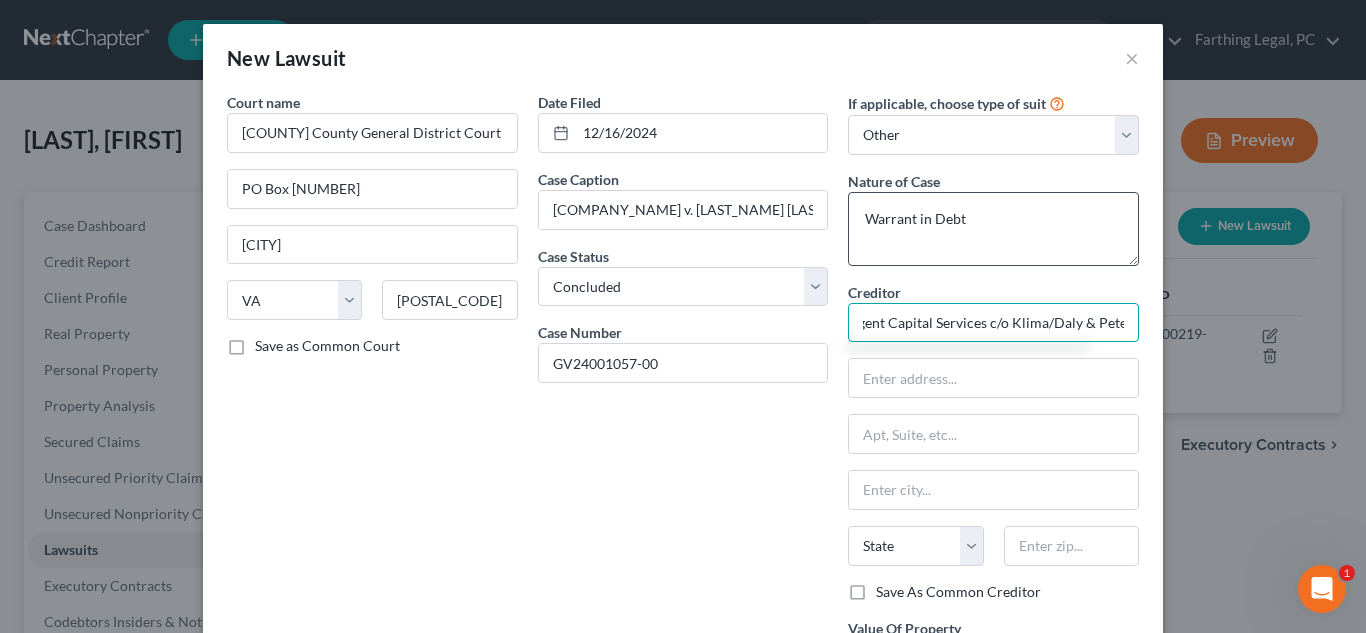scroll, scrollTop: 0, scrollLeft: 163, axis: horizontal 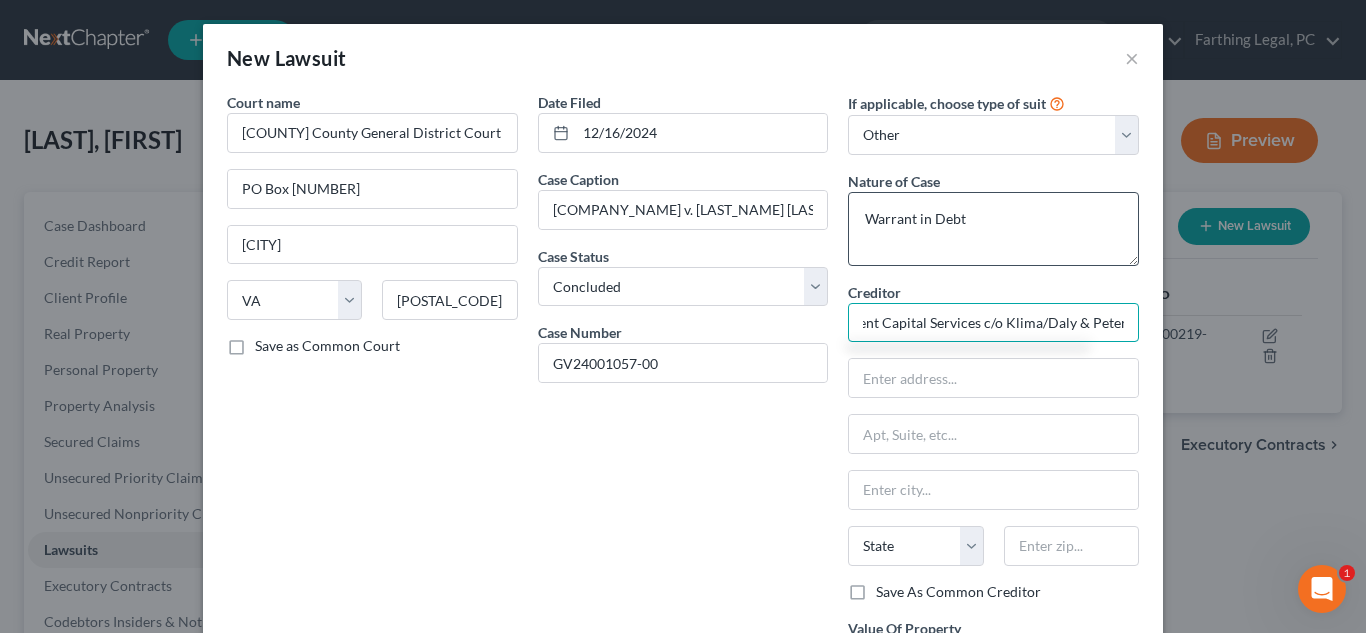 type on "LVNV Funding c/o Resurgent Capital Services c/o Klima/Daly & Peters" 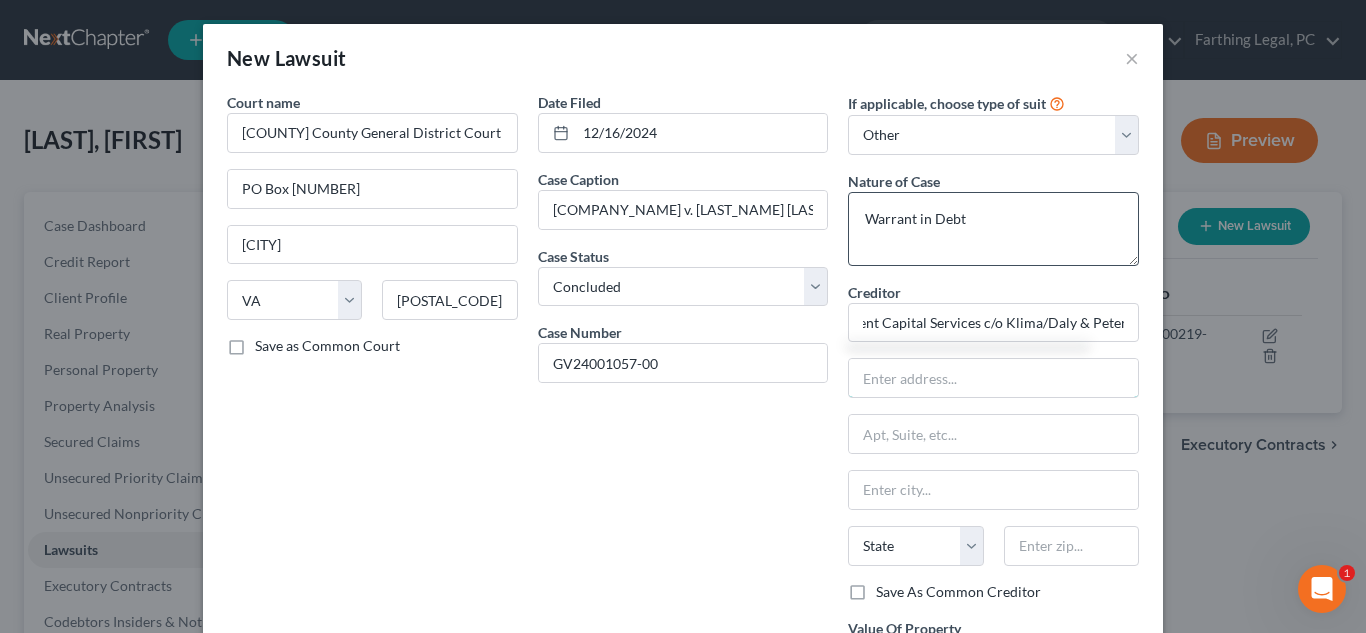 scroll, scrollTop: 0, scrollLeft: 0, axis: both 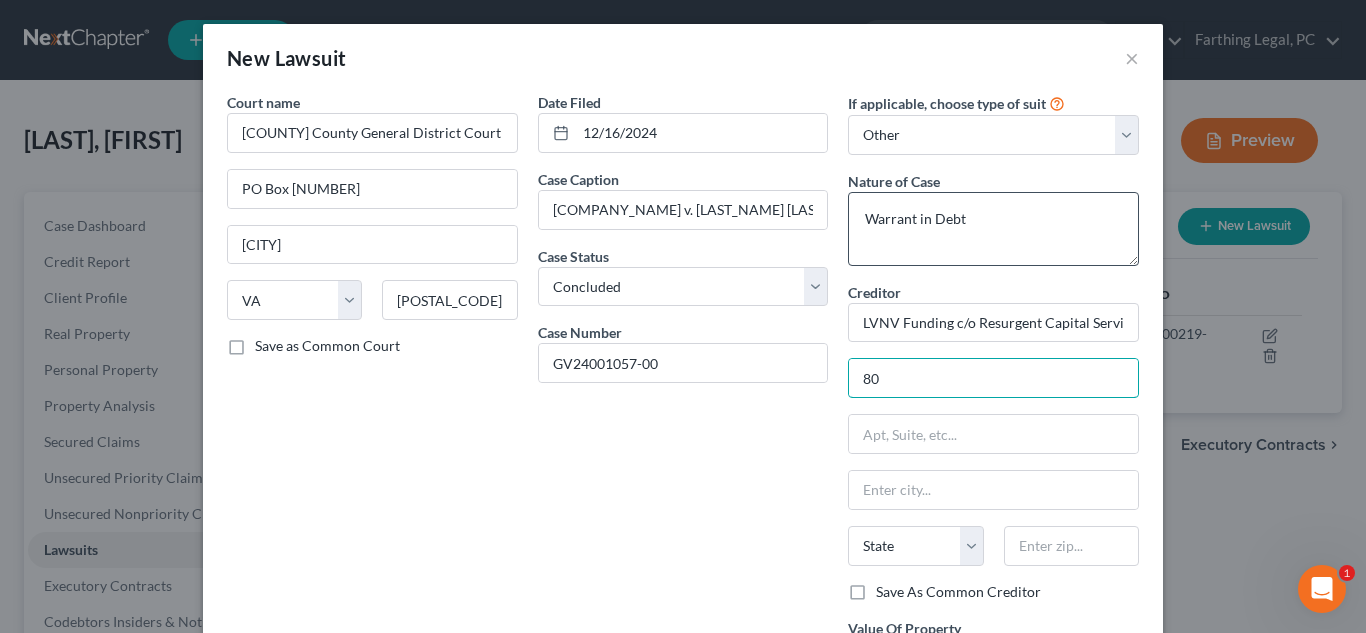 type on "[NUMBER] [STREET]" 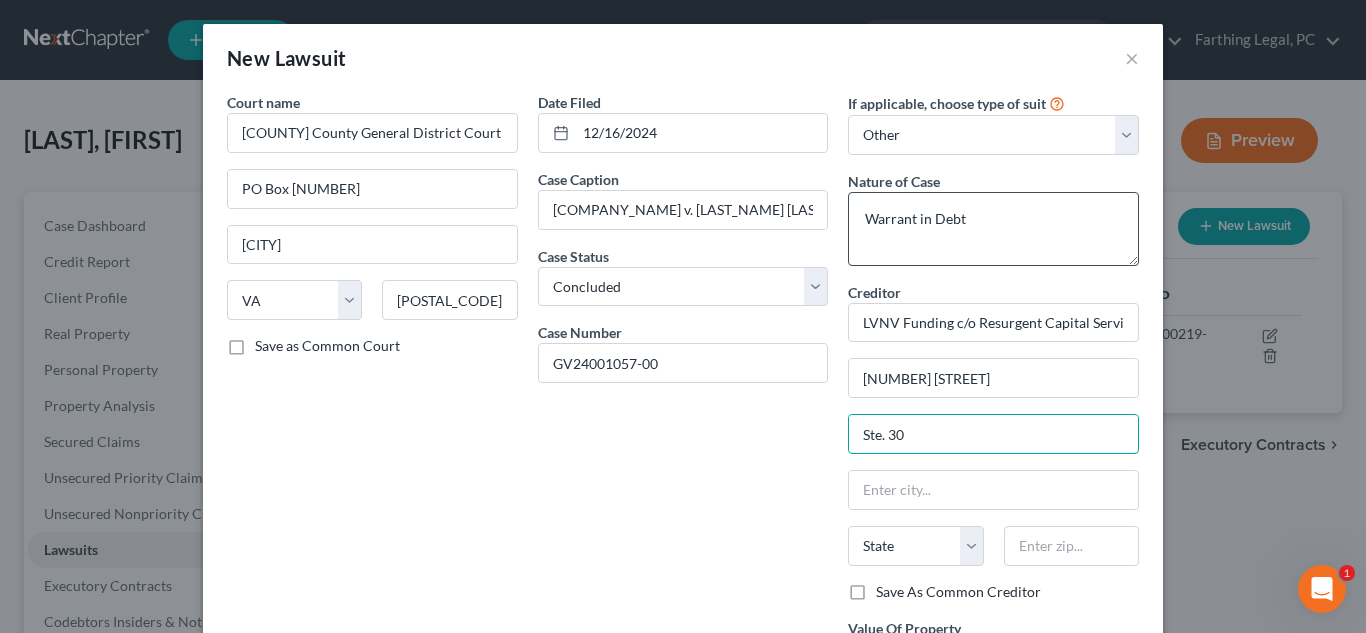 type on "Ste. 300" 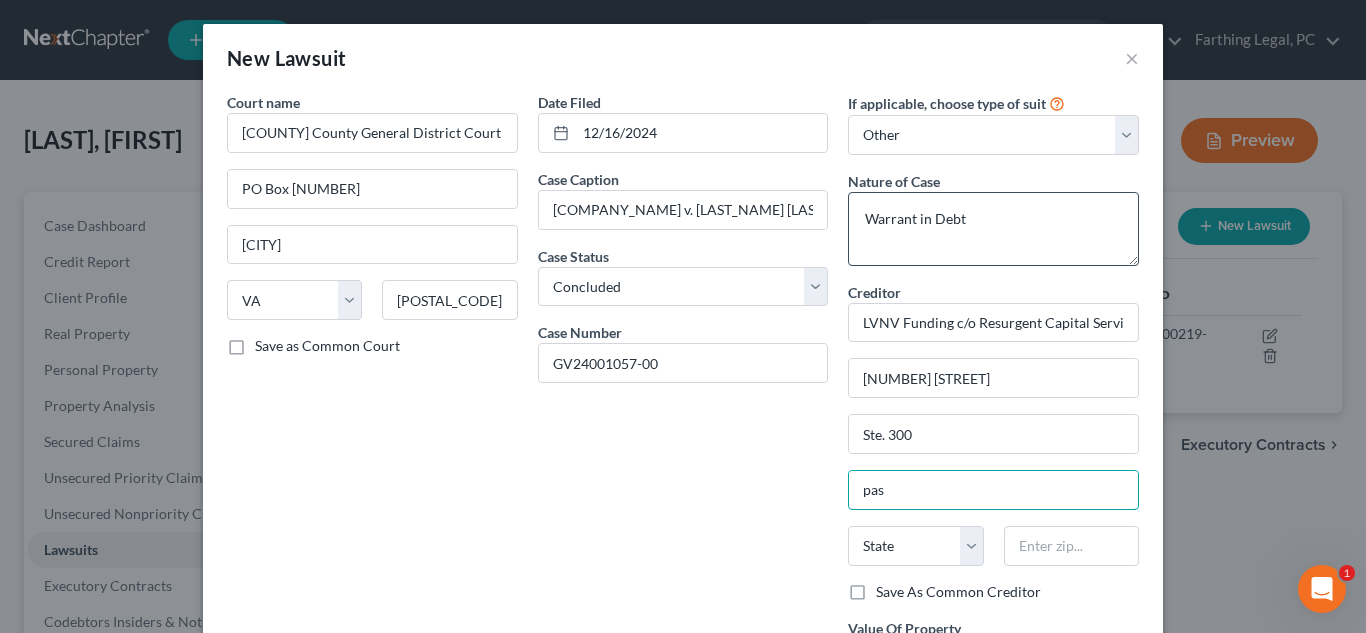 type on "Pasadena" 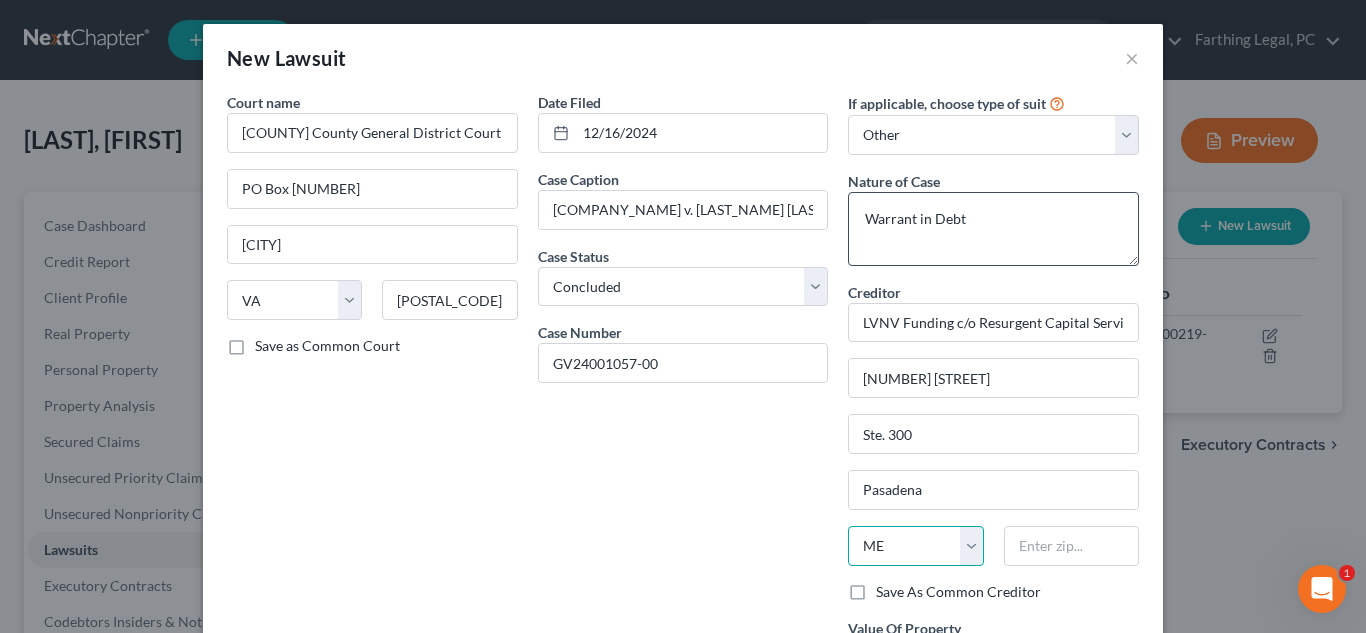 select on "21" 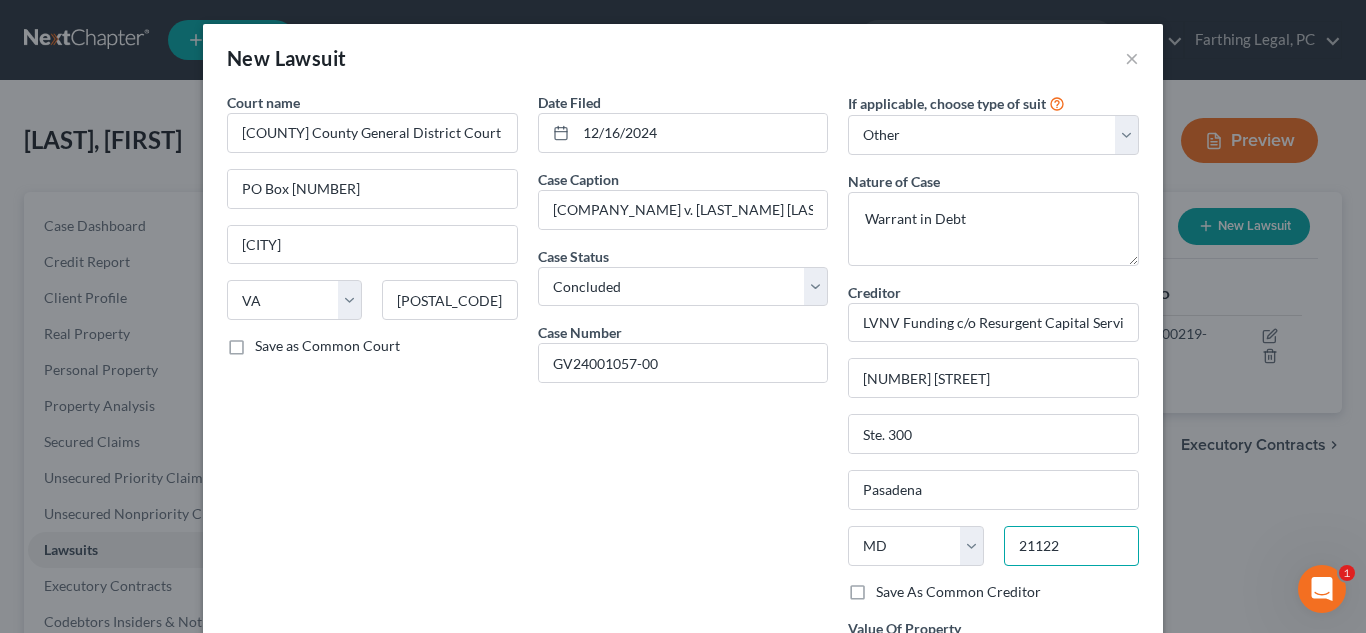 type on "21122" 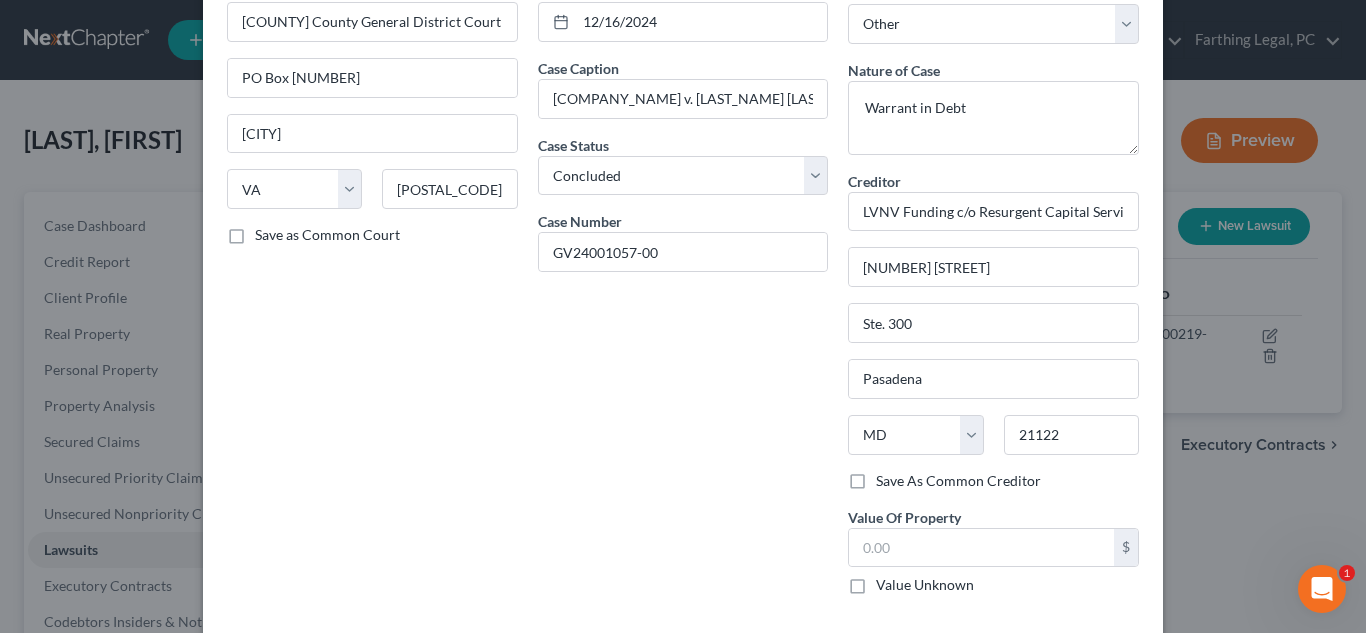 scroll, scrollTop: 117, scrollLeft: 0, axis: vertical 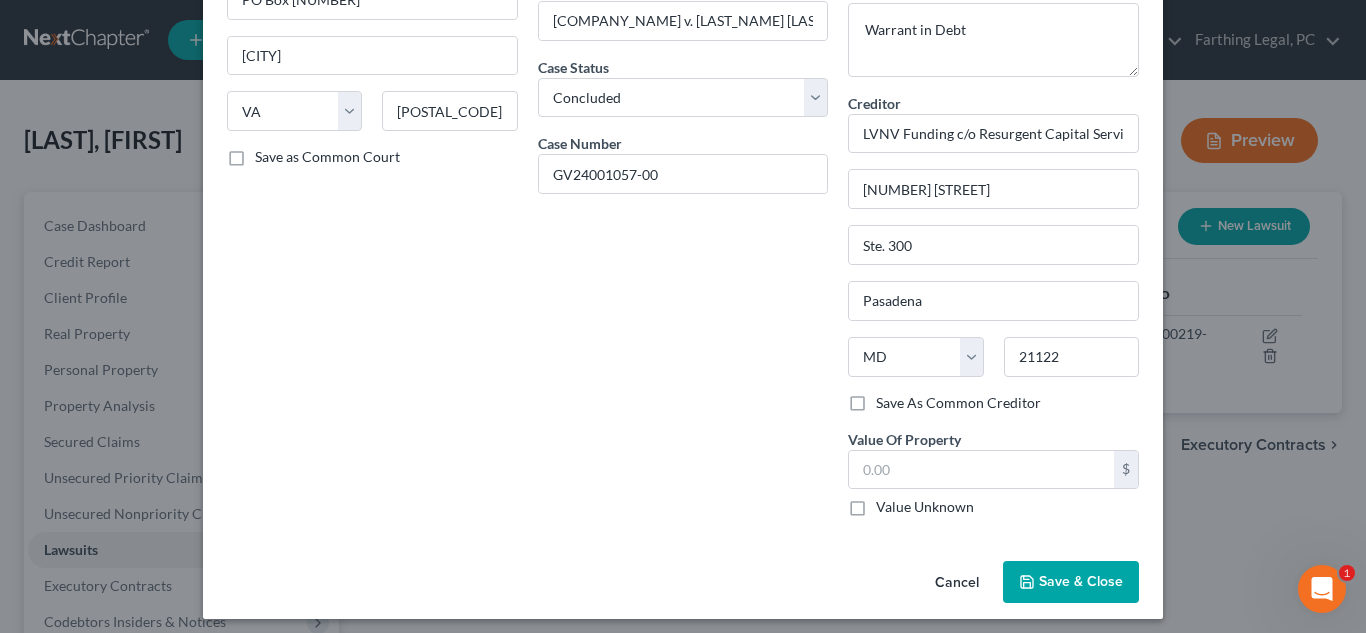 click on "Court name
*
[CITY] County General District Court                      PO Box [POSTAL_CODE] [CITY] State AL AK AR AZ CA CO CT DE DC FL GA GU HI ID IL IN IA KS KY LA ME MD MA MI MN MS MO MT NC ND NE NV NH NJ NM NY OH OK OR PA PR RI SC SD TN TX UT VI VA VT WA WV WI WY [POSTAL_CODE]-[POSTAL_CODE] Save as Common Court" at bounding box center (372, 218) 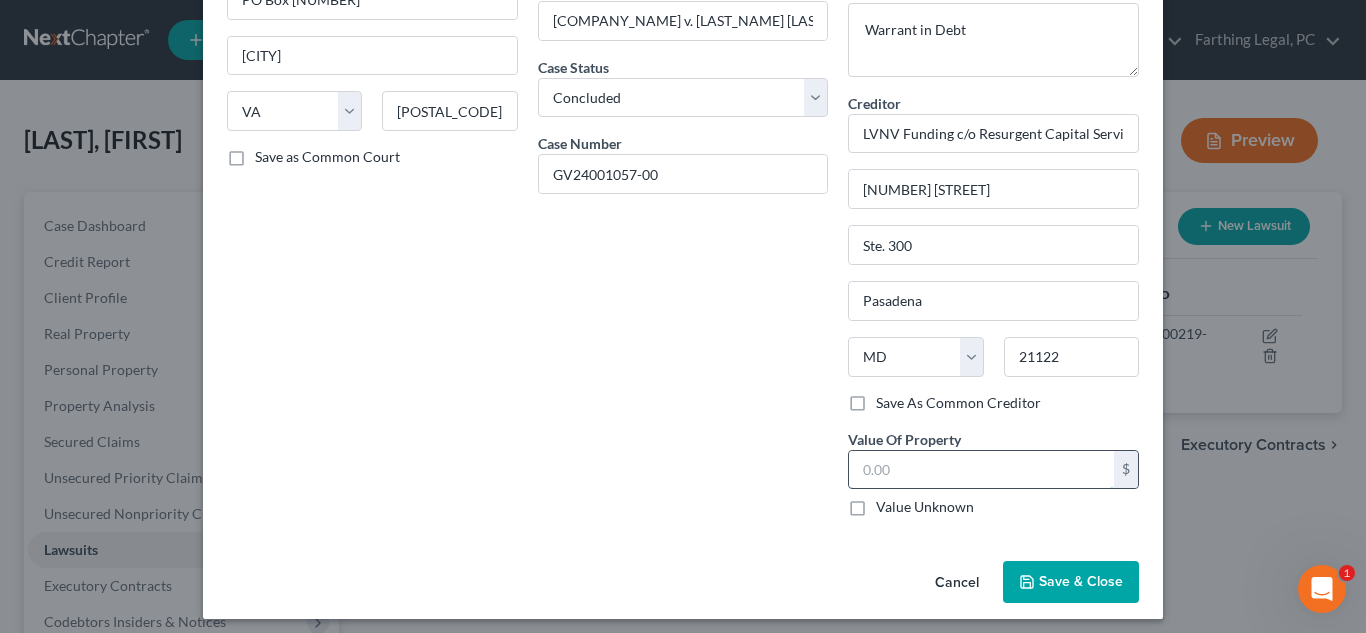 click at bounding box center (981, 470) 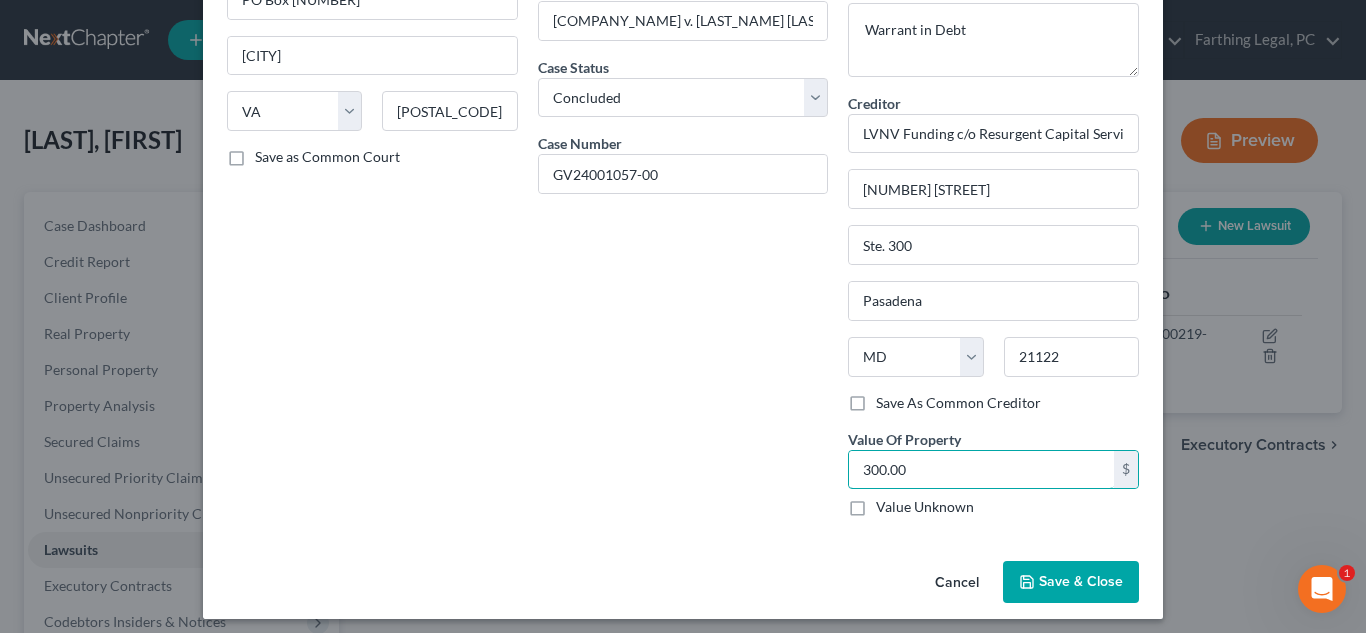 type on "300.00" 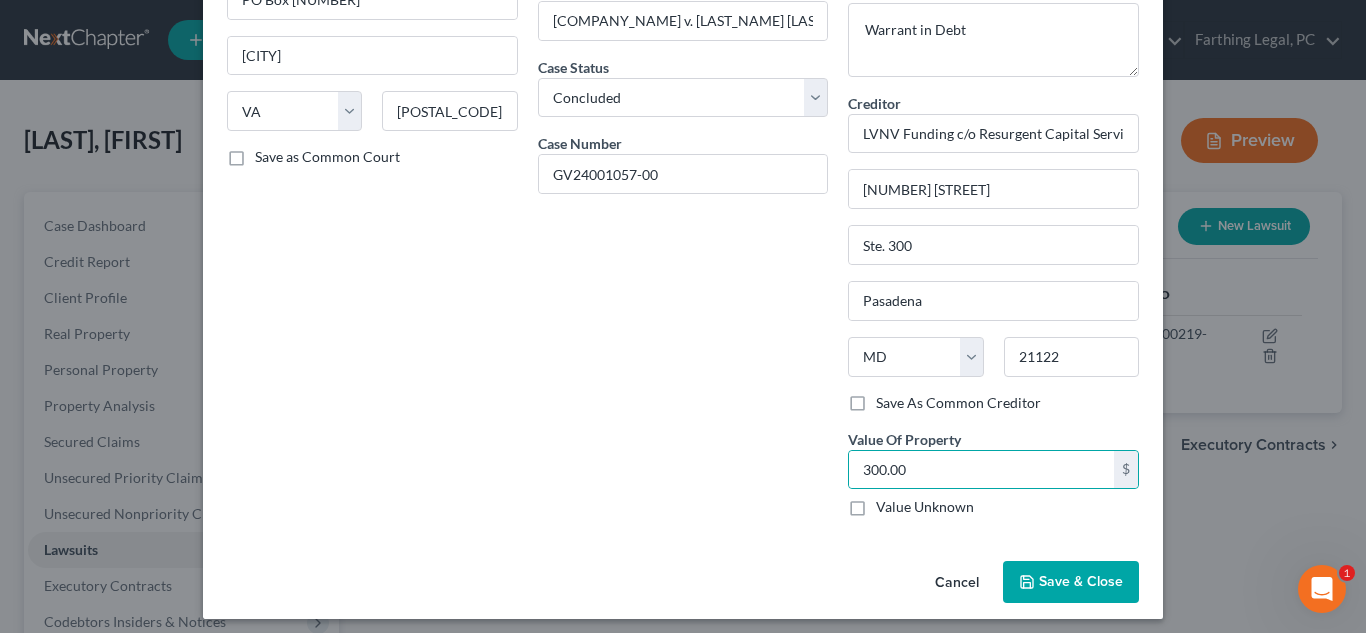 click on "Save & Close" at bounding box center [1081, 581] 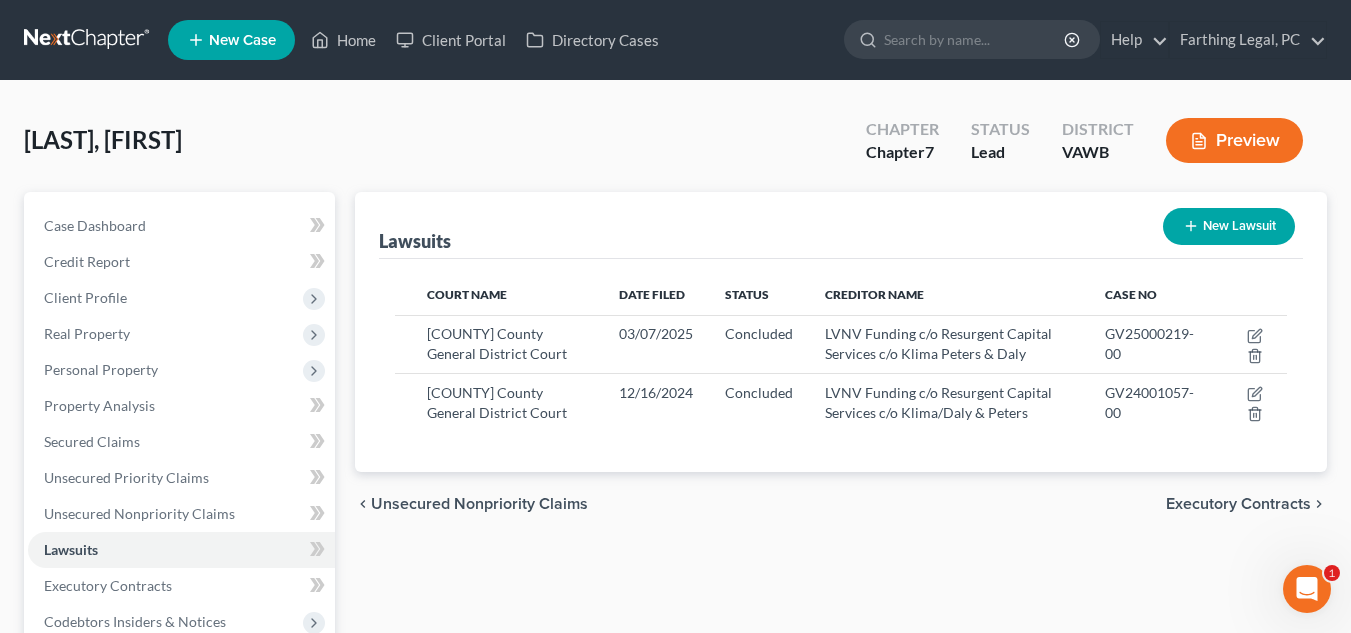 click on "New Lawsuit" at bounding box center [1229, 226] 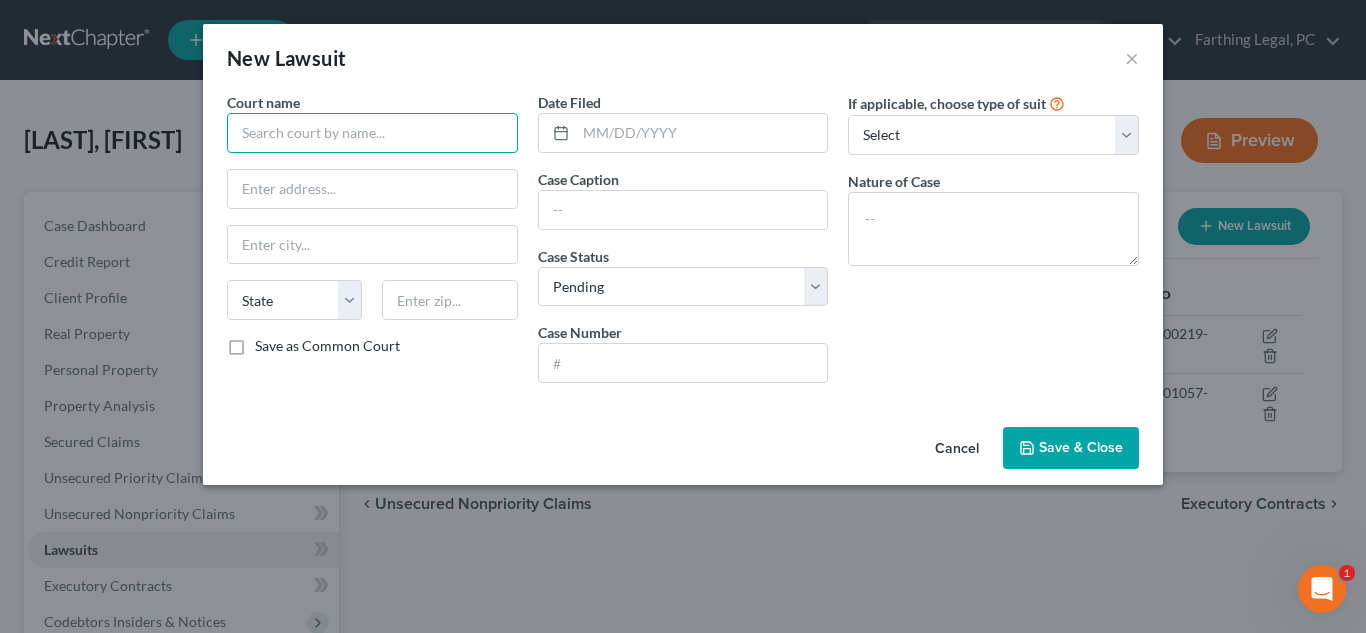 click at bounding box center (372, 133) 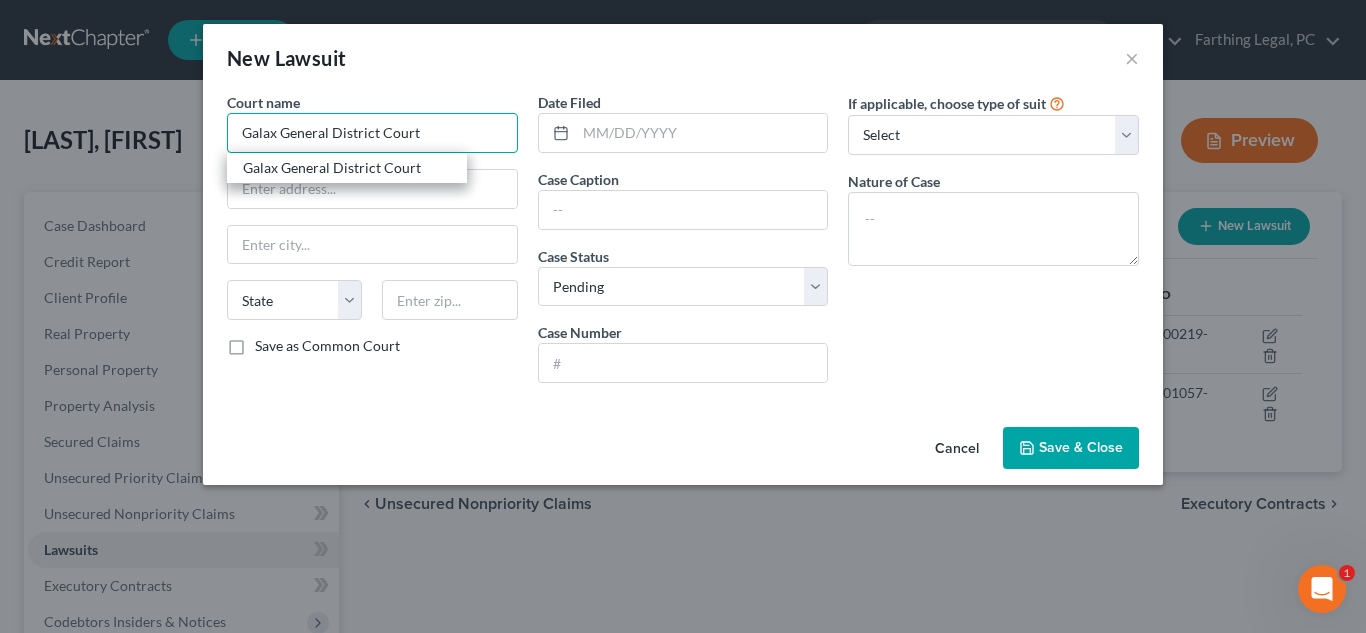 type on "Galax General District Court" 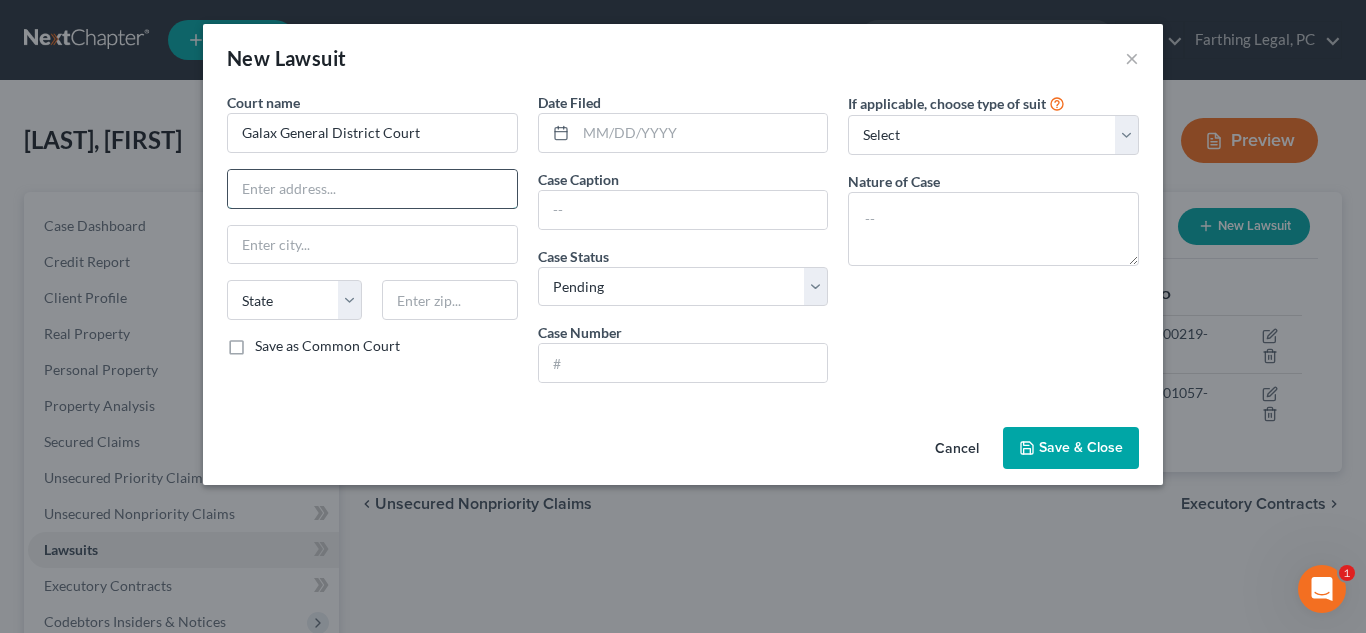 click at bounding box center [372, 189] 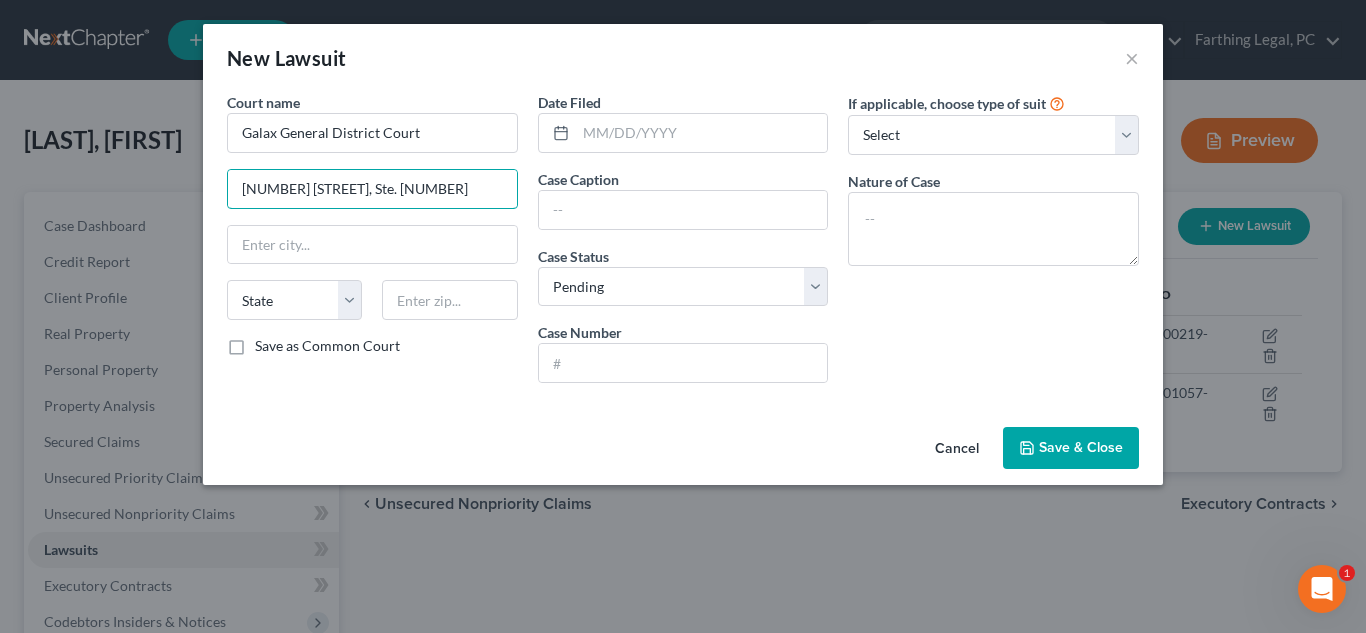 type on "[NUMBER] [STREET], Ste. [NUMBER]" 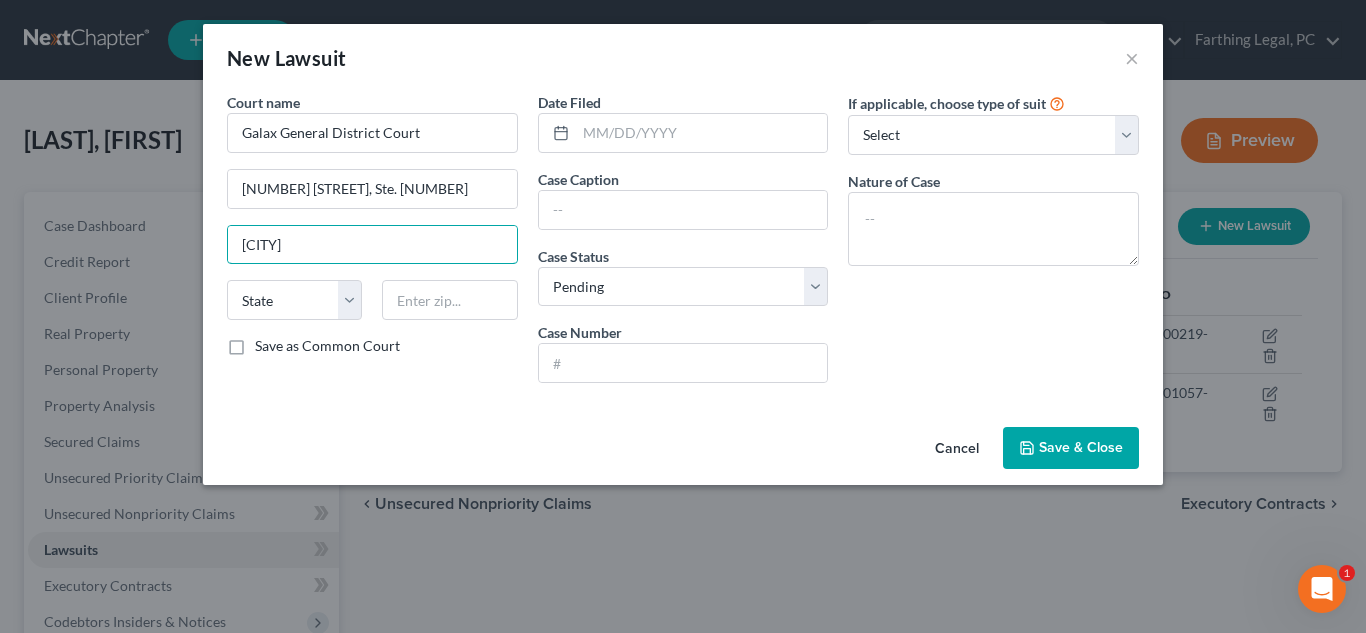 type on "[CITY]" 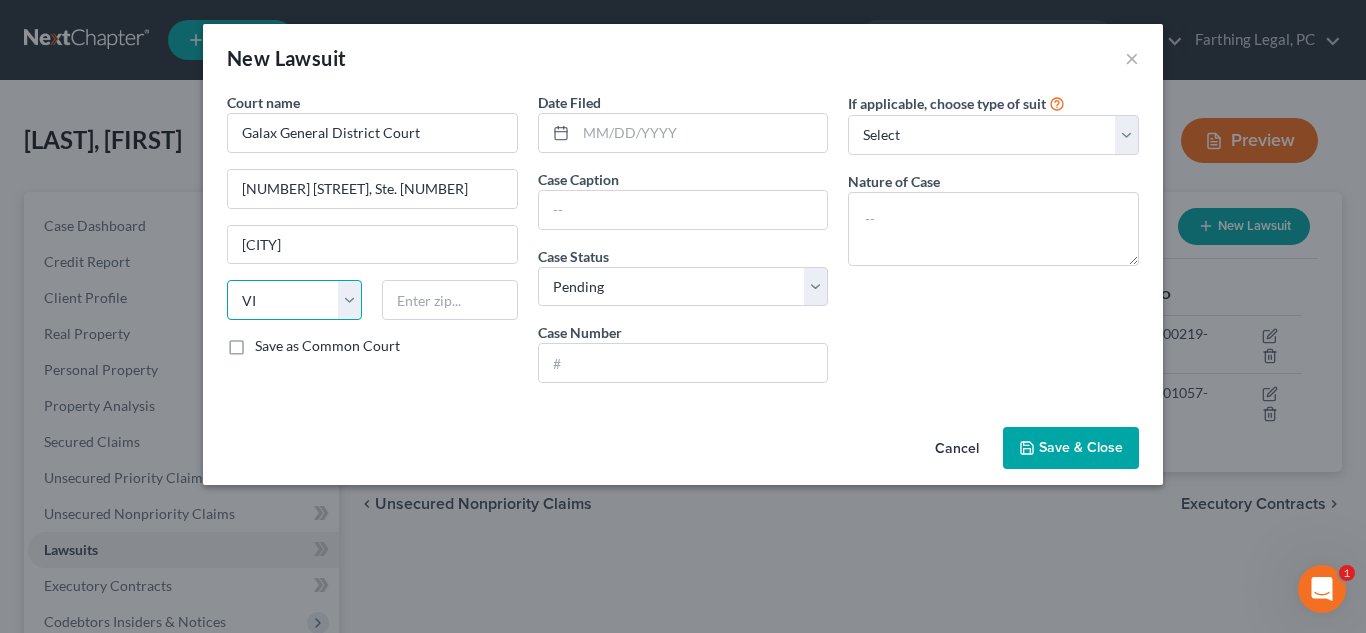 select on "48" 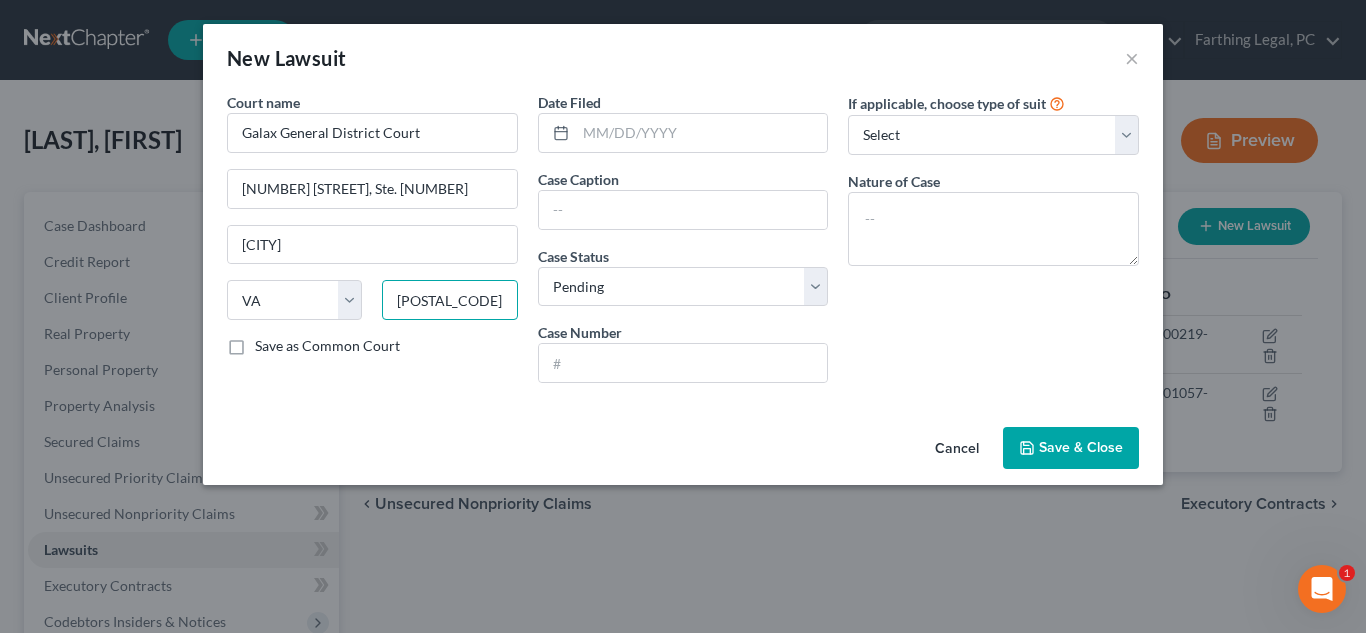 type on "[POSTAL_CODE]" 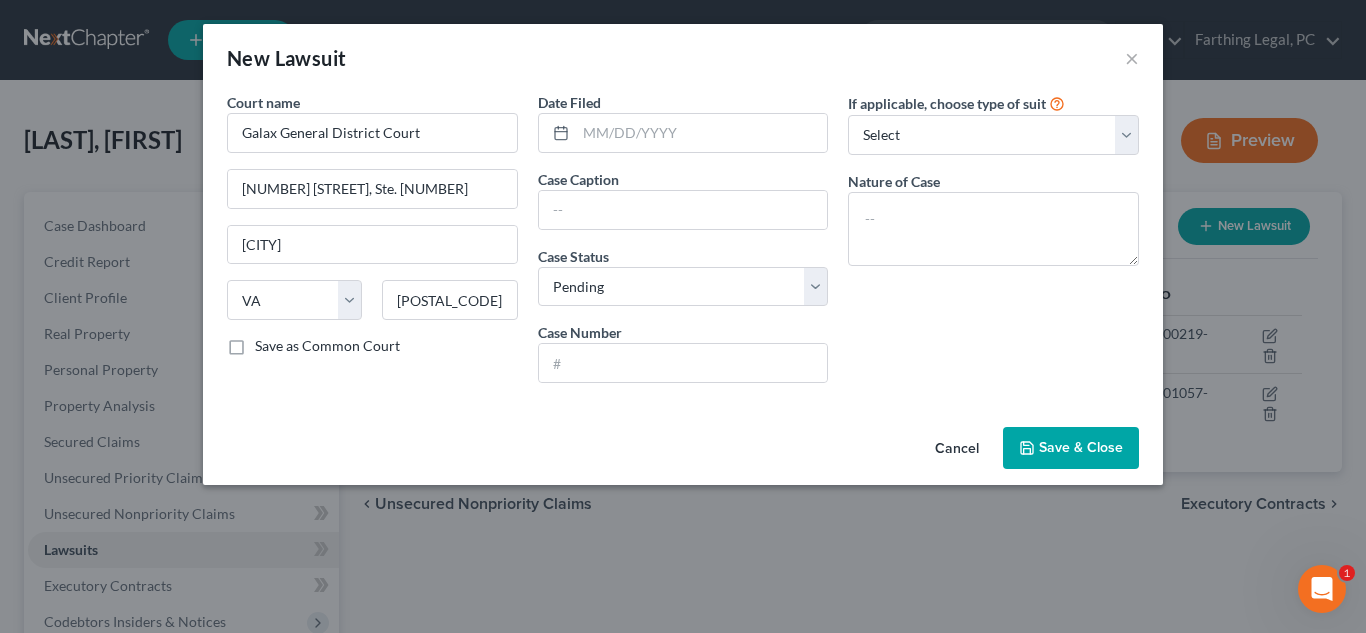 click on "Save as Common Court" at bounding box center (327, 346) 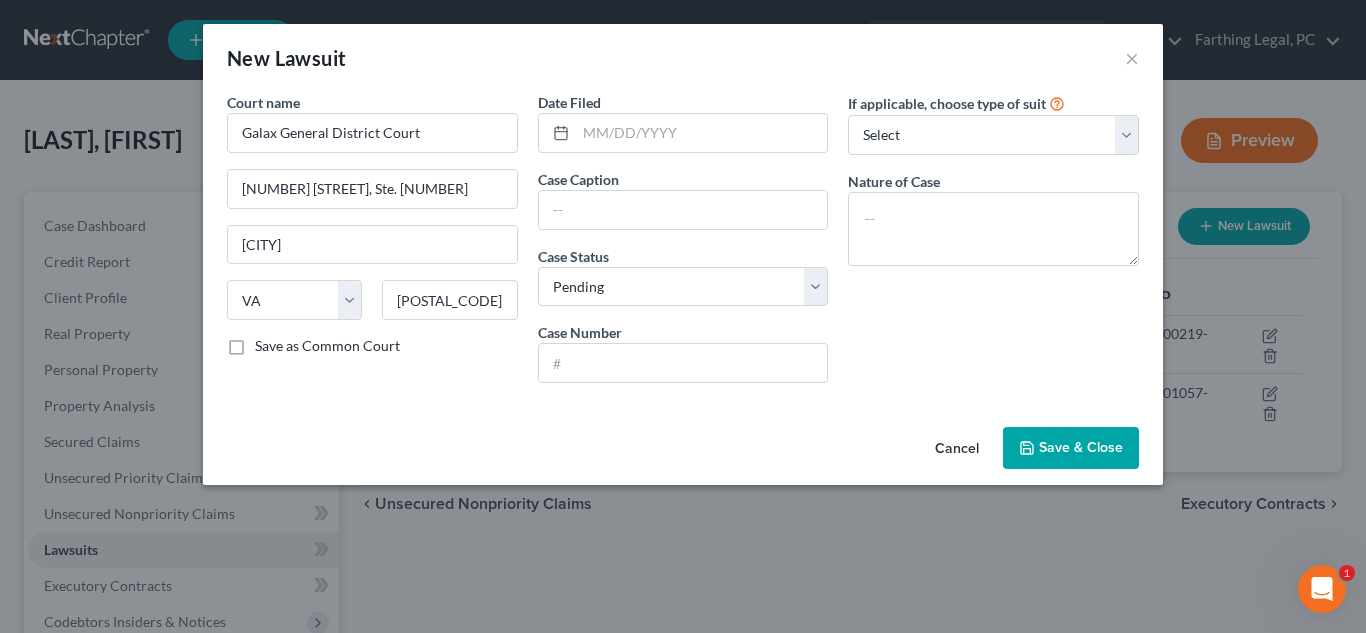 click on "Save as Common Court" at bounding box center [269, 342] 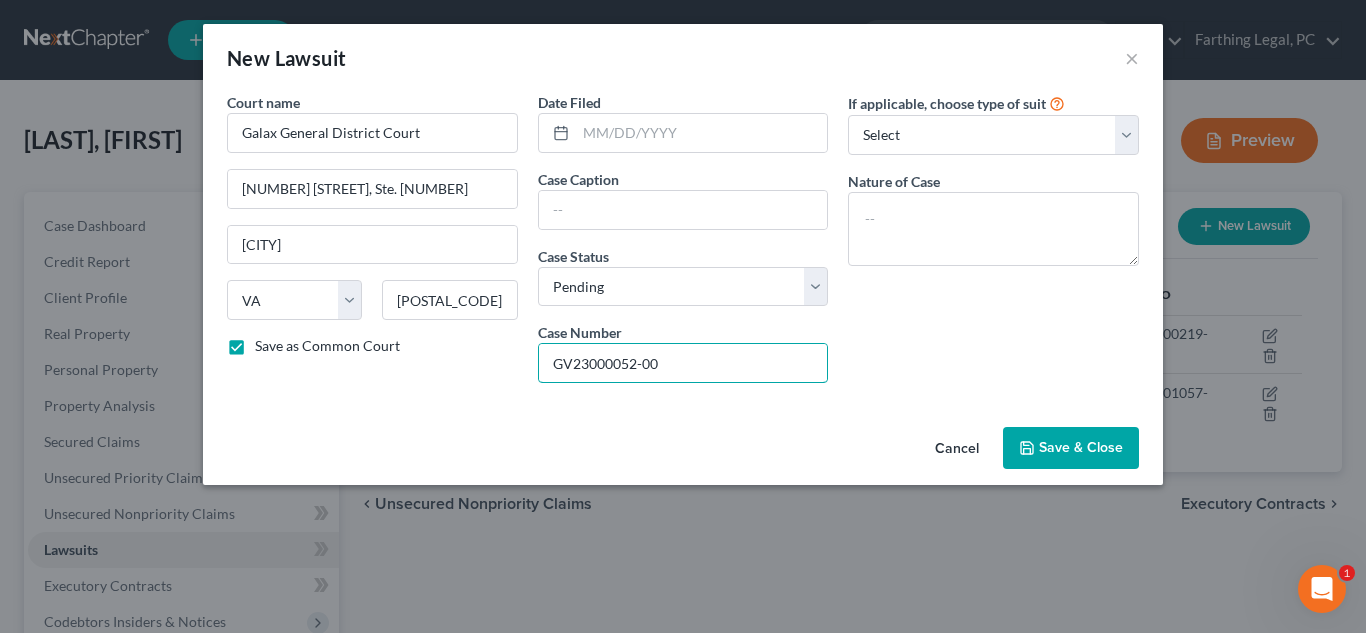 type on "GV23000052-00" 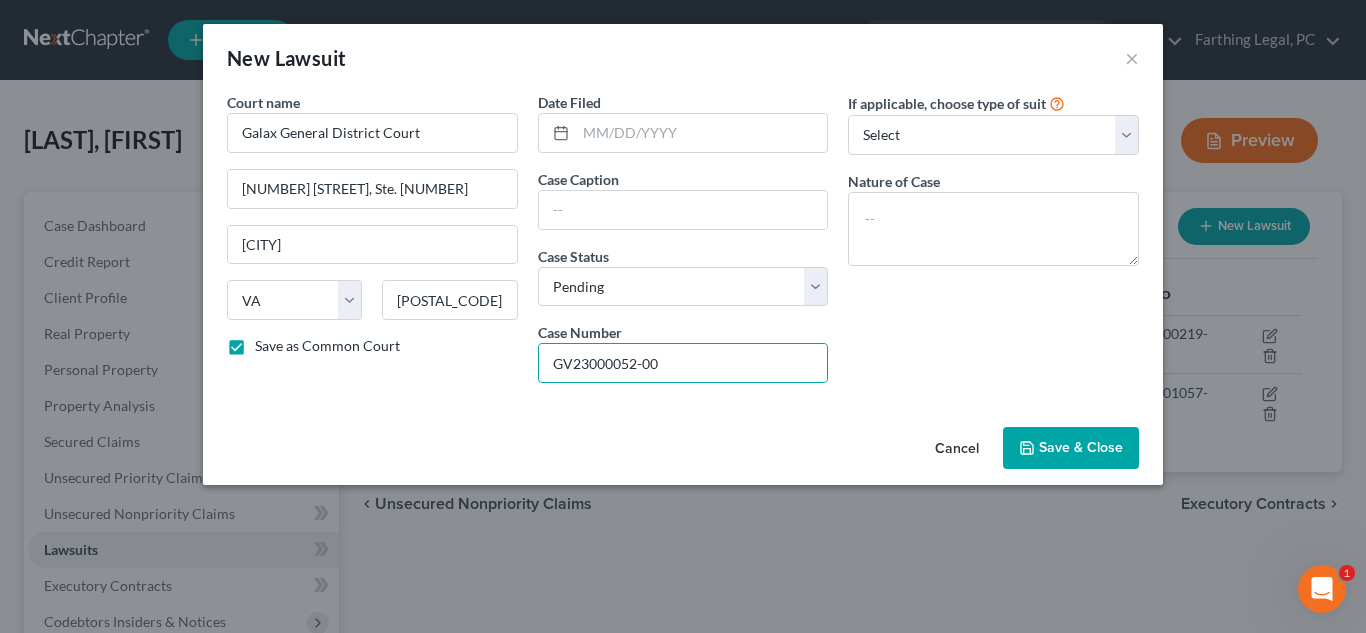 click on "Date Filed         Case Caption
Case Status
*
Select Pending On Appeal Concluded Case Number GV23000052-00" at bounding box center [683, 245] 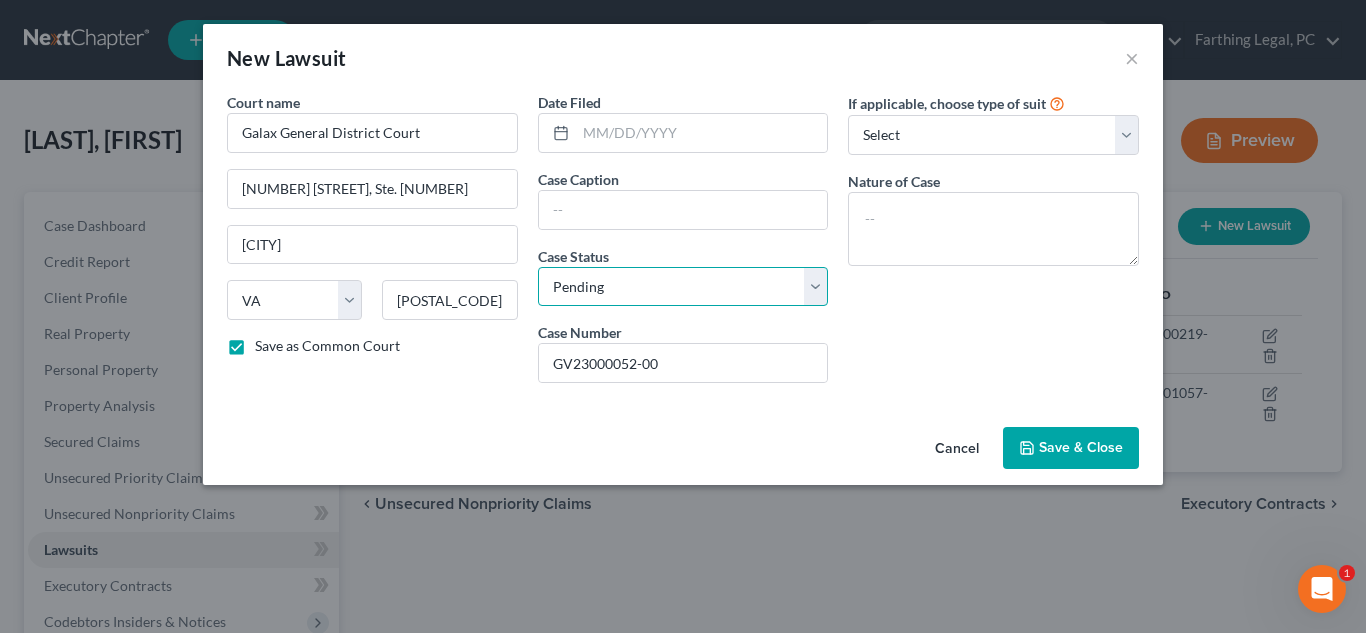 click on "Select Pending On Appeal Concluded" at bounding box center (683, 287) 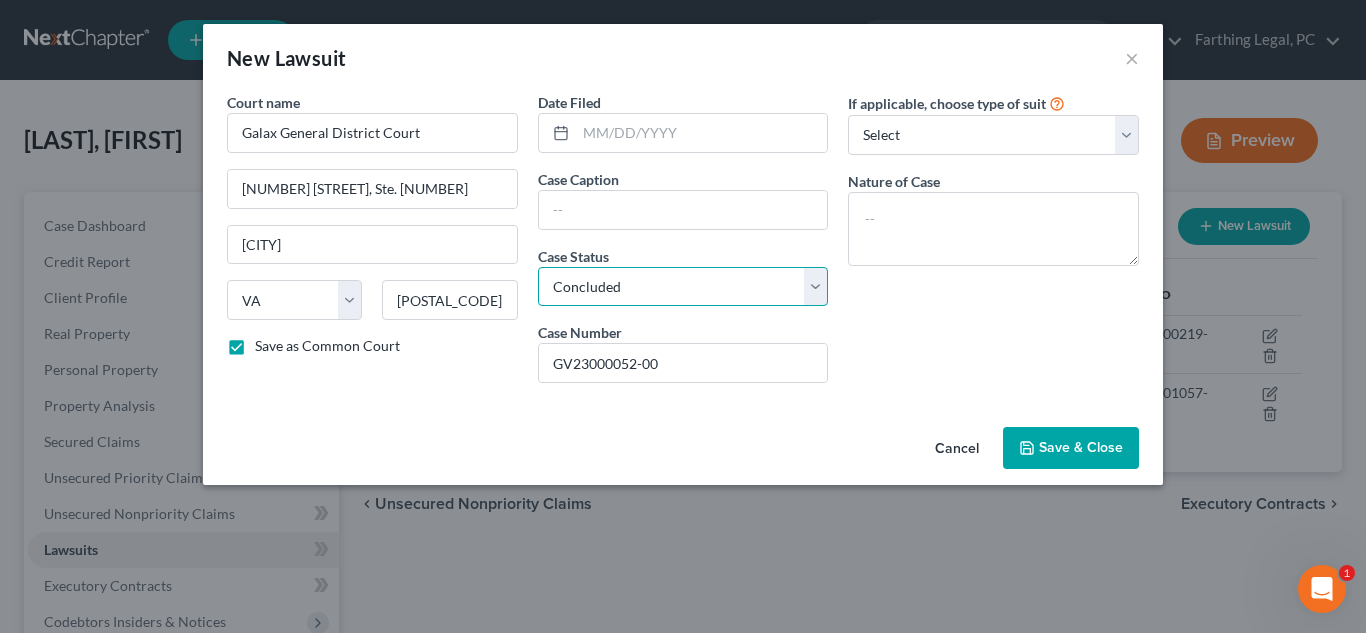 click on "Select Pending On Appeal Concluded" at bounding box center [683, 287] 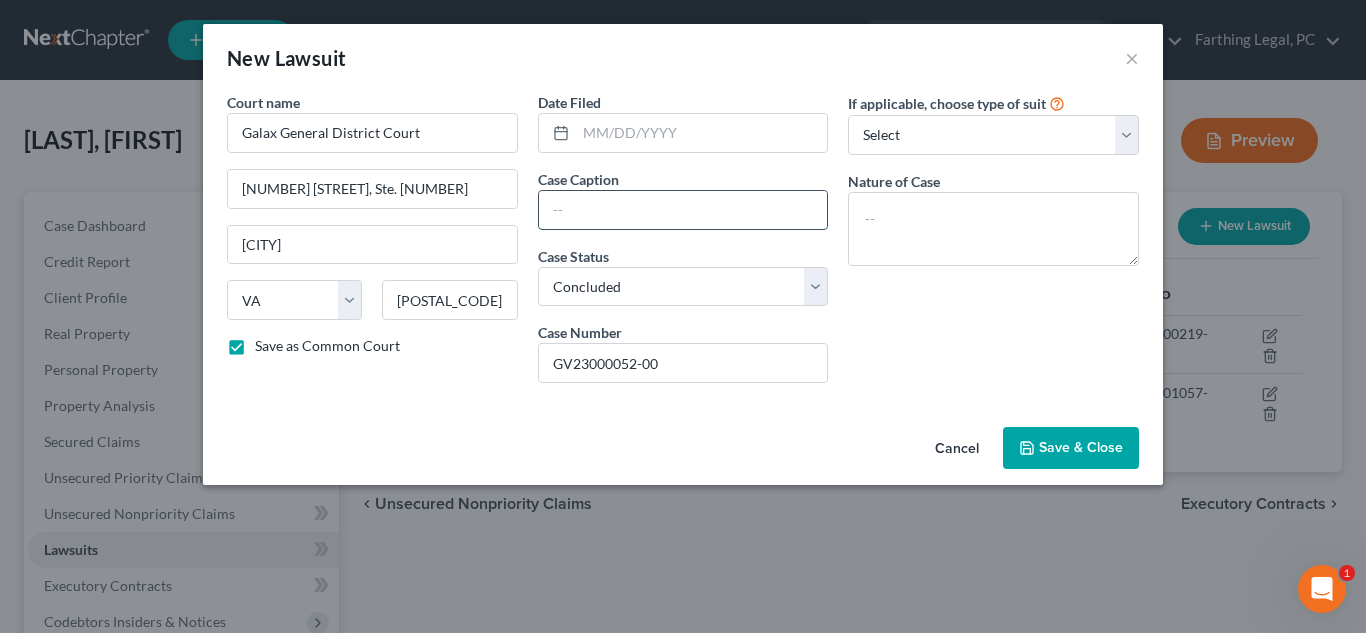 click at bounding box center [683, 210] 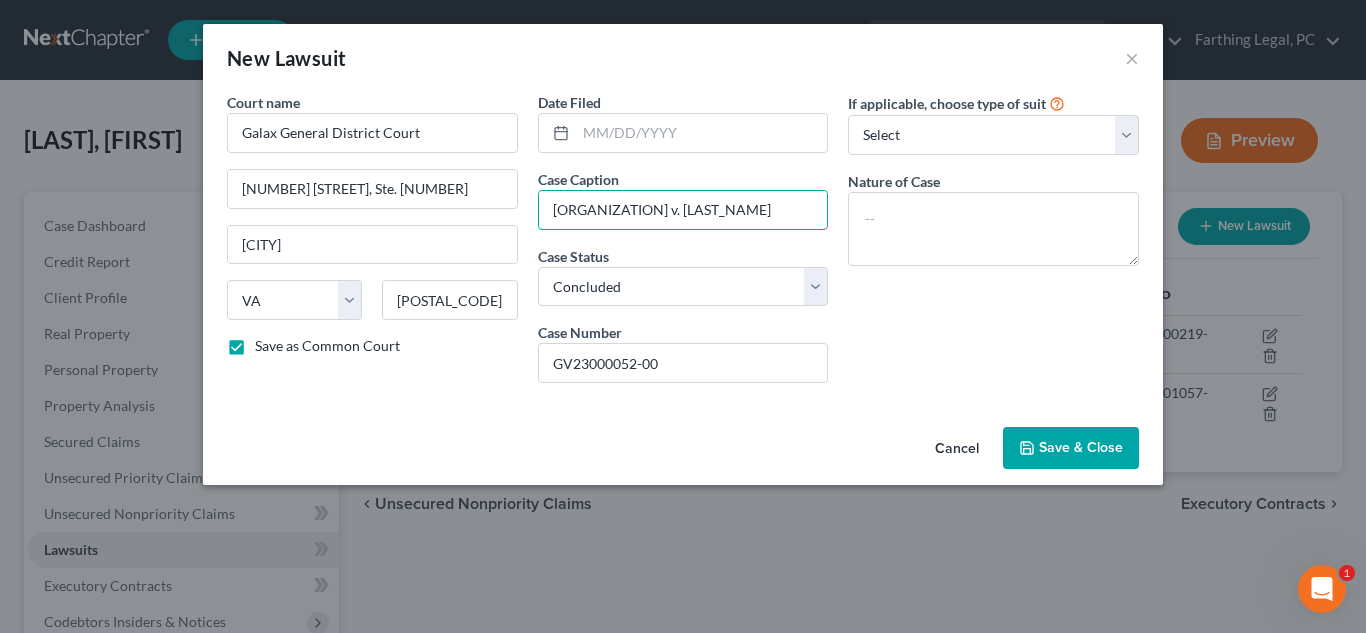 type on "[ORGANIZATION] v. [LAST_NAME]" 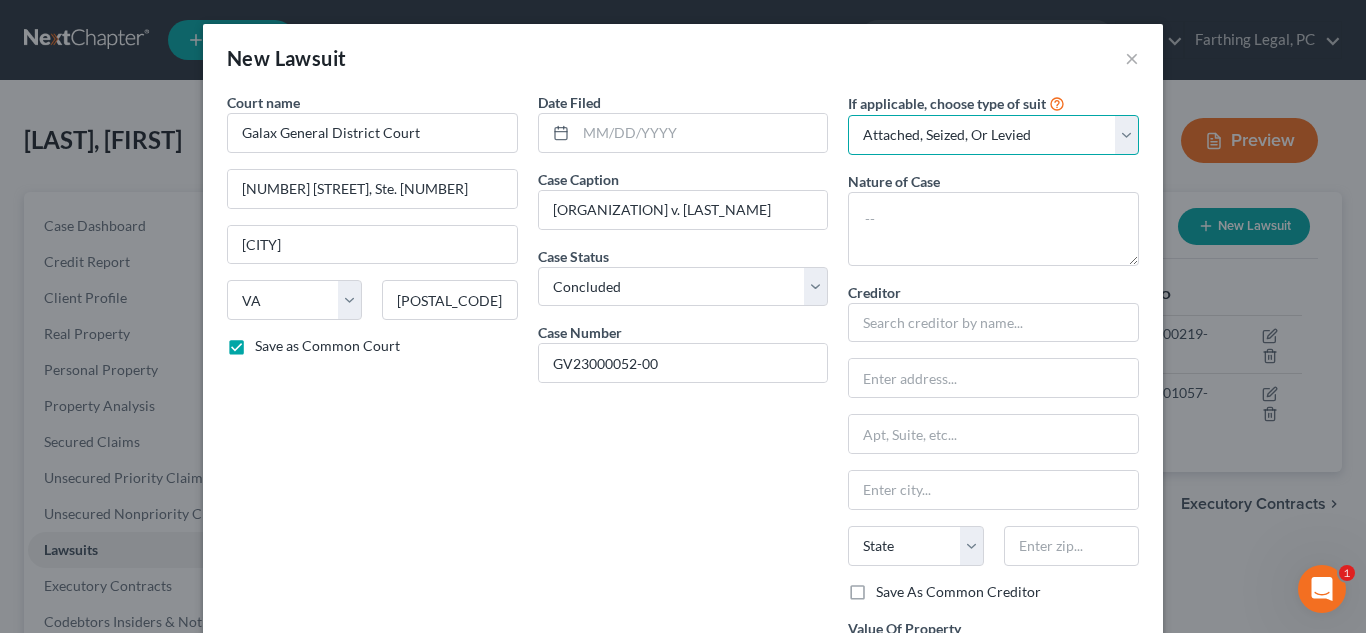 select on "4" 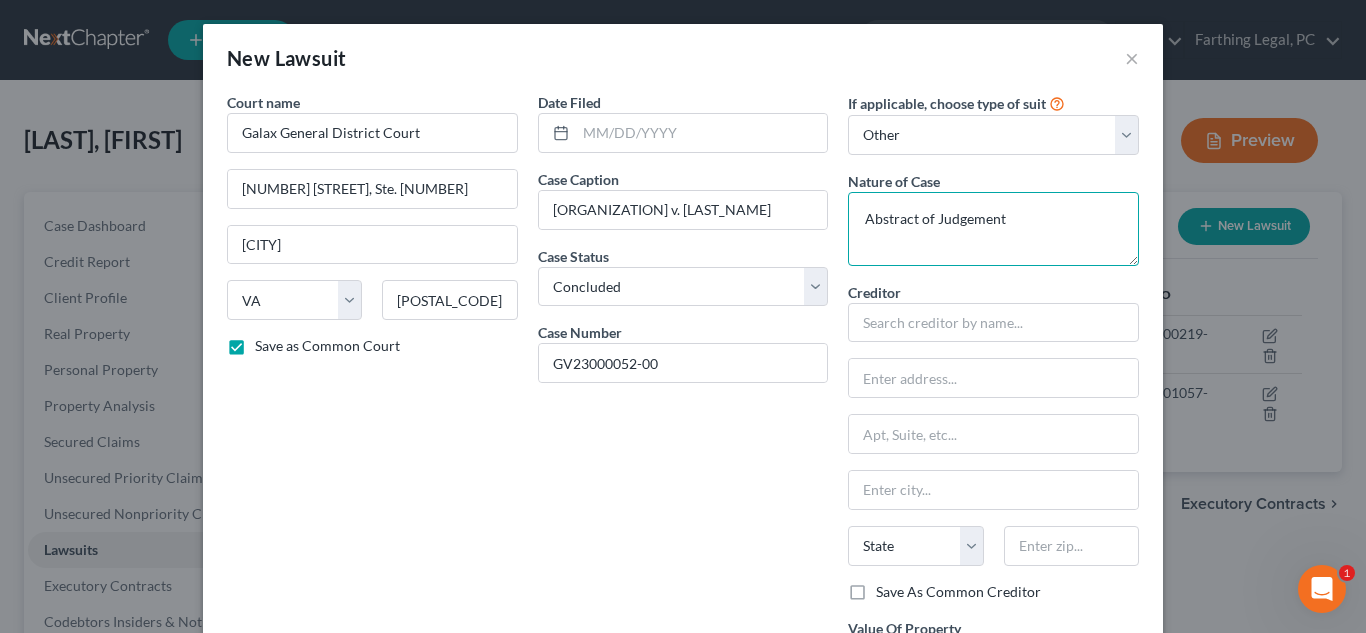 type on "Abstract of Judgement" 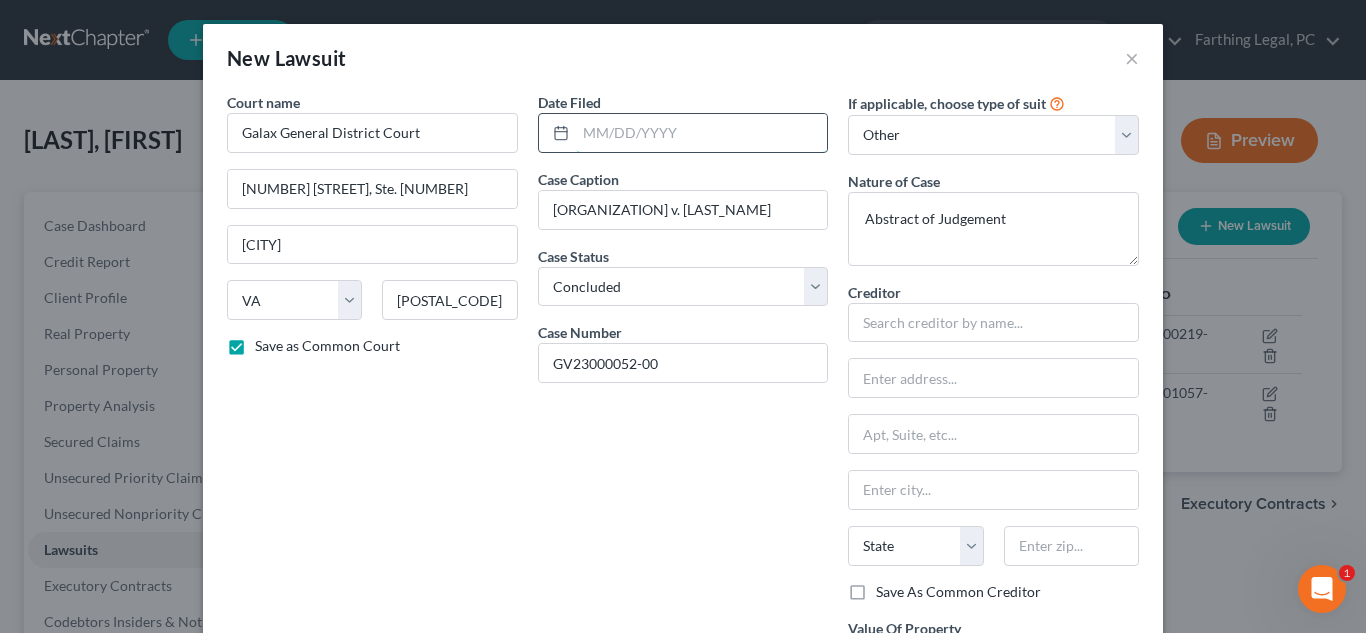 click at bounding box center [702, 133] 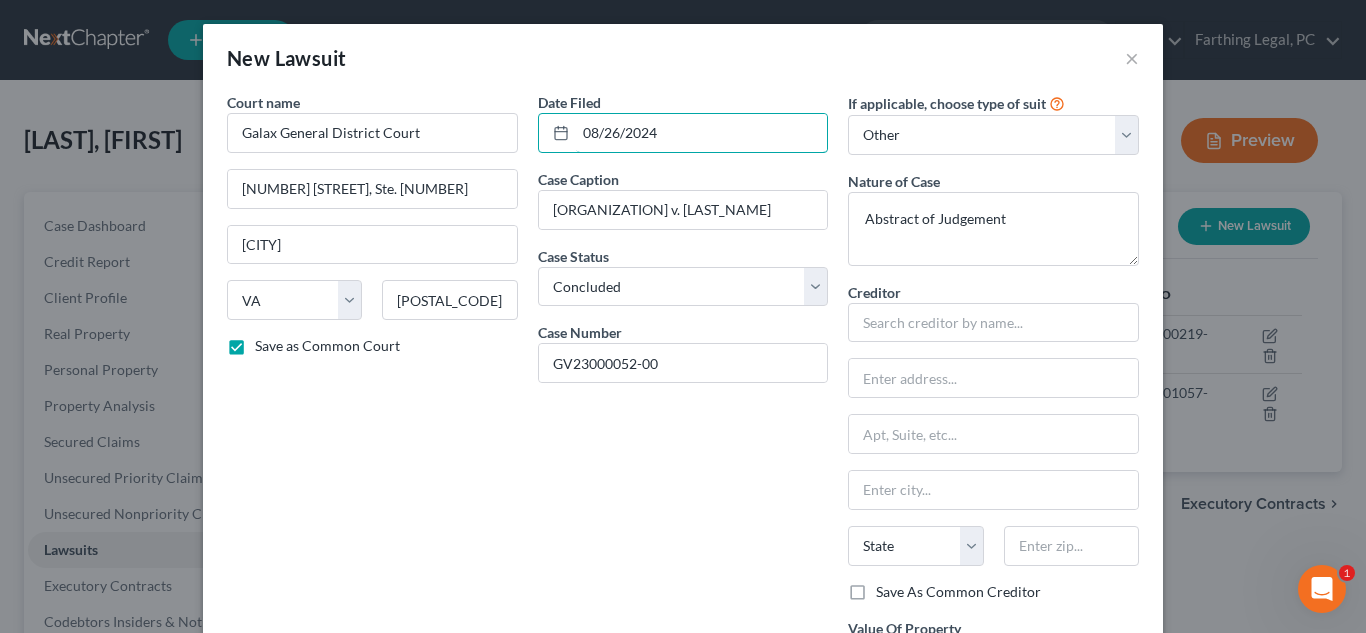 type on "08/26/2024" 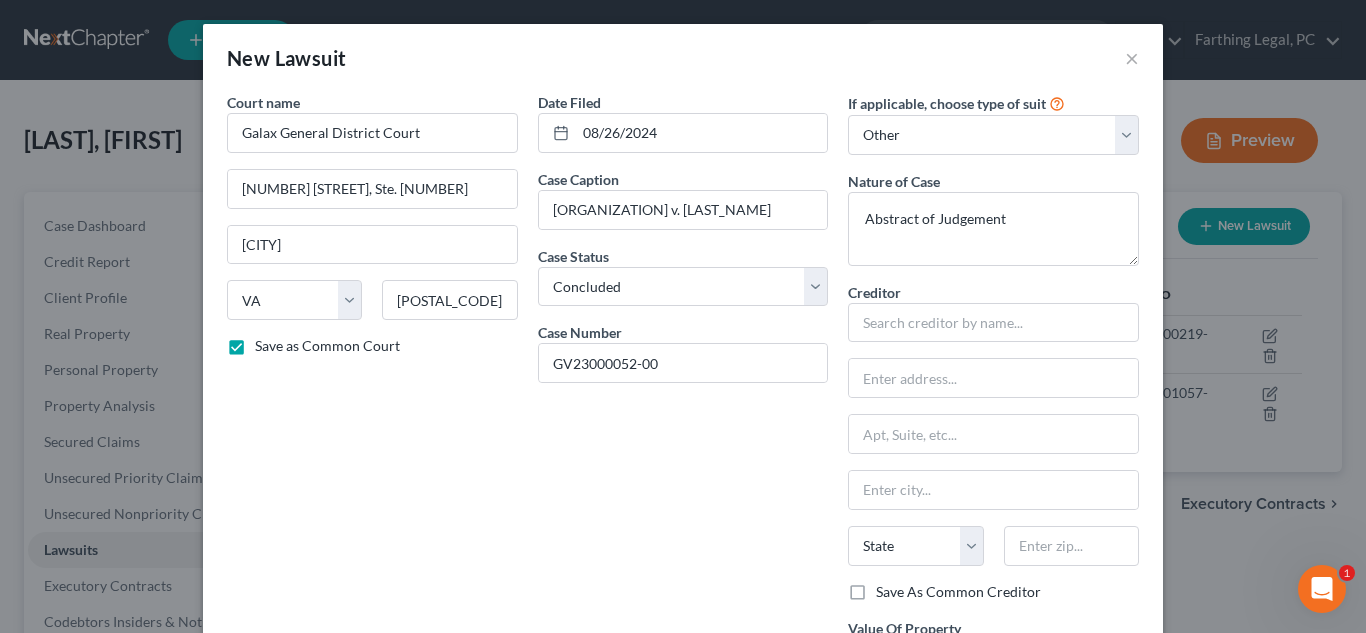 scroll, scrollTop: 182, scrollLeft: 0, axis: vertical 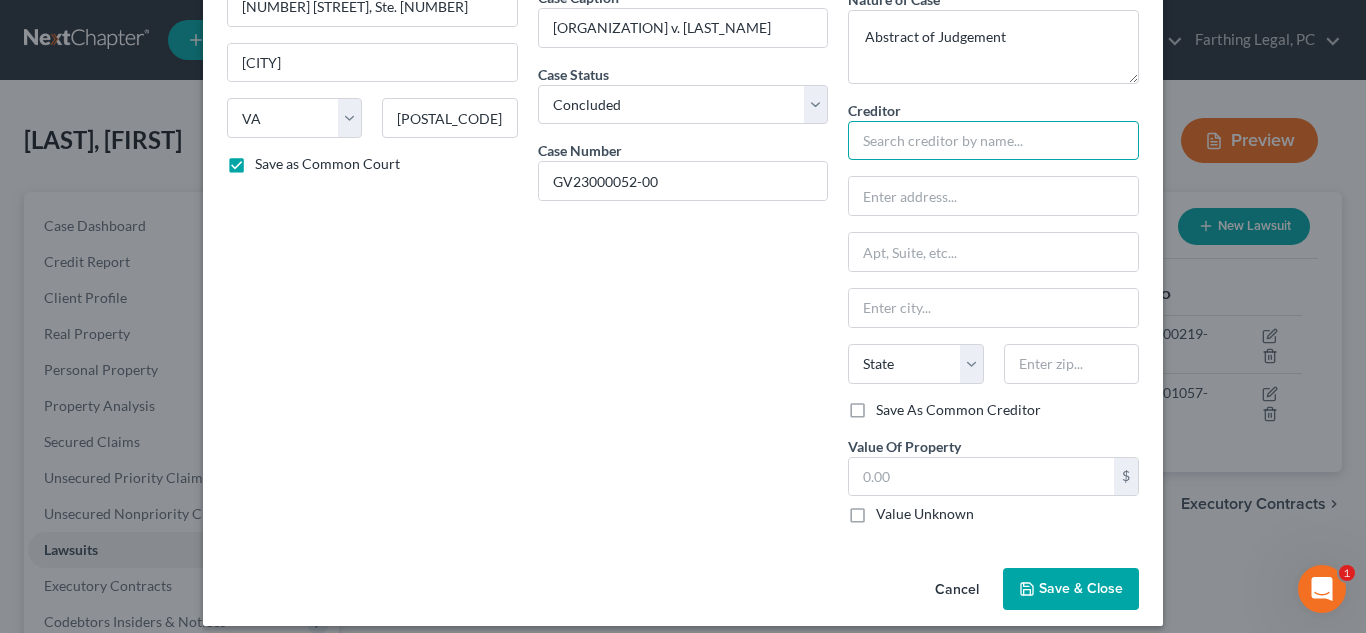 click at bounding box center (993, 141) 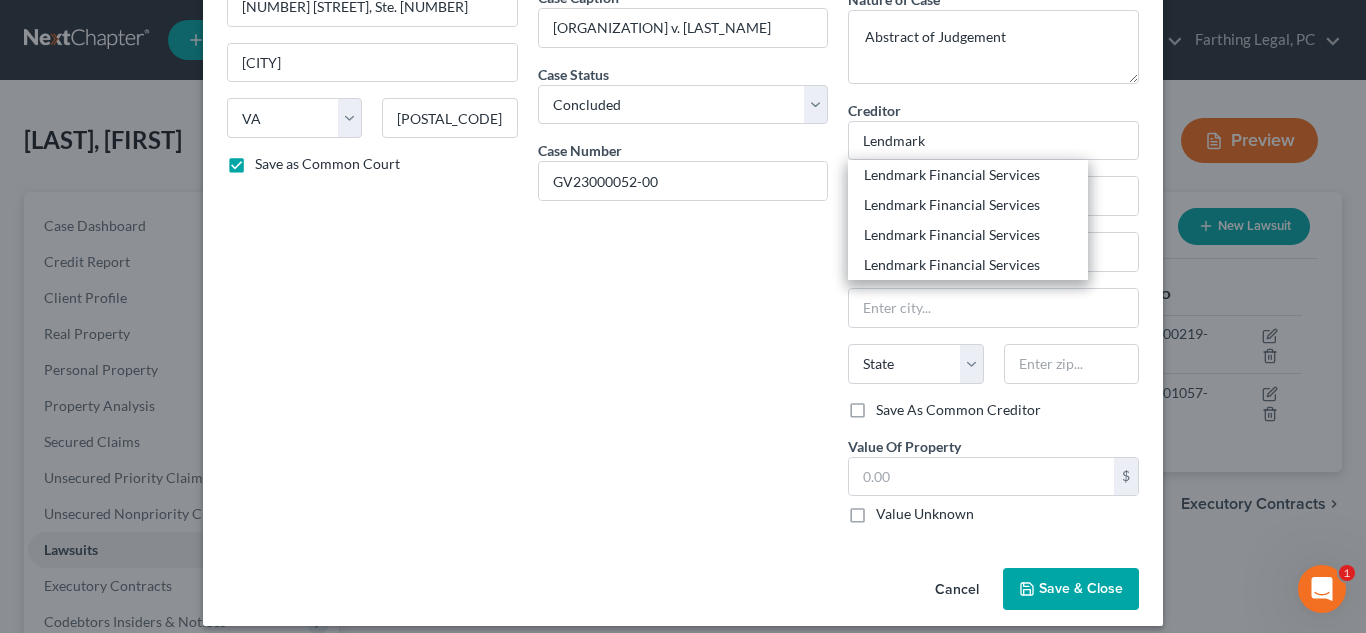 click on "Lendmark Financial Services" at bounding box center [968, 175] 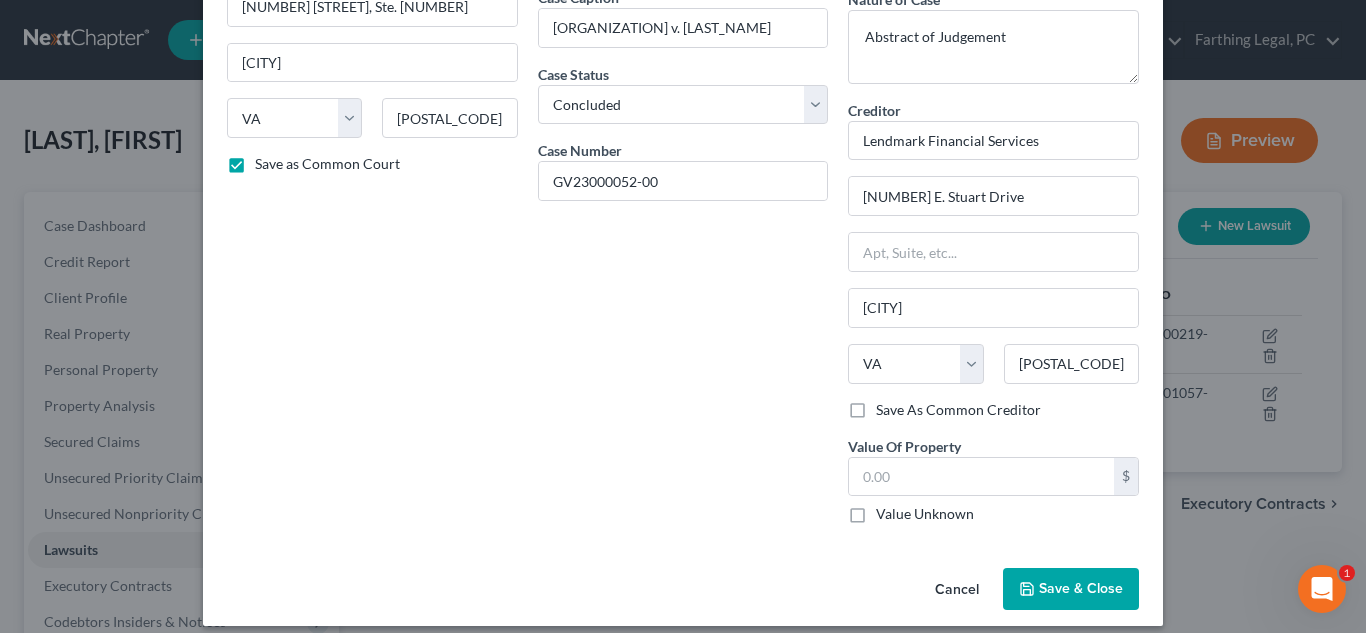 click on "Date Filed         08/26/2024 Case Caption Lendmark Financial v. [FIRST] [LAST]
Case Status
*
Select Pending On Appeal Concluded Case Number GV23000052-00" at bounding box center (683, 225) 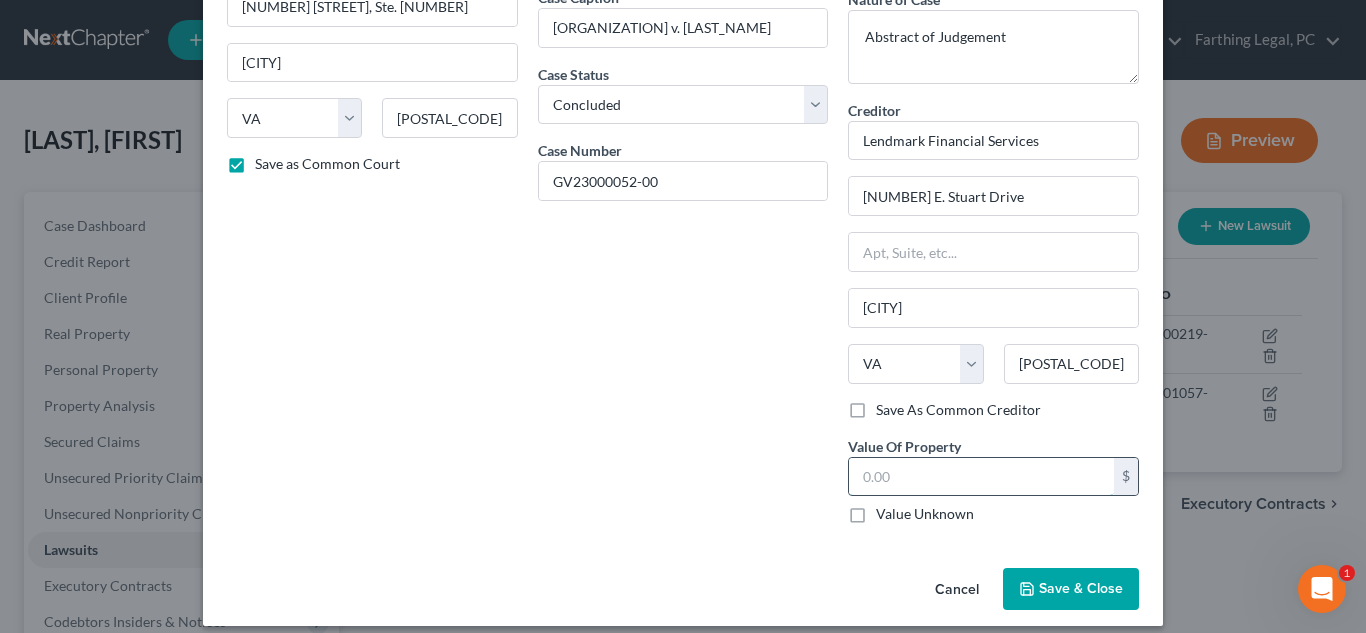click at bounding box center (981, 477) 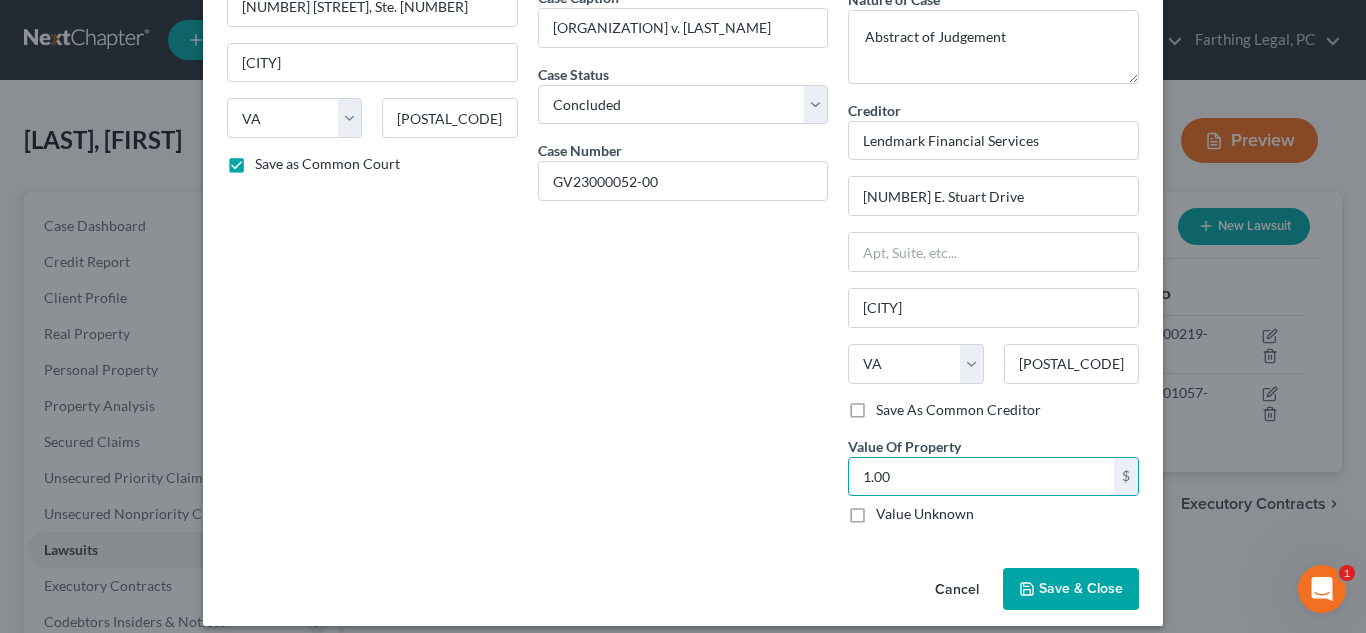 type on "1.00" 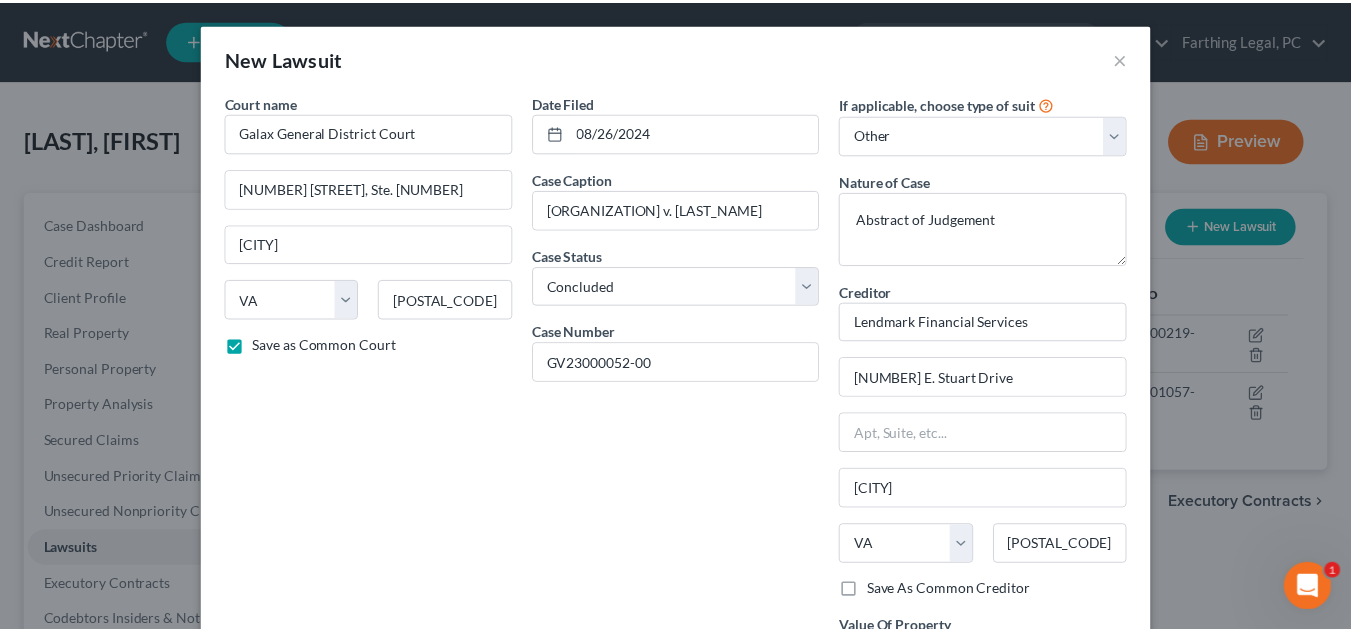 scroll, scrollTop: 199, scrollLeft: 0, axis: vertical 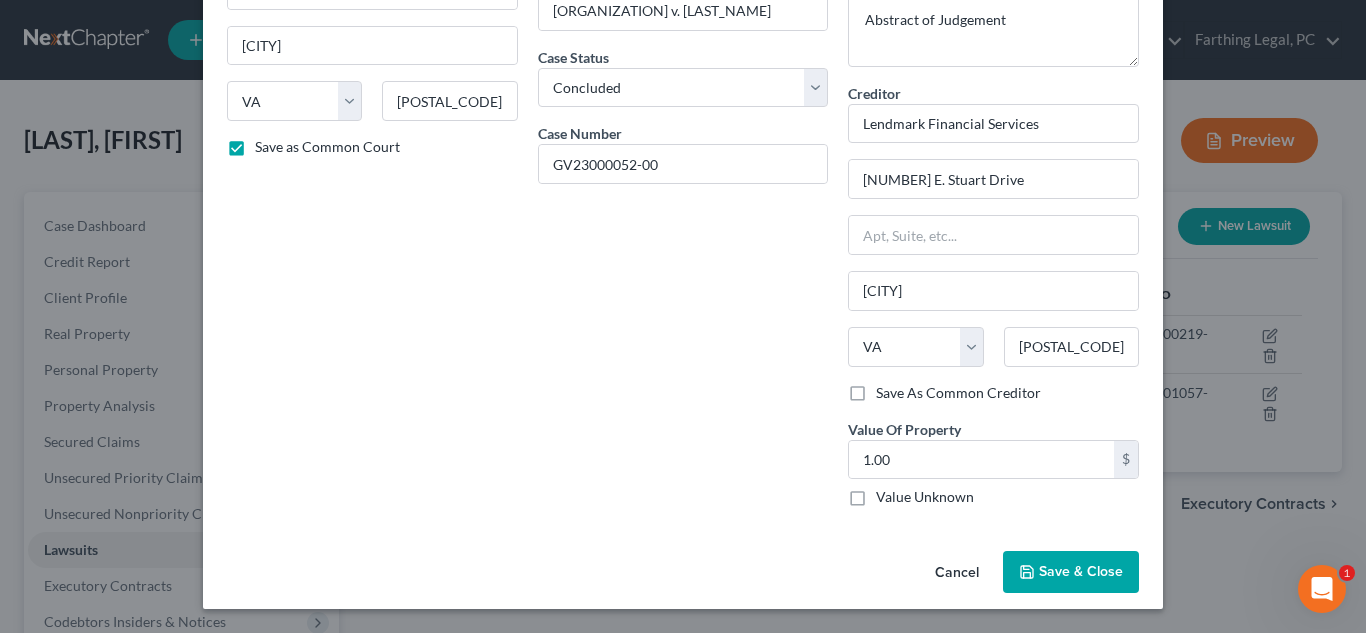 click on "Save & Close" at bounding box center [1081, 571] 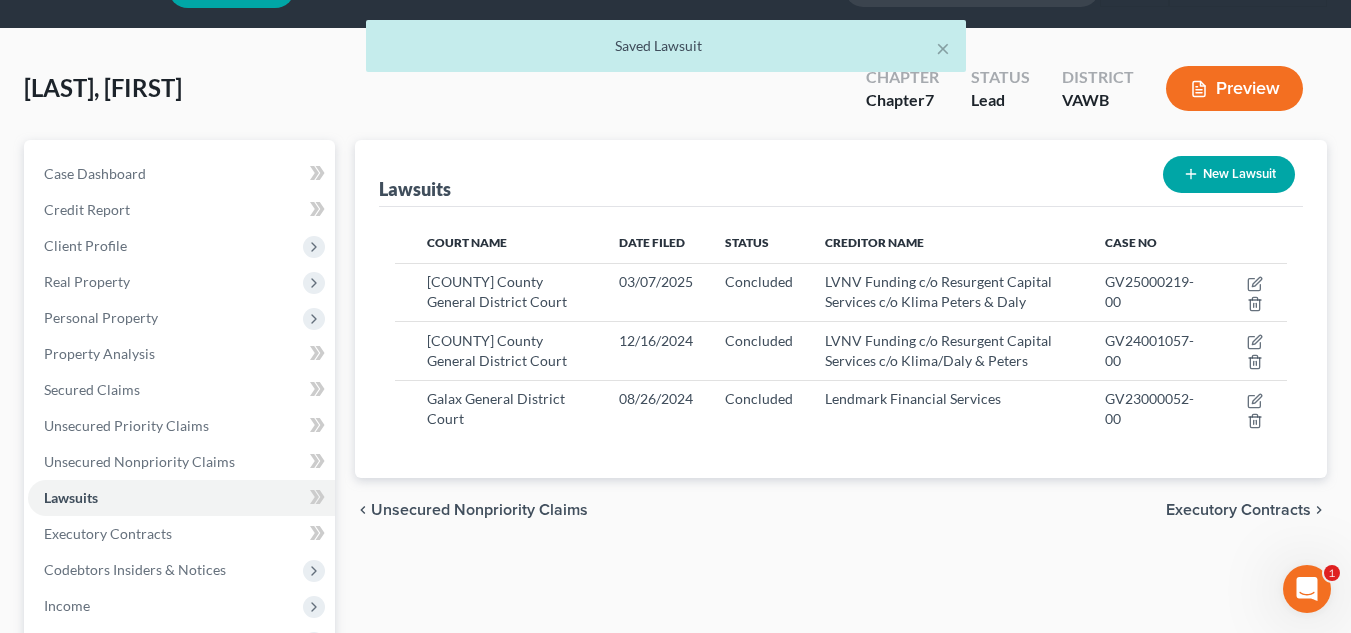 scroll, scrollTop: 55, scrollLeft: 0, axis: vertical 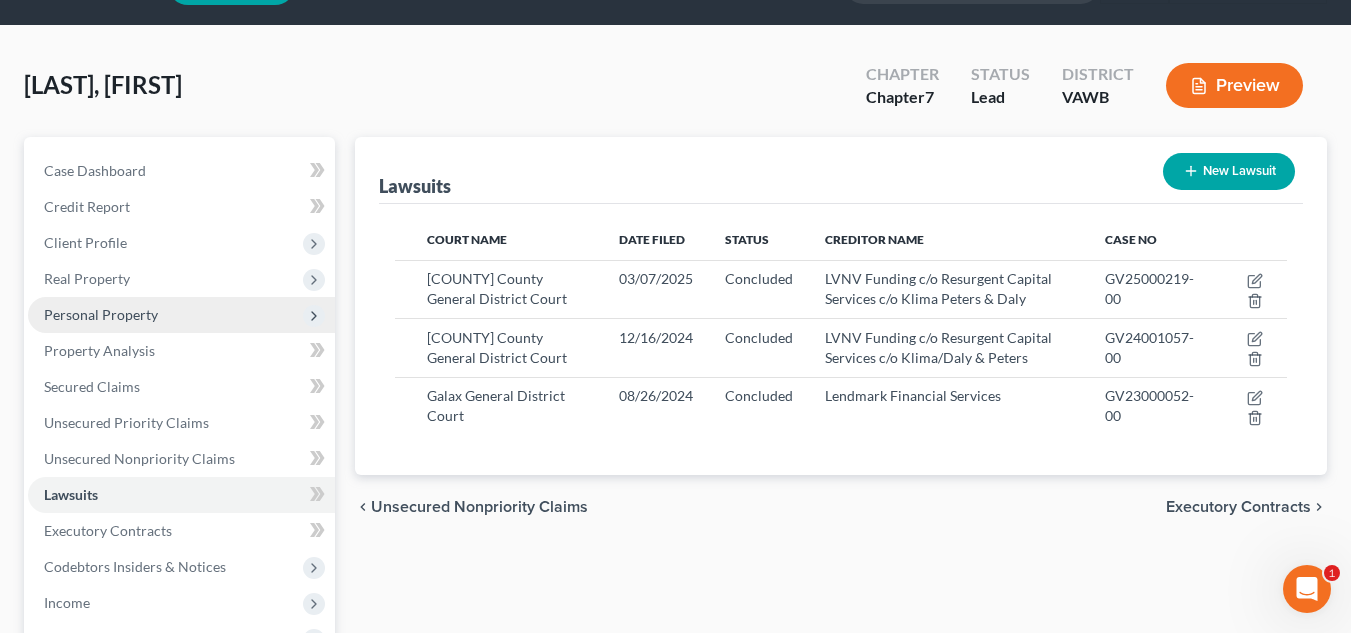 click on "Personal Property" at bounding box center [181, 315] 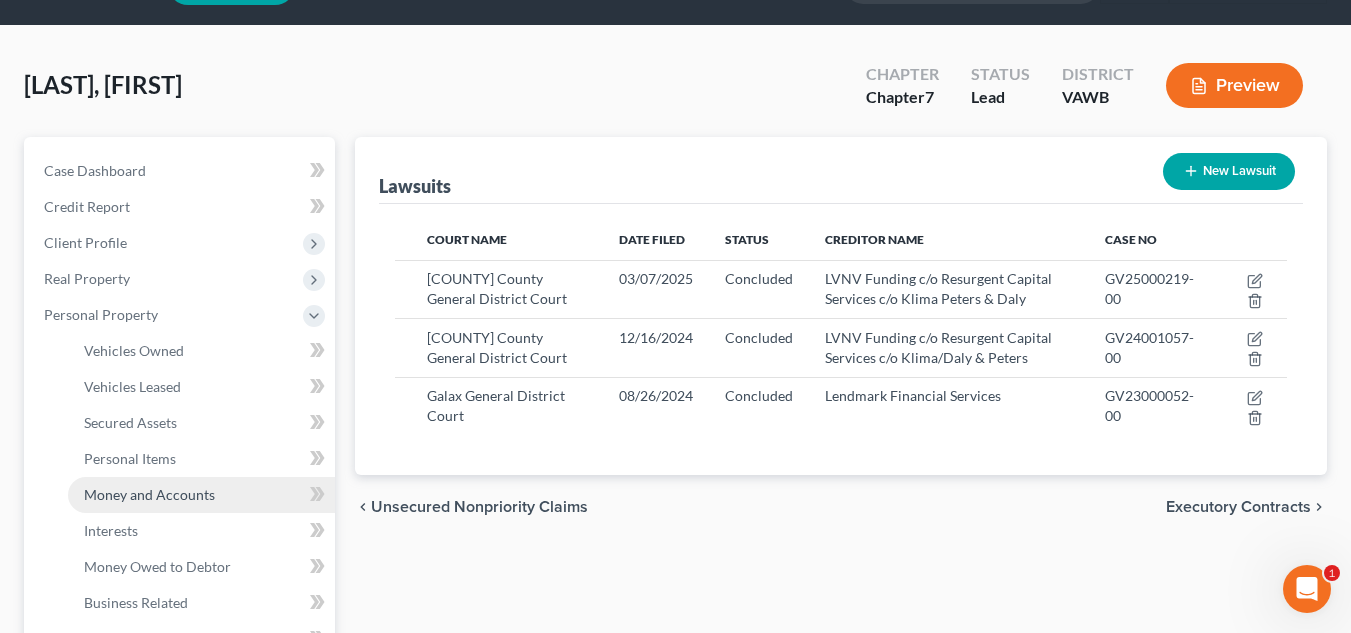 click on "Money and Accounts" at bounding box center [149, 494] 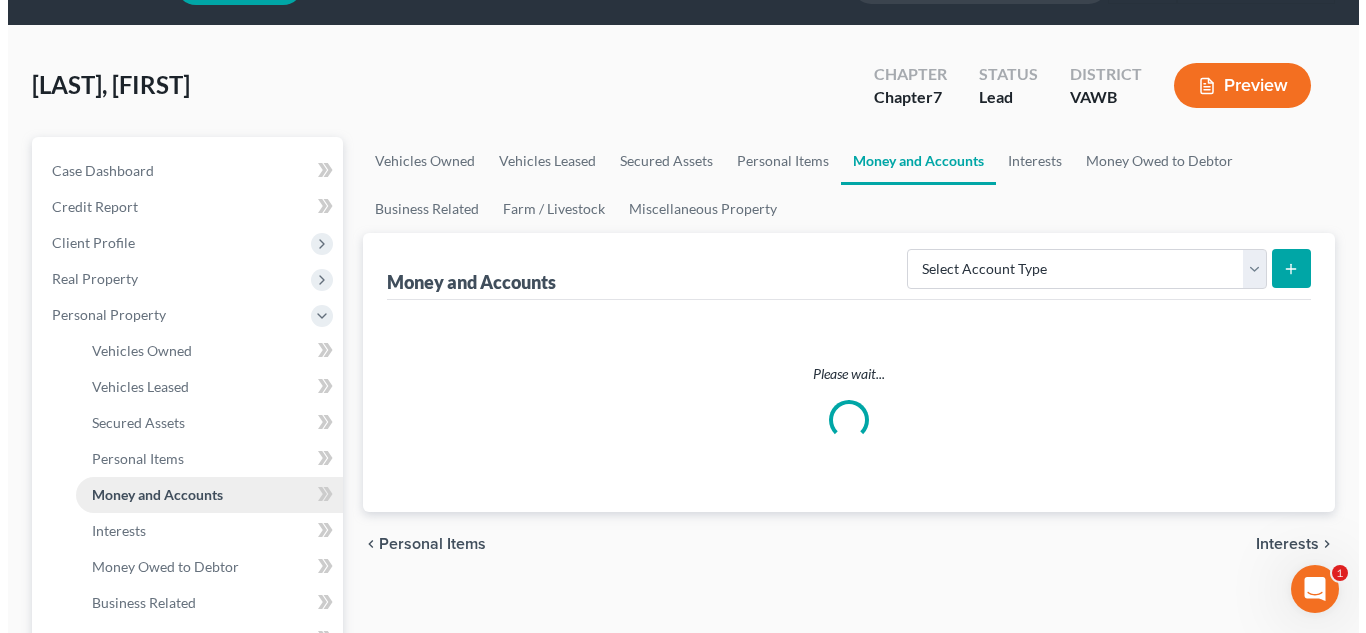scroll, scrollTop: 0, scrollLeft: 0, axis: both 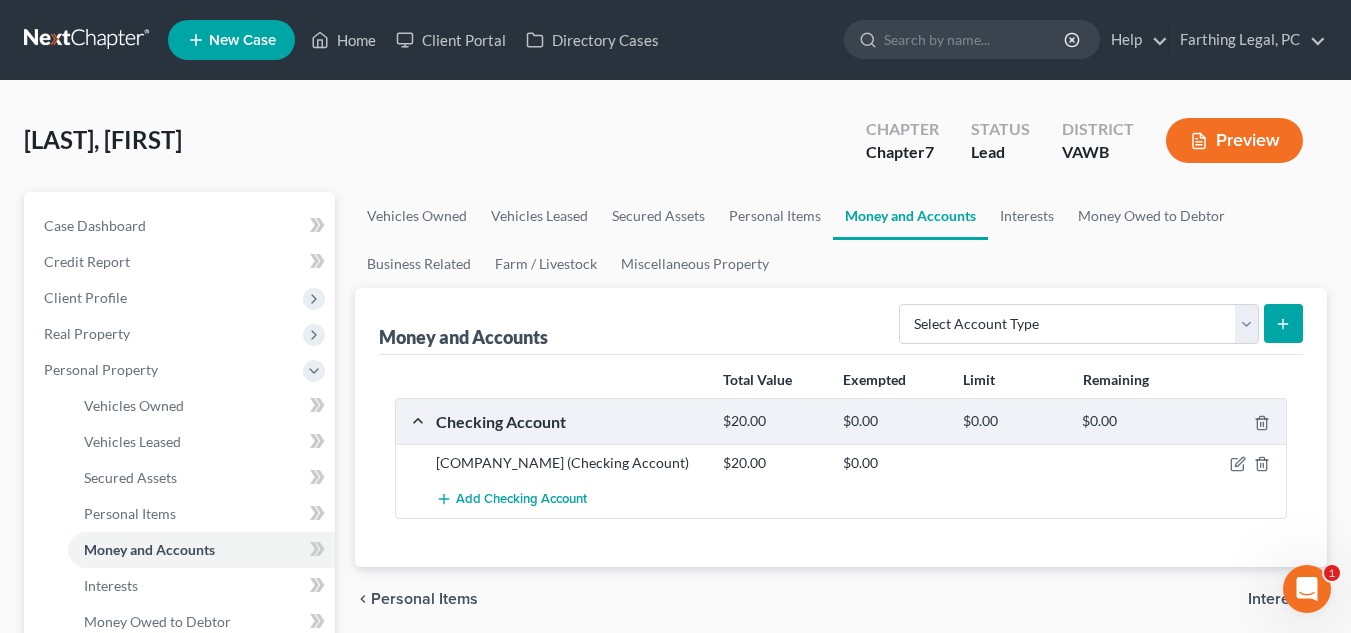 click on "Total Value Exempted Limit Remaining" at bounding box center [841, 380] 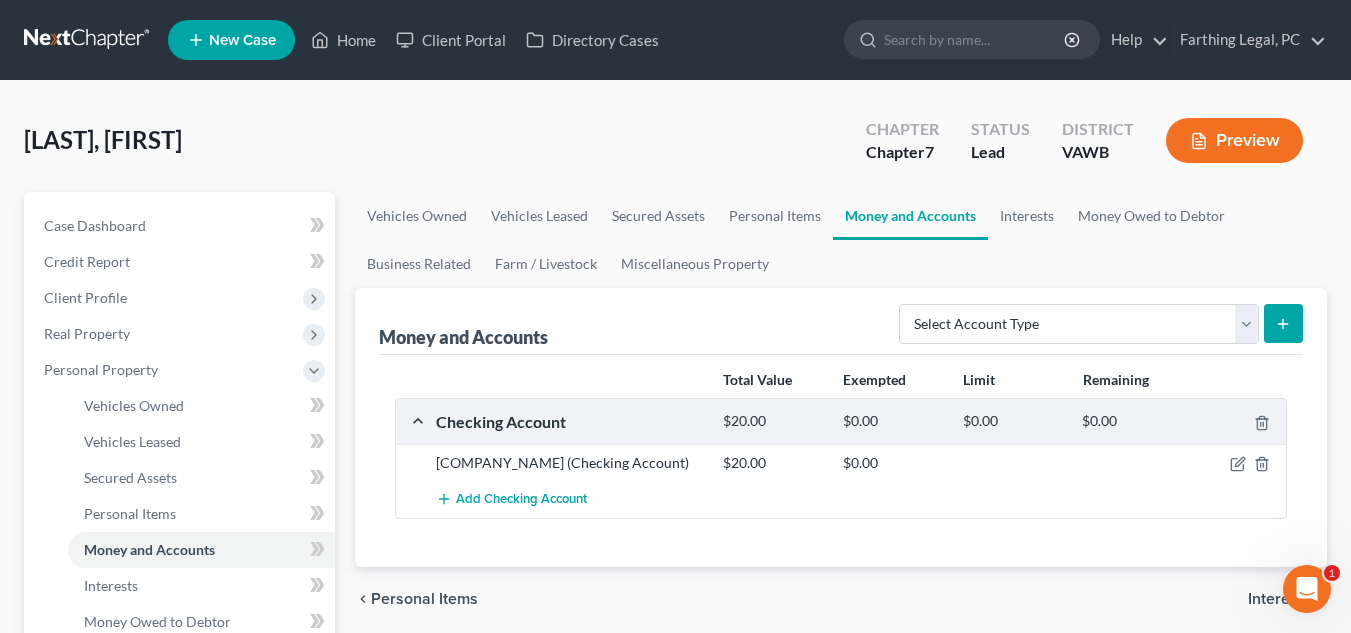 click on "Select Account Type Brokerage Cash on Hand Certificates of Deposit Checking Account Money Market Other (Credit Union, Health Savings Account, etc) Safe Deposit Box Savings Account Security Deposits or Prepayments" at bounding box center [1097, 322] 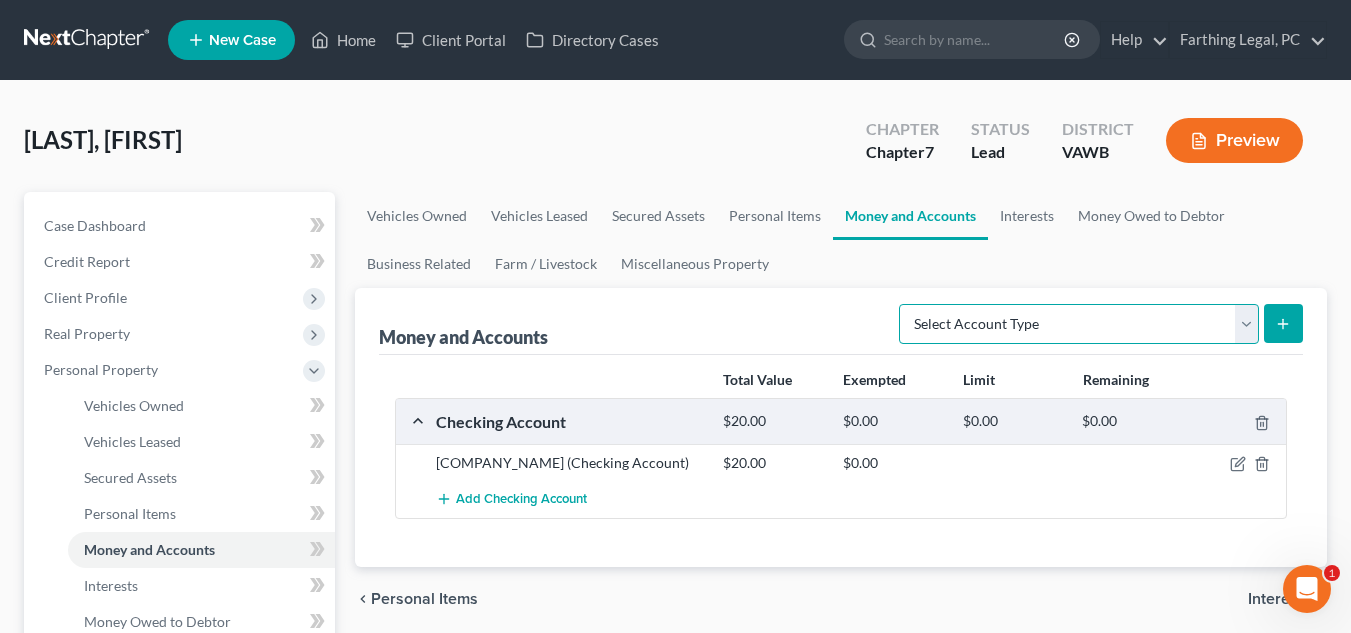click on "Select Account Type Brokerage Cash on Hand Certificates of Deposit Checking Account Money Market Other (Credit Union, Health Savings Account, etc) Safe Deposit Box Savings Account Security Deposits or Prepayments" at bounding box center [1079, 324] 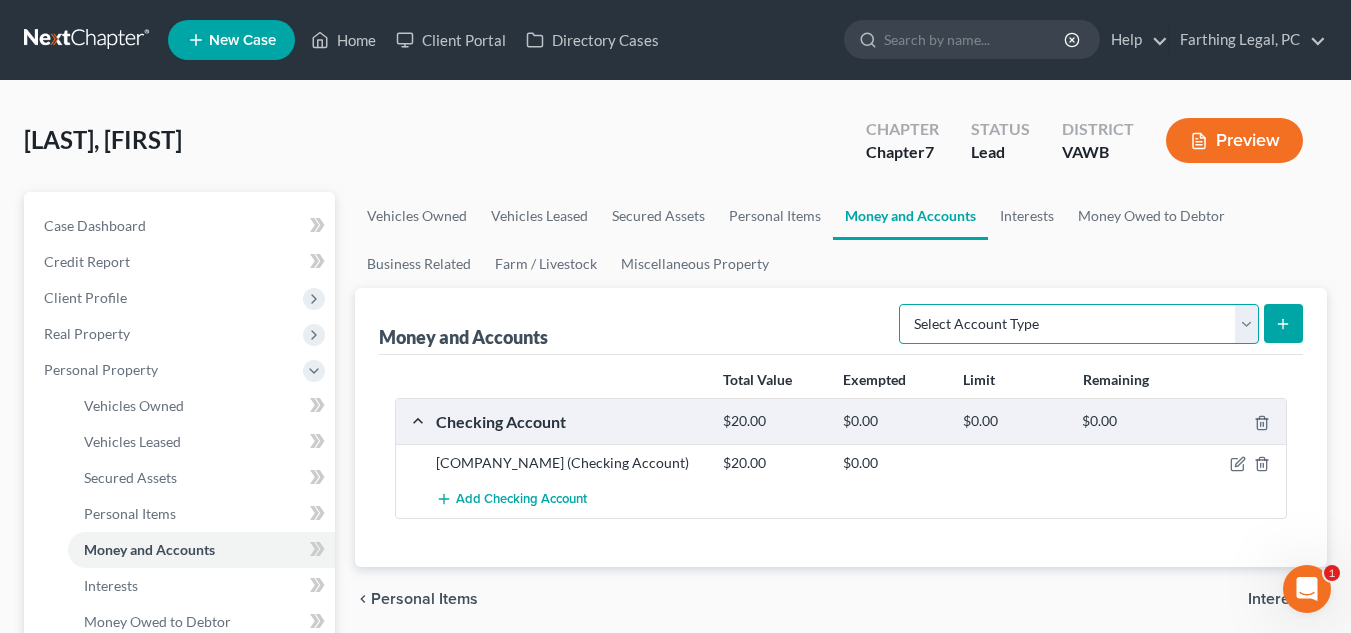 select on "checking" 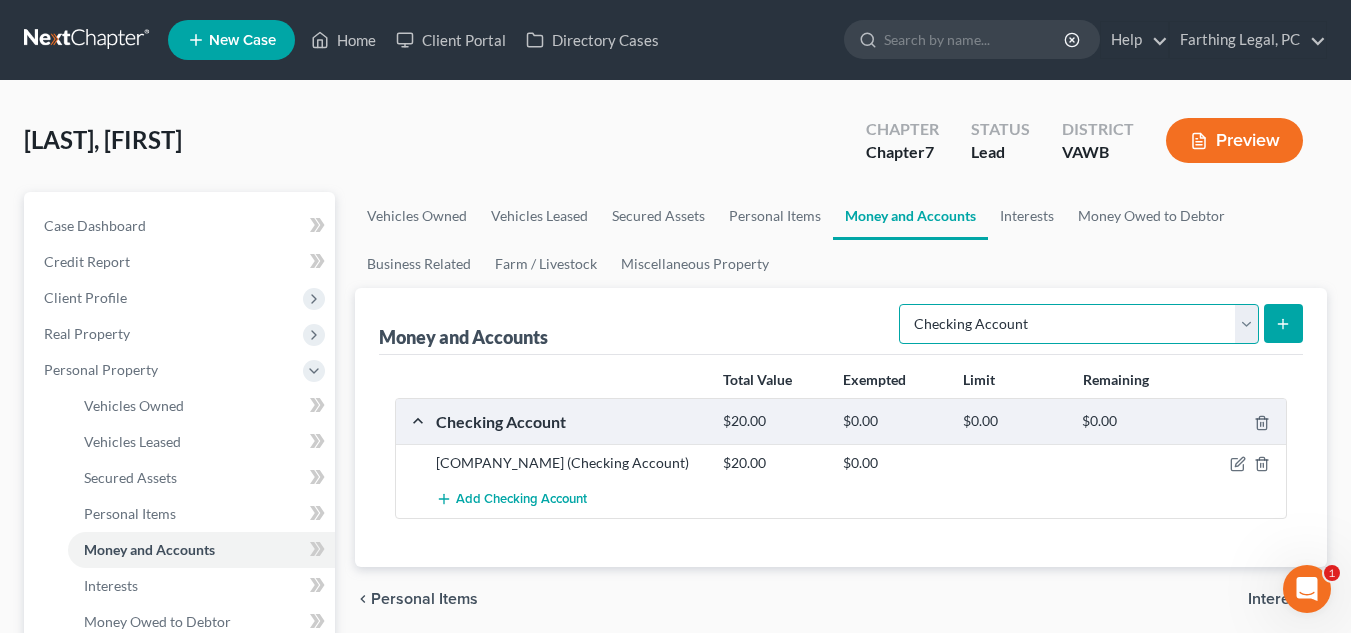 click on "Select Account Type Brokerage Cash on Hand Certificates of Deposit Checking Account Money Market Other (Credit Union, Health Savings Account, etc) Safe Deposit Box Savings Account Security Deposits or Prepayments" at bounding box center [1079, 324] 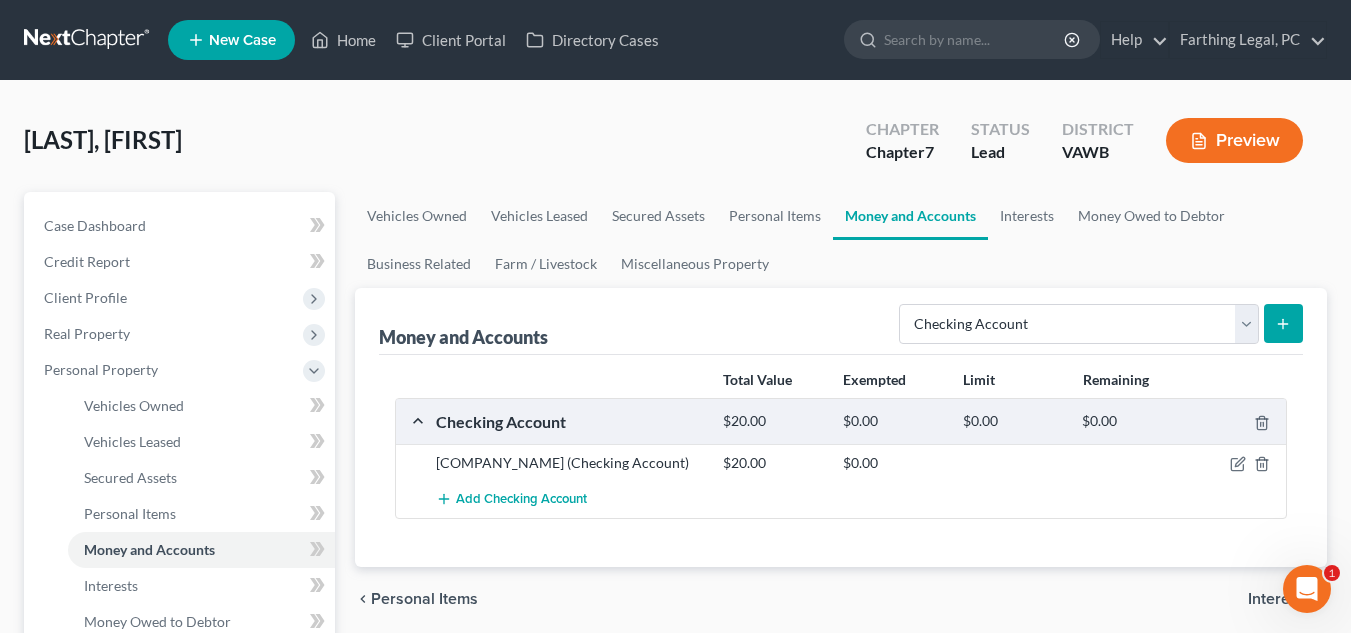 click 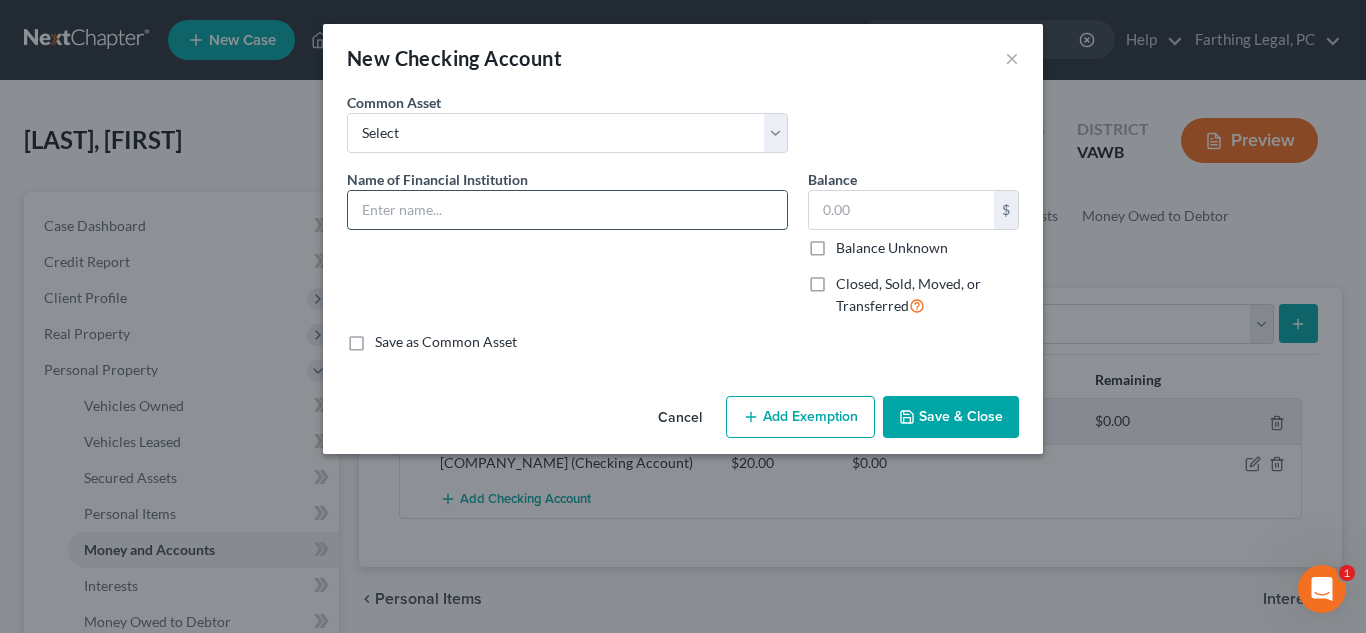 click at bounding box center [567, 210] 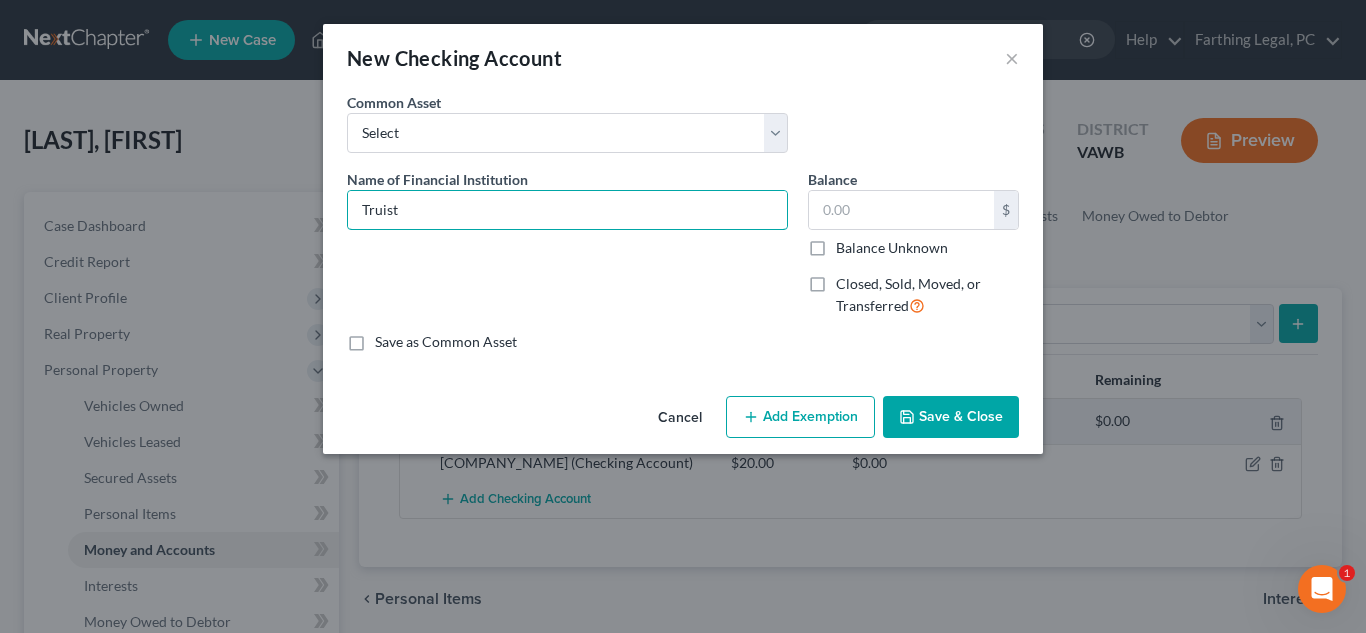type on "Truist" 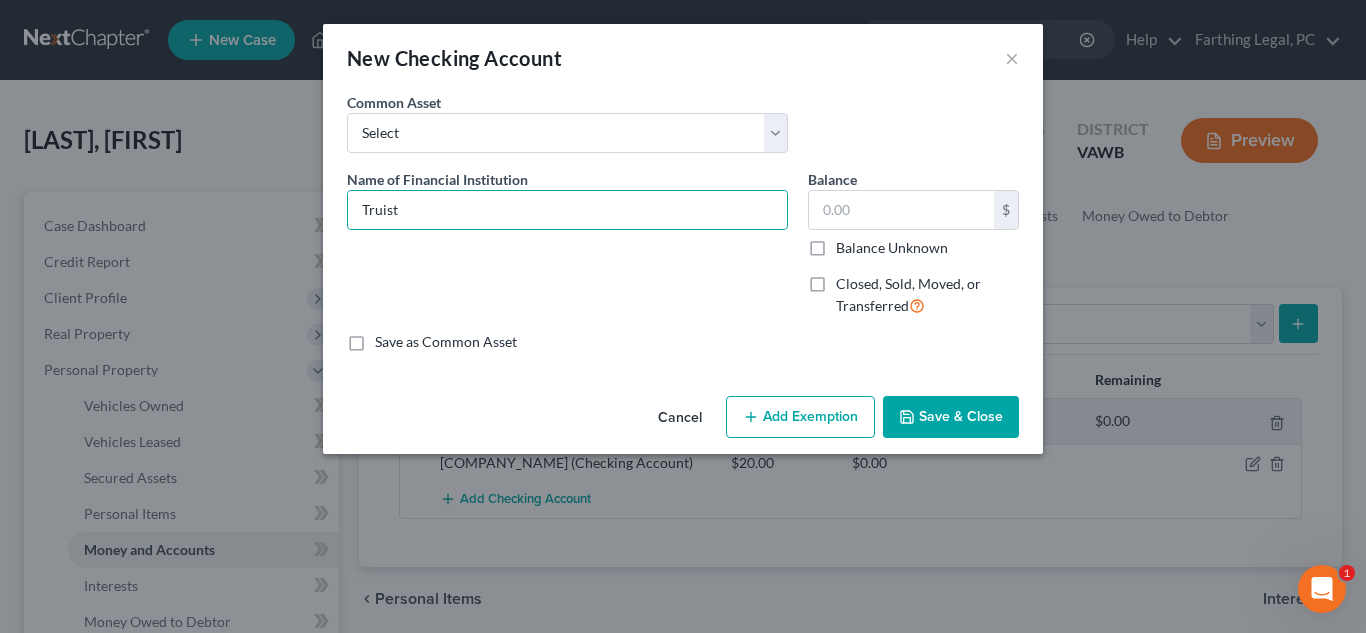 click on "Name of Financial Institution
*
Truist Bank" at bounding box center (567, 251) 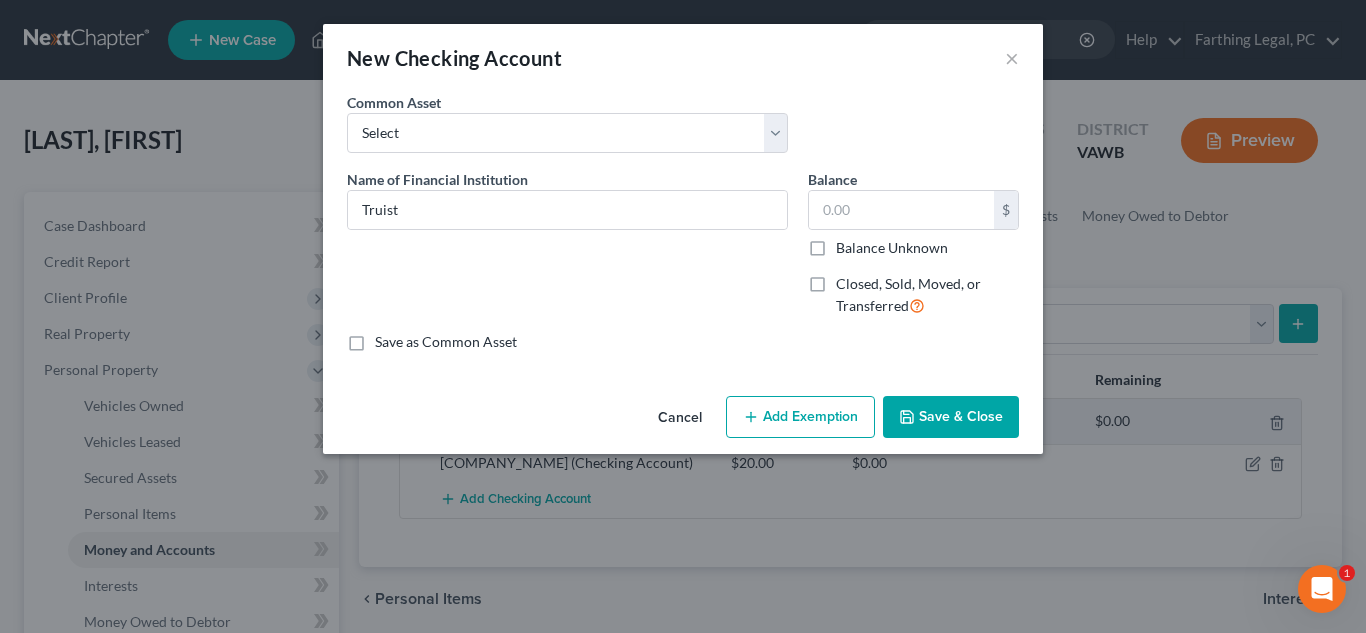 click on "Closed, Sold, Moved, or Transferred" at bounding box center (908, 294) 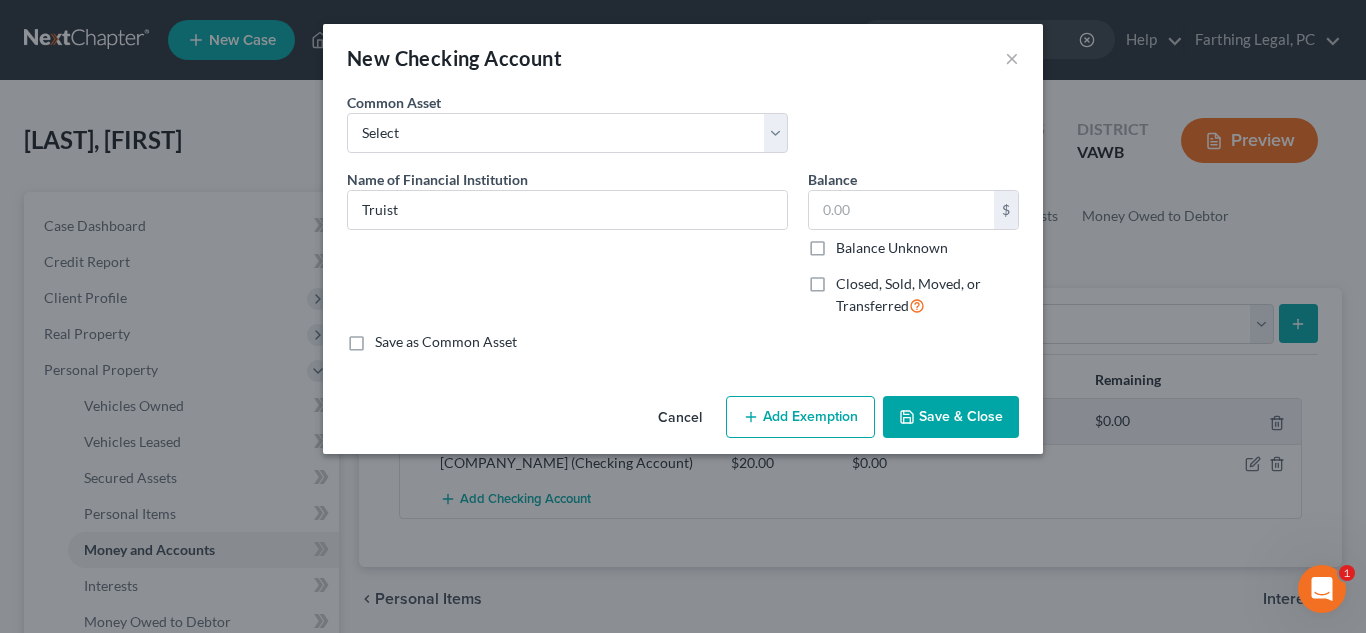 click on "Closed, Sold, Moved, or Transferred" at bounding box center (850, 280) 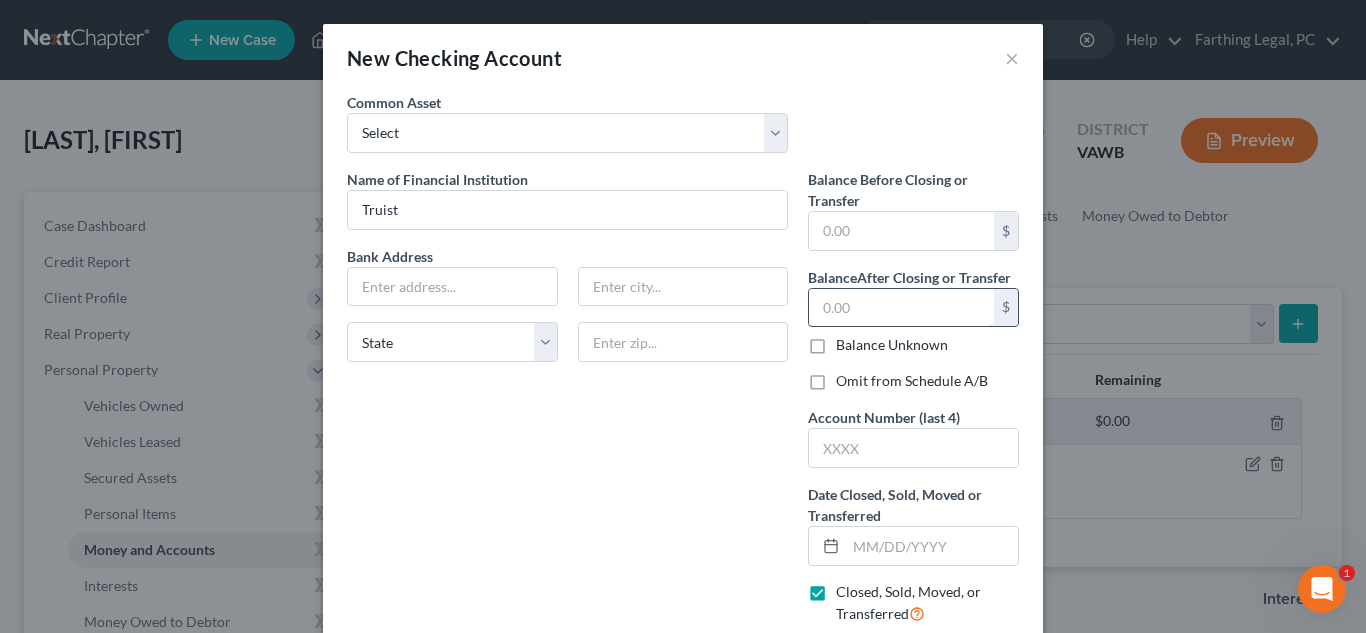 click at bounding box center [901, 308] 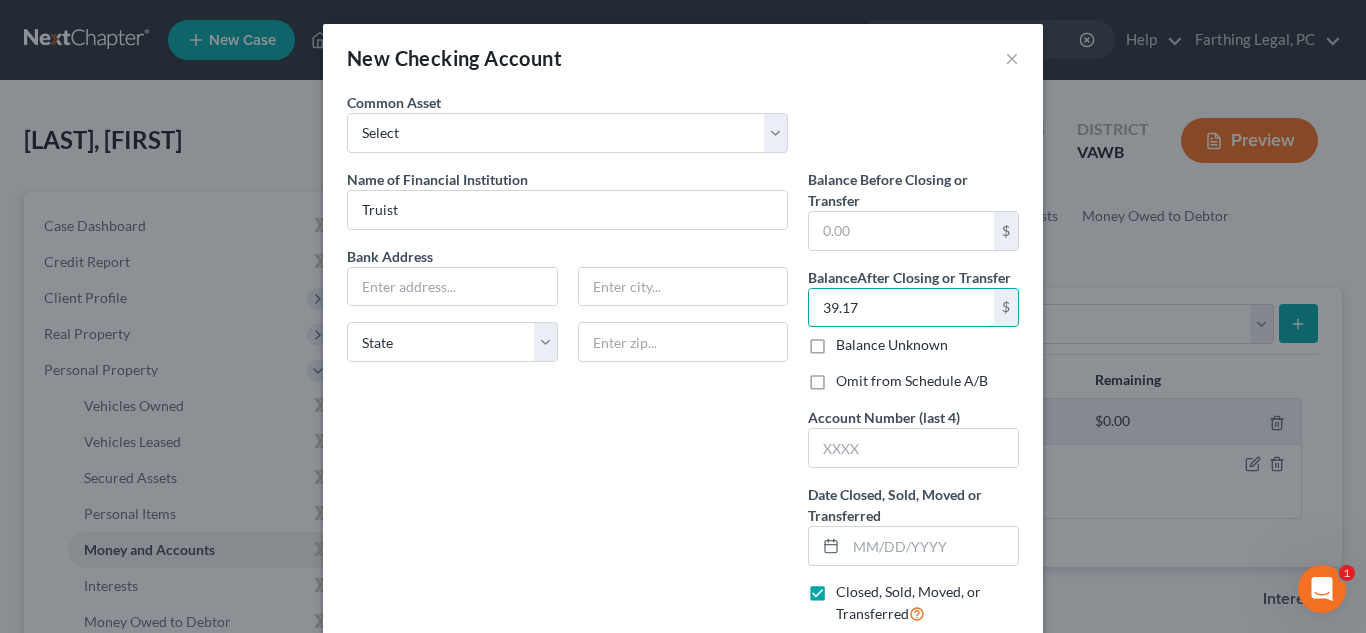 type on "39.17" 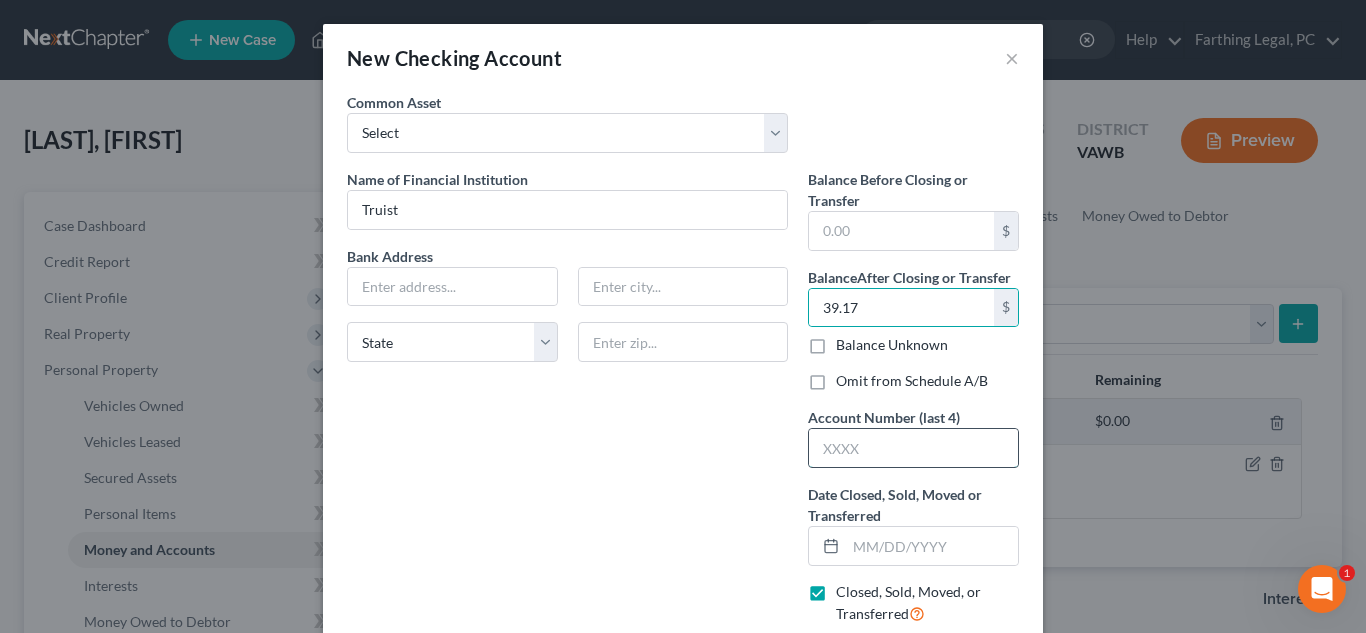 click at bounding box center (913, 448) 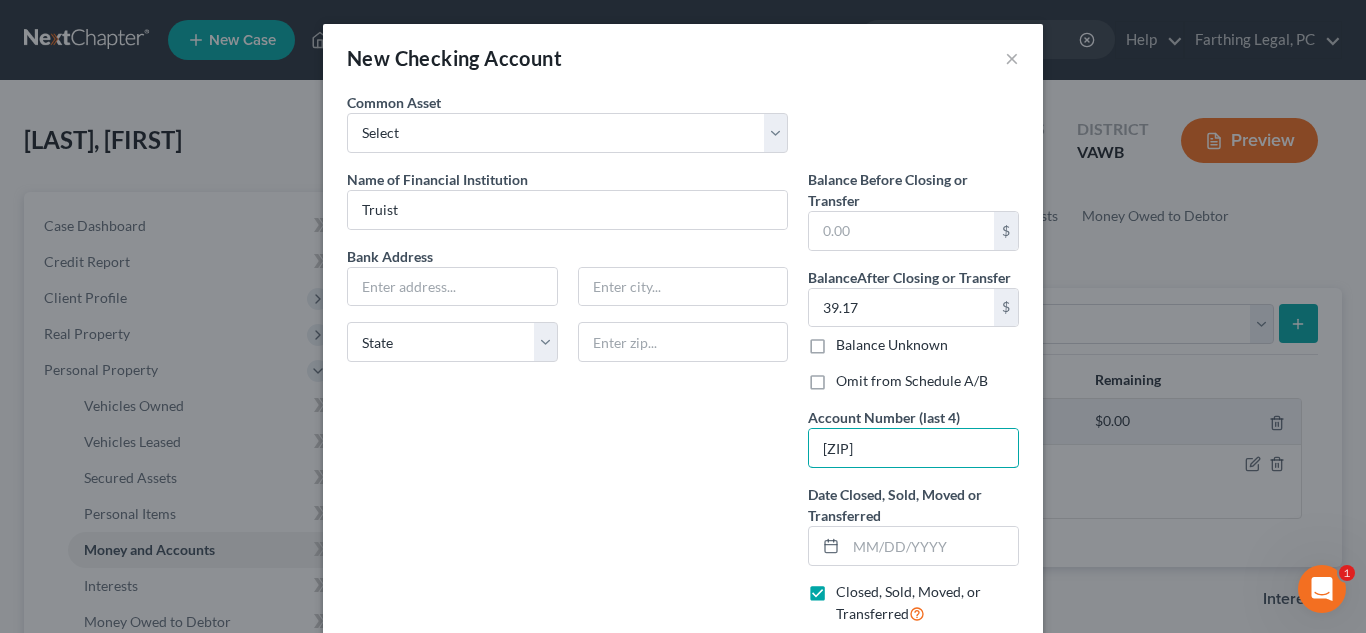 type on "[ZIP]" 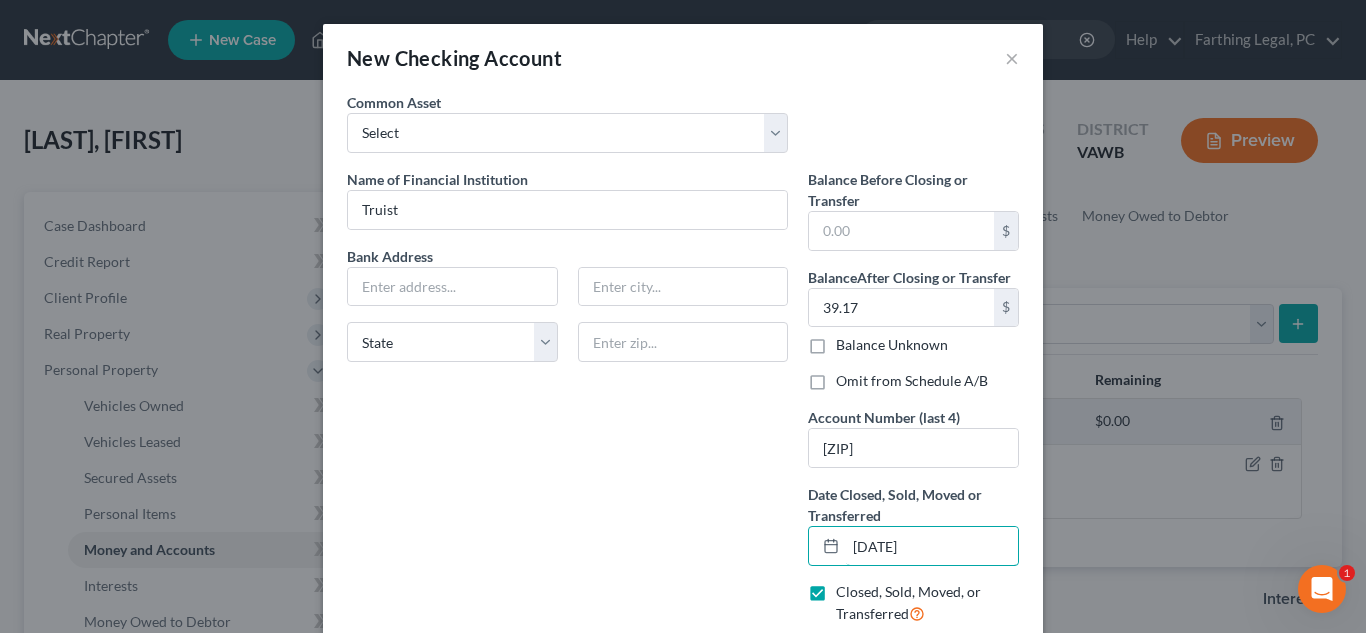 type on "[DATE]" 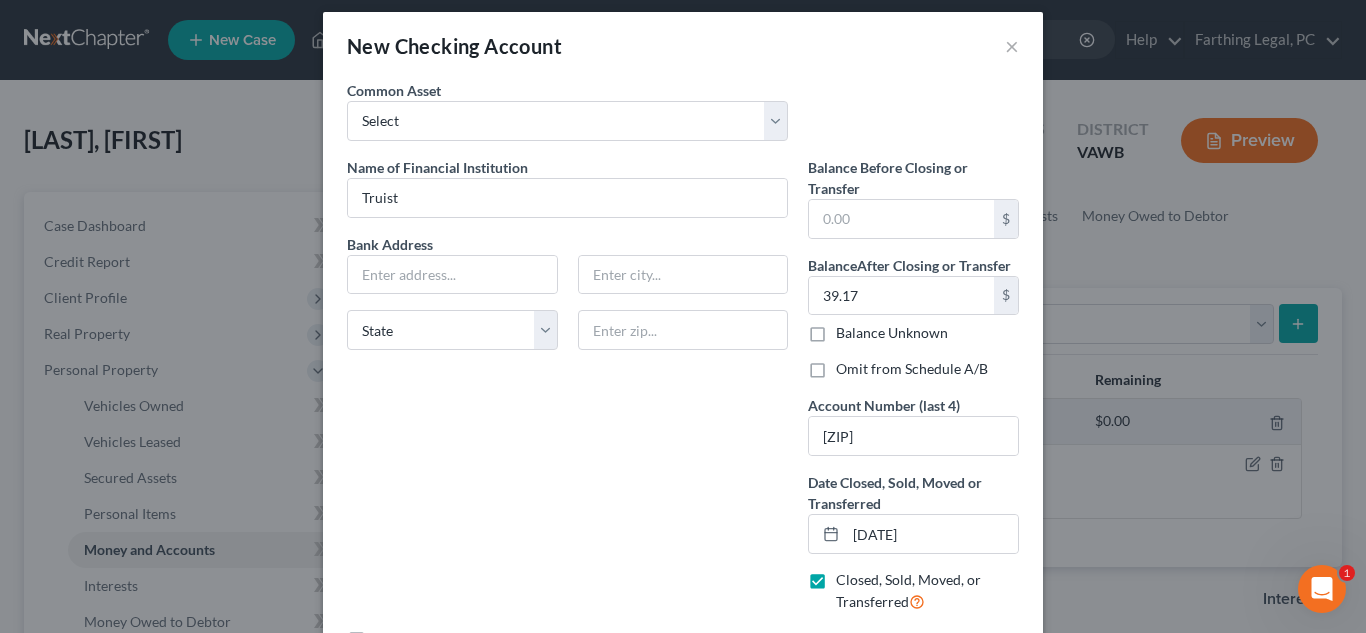 scroll, scrollTop: 13, scrollLeft: 0, axis: vertical 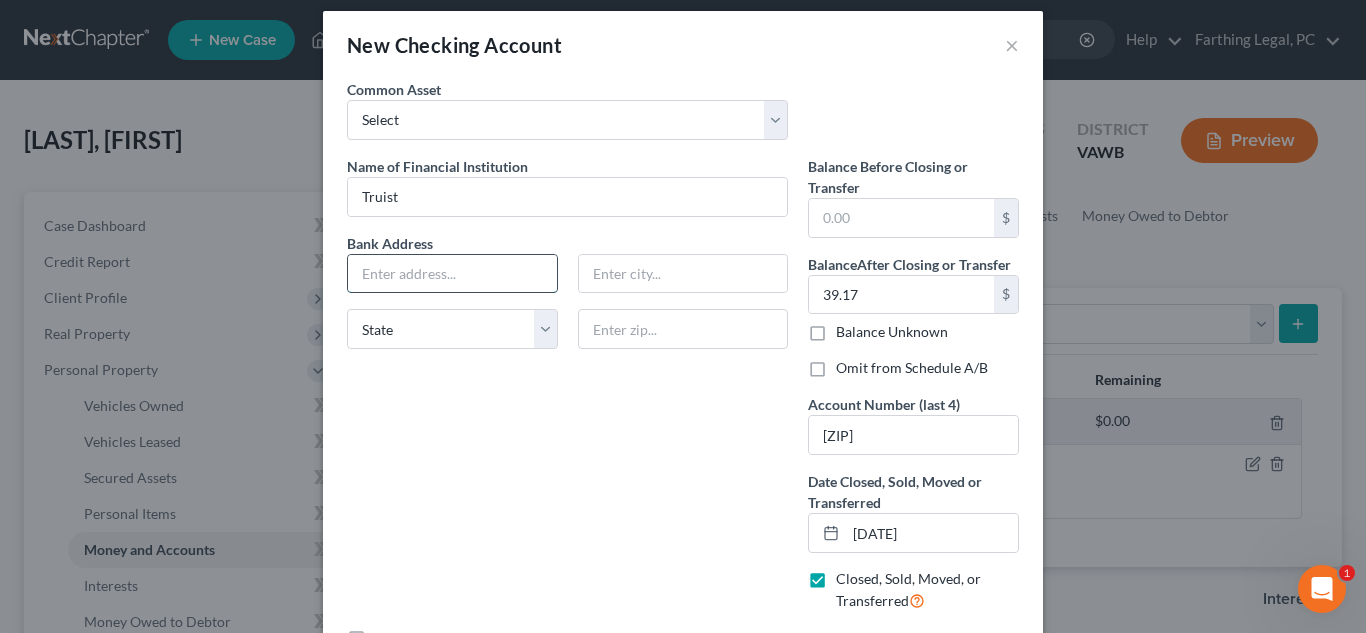 click at bounding box center [452, 274] 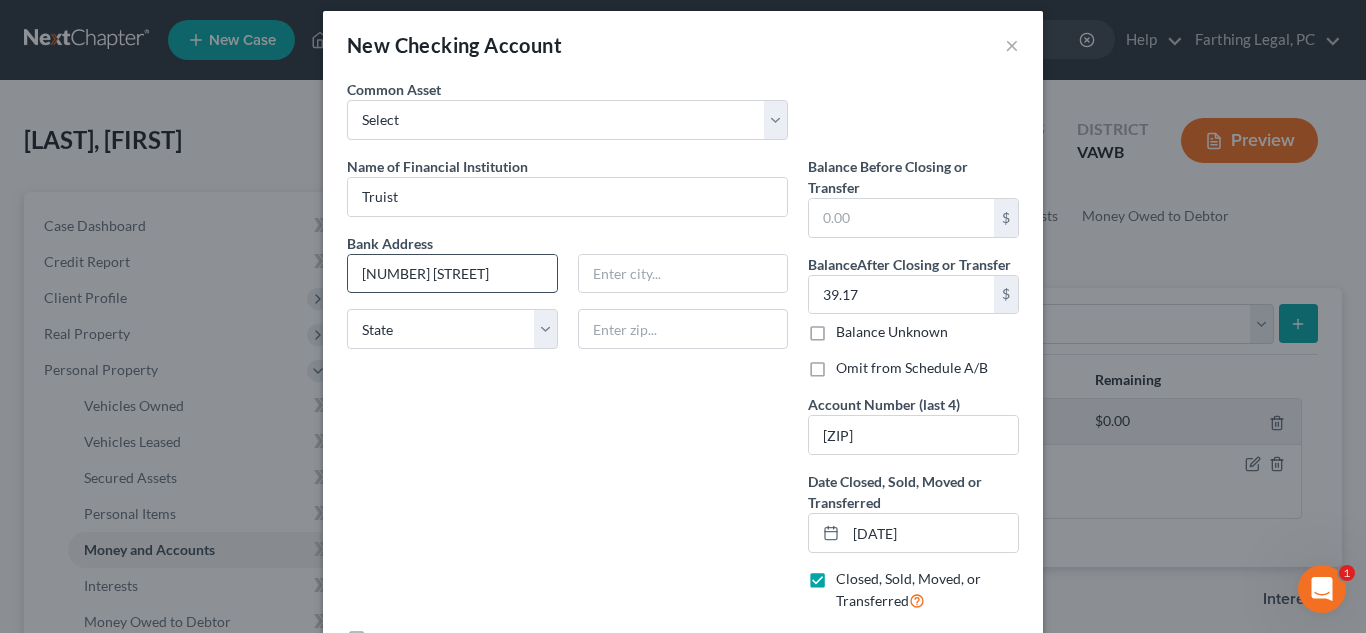 type on "[NUMBER] [STREET]" 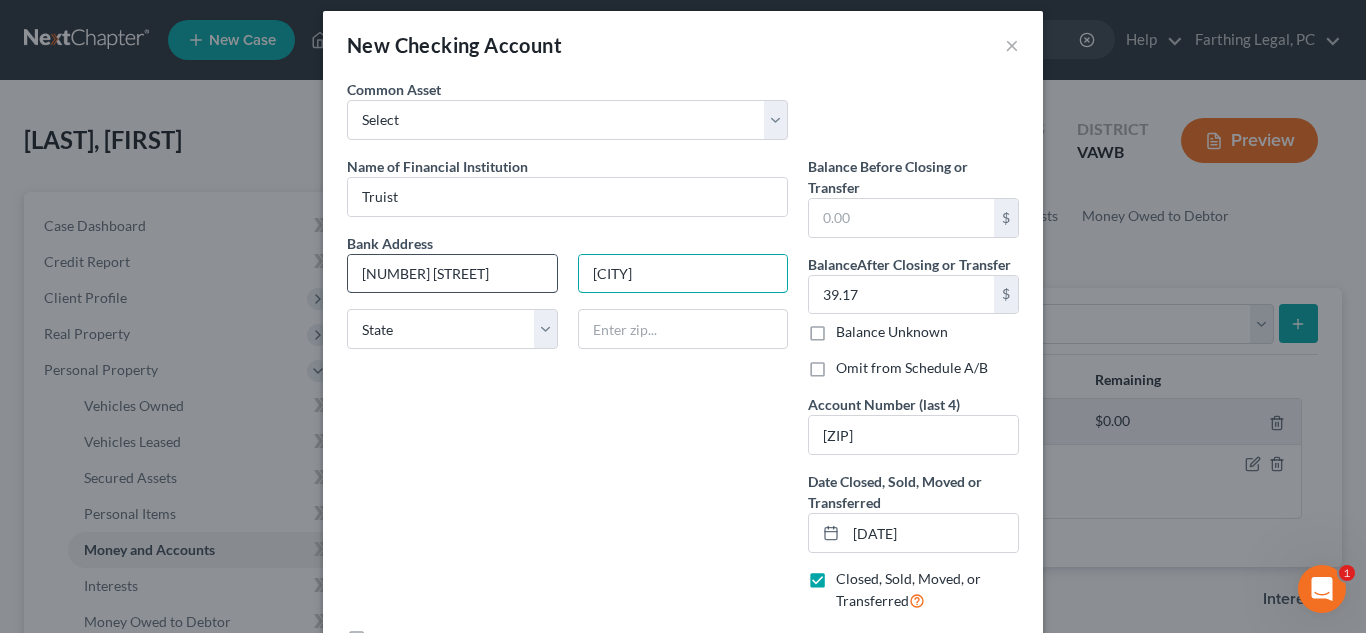type on "[CITY]" 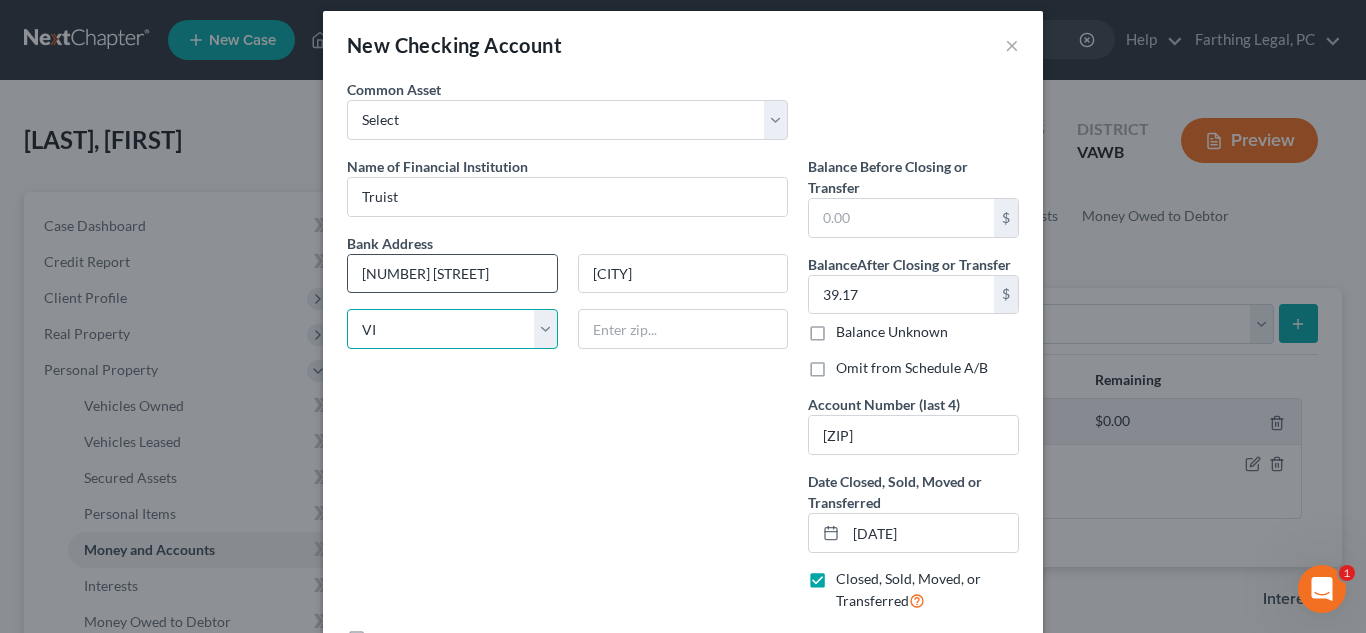 select on "48" 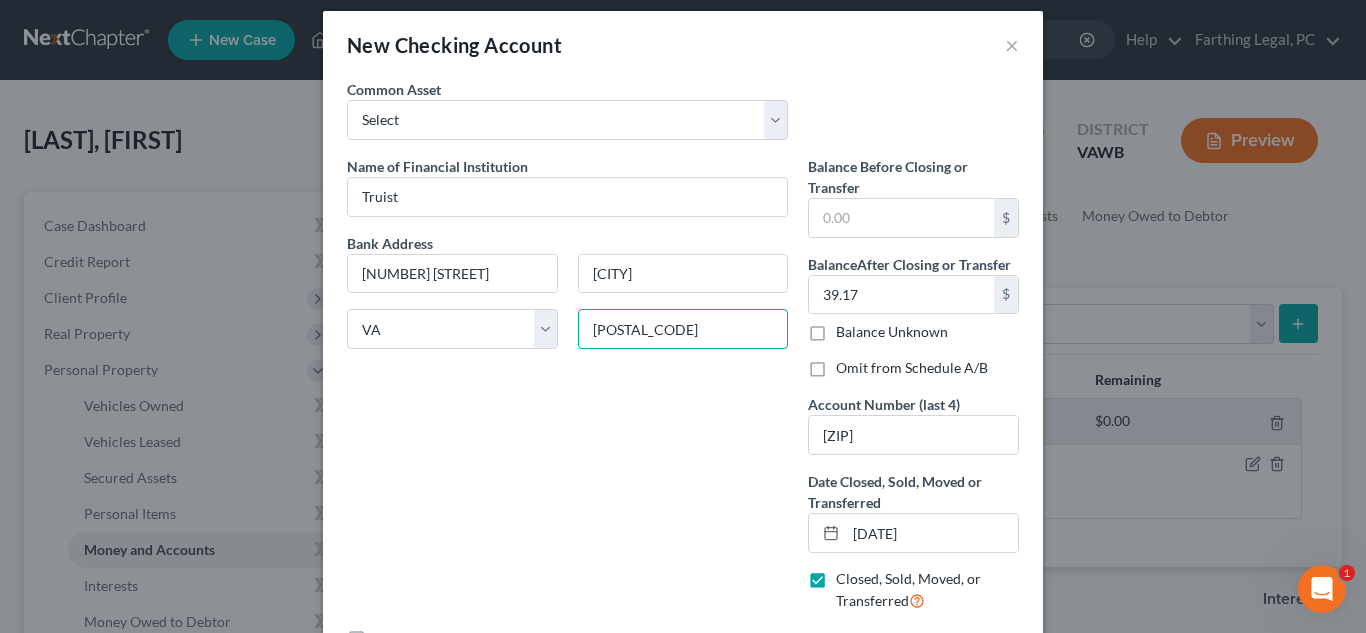 type on "[POSTAL_CODE]" 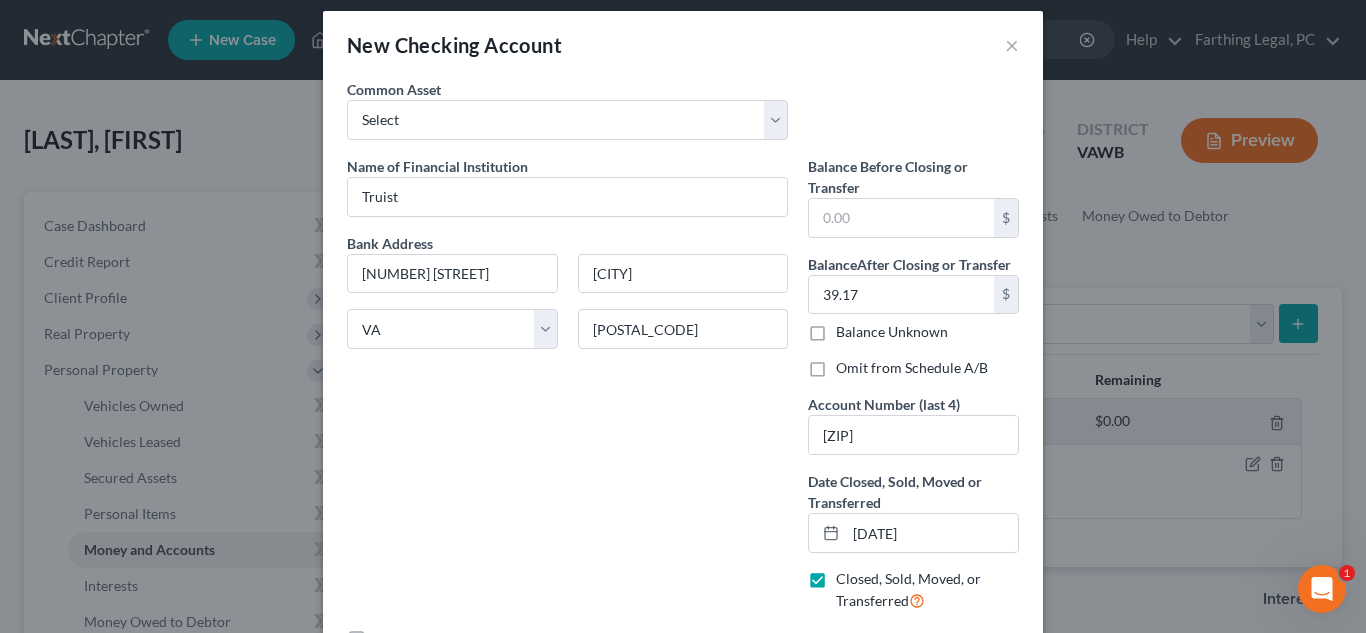 scroll, scrollTop: 153, scrollLeft: 0, axis: vertical 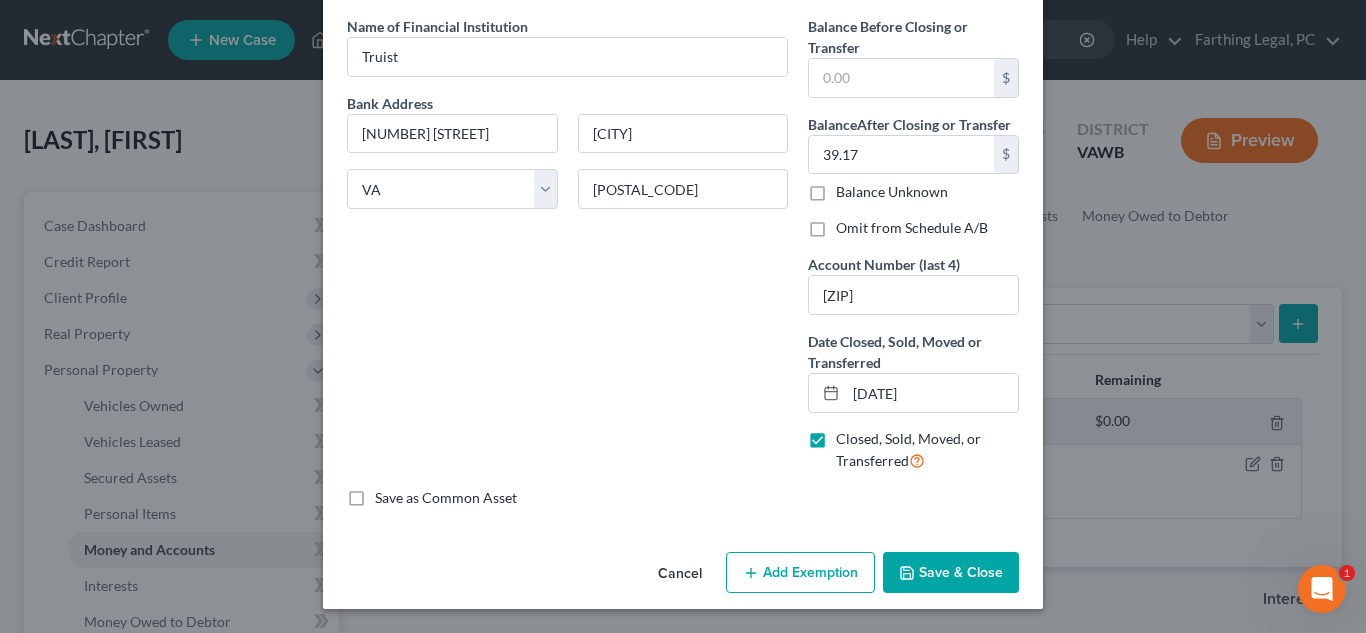click on "Save & Close" at bounding box center [951, 573] 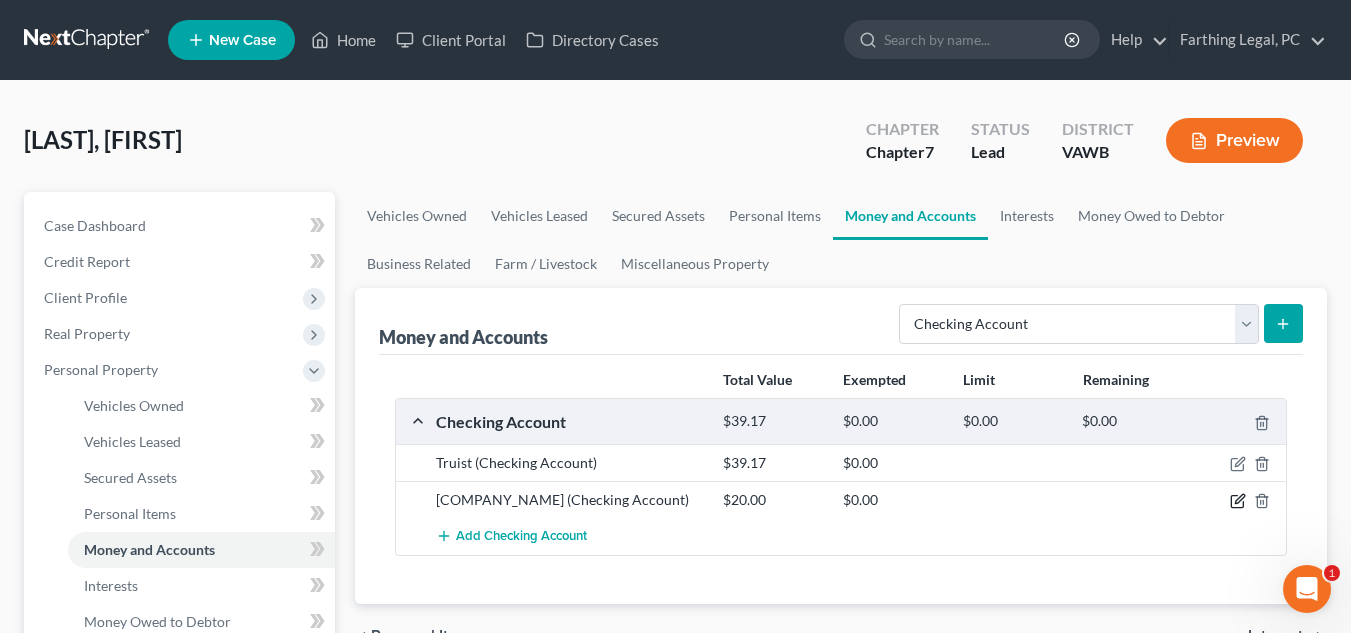 click 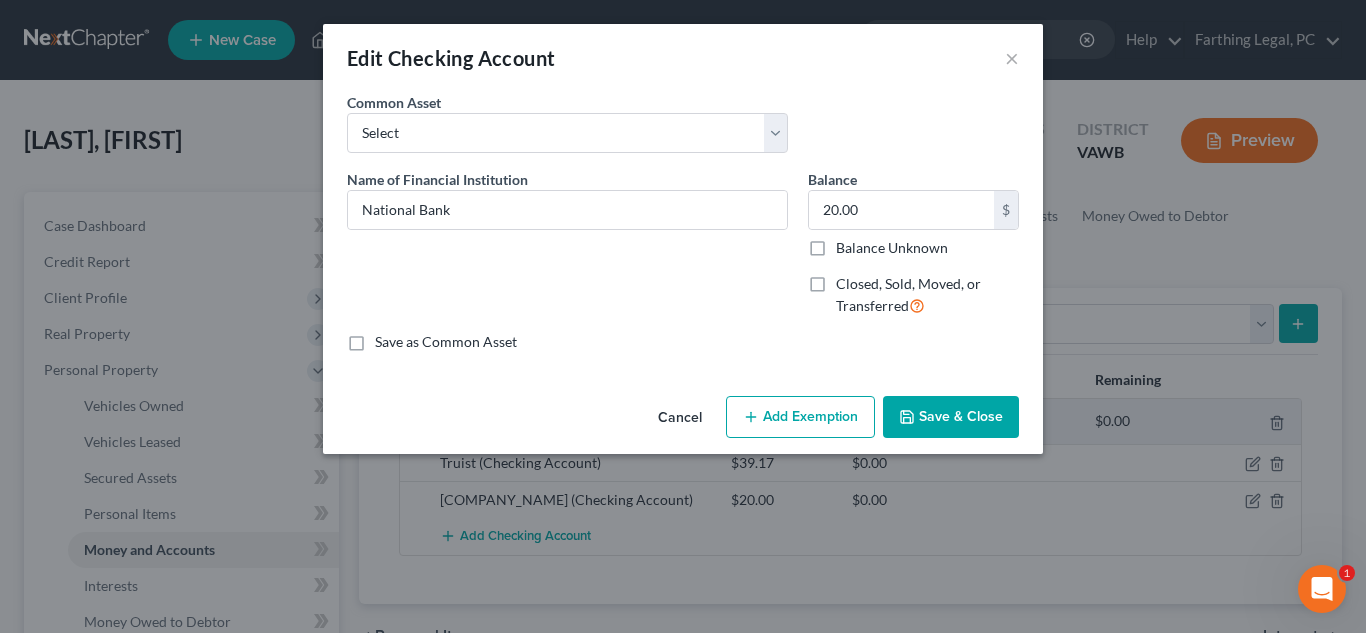 click on "Cancel Add Exemption Save & Close" at bounding box center [683, 421] 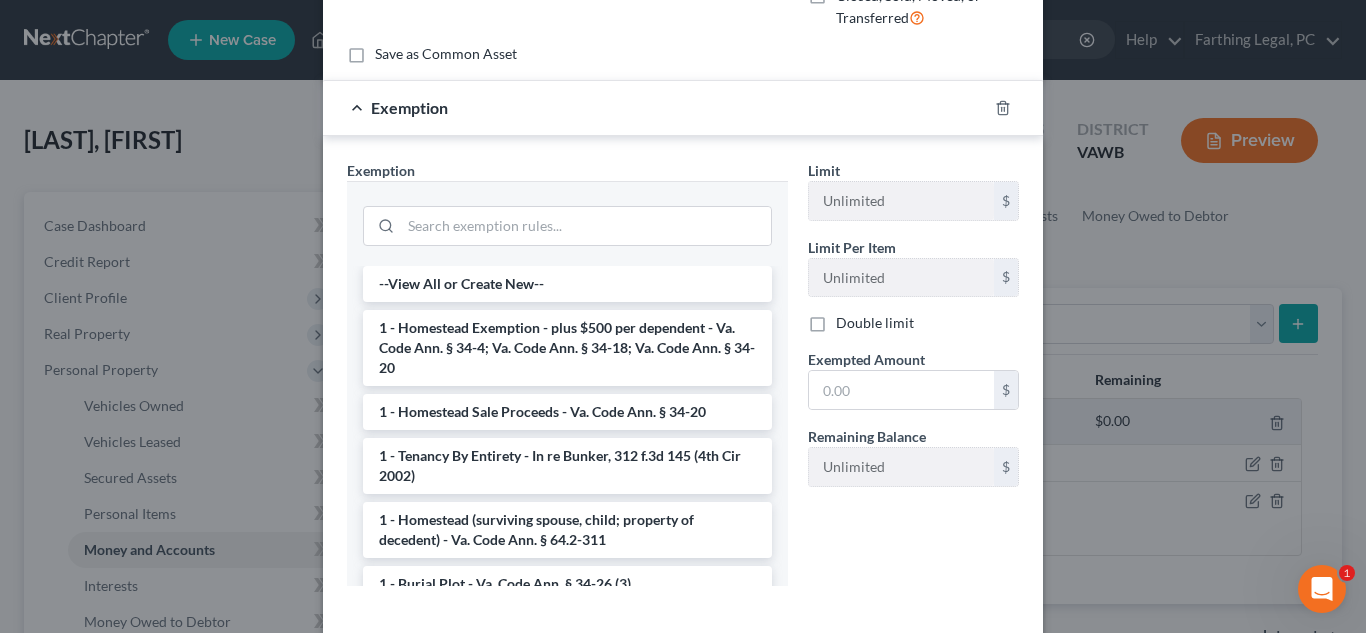 scroll, scrollTop: 329, scrollLeft: 0, axis: vertical 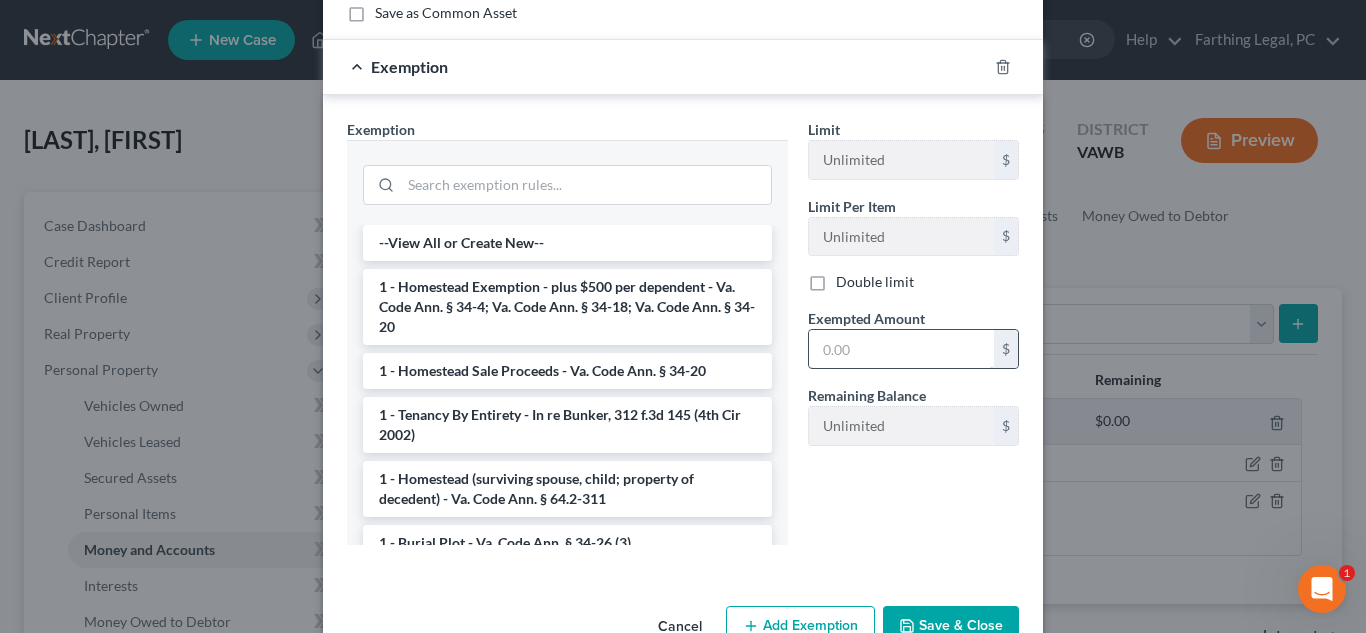 click at bounding box center [901, 349] 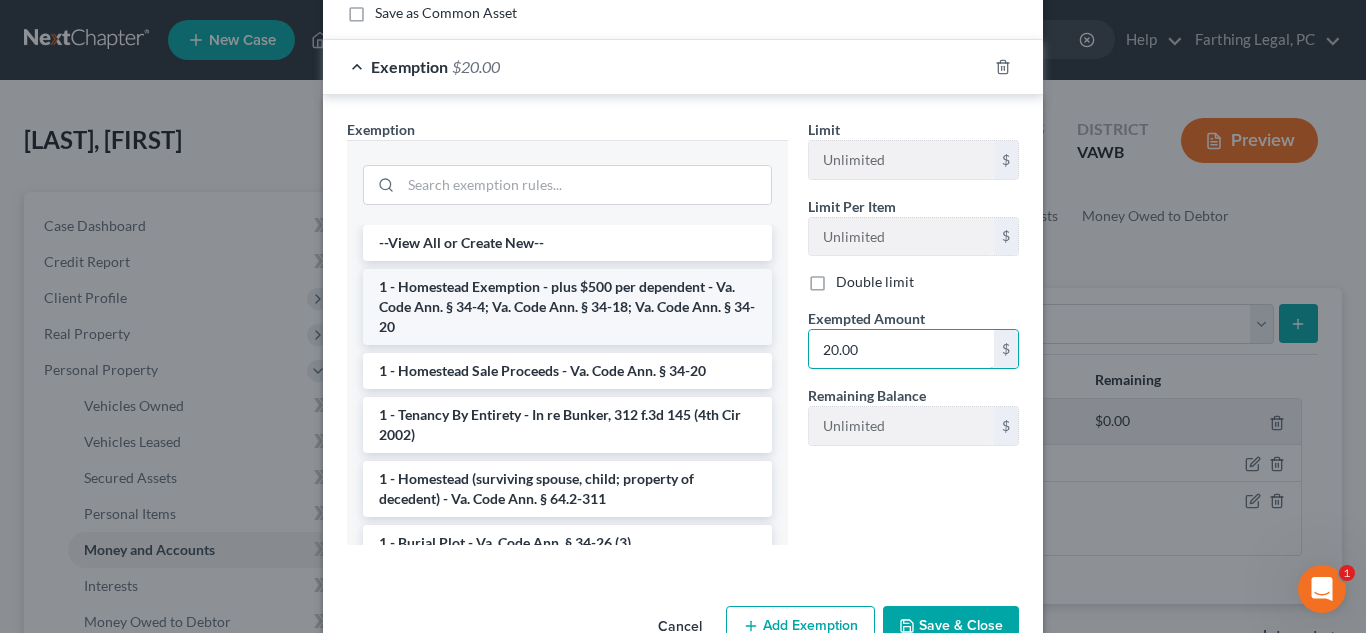 type on "20.00" 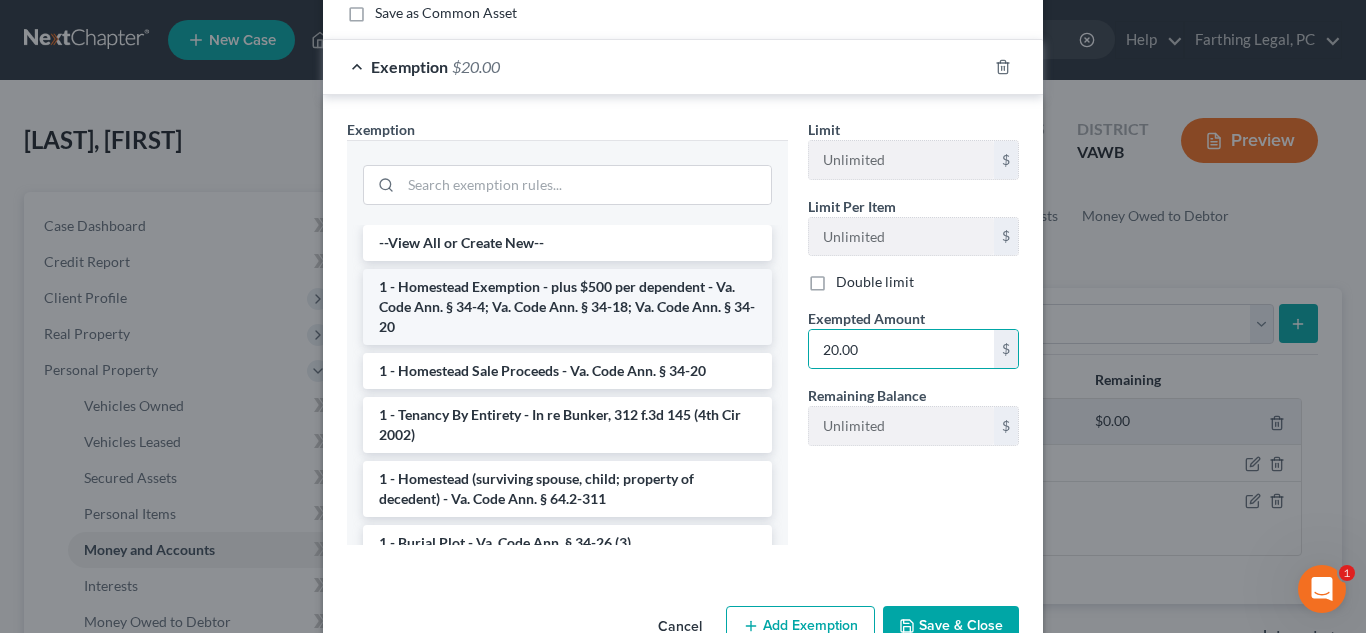 click on "1 - Homestead Exemption  - plus $500 per dependent - Va. Code Ann. § 34-4; Va. Code Ann. § 34-18; Va. Code Ann. § 34-20" at bounding box center [567, 307] 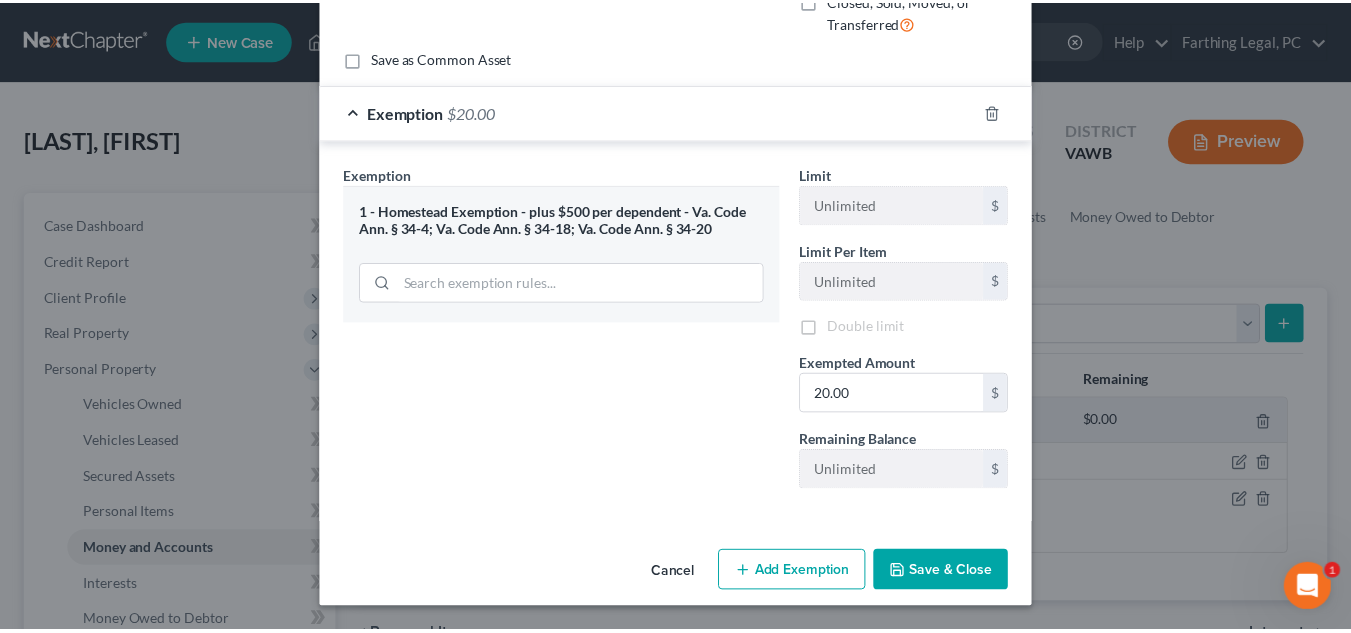 scroll, scrollTop: 287, scrollLeft: 0, axis: vertical 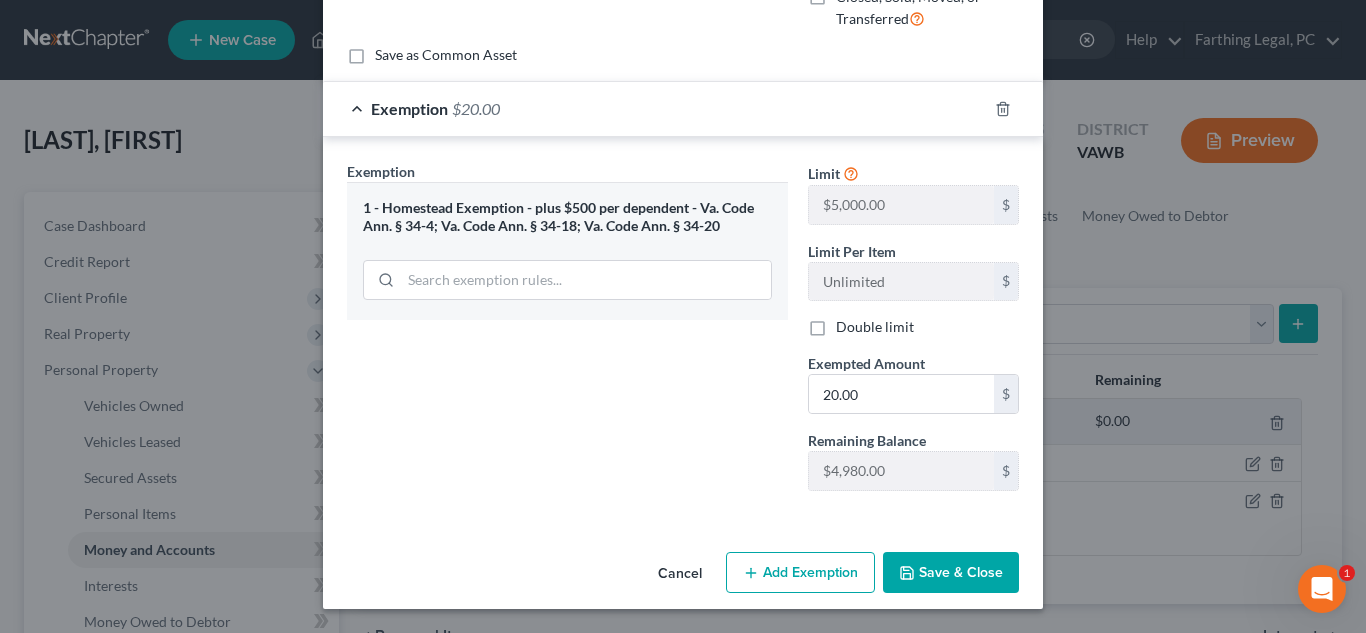 click on "Save & Close" at bounding box center [951, 573] 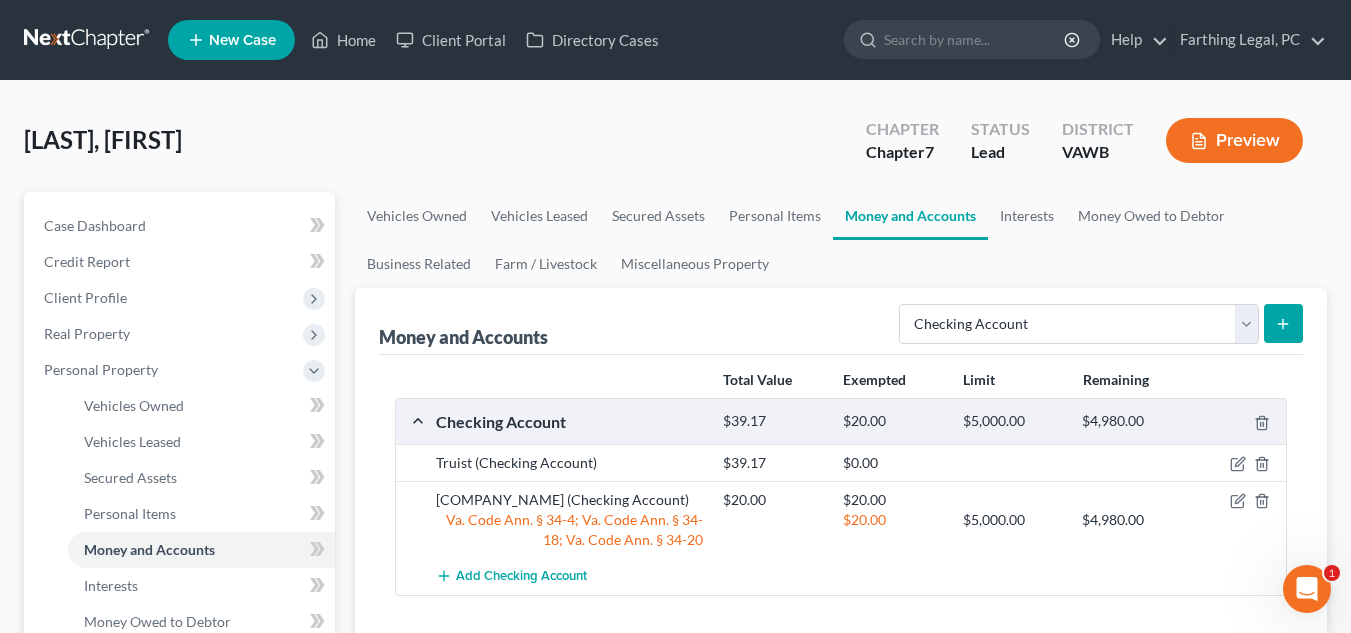 click on "[LAST_NAME], [FIRST_NAME] Upgraded Chapter Chapter  7 Status Lead District VAWB Preview" at bounding box center (675, 148) 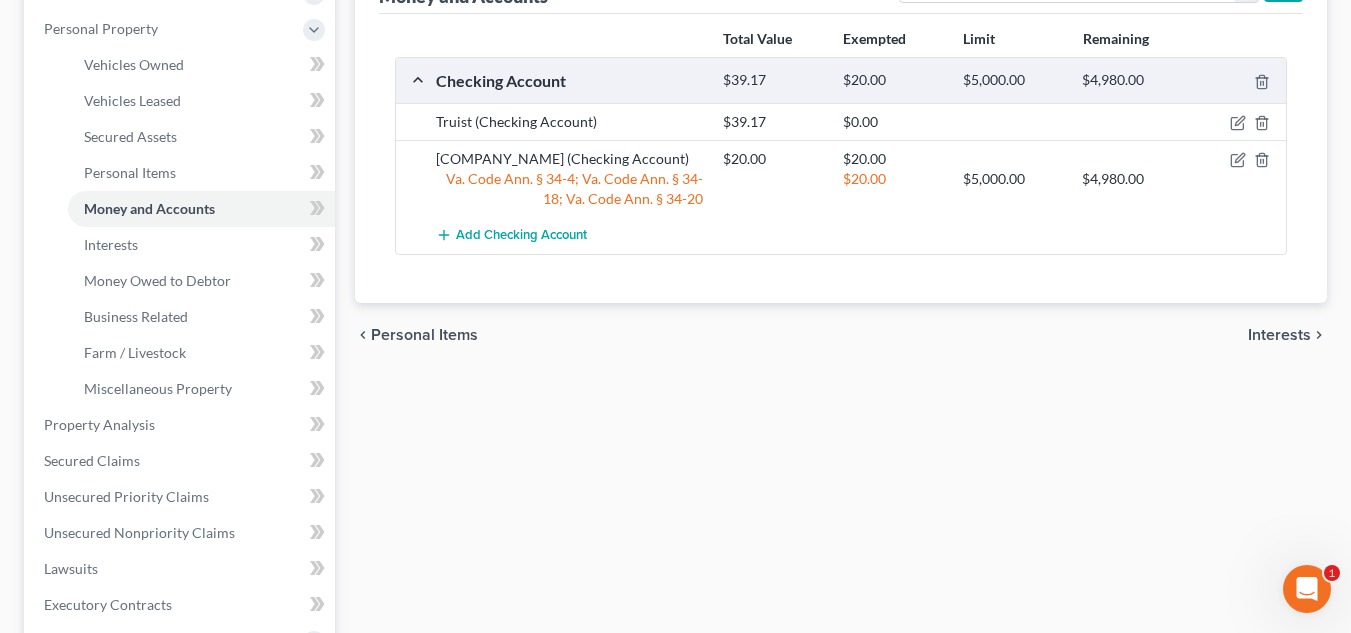 scroll, scrollTop: 399, scrollLeft: 0, axis: vertical 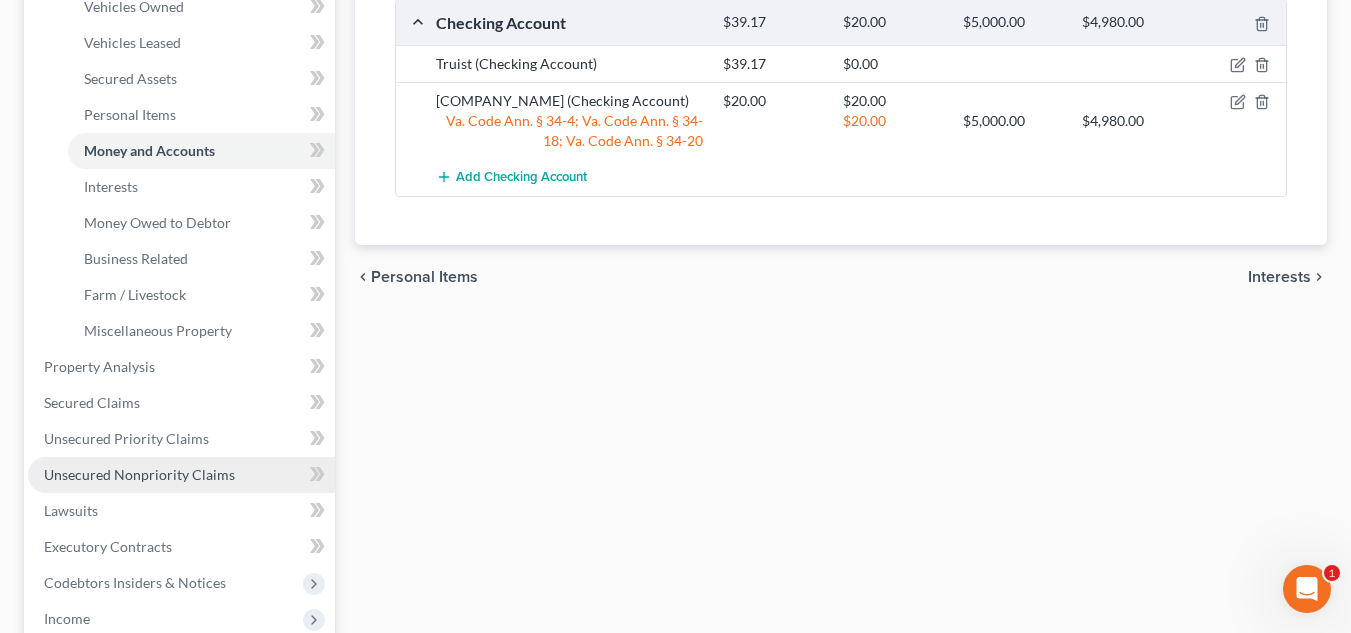 click on "Unsecured Nonpriority Claims" at bounding box center (181, 475) 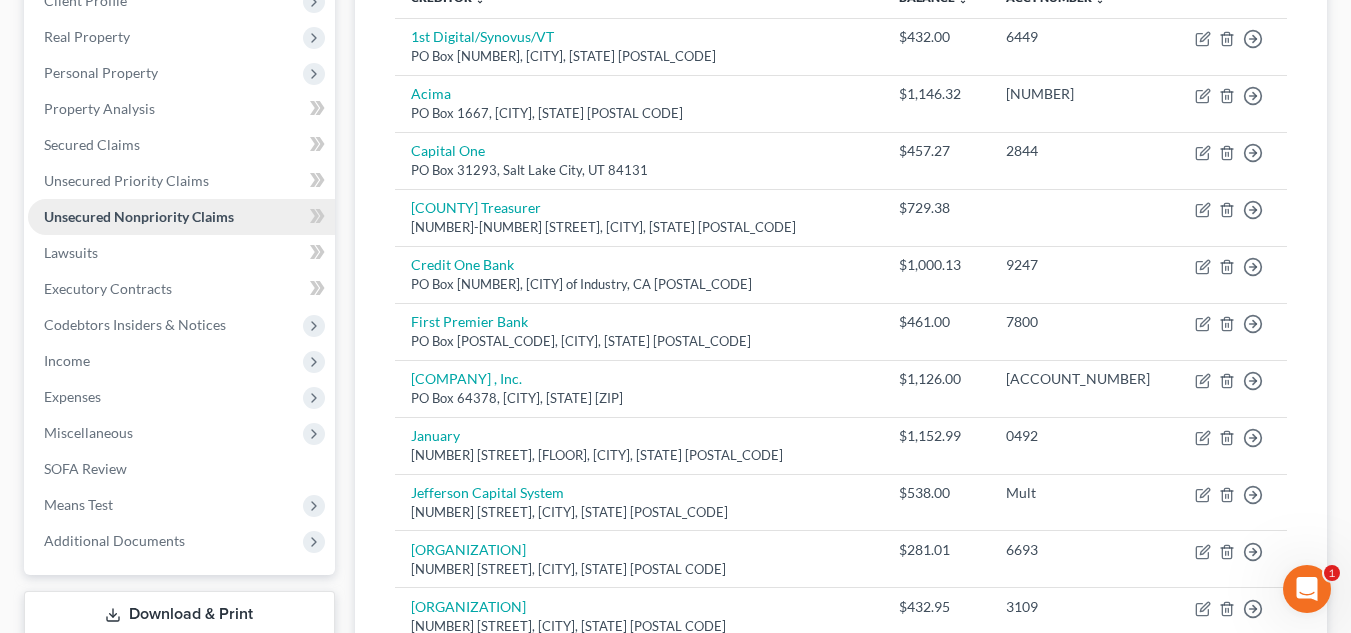 scroll, scrollTop: 0, scrollLeft: 0, axis: both 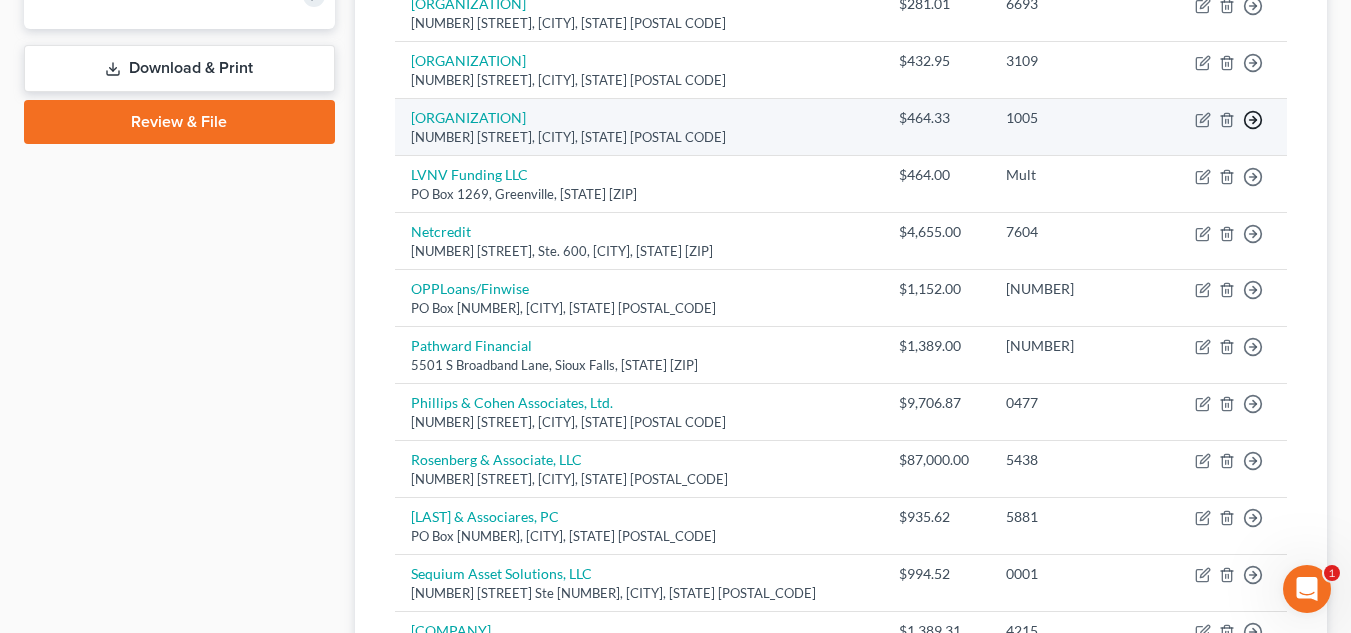 click 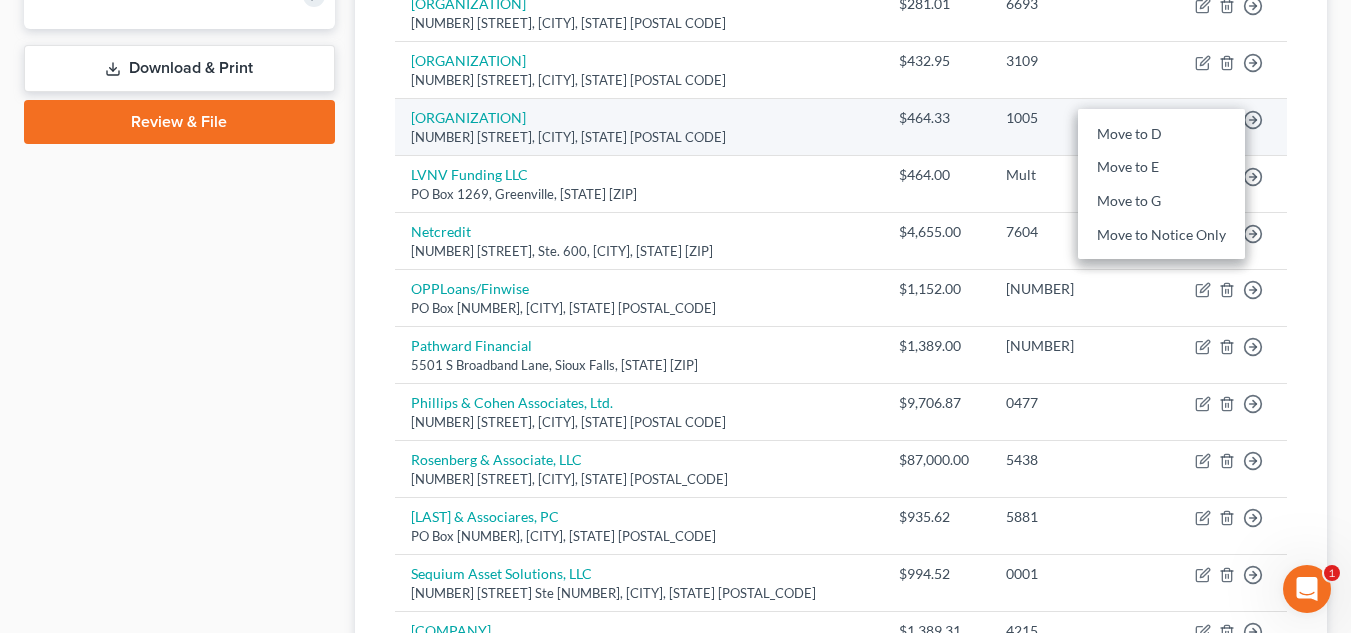 click on "Move to D Move to E Move to G Move to Notice Only" at bounding box center (1230, 127) 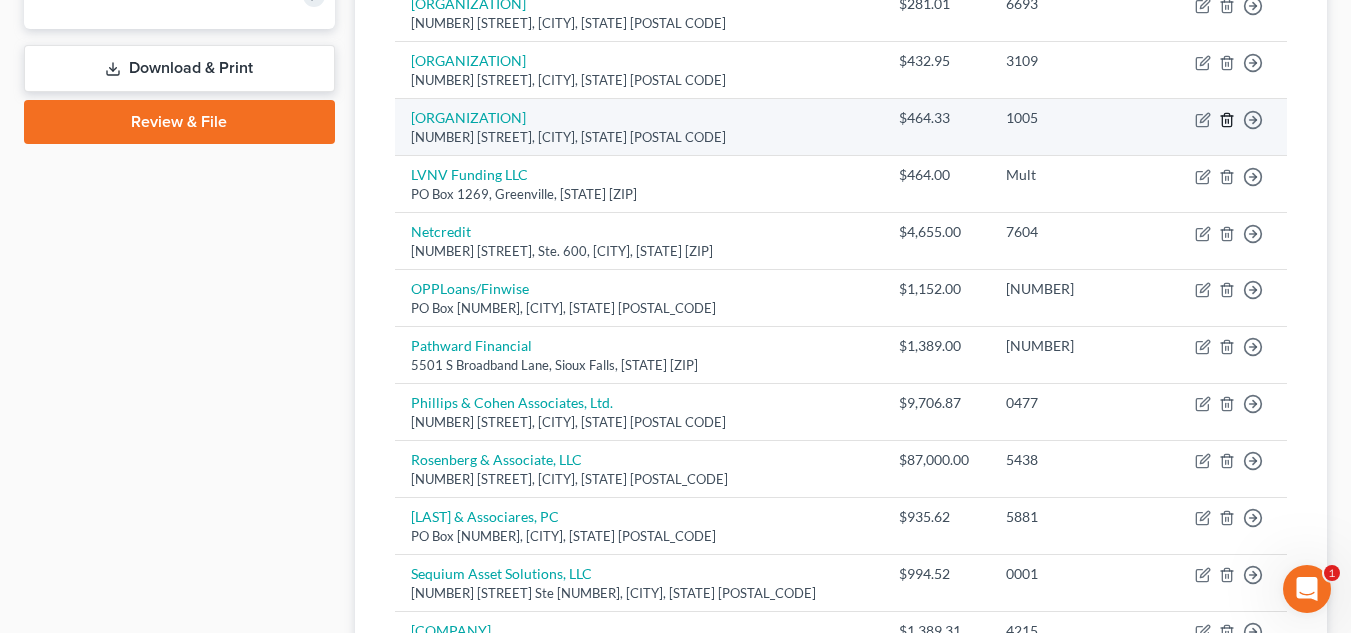 click 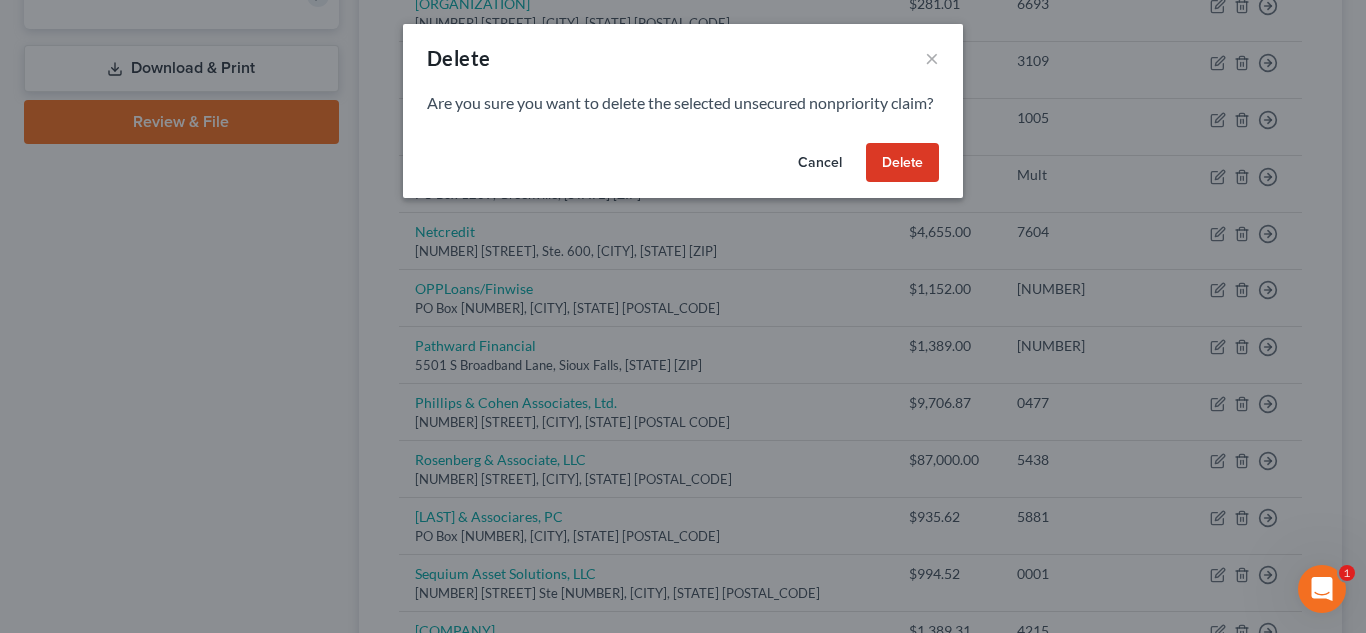 click on "Delete" at bounding box center [902, 163] 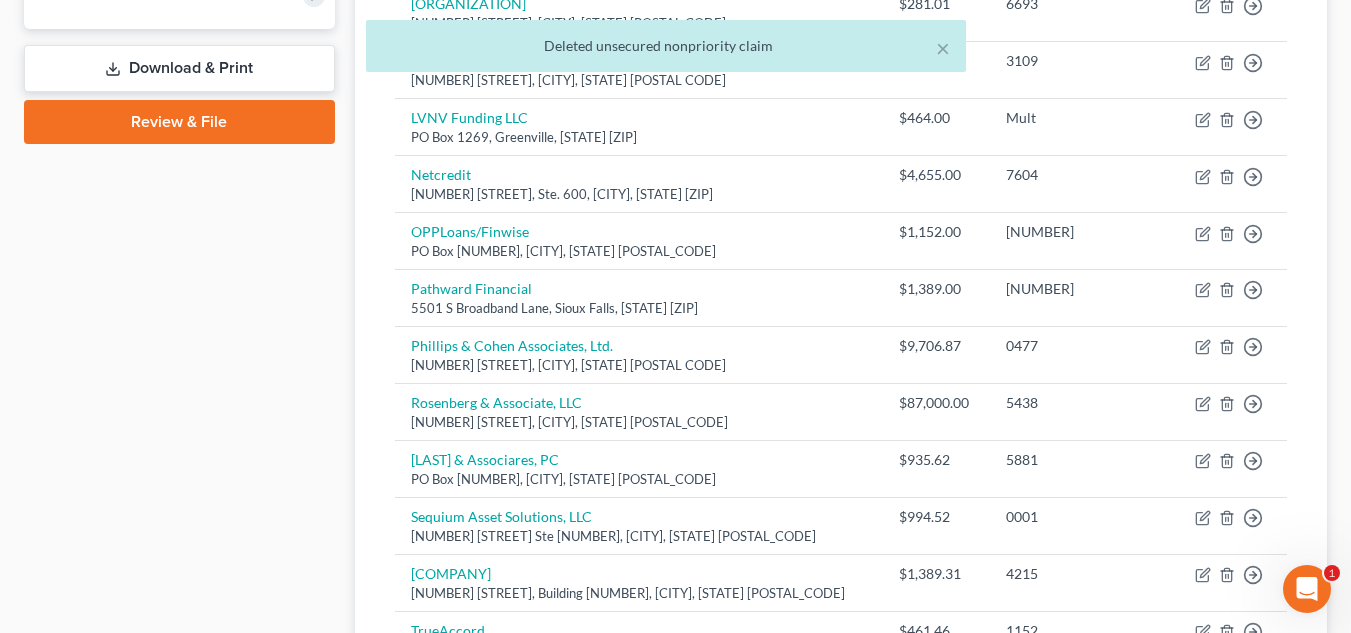 click on "×                     Deleted unsecured nonpriority claim" at bounding box center (665, 51) 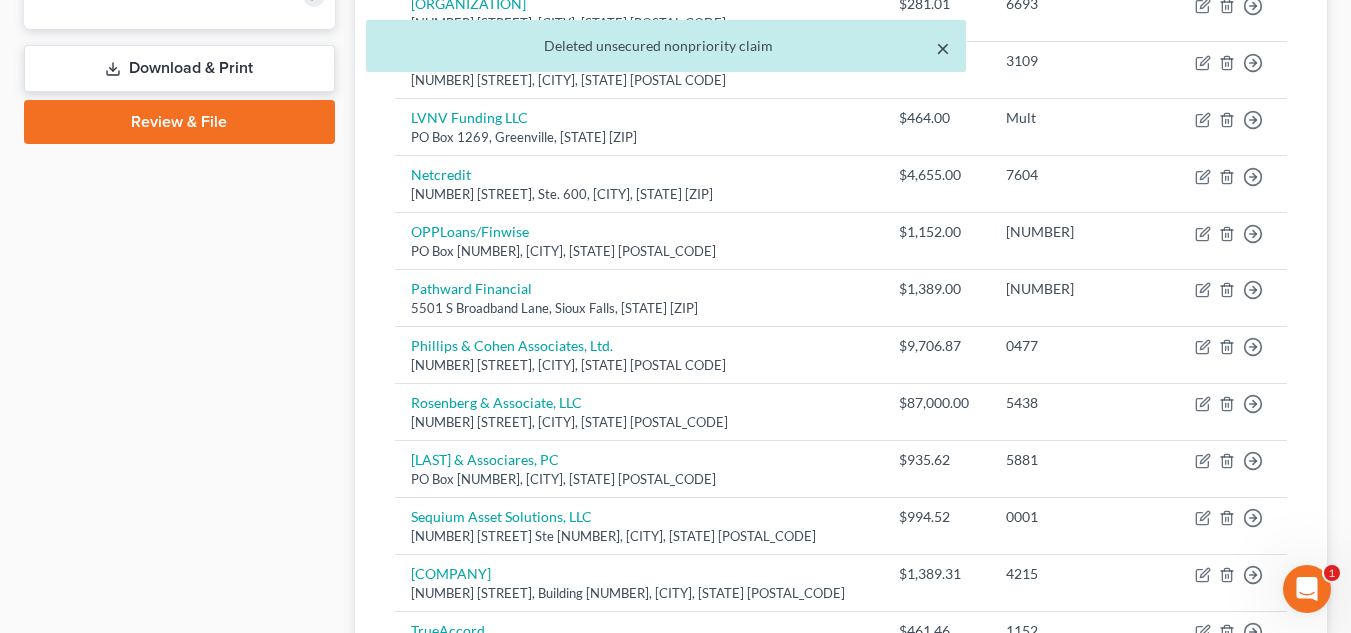 click on "×" at bounding box center (943, 48) 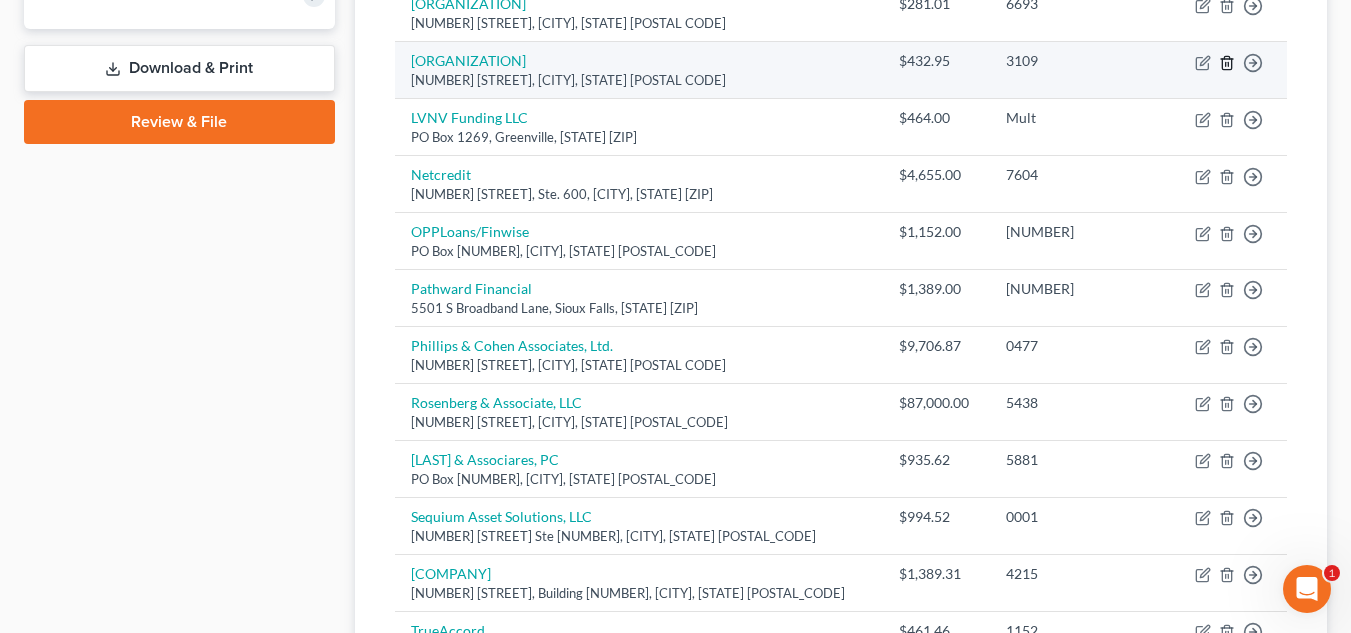 click 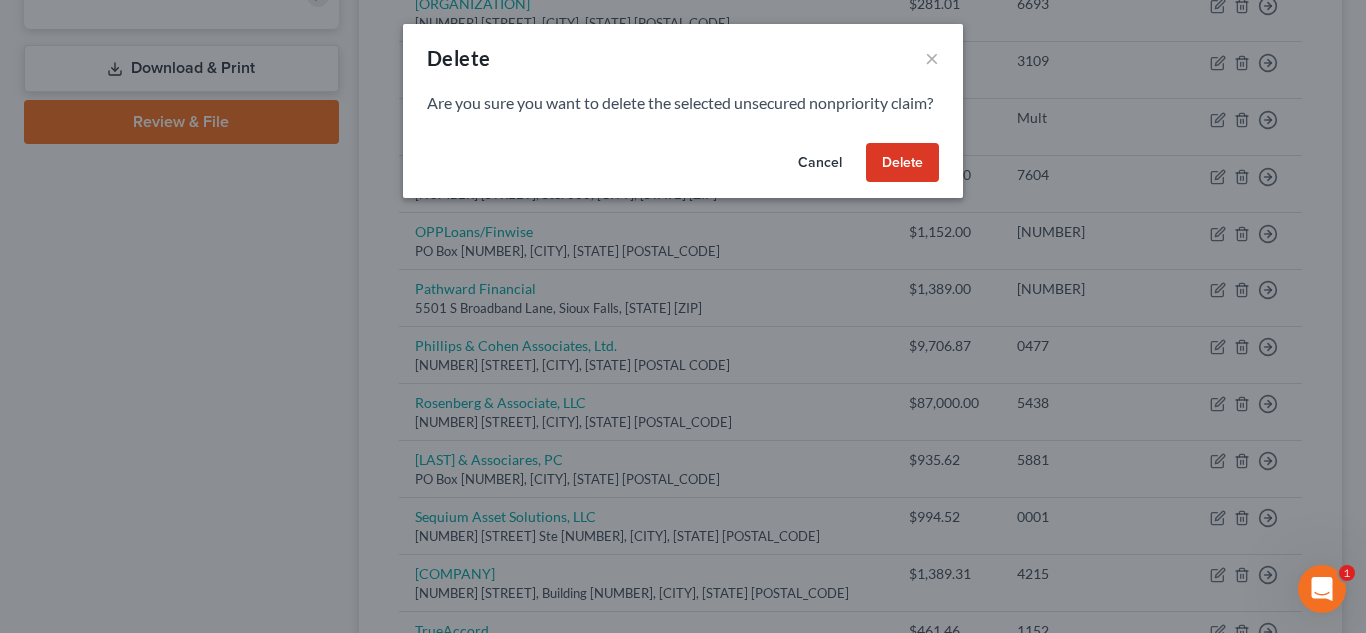 click on "Delete" at bounding box center [902, 163] 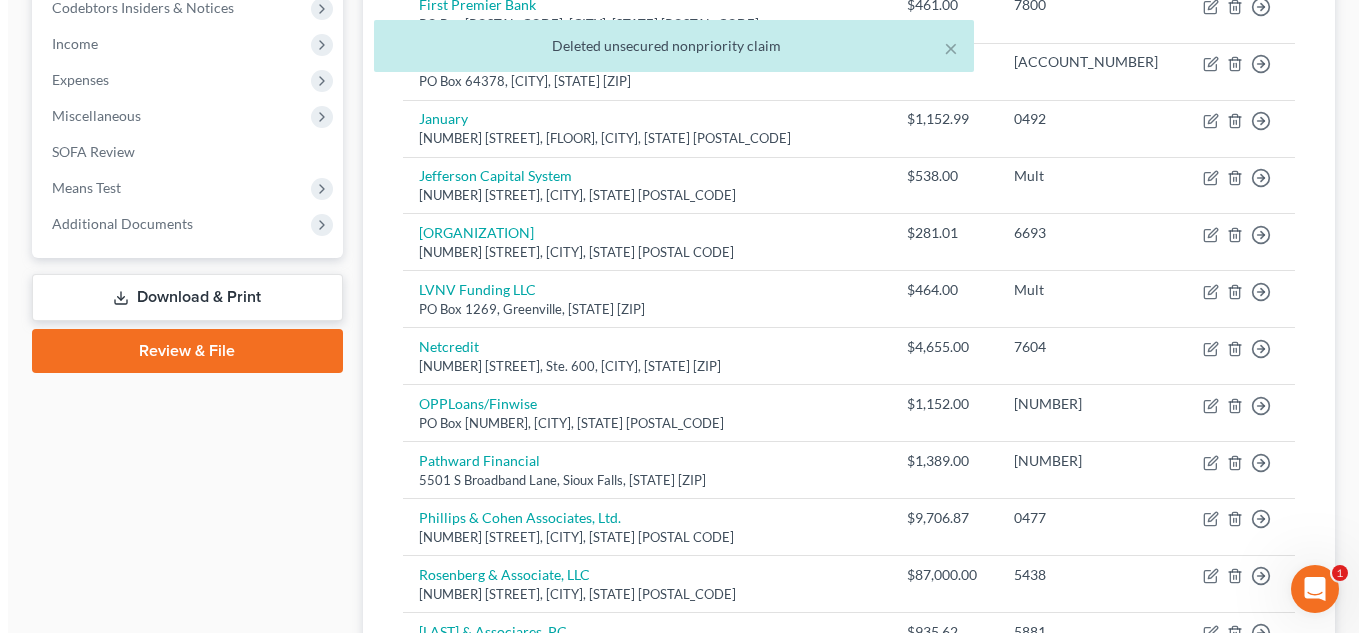 scroll, scrollTop: 608, scrollLeft: 0, axis: vertical 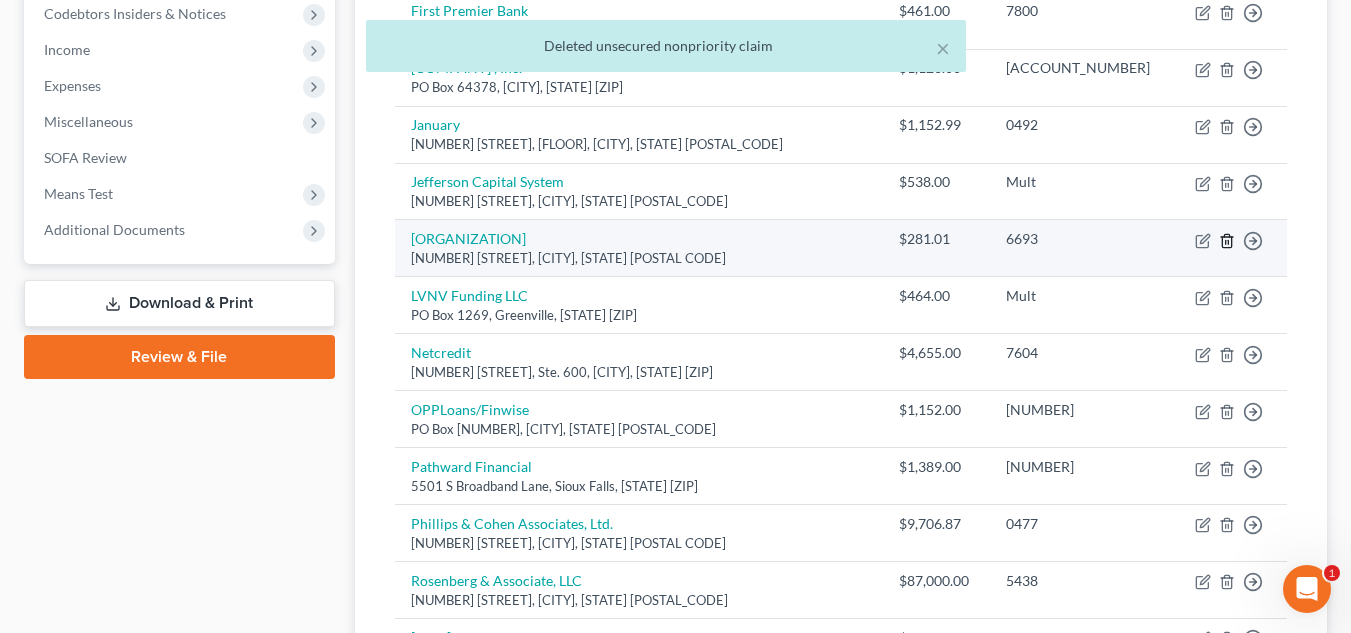 click 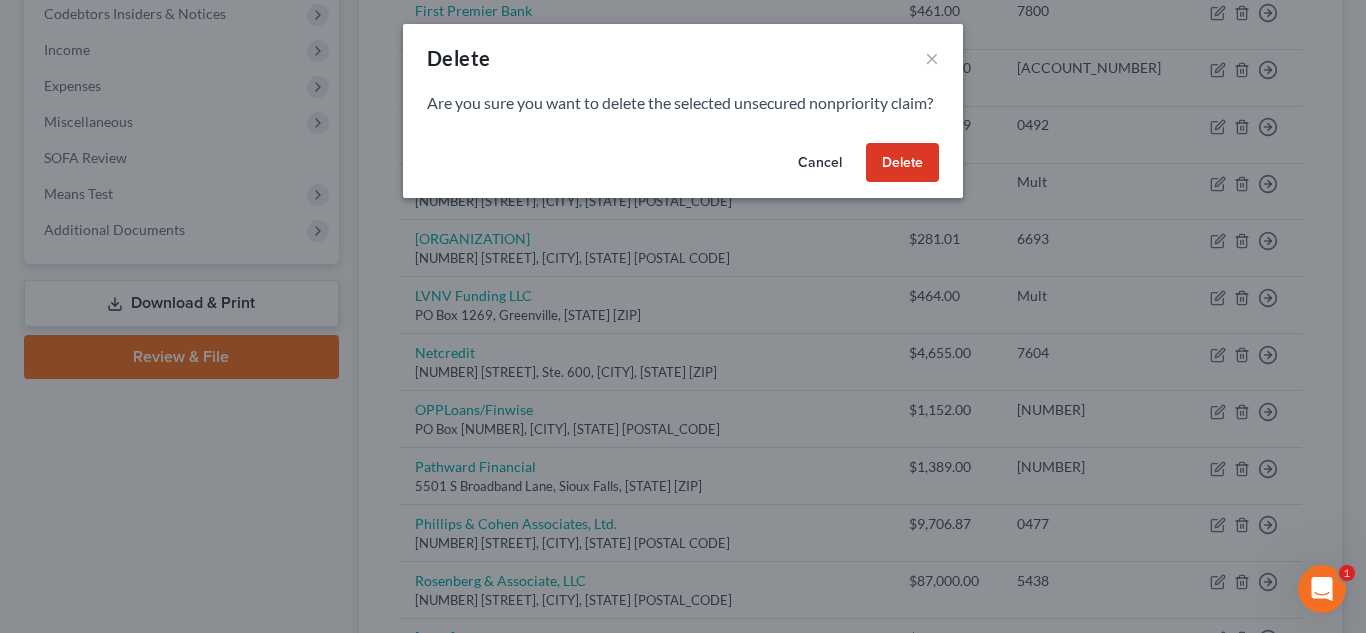 click on "Delete" at bounding box center [902, 163] 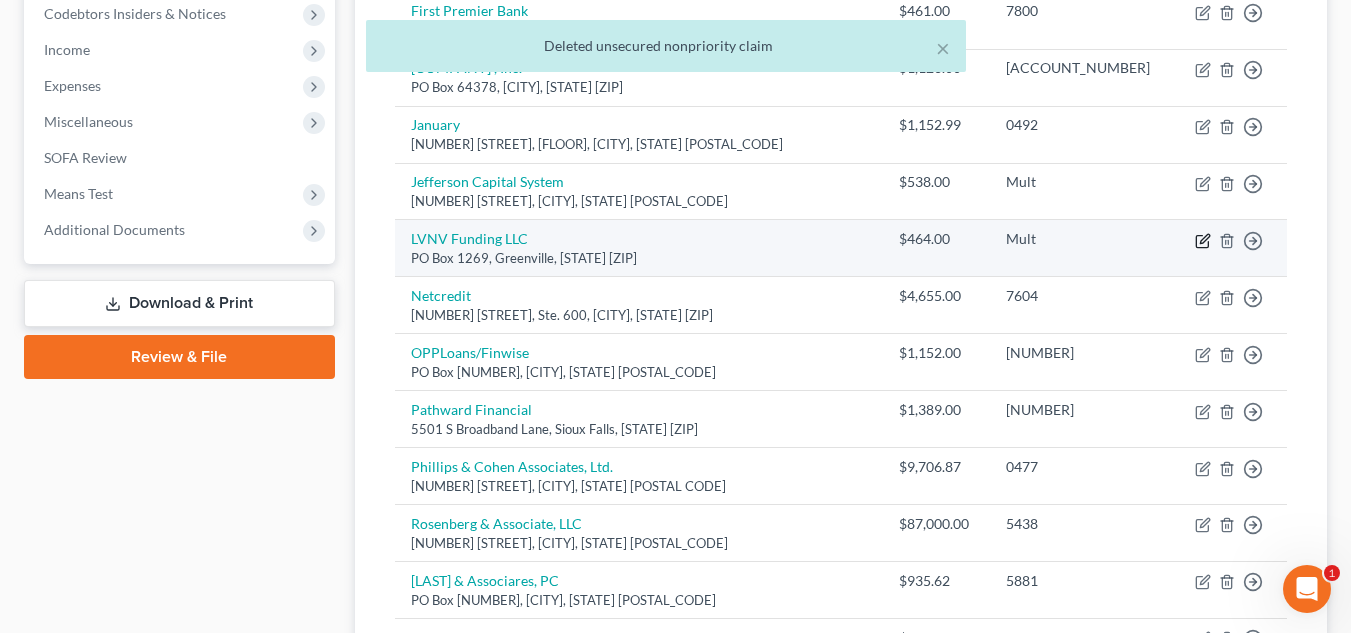 click 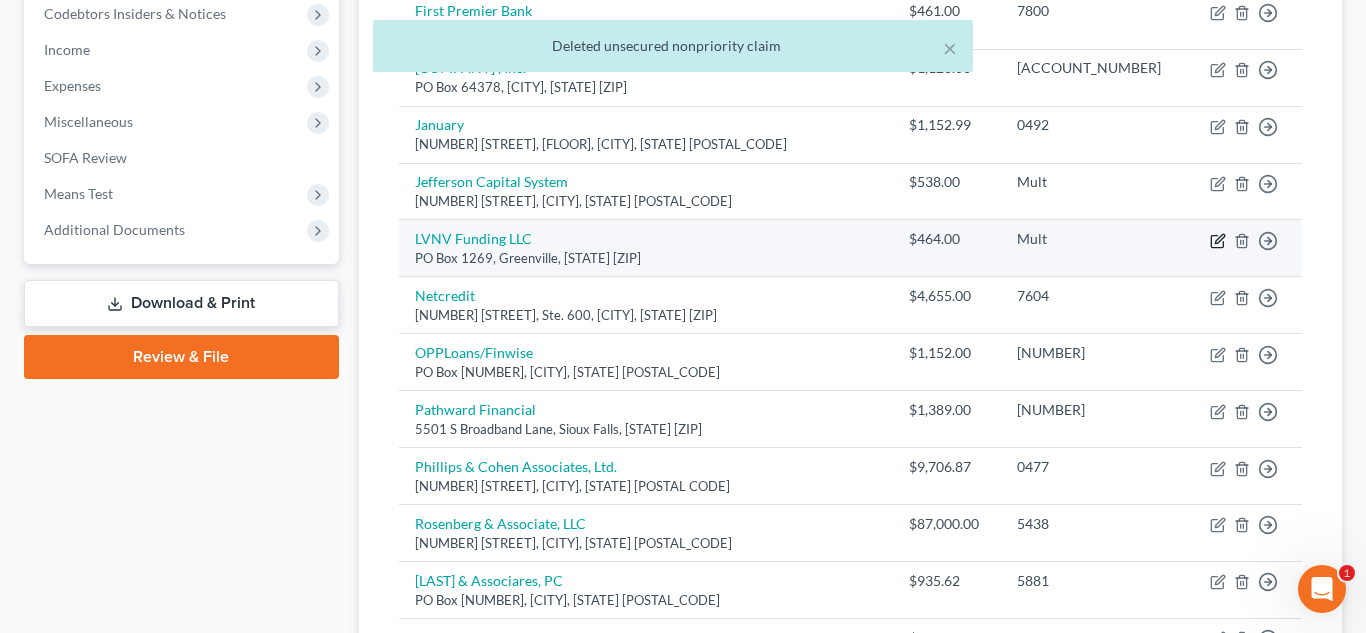 select on "42" 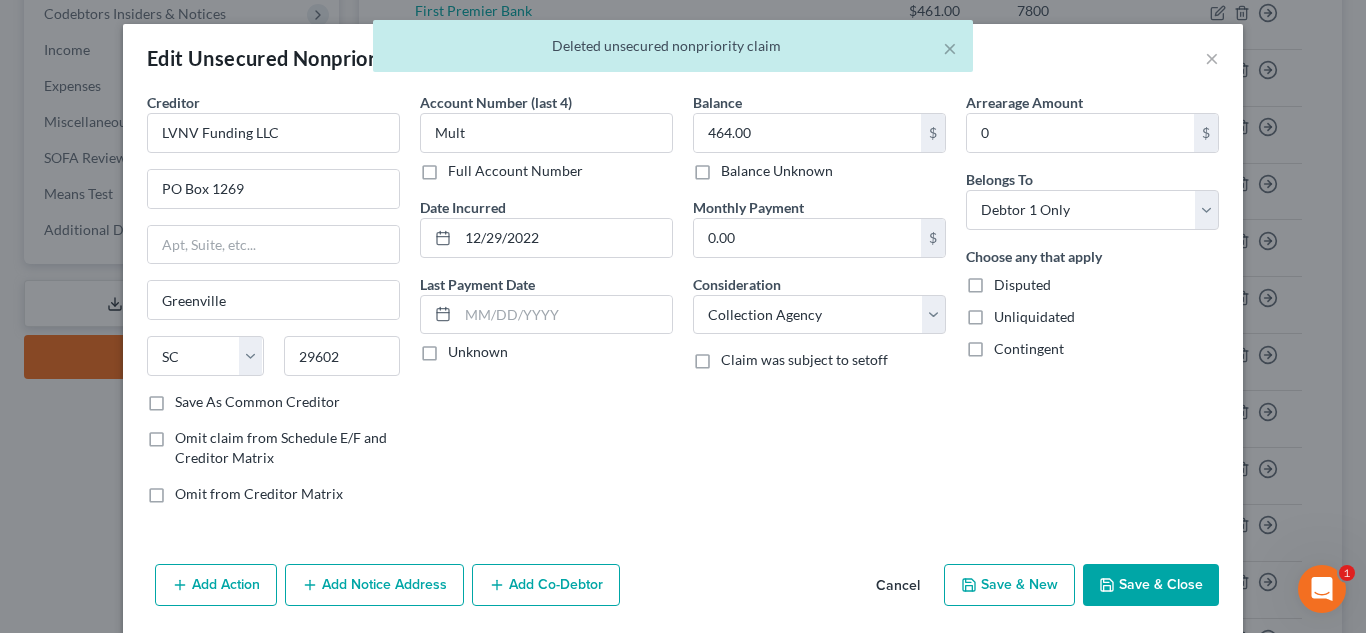 click on "Add Notice Address" at bounding box center (374, 585) 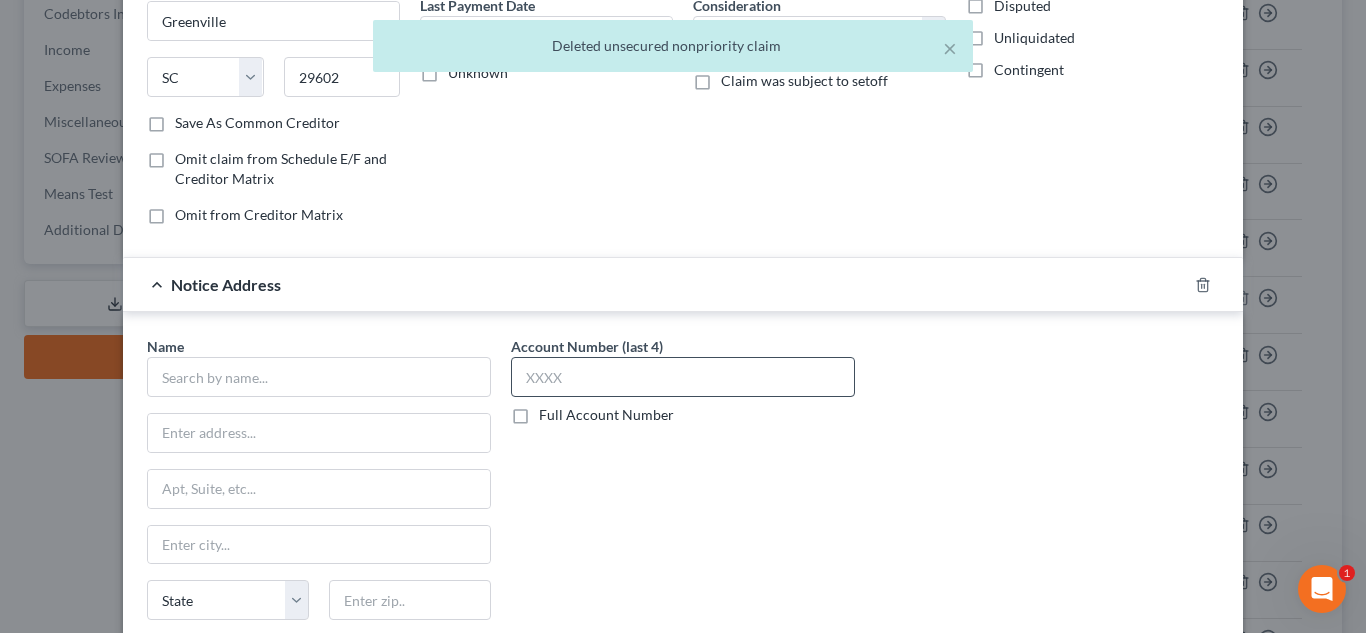 scroll, scrollTop: 325, scrollLeft: 0, axis: vertical 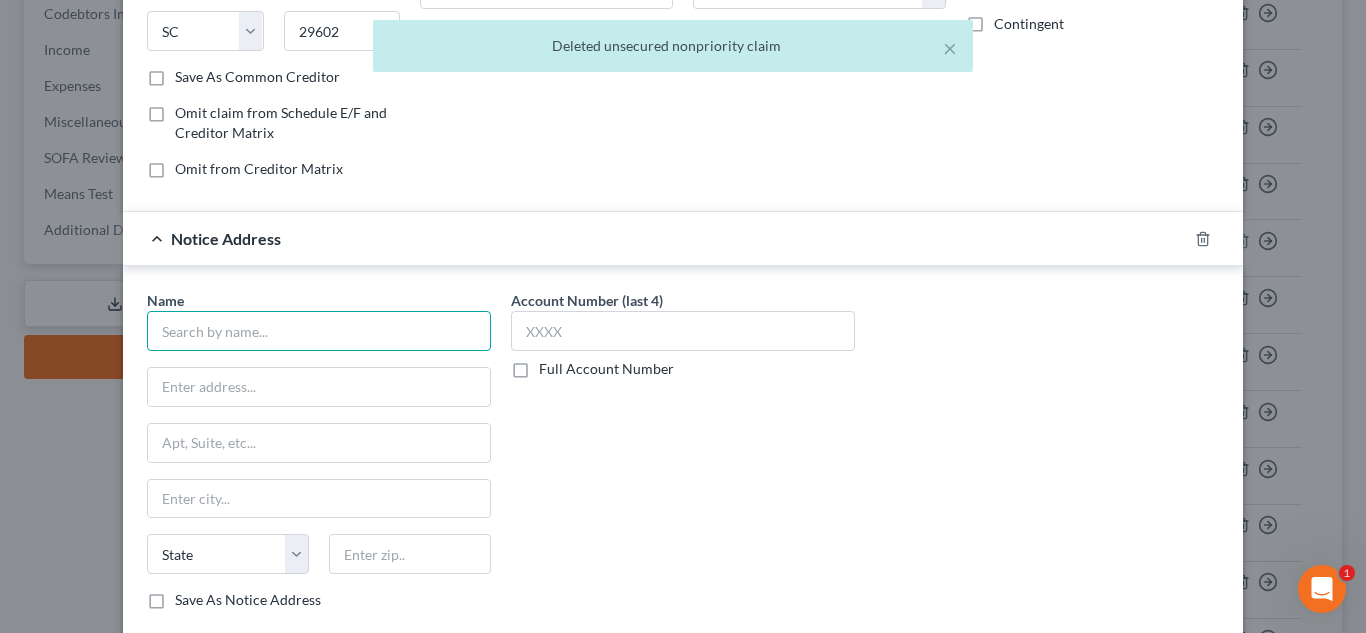 click at bounding box center (319, 331) 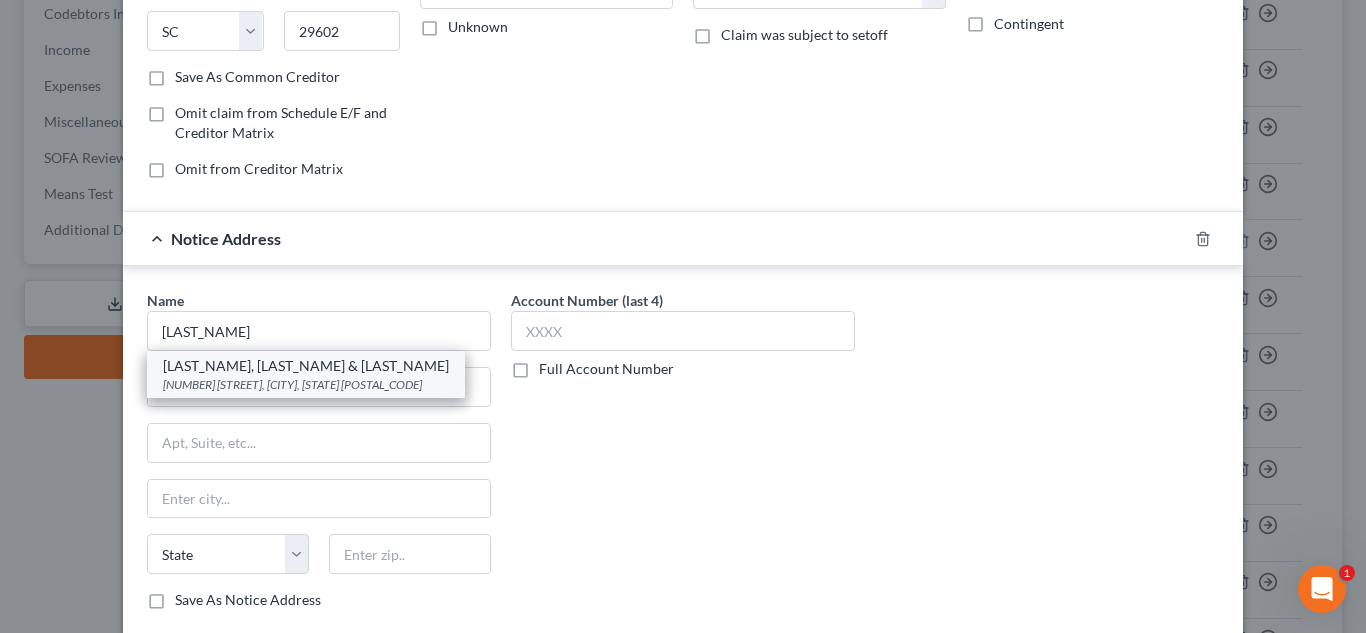 click on "[NUMBER] [STREET], [CITY], [STATE] [POSTAL_CODE]" at bounding box center (306, 384) 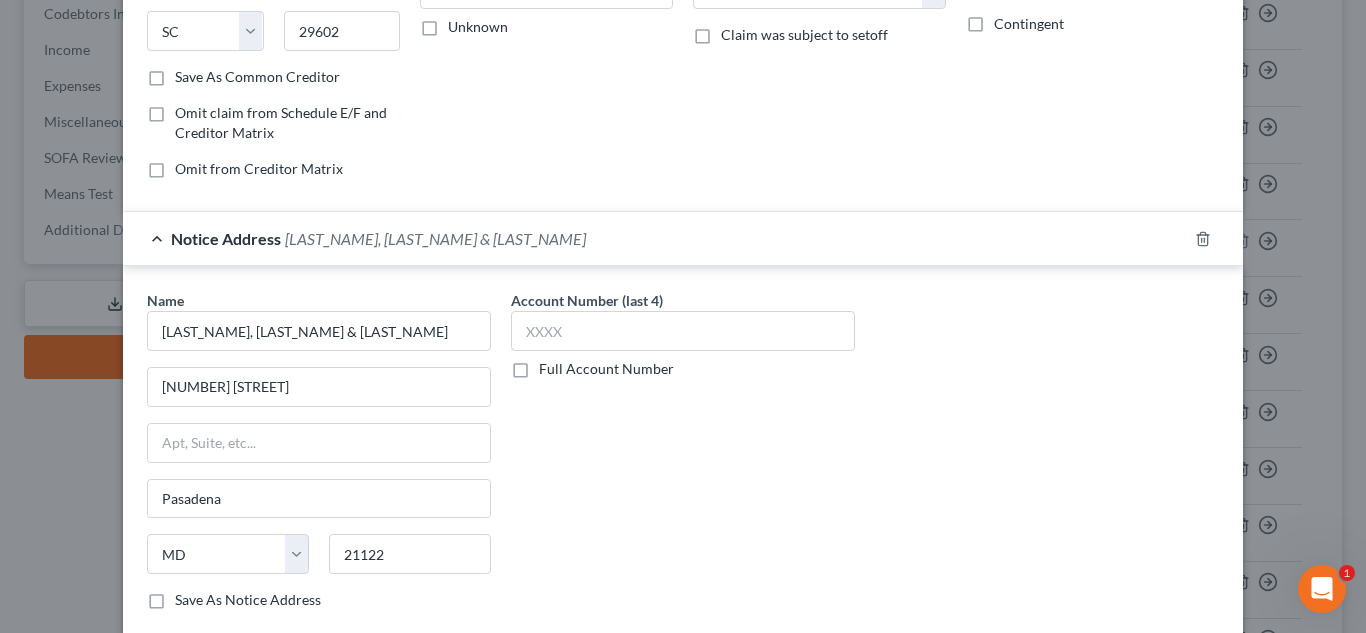 scroll, scrollTop: 501, scrollLeft: 0, axis: vertical 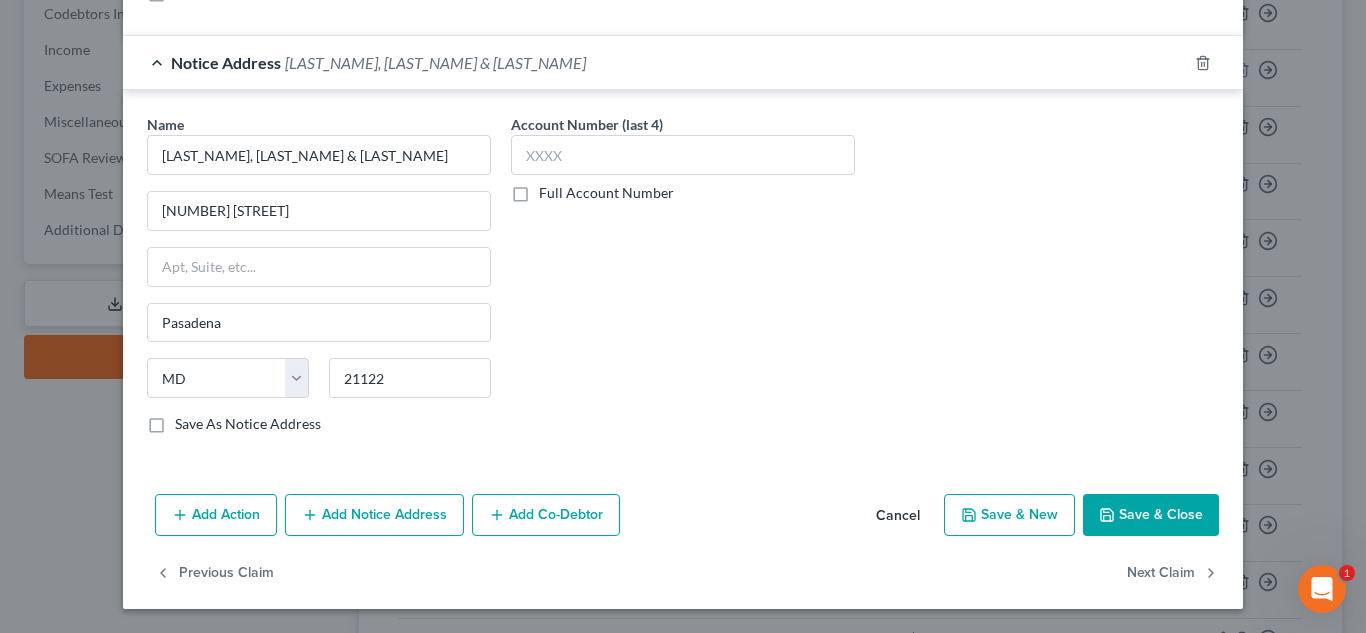 click on "Save & Close" at bounding box center (1151, 515) 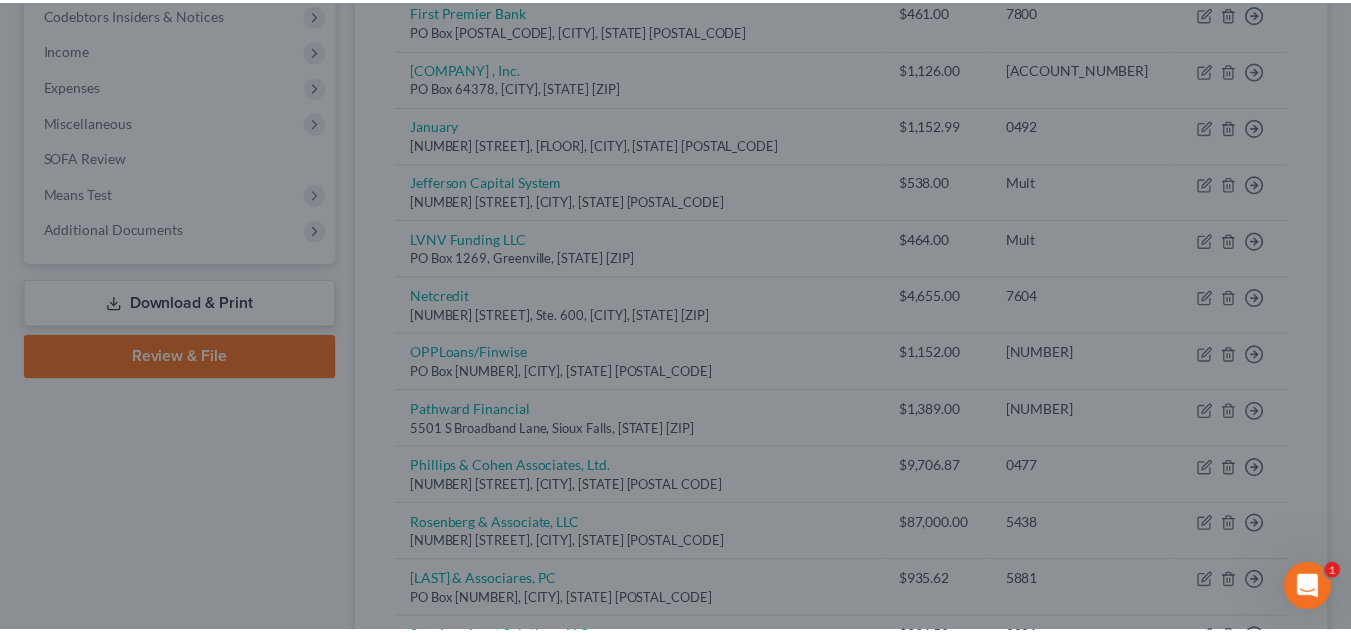 scroll, scrollTop: 0, scrollLeft: 0, axis: both 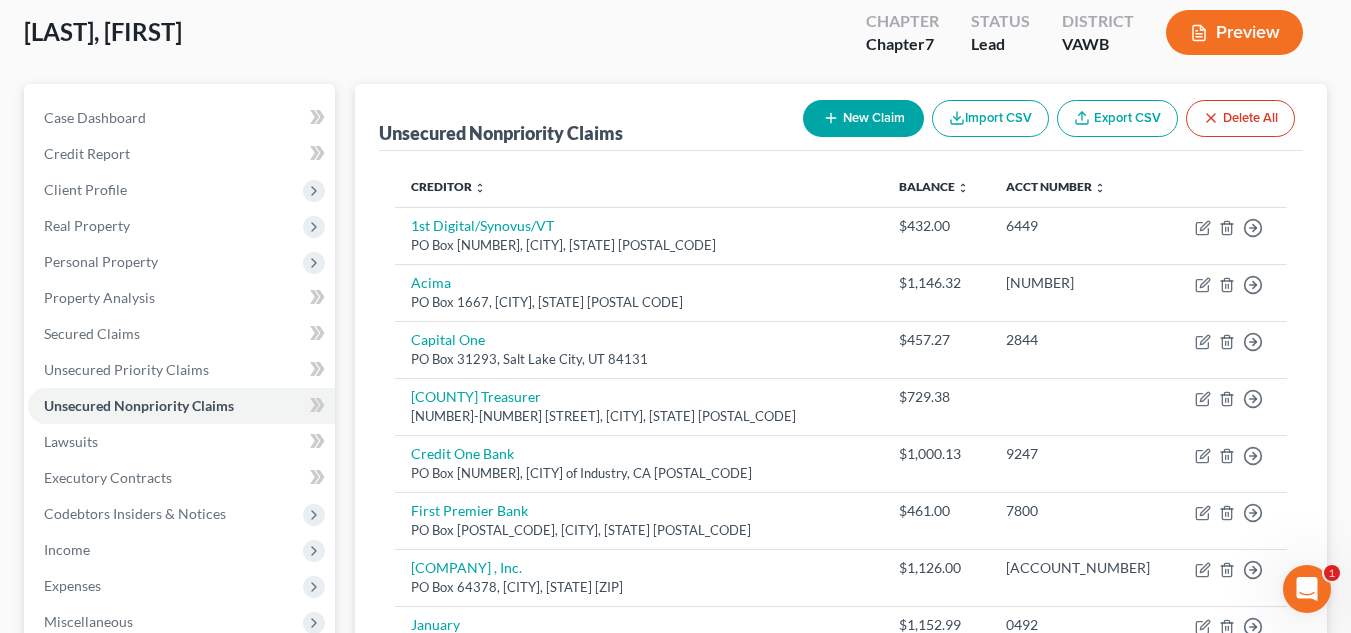 click on "Creditor  expand_more   expand_less   unfold_more" at bounding box center (639, 187) 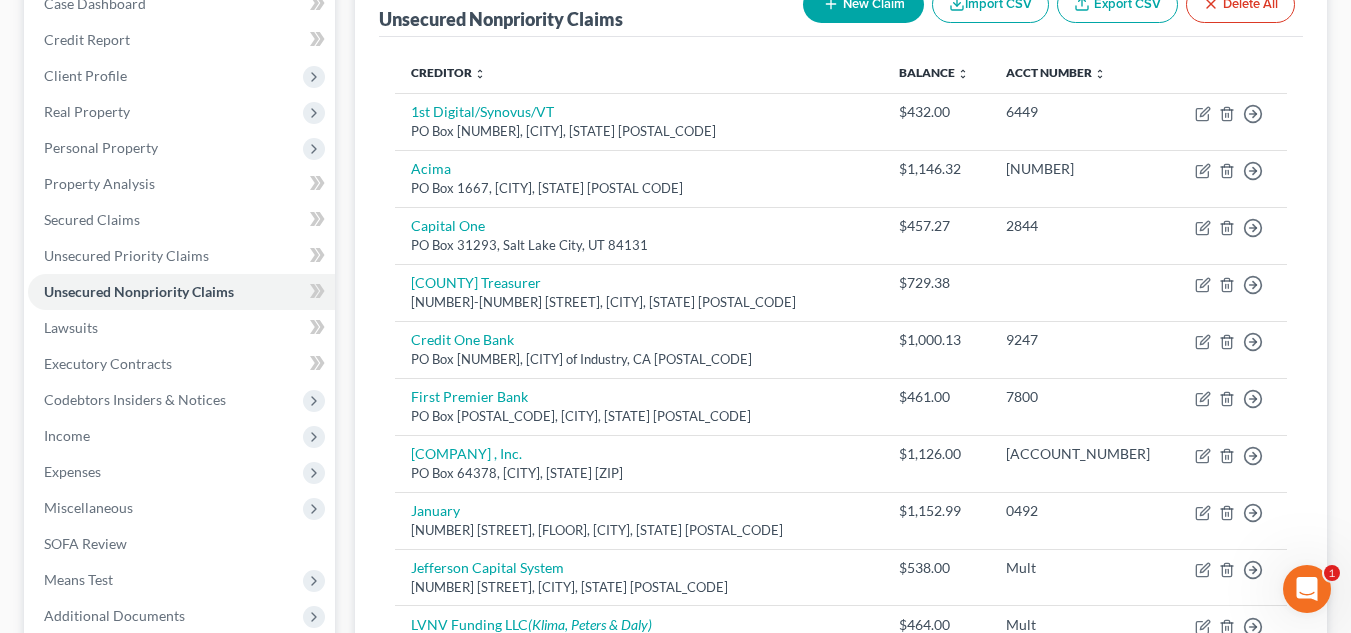 scroll, scrollTop: 195, scrollLeft: 0, axis: vertical 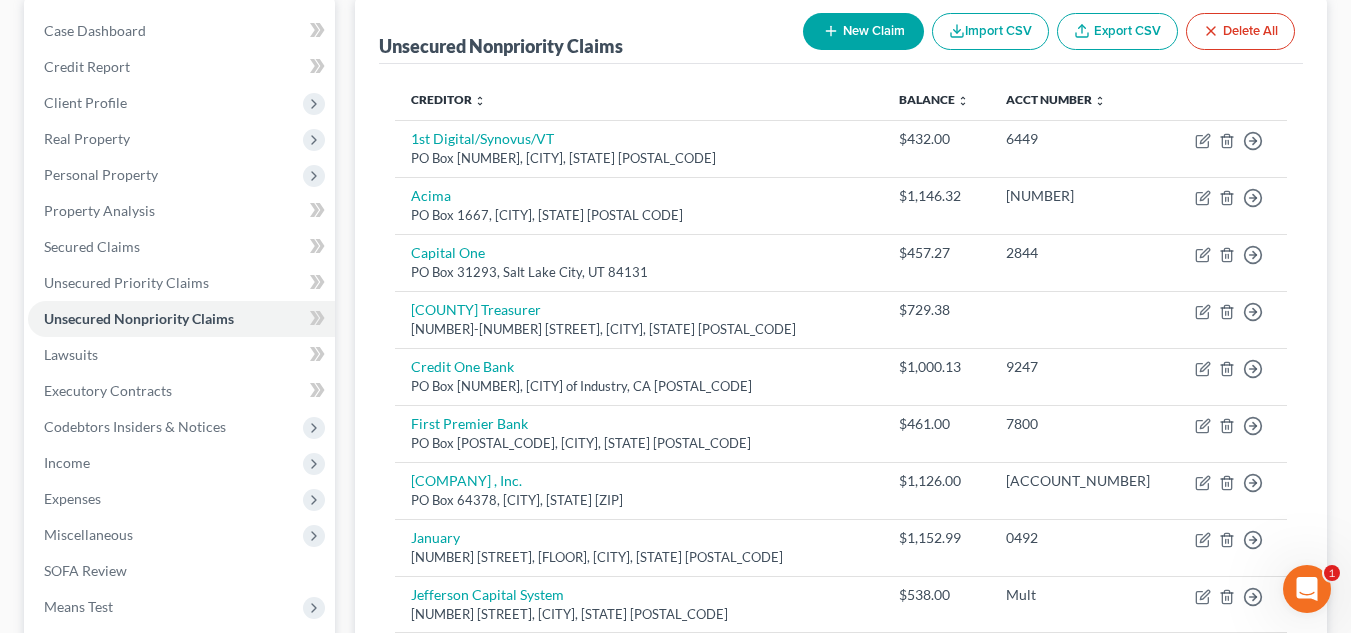 click on "New Claim" at bounding box center (863, 31) 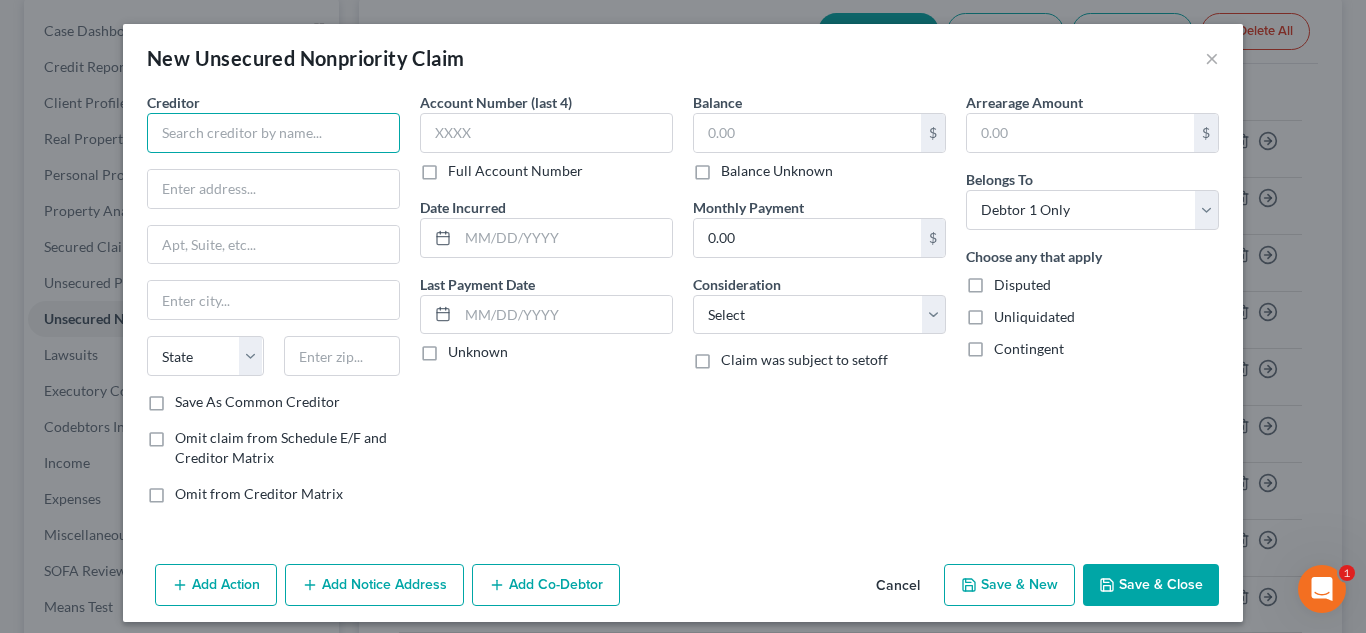 click at bounding box center (273, 133) 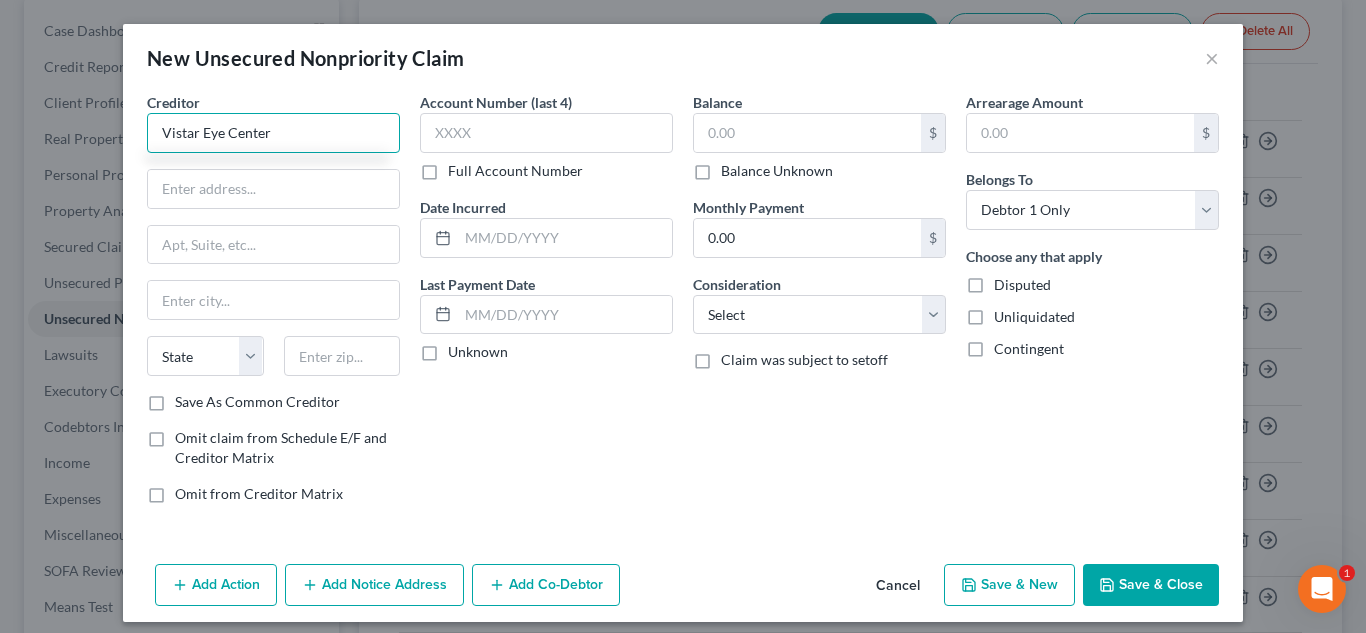 type on "Vistar Eye Center" 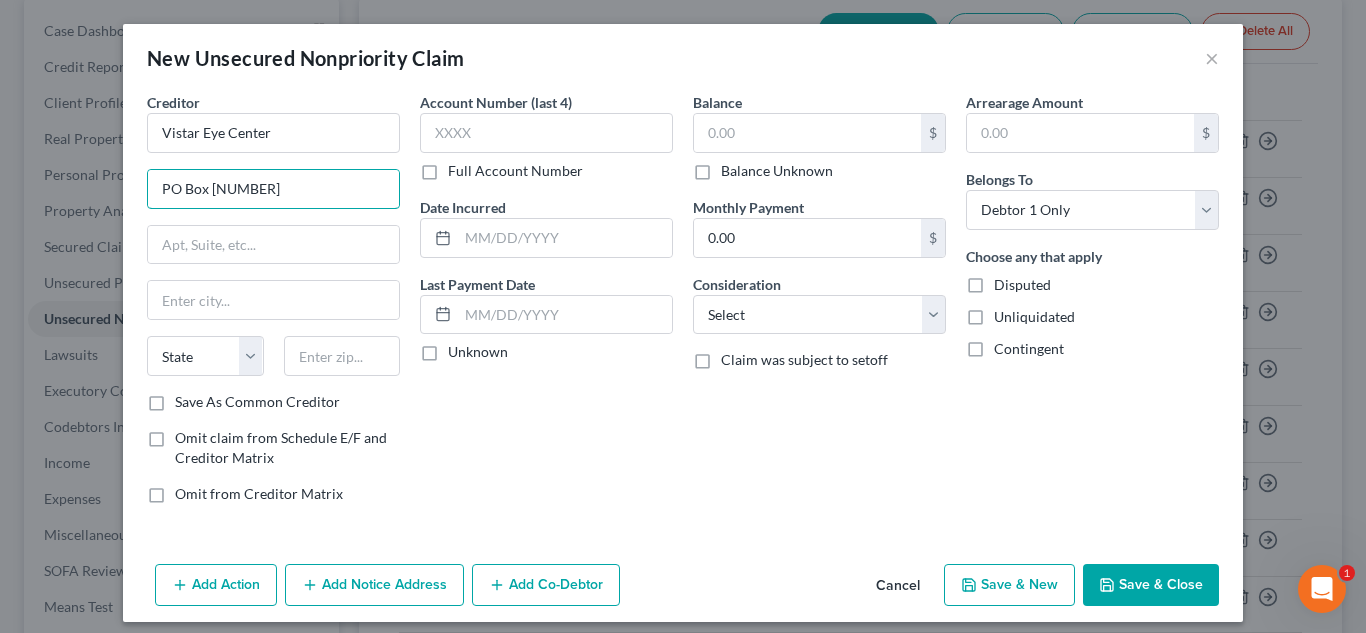 type on "PO Box [NUMBER]" 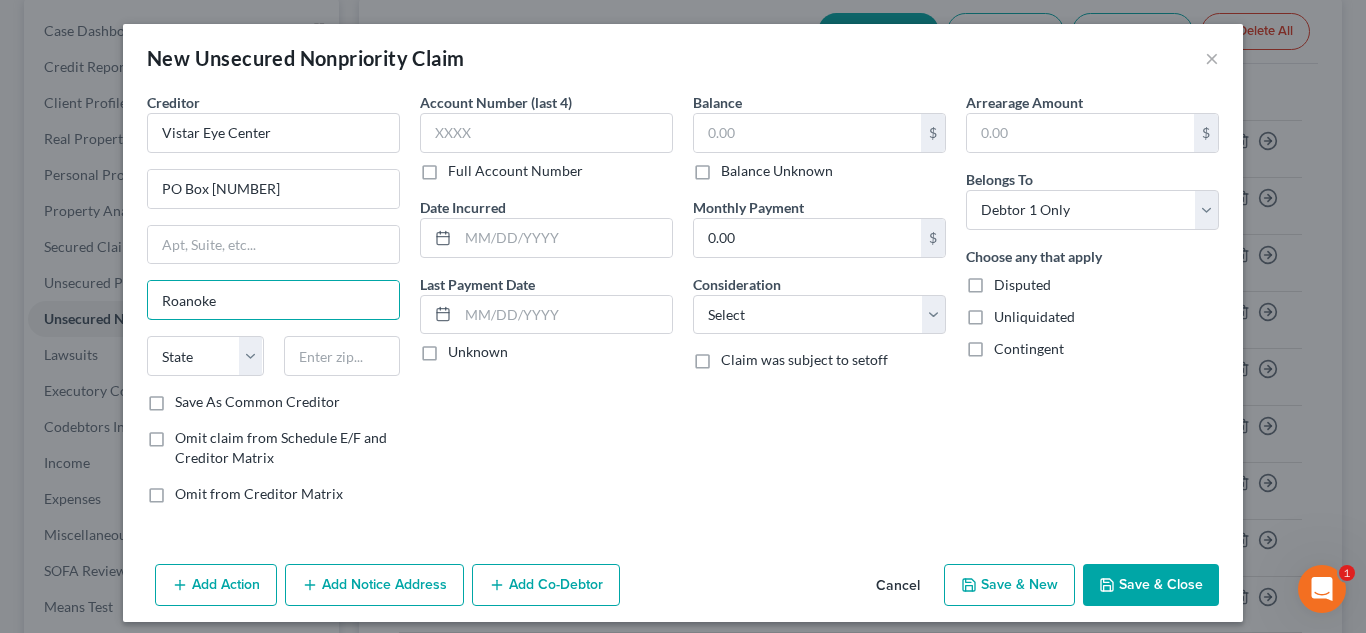 type on "Roanoke" 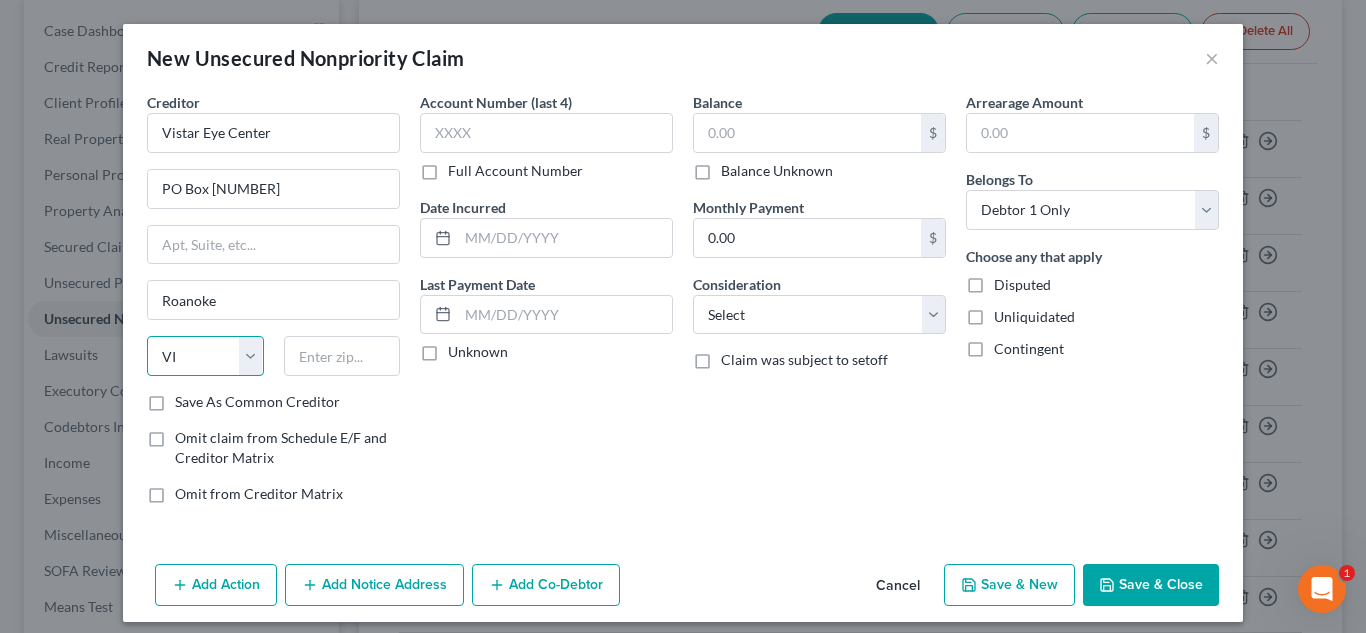 select on "48" 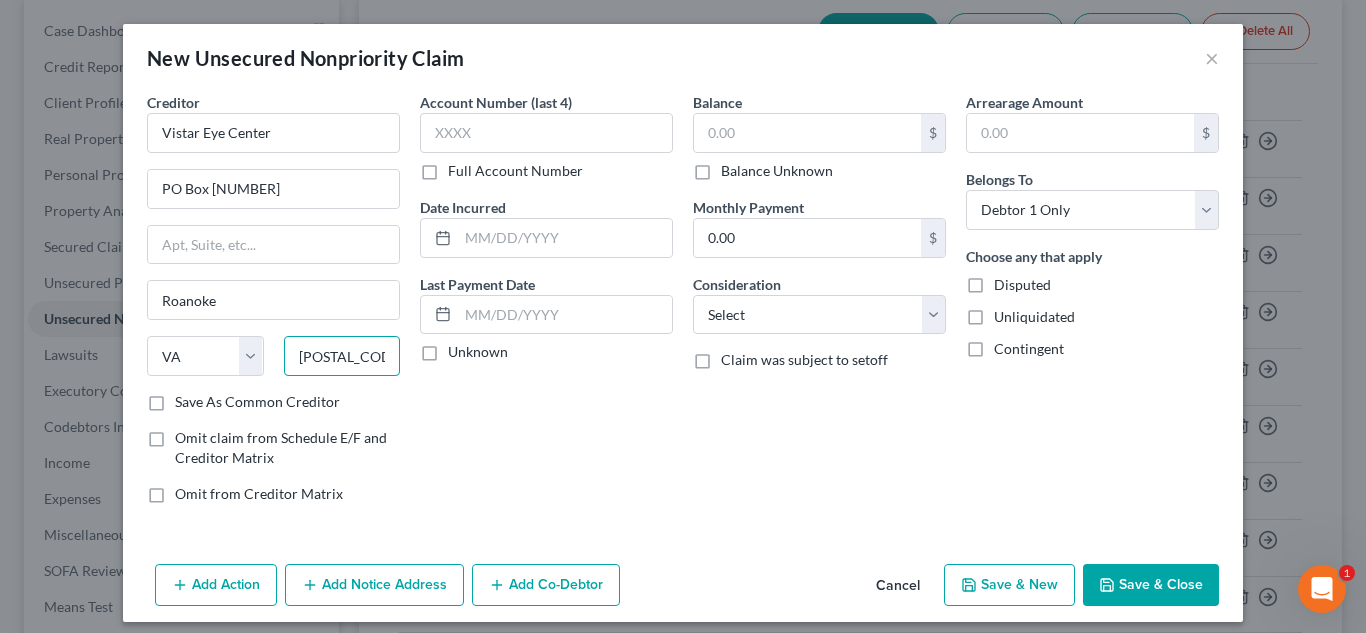 type on "[POSTAL_CODE]" 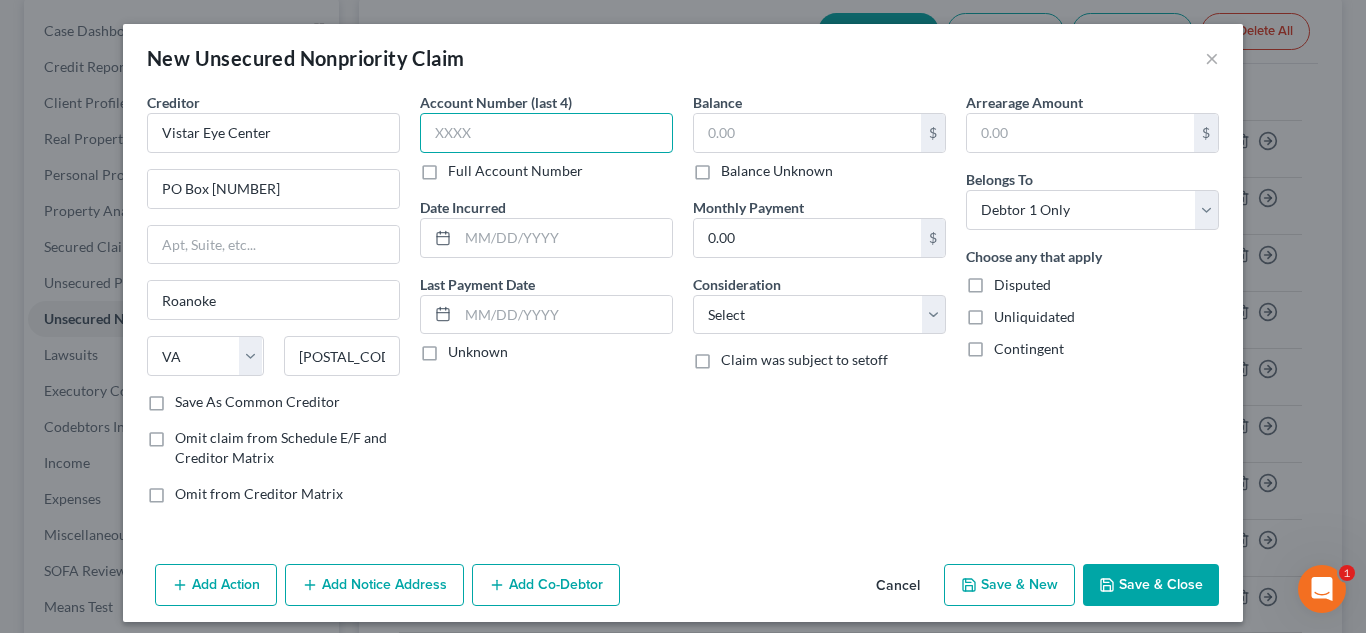 click at bounding box center (546, 133) 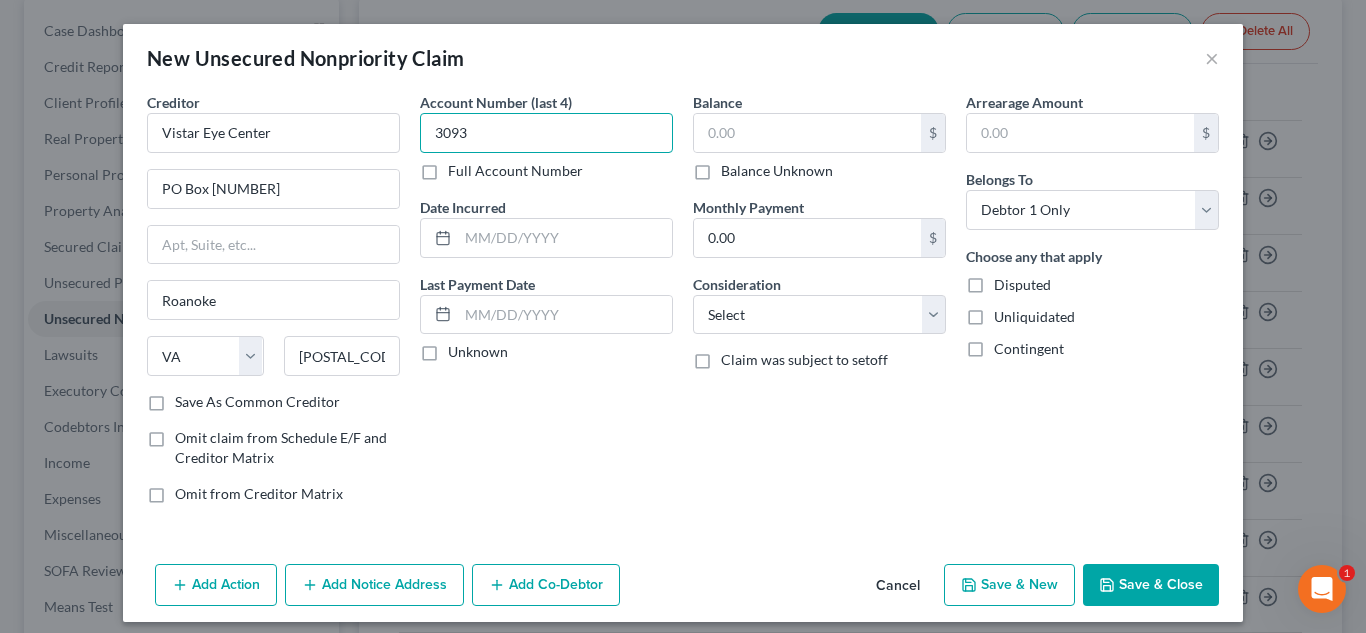 type on "3093" 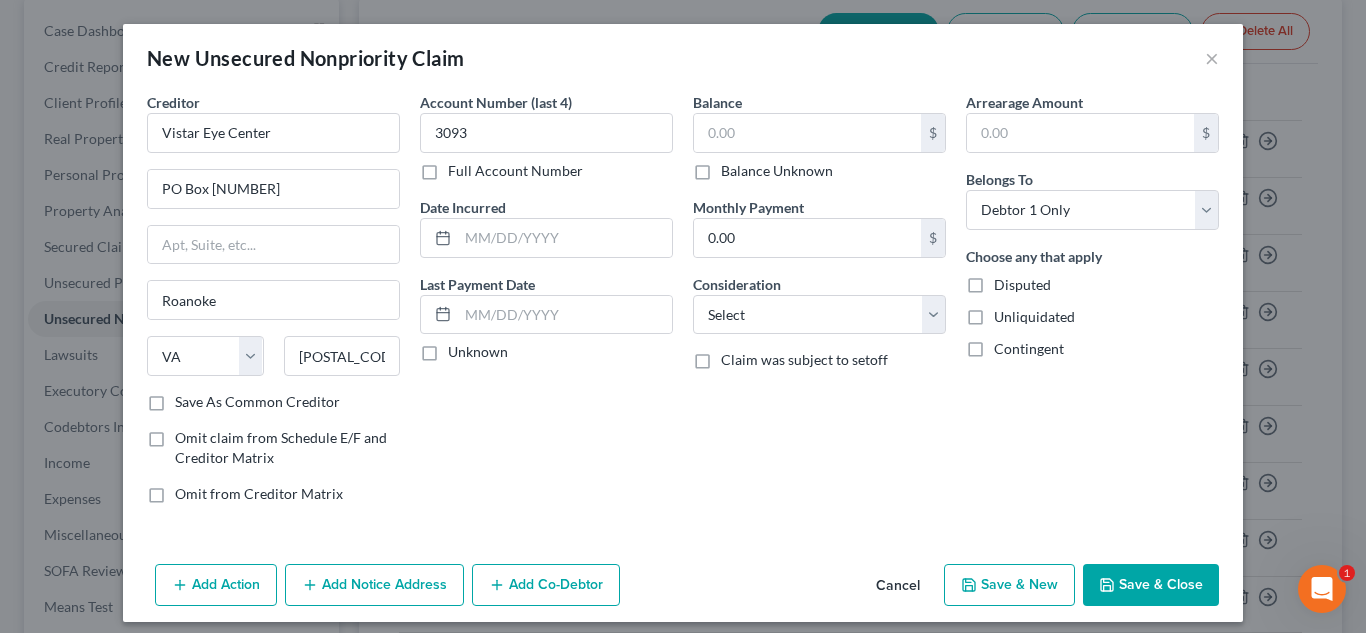 click on "Account Number (last 4)
3093
Full Account Number
Date Incurred         Last Payment Date         Unknown" at bounding box center (546, 306) 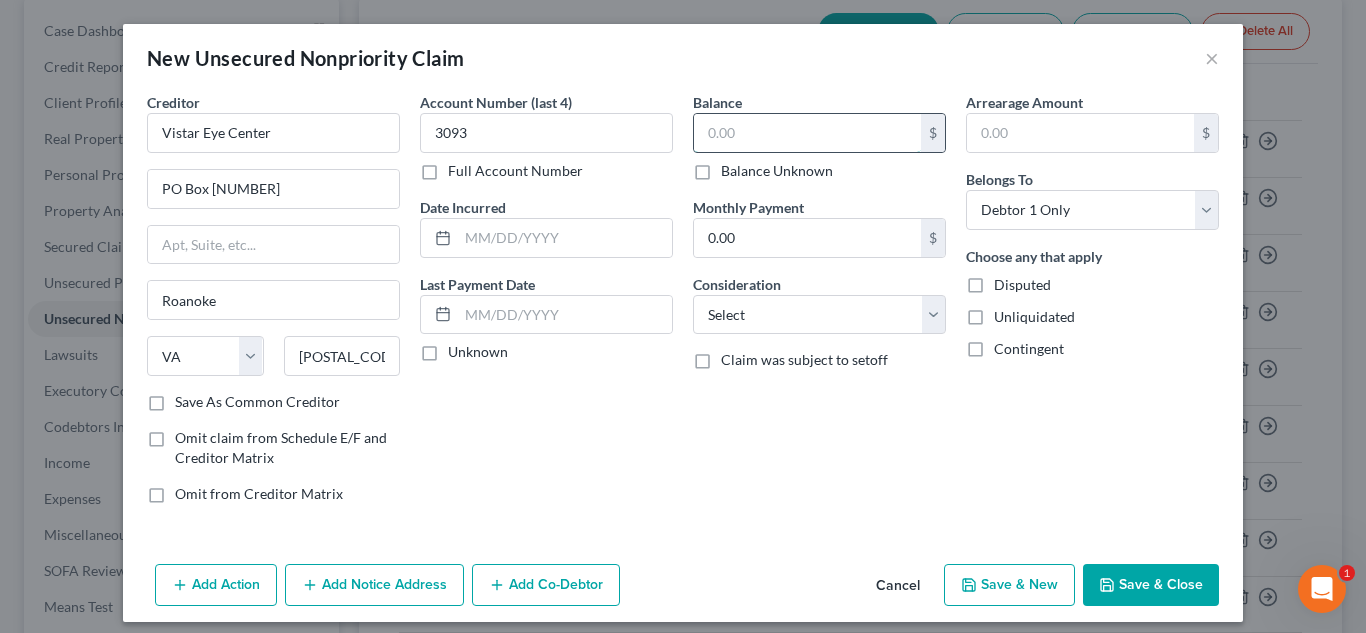 click at bounding box center [807, 133] 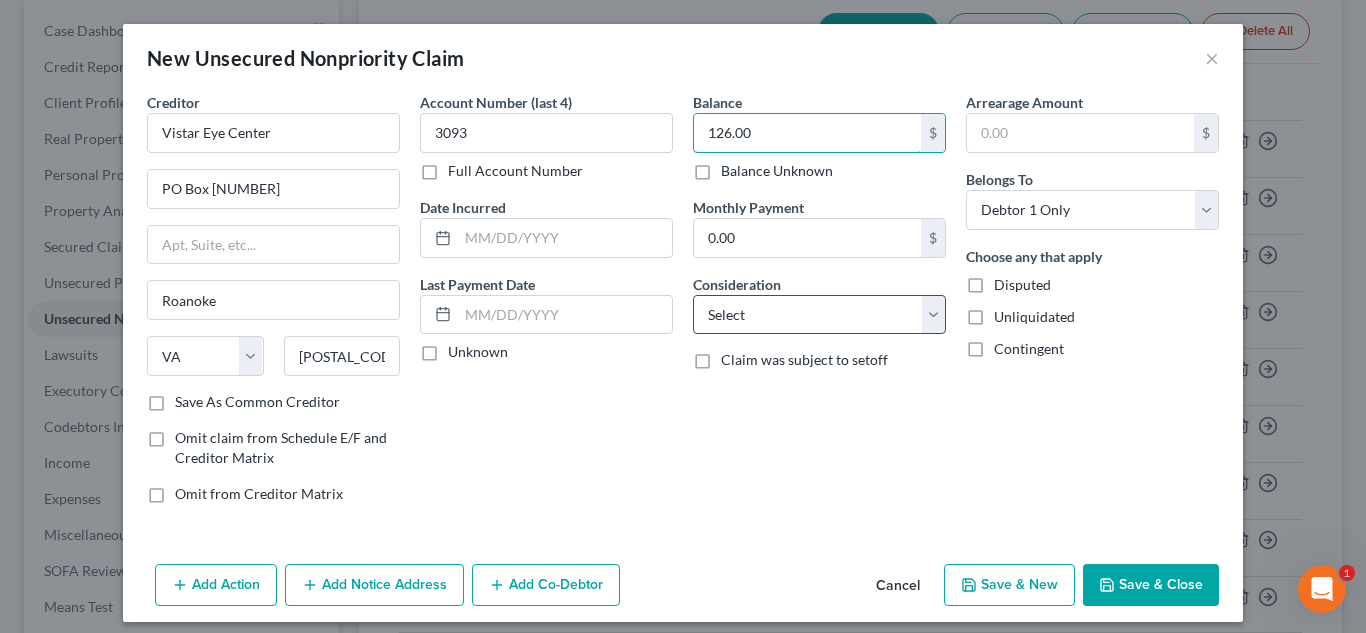 type on "126.00" 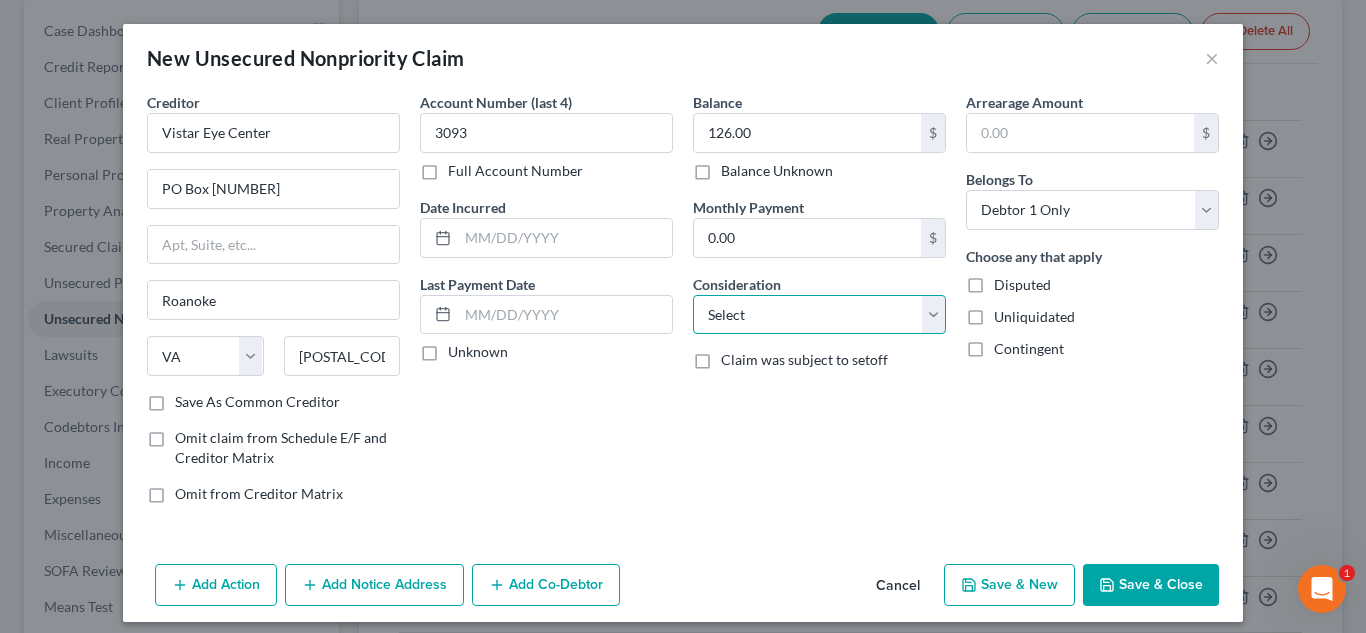 click on "Select Cable / Satellite Services Collection Agency Credit Card Debt Debt Counseling / Attorneys Deficiency Balance Domestic Support Obligations Home / Car Repairs Income Taxes Judgment Liens Medical Services Monies Loaned / Advanced Mortgage Obligation From Divorce Or Separation Obligation To Pensions Other Overdrawn Bank Account Promised To Help Pay Creditors Student Loans Suppliers And Vendors Telephone / Internet Services Utility Services" at bounding box center (819, 315) 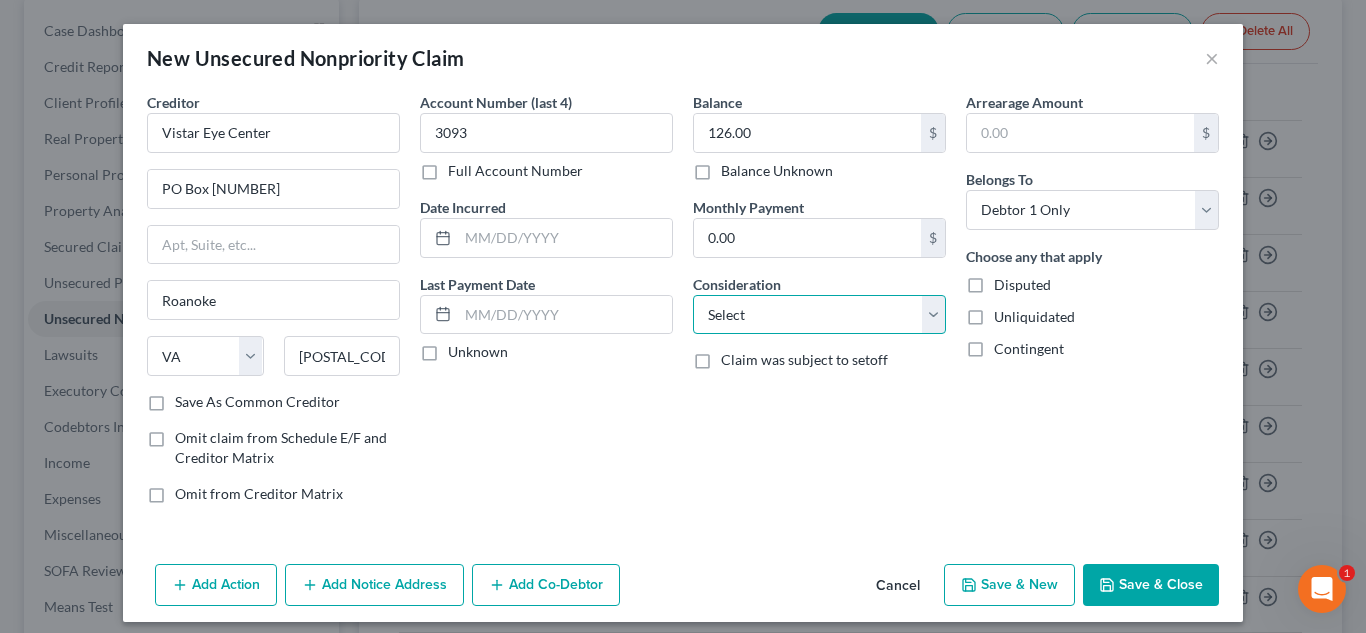 select on "9" 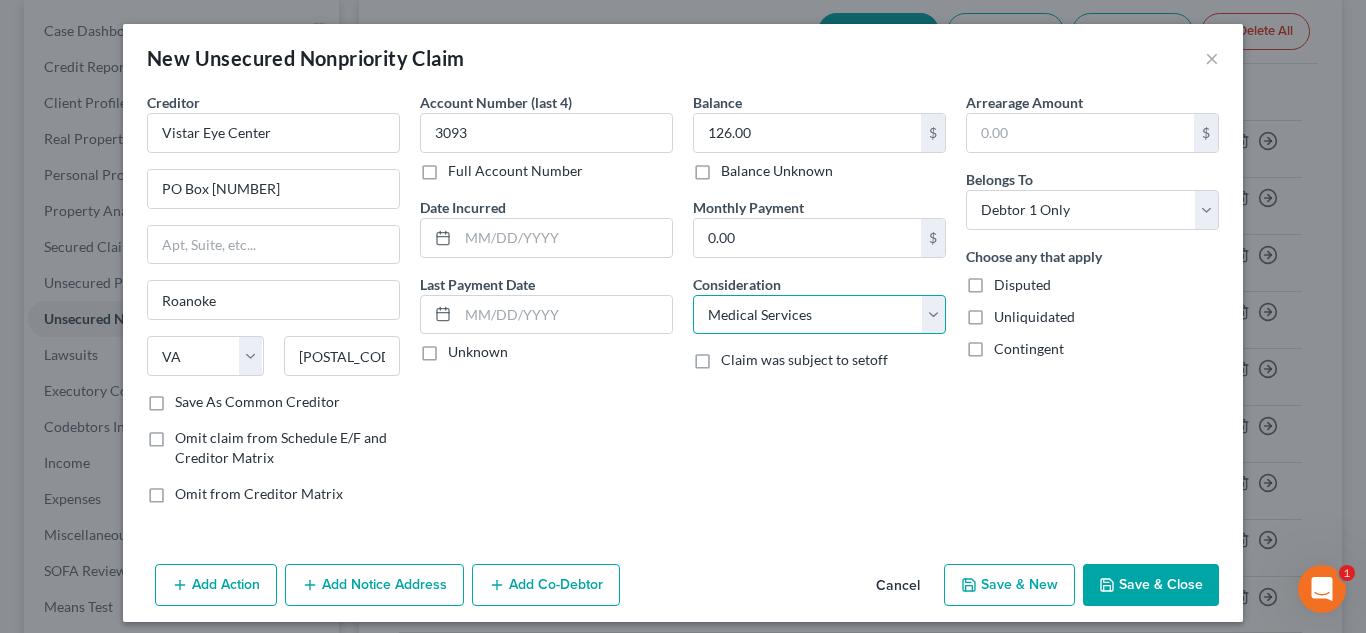 click on "Select Cable / Satellite Services Collection Agency Credit Card Debt Debt Counseling / Attorneys Deficiency Balance Domestic Support Obligations Home / Car Repairs Income Taxes Judgment Liens Medical Services Monies Loaned / Advanced Mortgage Obligation From Divorce Or Separation Obligation To Pensions Other Overdrawn Bank Account Promised To Help Pay Creditors Student Loans Suppliers And Vendors Telephone / Internet Services Utility Services" at bounding box center [819, 315] 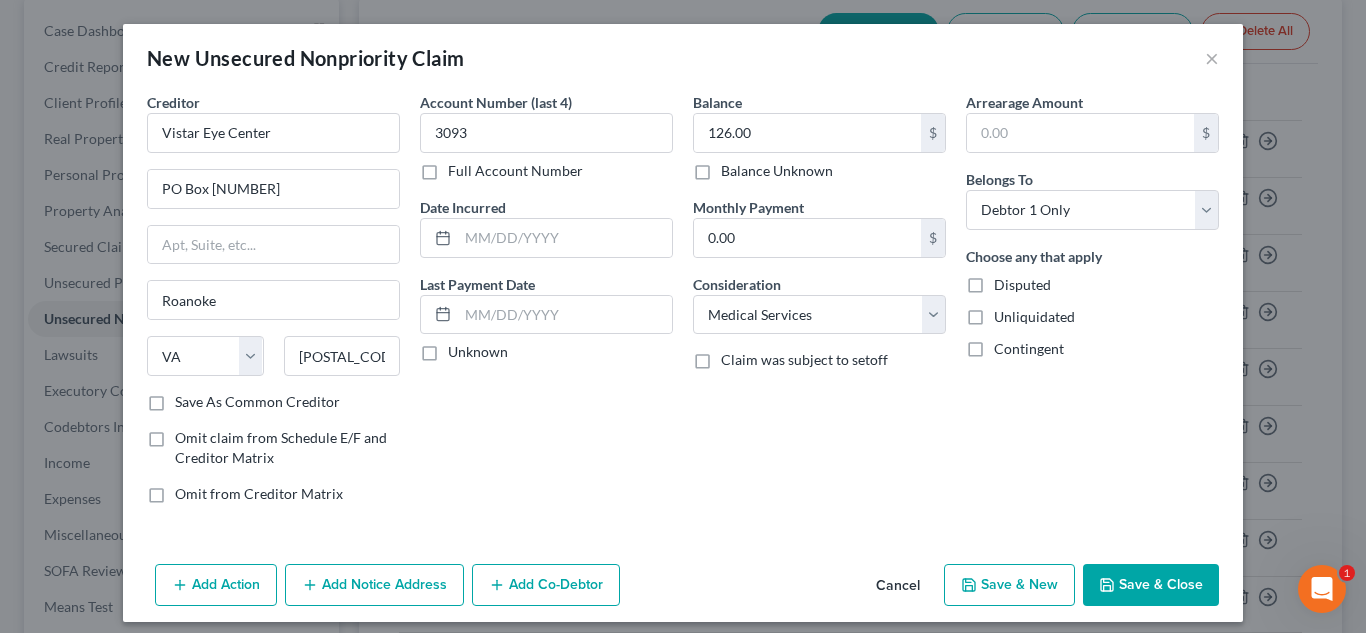 click on "Balance
126.00 $
Balance Unknown
Balance Undetermined
126.00 $
Balance Unknown
Monthly Payment 0.00 $ Consideration Select Cable / Satellite Services Collection Agency Credit Card Debt Debt Counseling / Attorneys Deficiency Balance Domestic Support Obligations Home / Car Repairs Income Taxes Judgment Liens Medical Services Monies Loaned / Advanced Mortgage Obligation From Divorce Or Separation Obligation To Pensions Other Overdrawn Bank Account Promised To Help Pay Creditors Student Loans Suppliers And Vendors Telephone / Internet Services Utility Services Claim was subject to setoff" at bounding box center [819, 306] 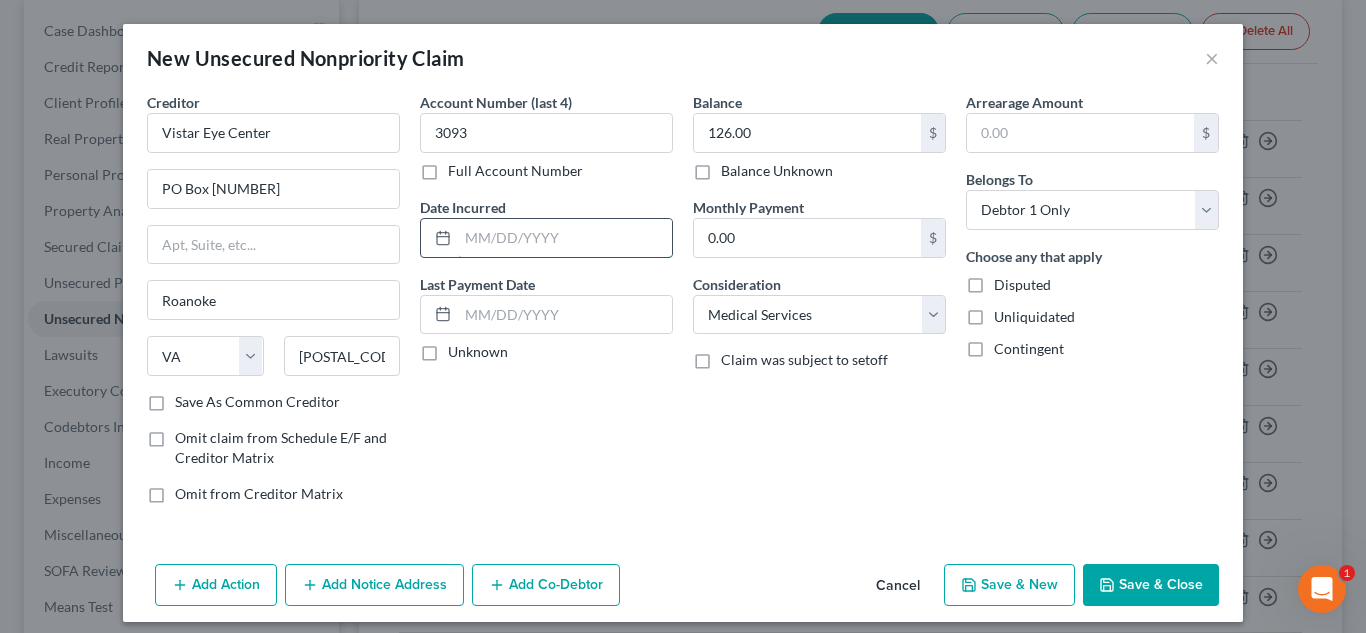 click at bounding box center [565, 238] 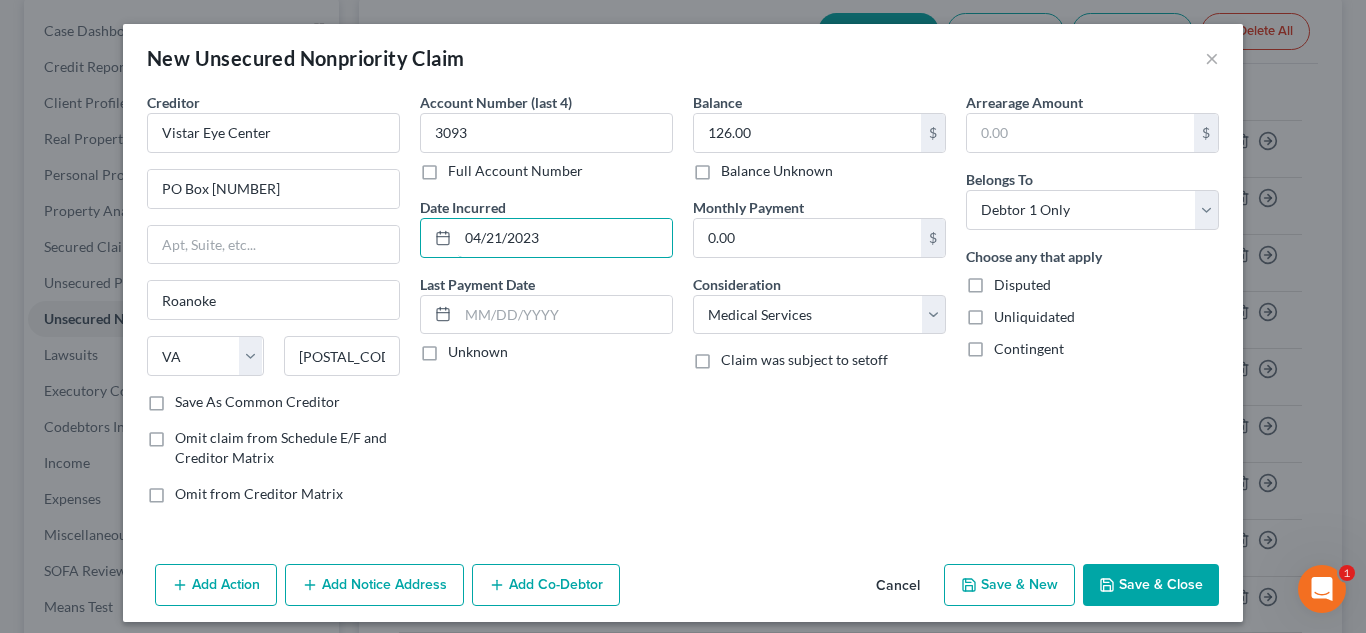 type on "04/21/2023" 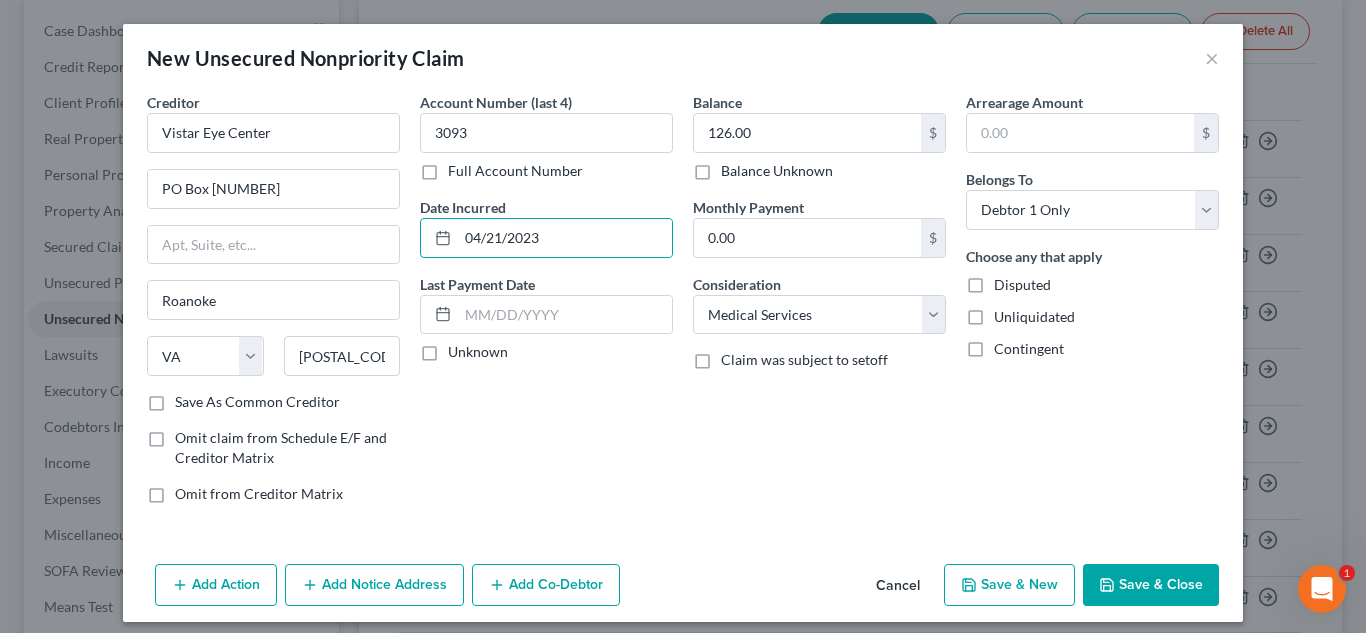 click on "Save & Close" at bounding box center (1151, 585) 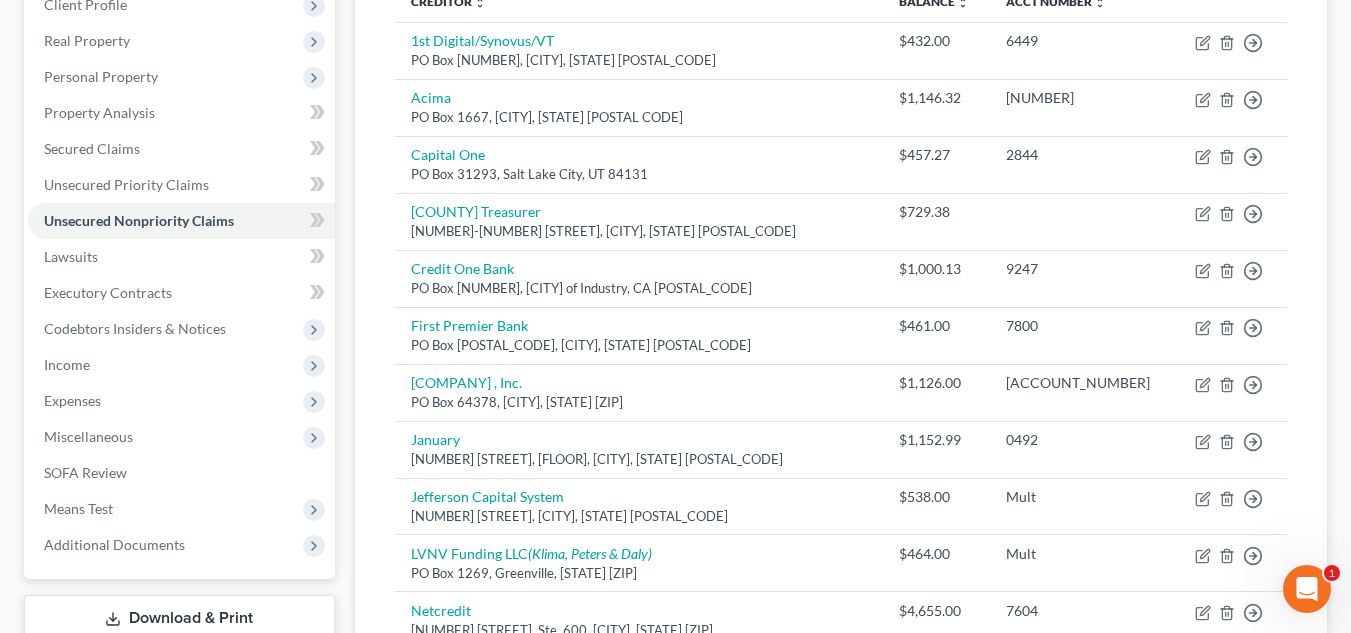 scroll, scrollTop: 315, scrollLeft: 0, axis: vertical 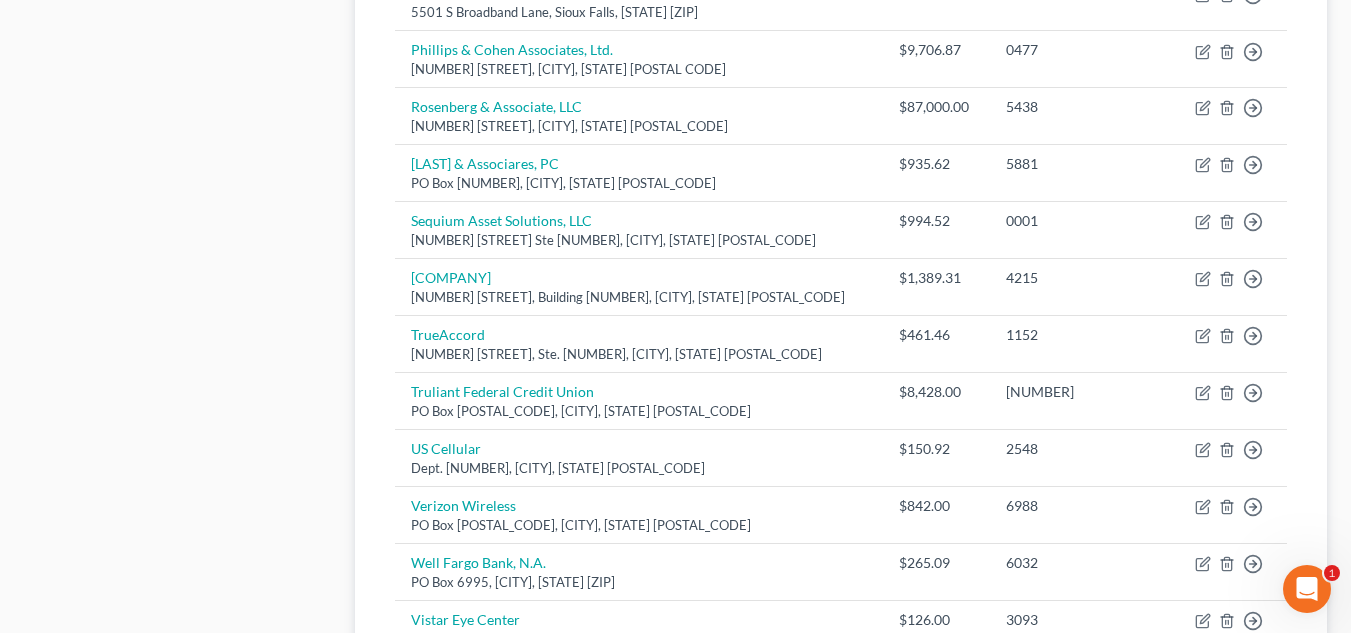 click on "Case Dashboard
Payments
Invoices
Payments
Payments
Credit Report
Client Profile" at bounding box center [179, -18] 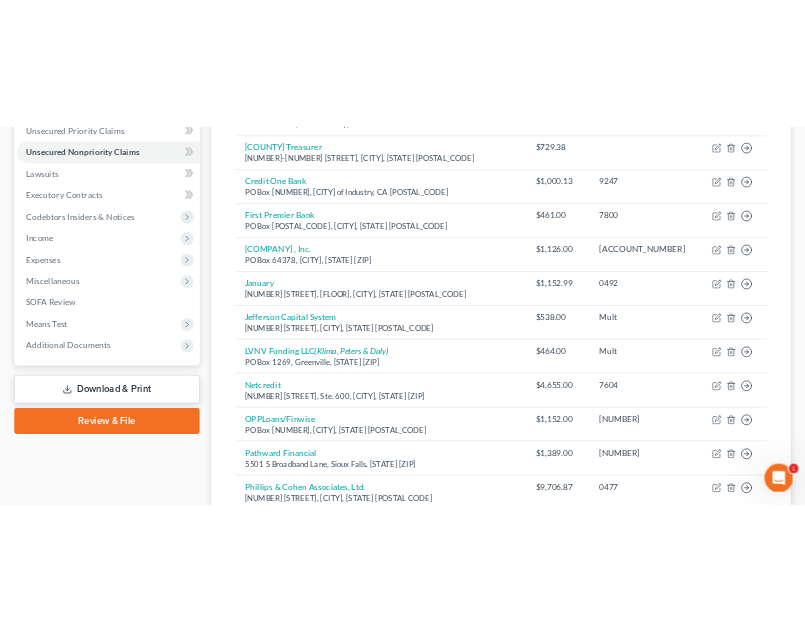 scroll, scrollTop: 0, scrollLeft: 0, axis: both 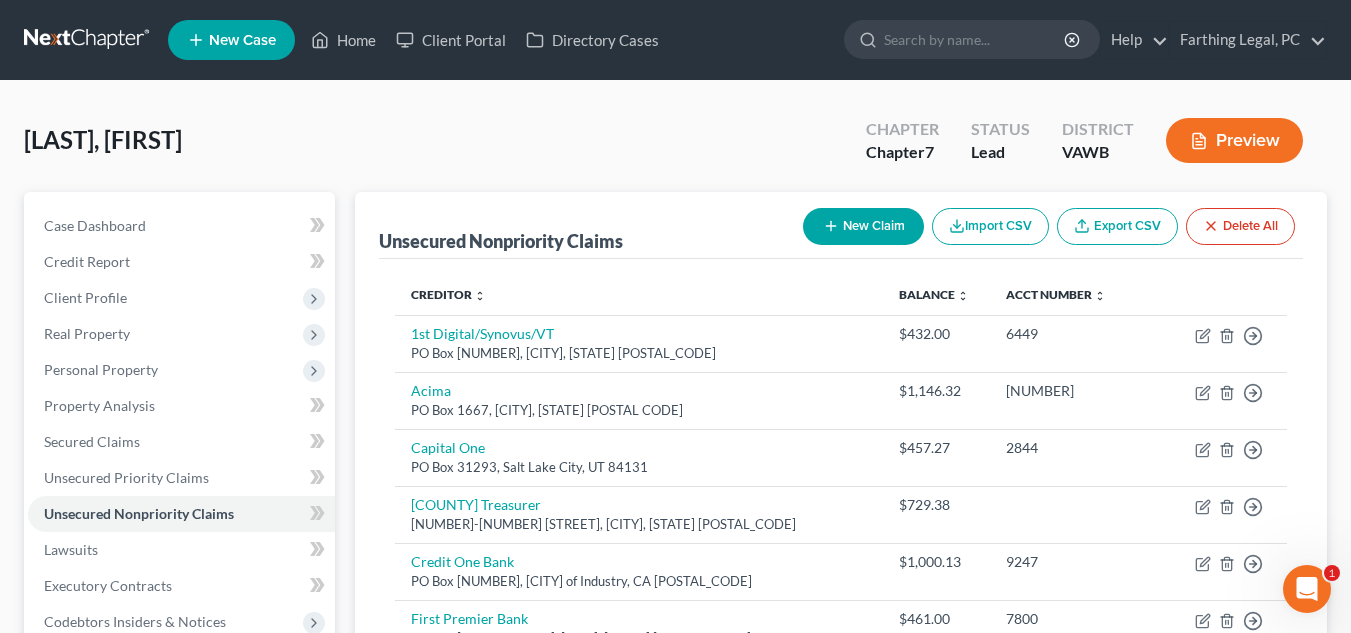 click on "New Claim" at bounding box center [863, 226] 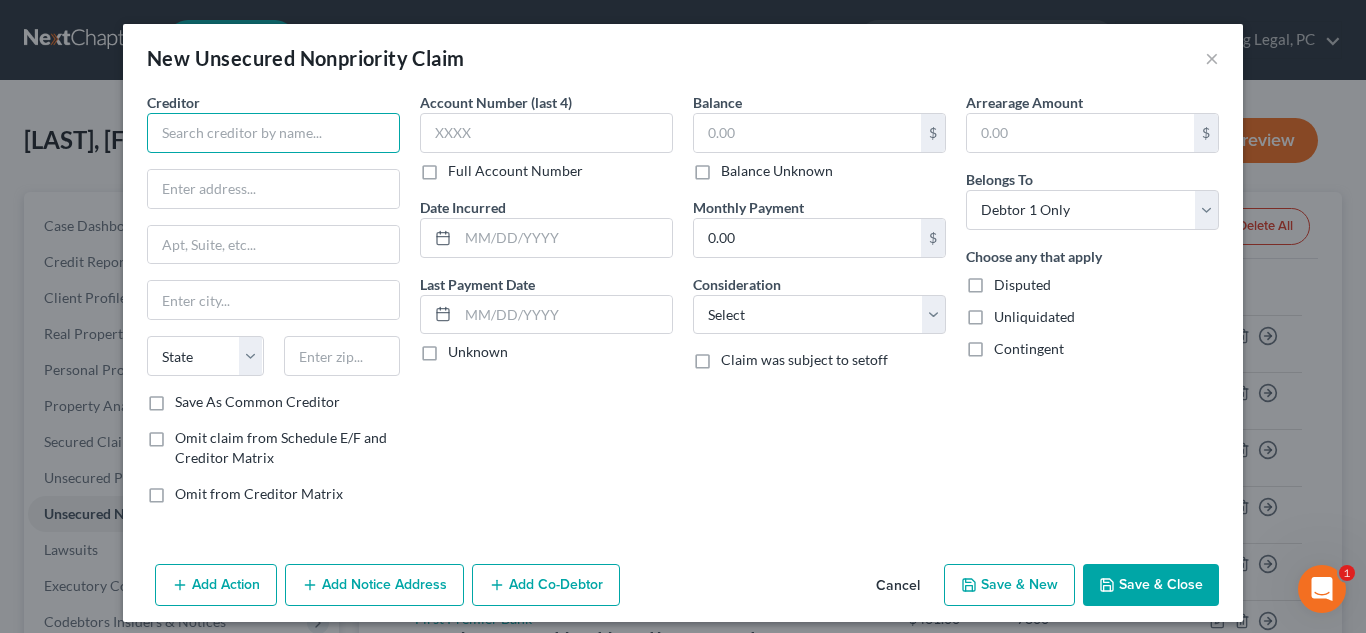 click at bounding box center [273, 133] 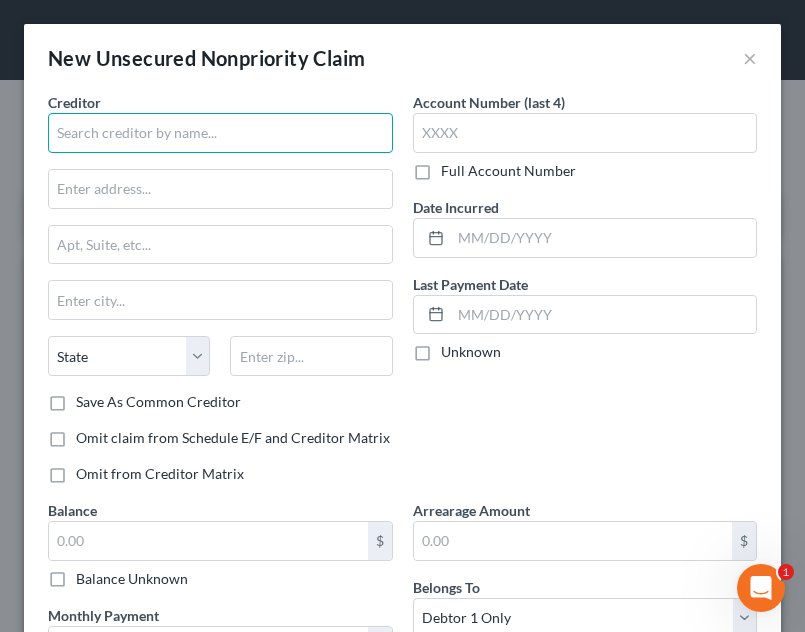 click at bounding box center [220, 133] 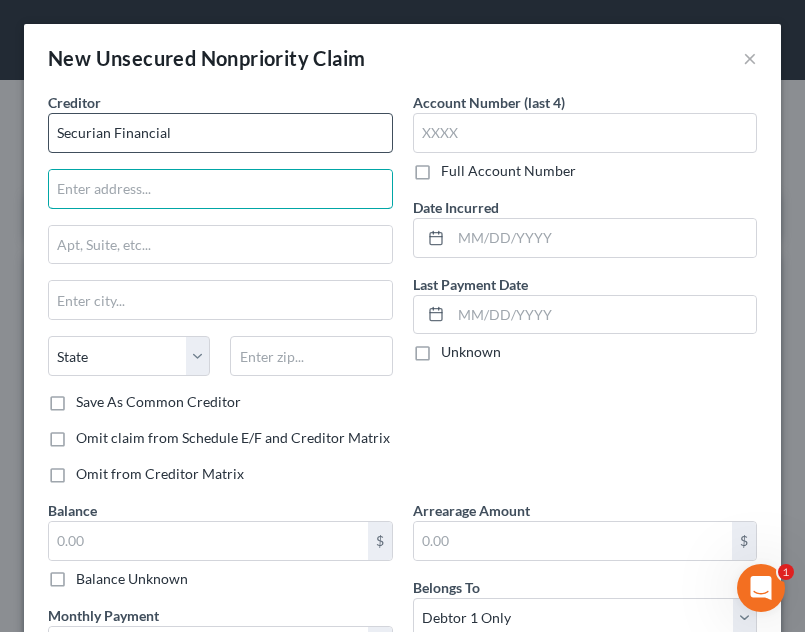 type on "Securian Financial" 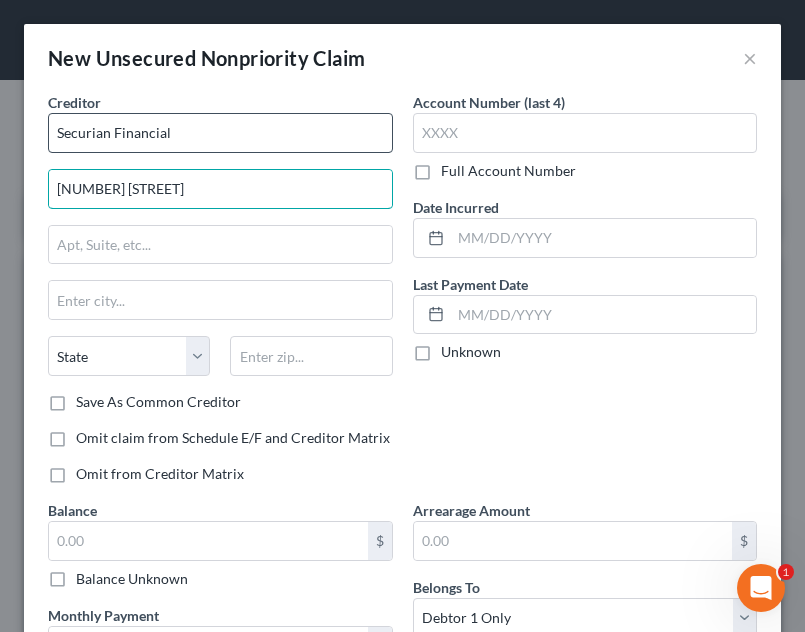 type on "[NUMBER] [STREET]" 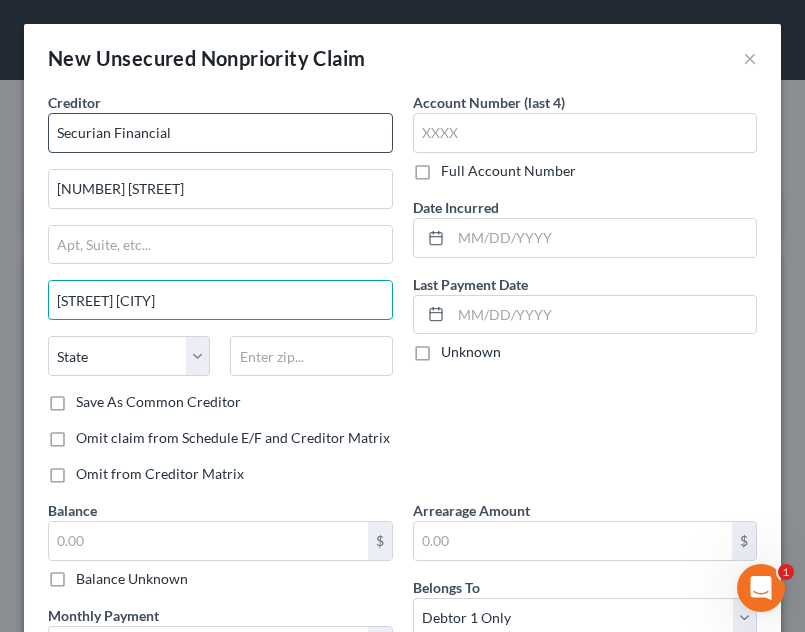 type on "St. Paul" 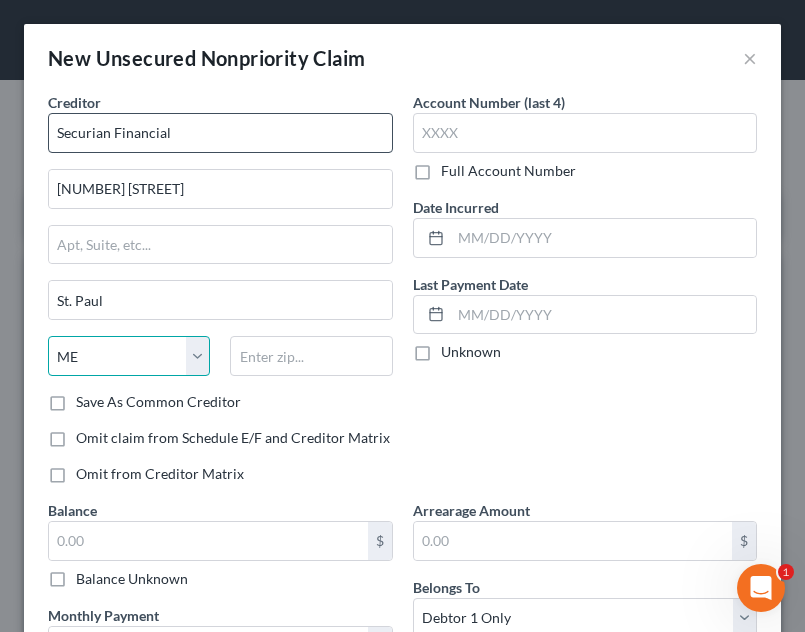 select on "24" 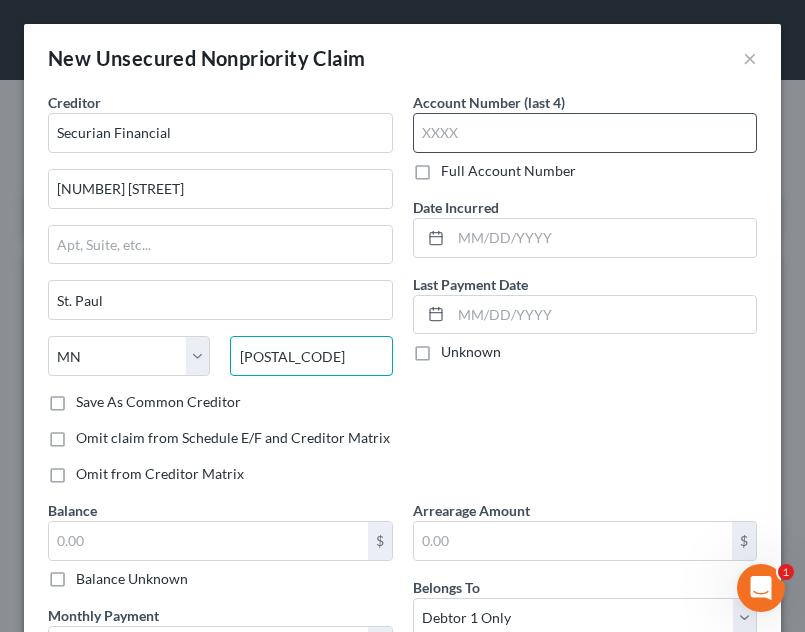 type on "[POSTAL_CODE]" 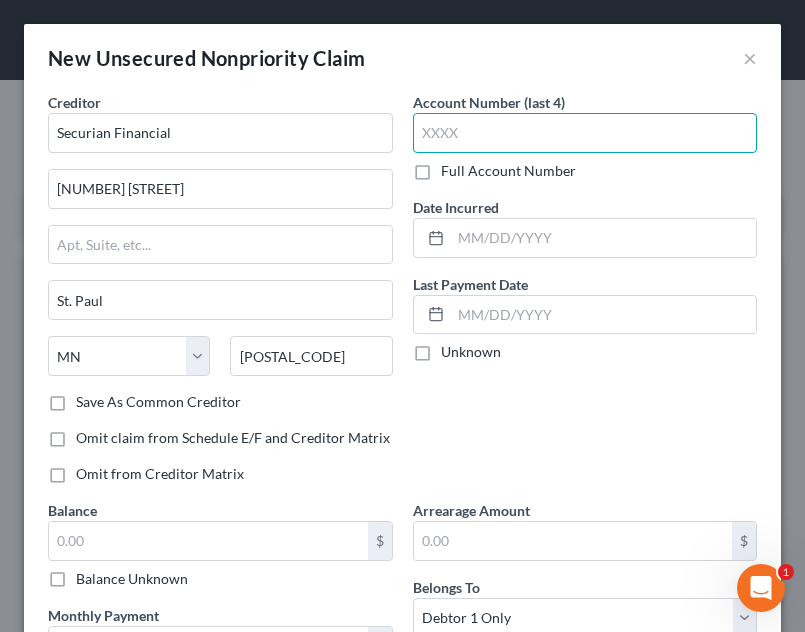type on "Saint Paul" 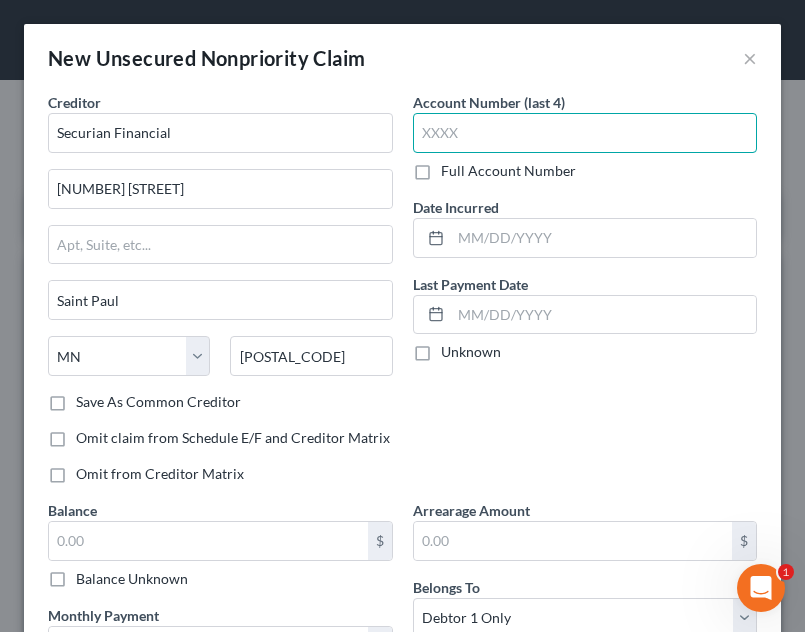 click at bounding box center [585, 133] 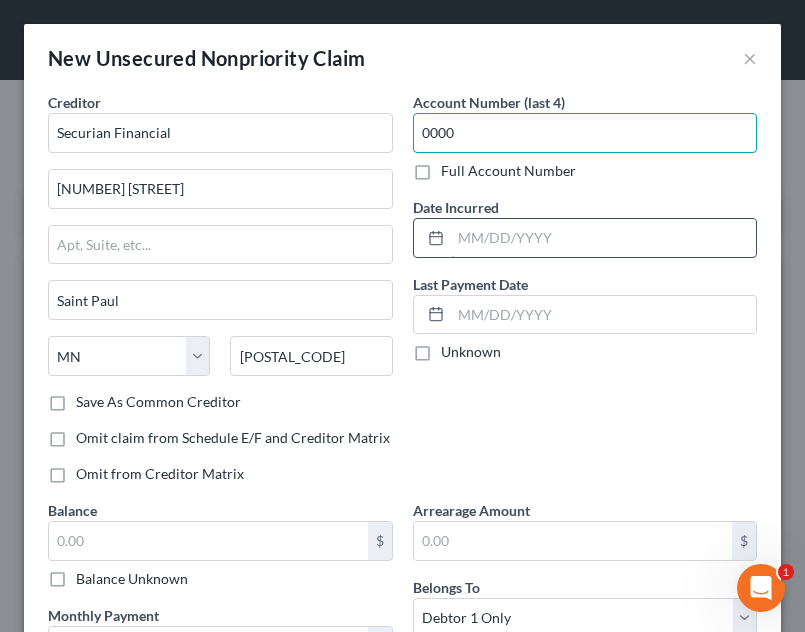 type on "0000" 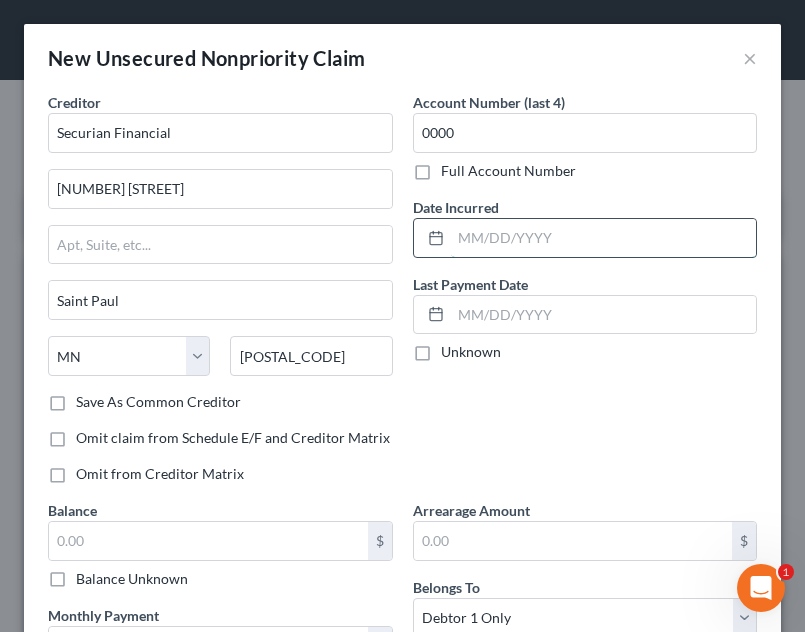 click at bounding box center (604, 238) 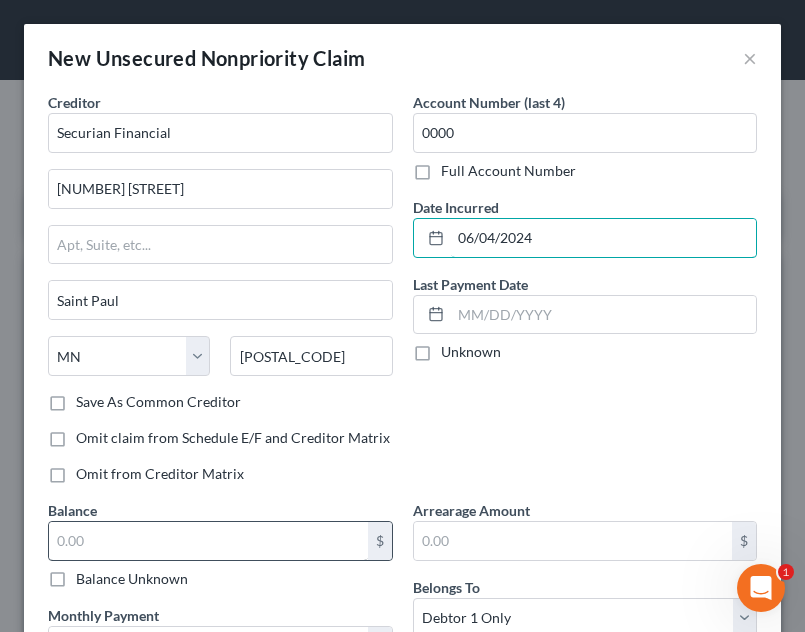 type on "06/04/2024" 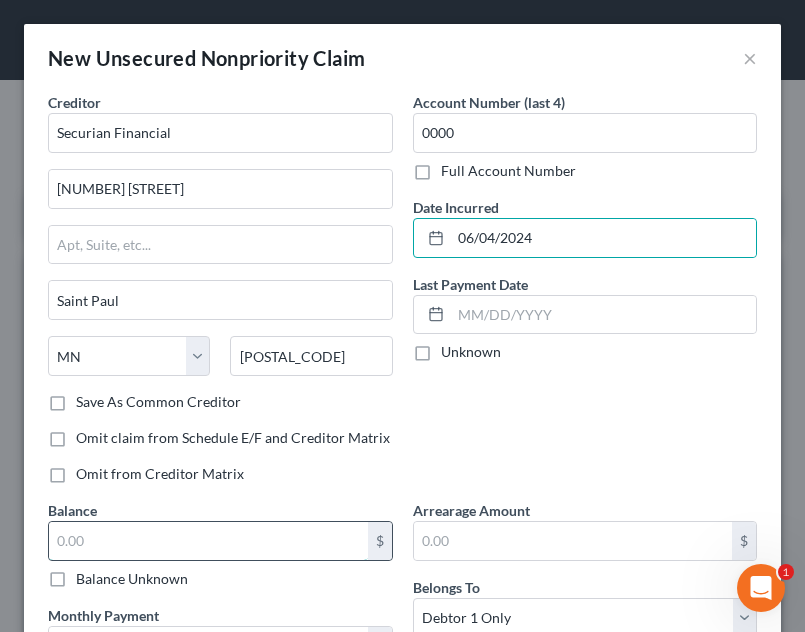 click at bounding box center [208, 541] 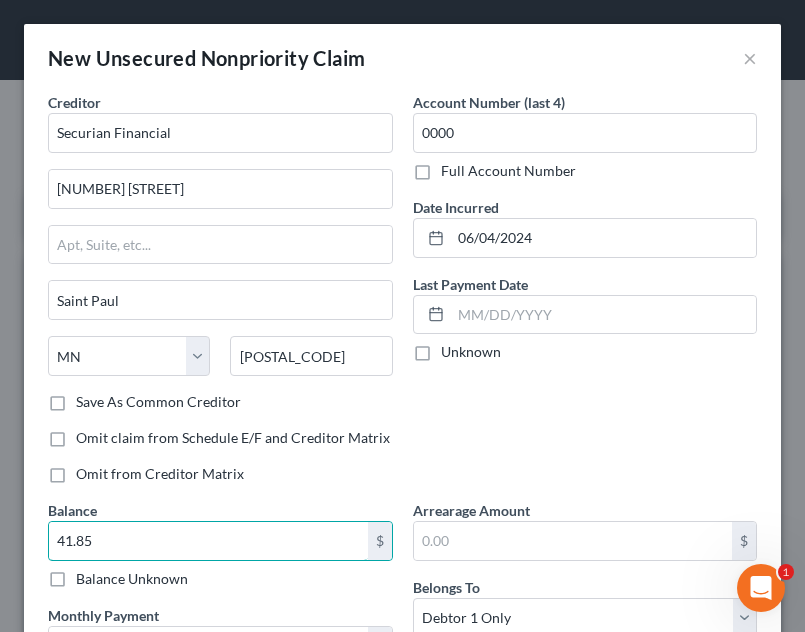 type on "41.85" 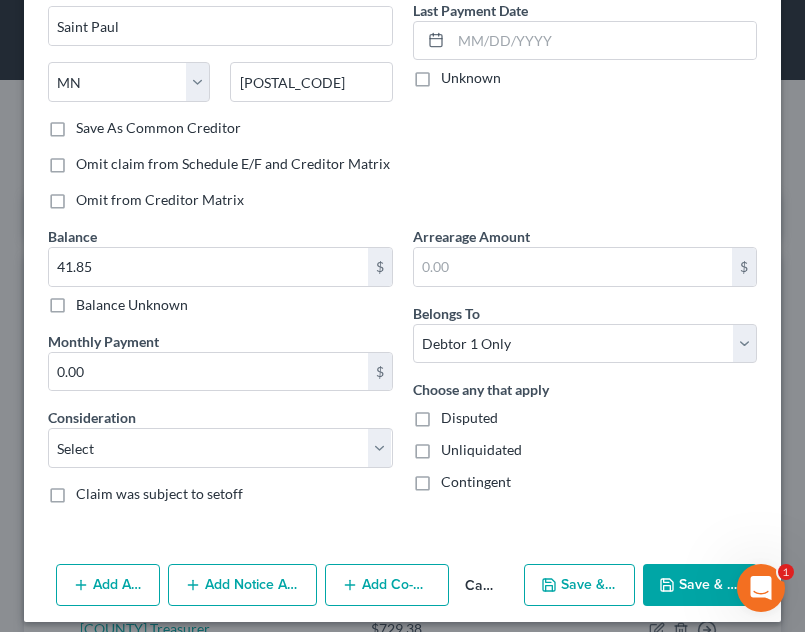 scroll, scrollTop: 288, scrollLeft: 0, axis: vertical 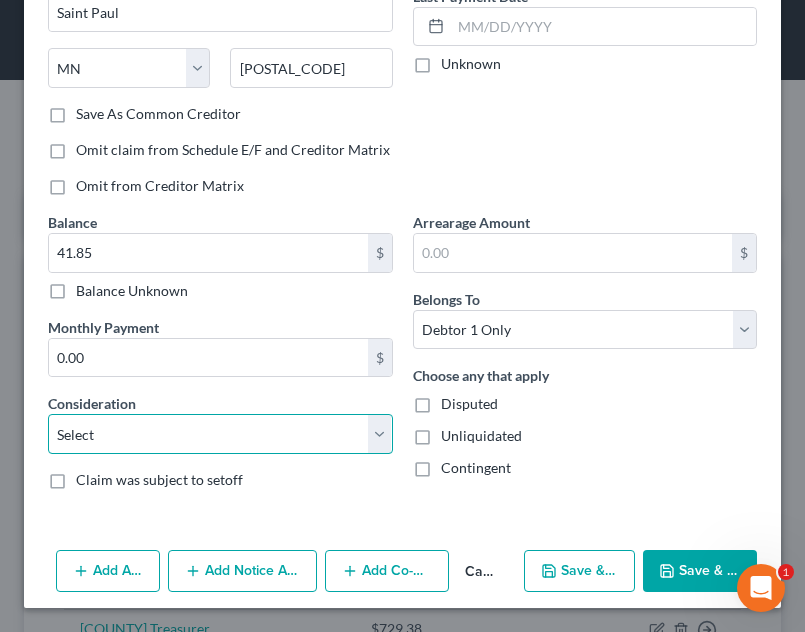 click on "Select Cable / Satellite Services Collection Agency Credit Card Debt Debt Counseling / Attorneys Deficiency Balance Domestic Support Obligations Home / Car Repairs Income Taxes Judgment Liens Medical Services Monies Loaned / Advanced Mortgage Obligation From Divorce Or Separation Obligation To Pensions Other Overdrawn Bank Account Promised To Help Pay Creditors Student Loans Suppliers And Vendors Telephone / Internet Services Utility Services" at bounding box center [220, 434] 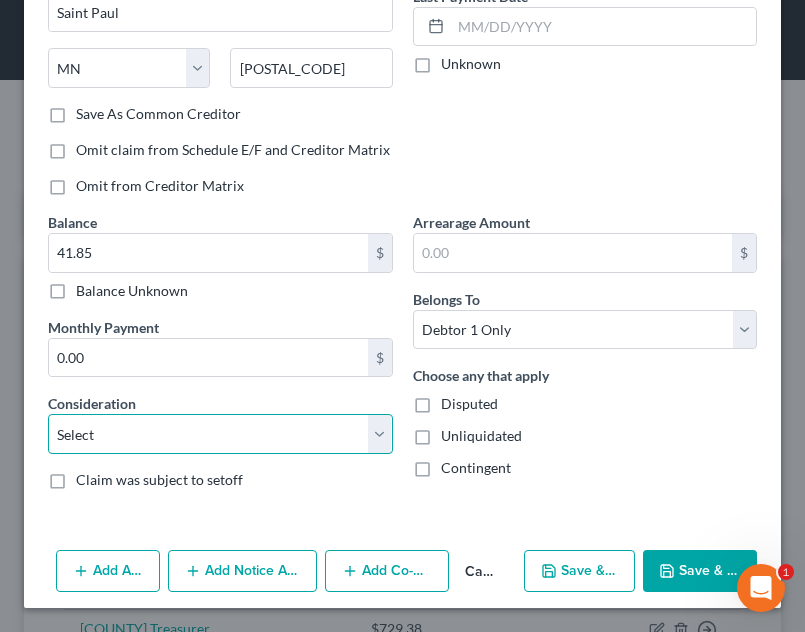 select on "14" 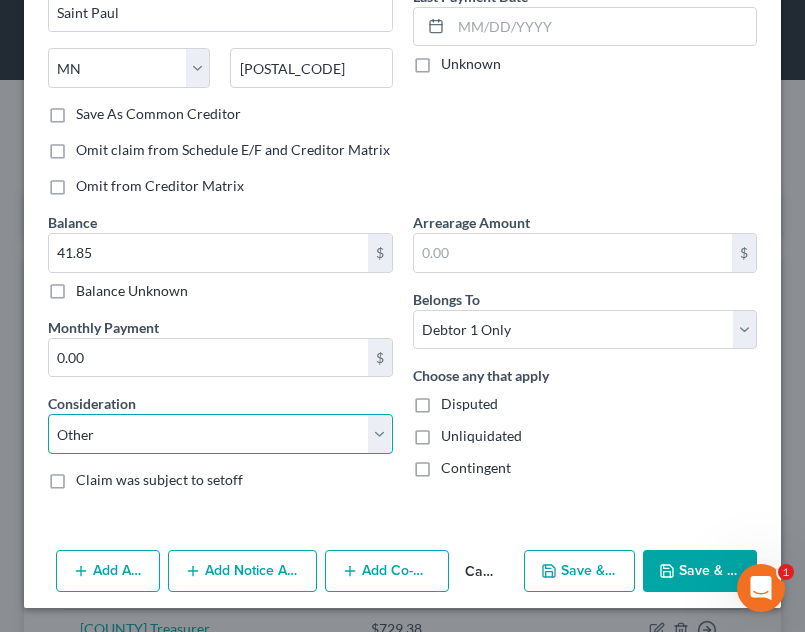click on "Select Cable / Satellite Services Collection Agency Credit Card Debt Debt Counseling / Attorneys Deficiency Balance Domestic Support Obligations Home / Car Repairs Income Taxes Judgment Liens Medical Services Monies Loaned / Advanced Mortgage Obligation From Divorce Or Separation Obligation To Pensions Other Overdrawn Bank Account Promised To Help Pay Creditors Student Loans Suppliers And Vendors Telephone / Internet Services Utility Services" at bounding box center [220, 434] 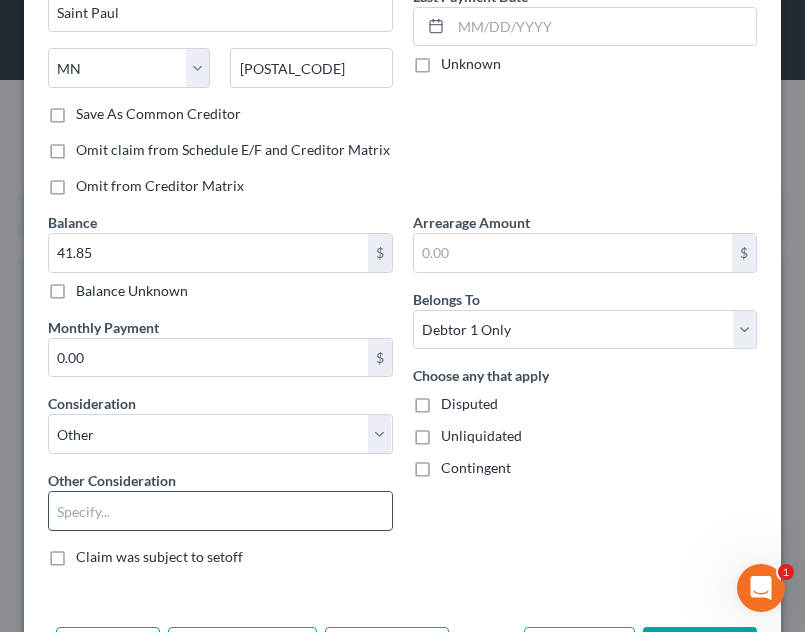 click at bounding box center [220, 511] 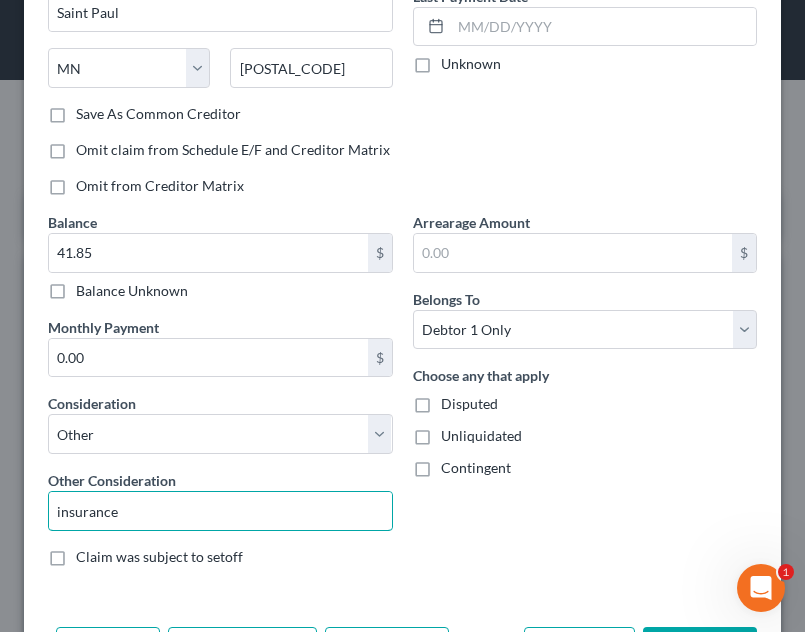 type on "insurance" 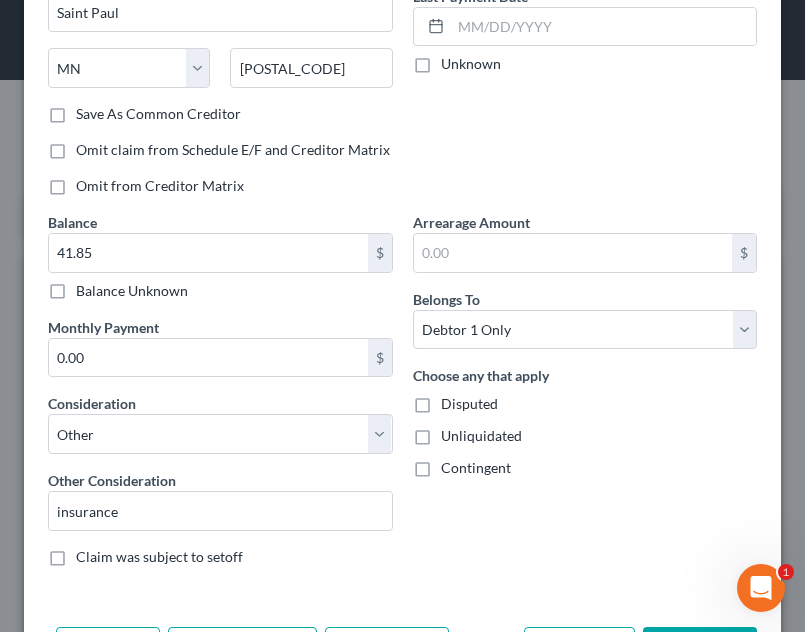 scroll, scrollTop: 365, scrollLeft: 0, axis: vertical 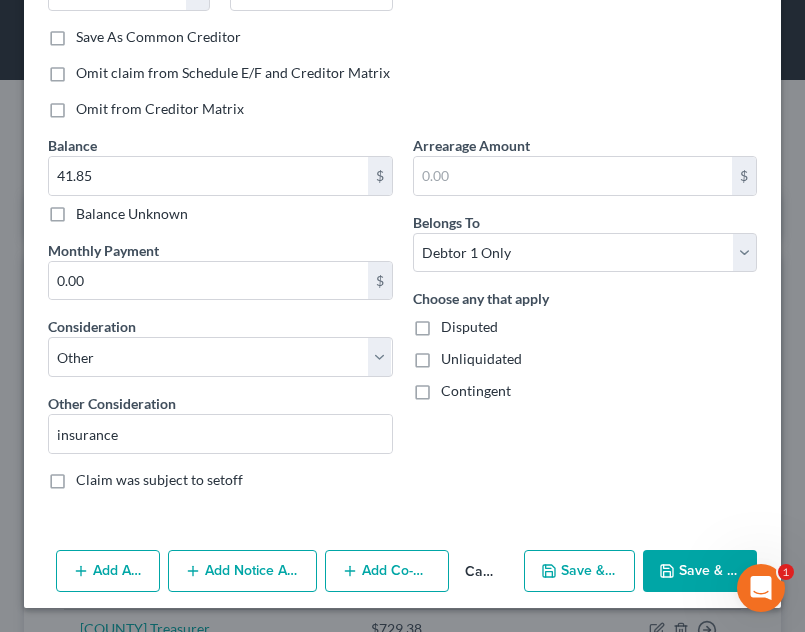 click on "Save & Close" at bounding box center [700, 571] 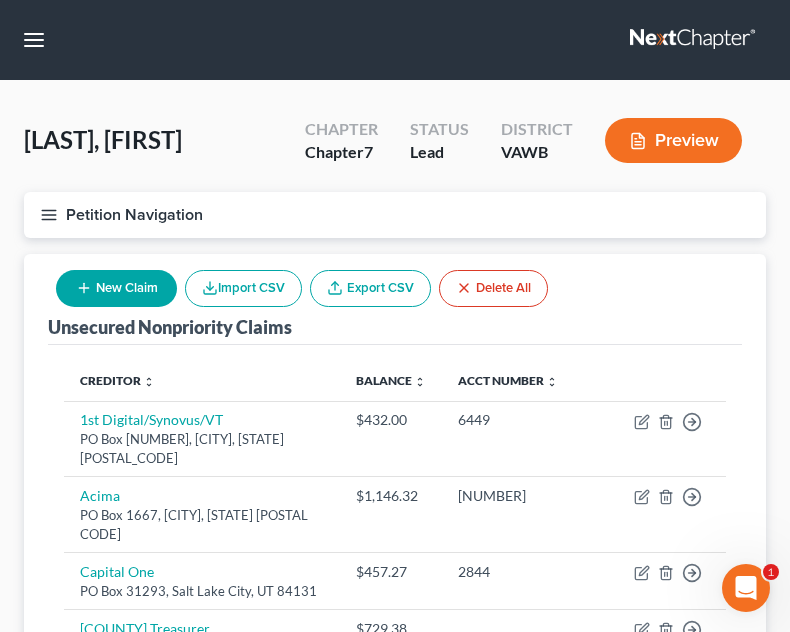click on "New Claim" at bounding box center [116, 288] 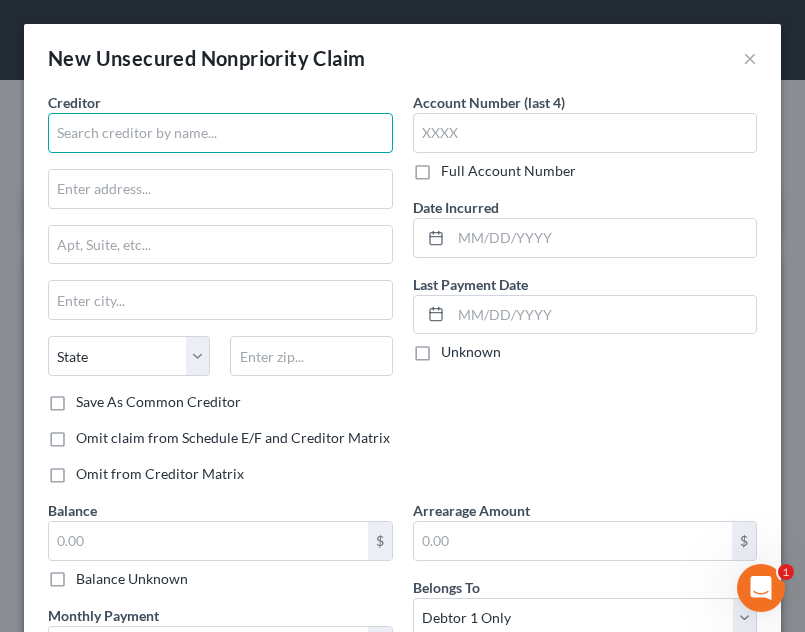 click at bounding box center [220, 133] 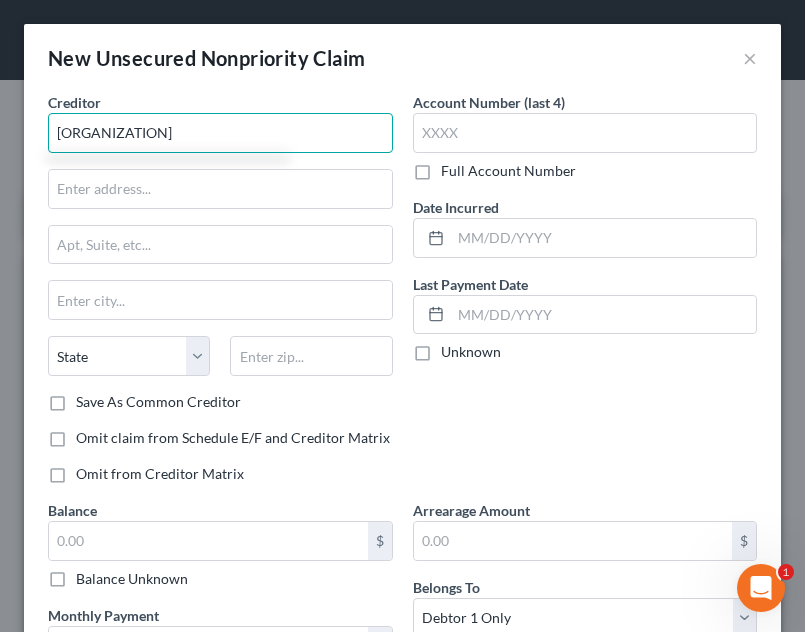 type on "[ORGANIZATION]" 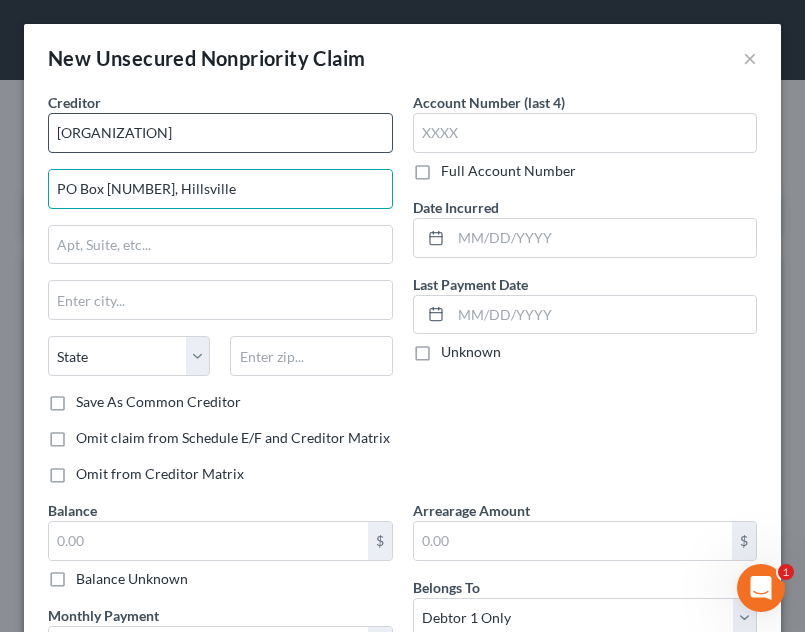type on "PO Box [NUMBER], Hillsville" 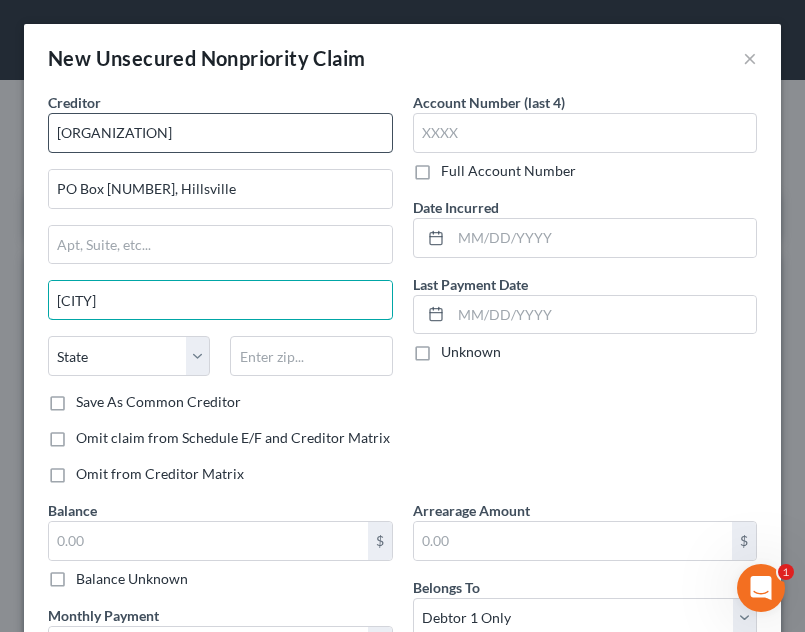 type on "[CITY]" 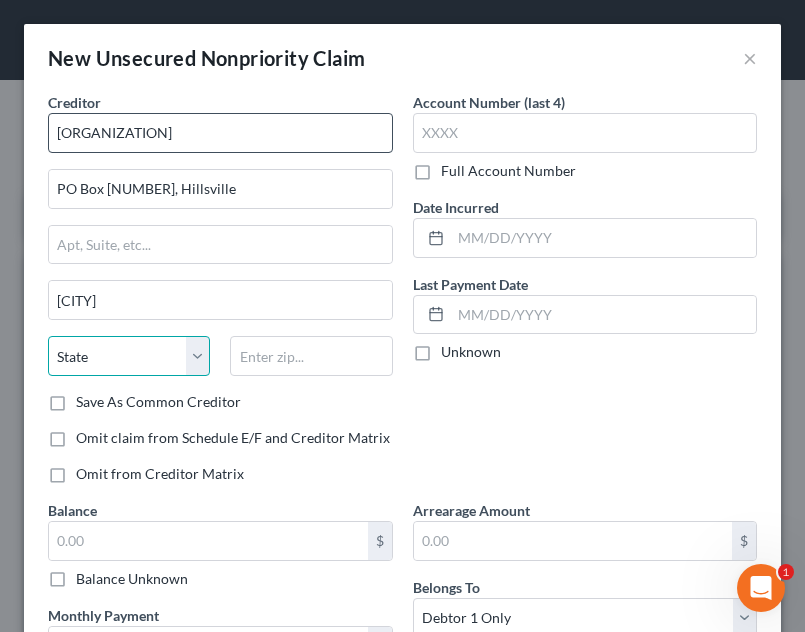 select on "28" 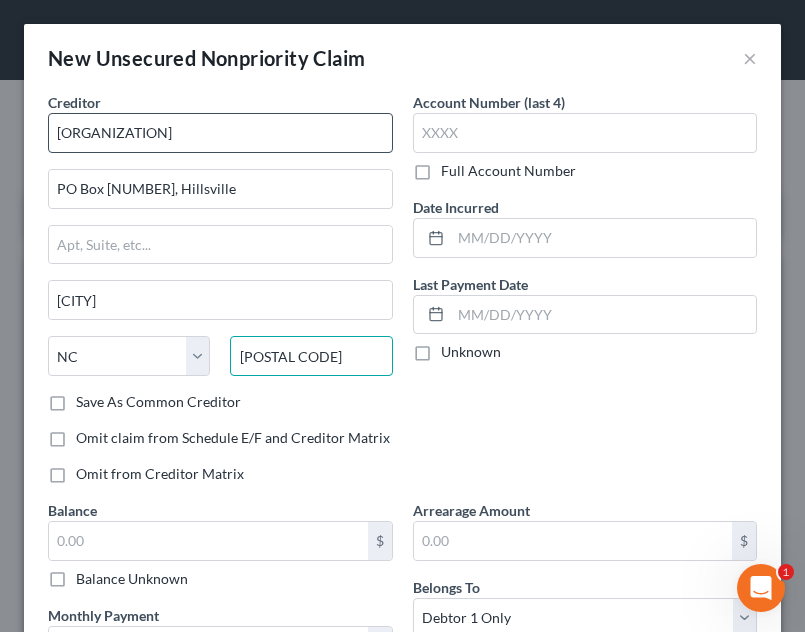 type on "[POSTAL CODE]" 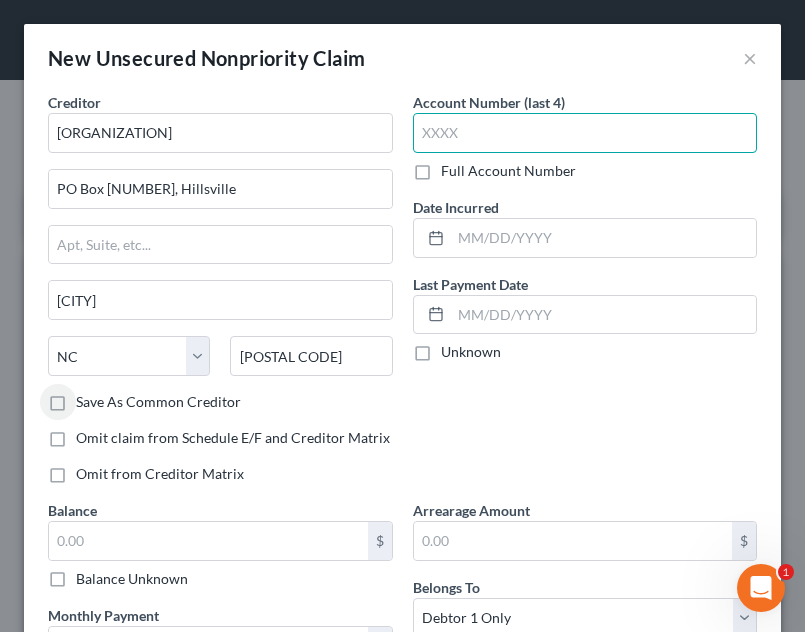 click at bounding box center (585, 133) 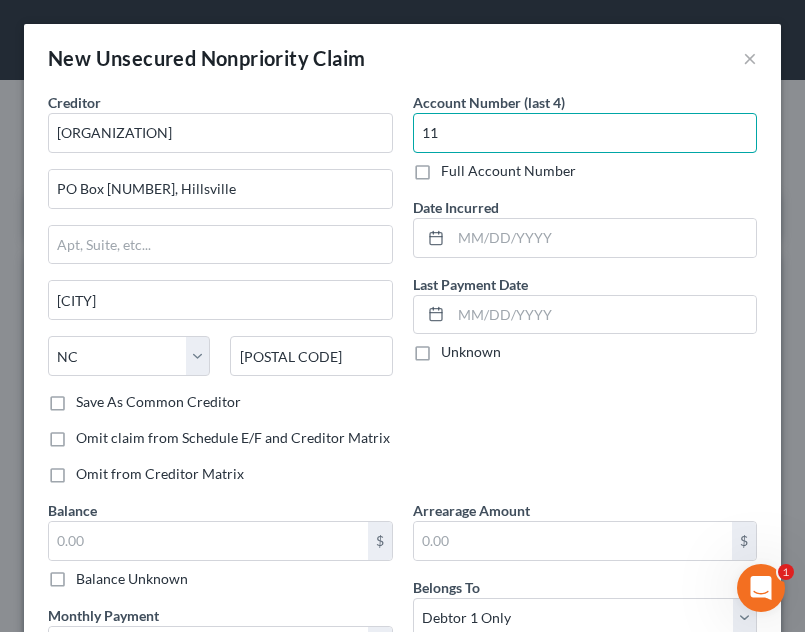 type on "1" 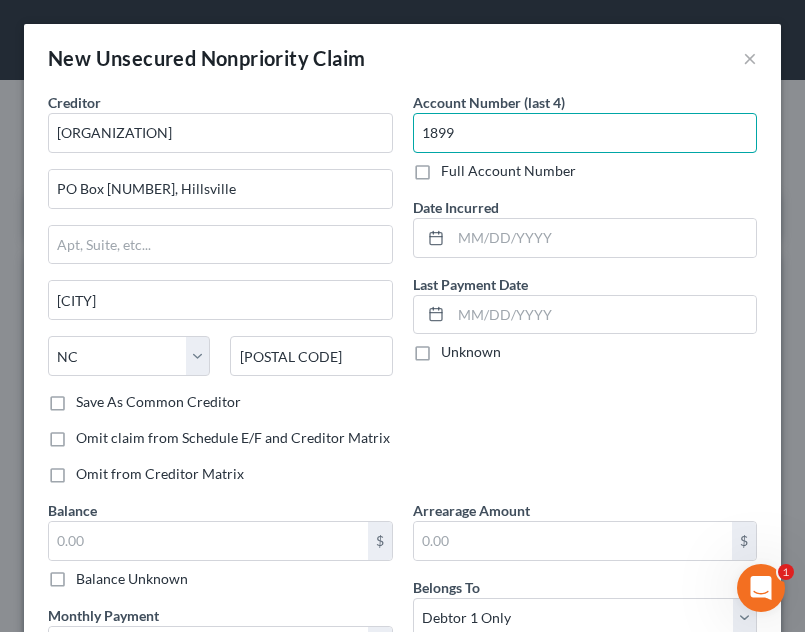 type on "1899" 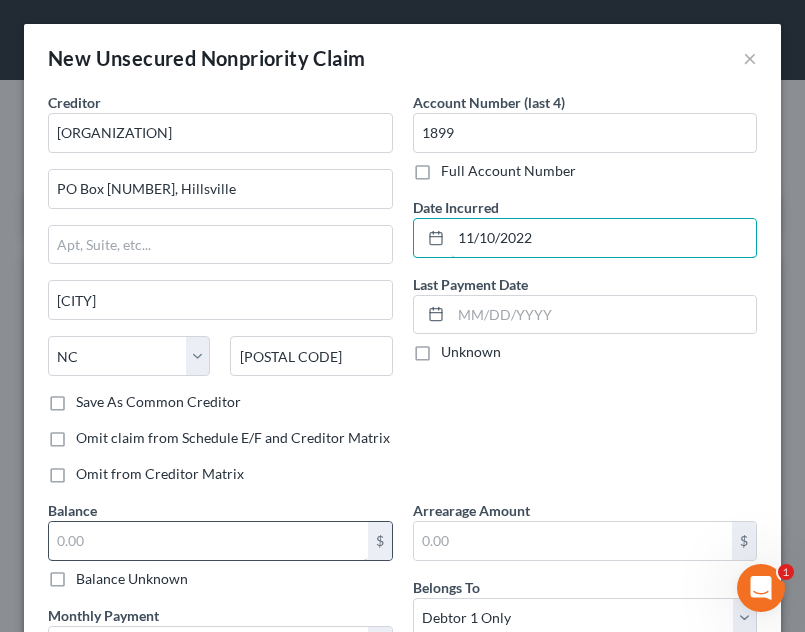 type on "11/10/2022" 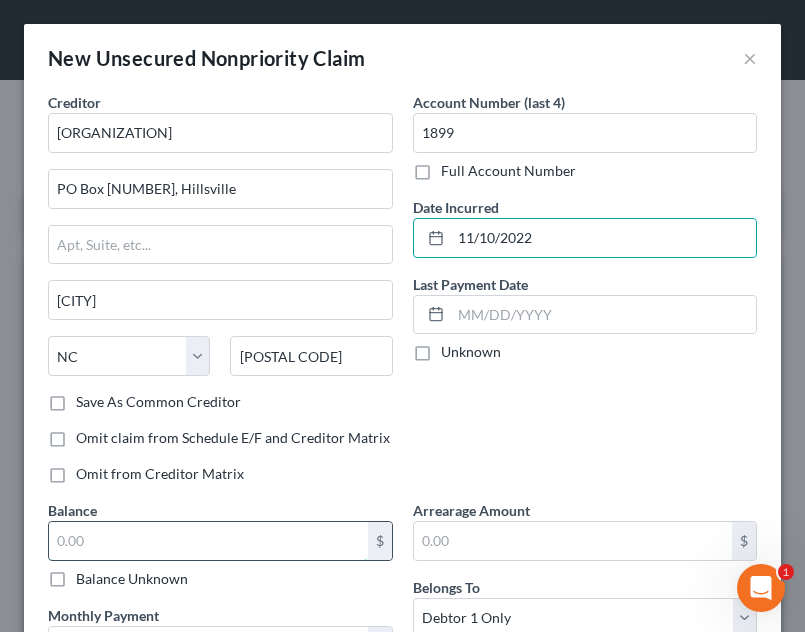click at bounding box center (208, 541) 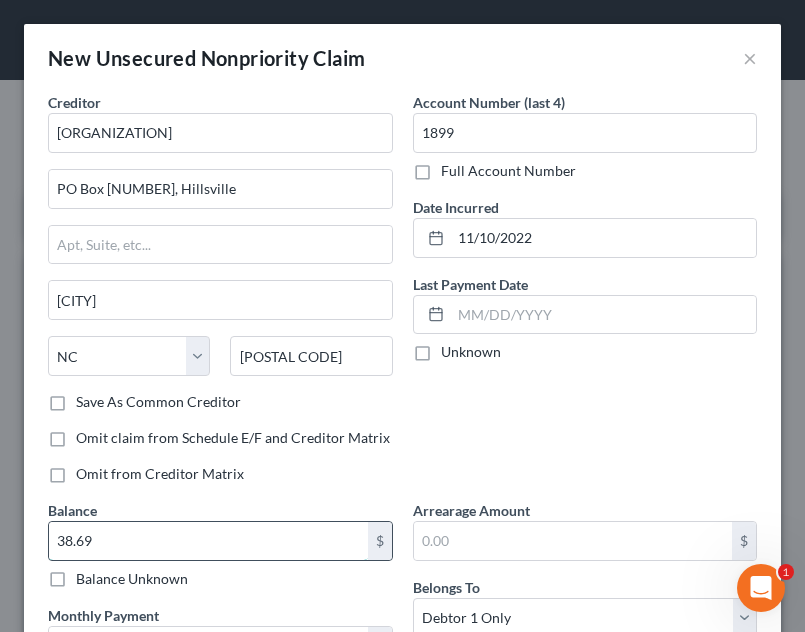 type on "38.69" 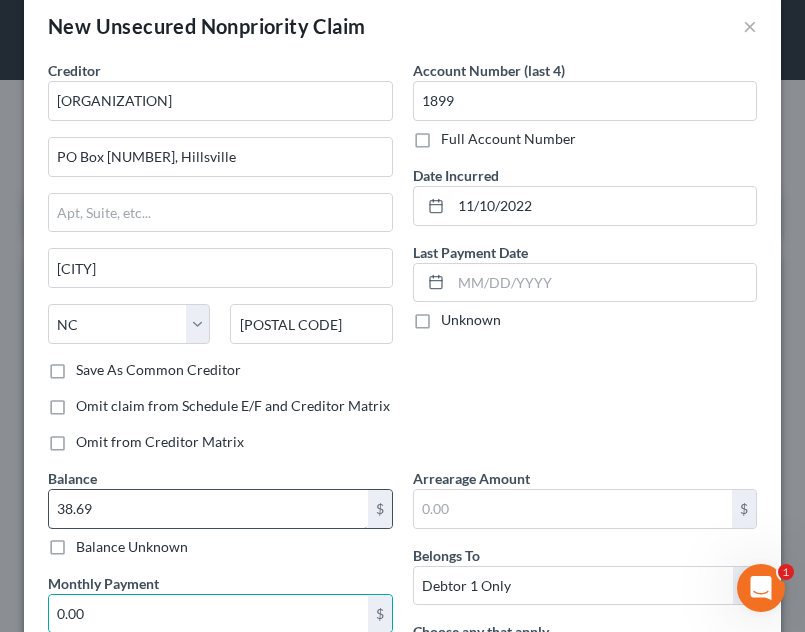 scroll, scrollTop: 288, scrollLeft: 0, axis: vertical 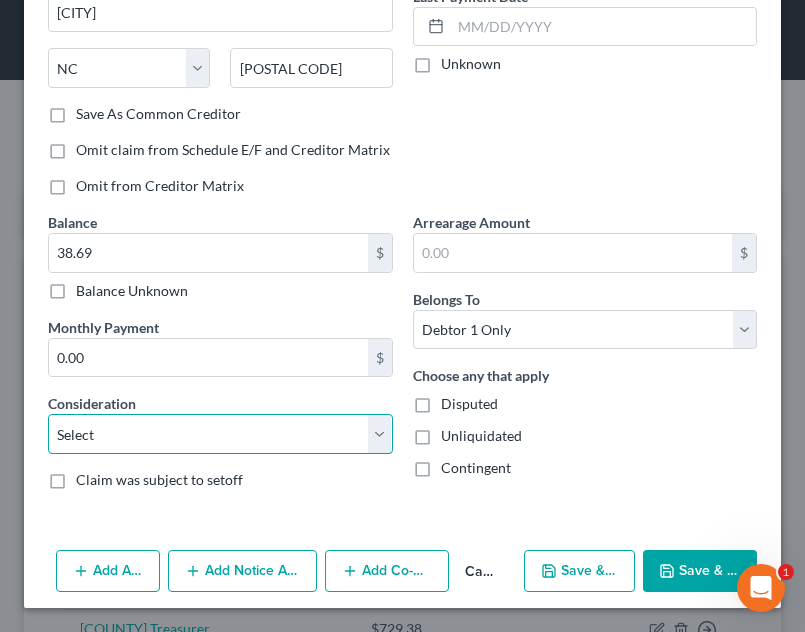 click on "Select Cable / Satellite Services Collection Agency Credit Card Debt Debt Counseling / Attorneys Deficiency Balance Domestic Support Obligations Home / Car Repairs Income Taxes Judgment Liens Medical Services Monies Loaned / Advanced Mortgage Obligation From Divorce Or Separation Obligation To Pensions Other Overdrawn Bank Account Promised To Help Pay Creditors Student Loans Suppliers And Vendors Telephone / Internet Services Utility Services" at bounding box center [220, 434] 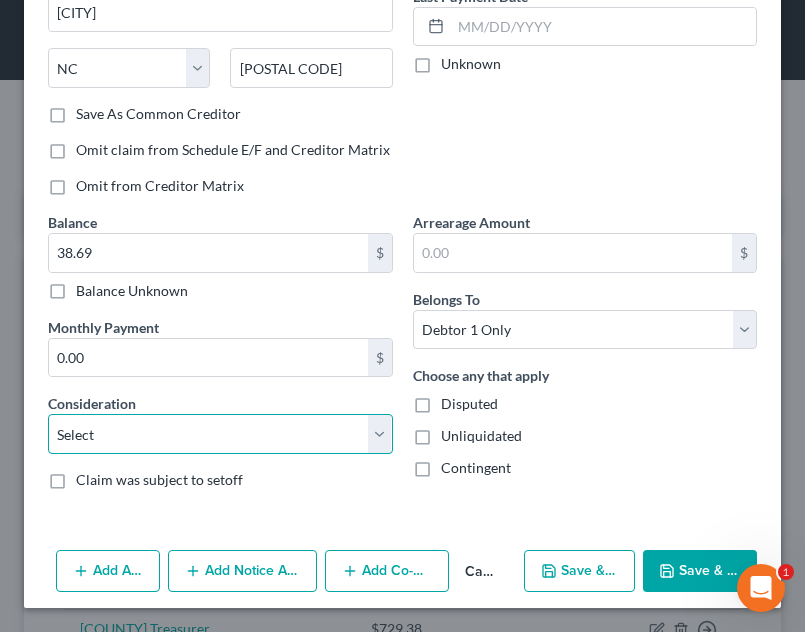 select on "9" 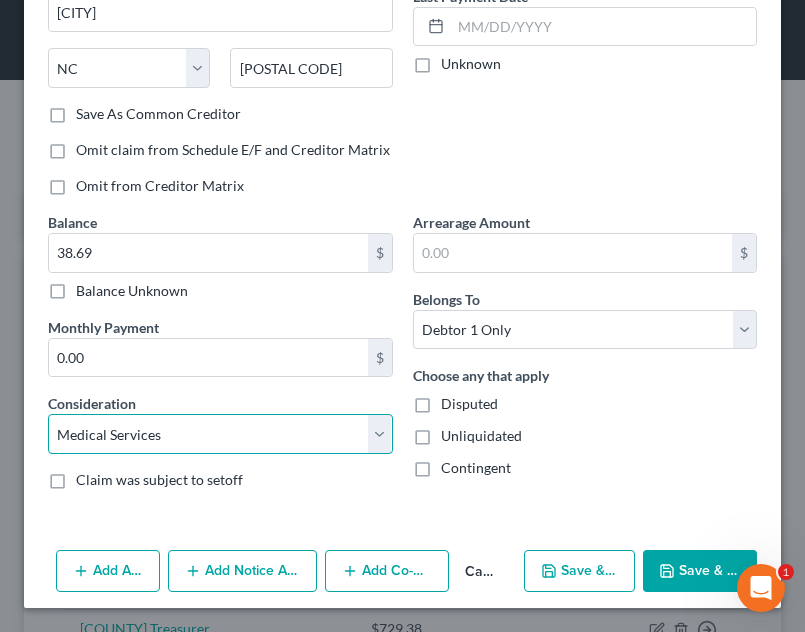 click on "Select Cable / Satellite Services Collection Agency Credit Card Debt Debt Counseling / Attorneys Deficiency Balance Domestic Support Obligations Home / Car Repairs Income Taxes Judgment Liens Medical Services Monies Loaned / Advanced Mortgage Obligation From Divorce Or Separation Obligation To Pensions Other Overdrawn Bank Account Promised To Help Pay Creditors Student Loans Suppliers And Vendors Telephone / Internet Services Utility Services" at bounding box center [220, 434] 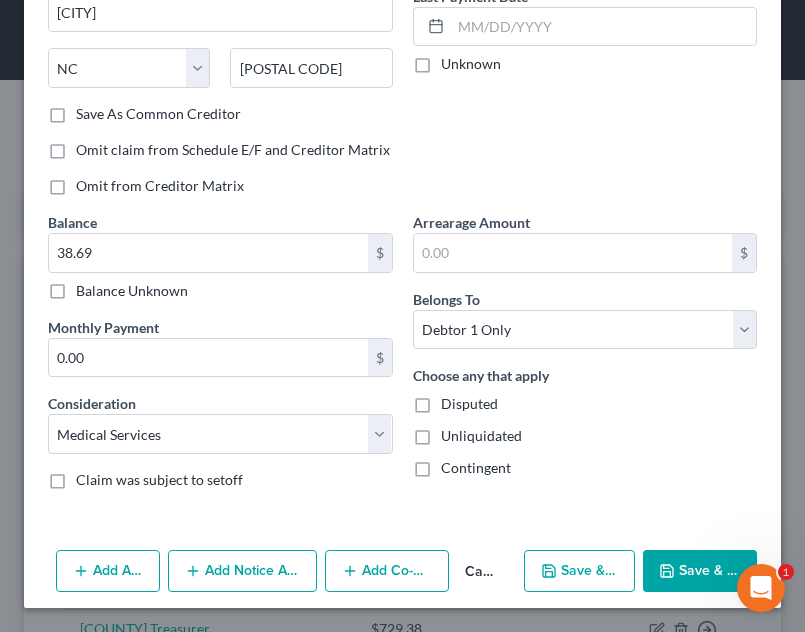 click on "Add Notice Address" at bounding box center (242, 571) 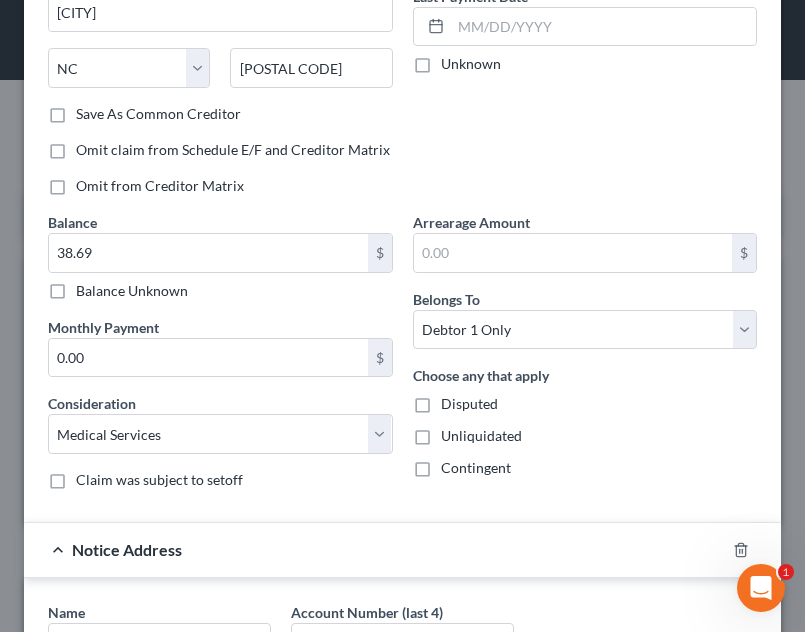 click on "Account Number (last 4)
[ACCOUNT_NUMBER]
Full Account Number
Date Incurred         [DATE] Last Payment Date         Unknown" at bounding box center (585, 8) 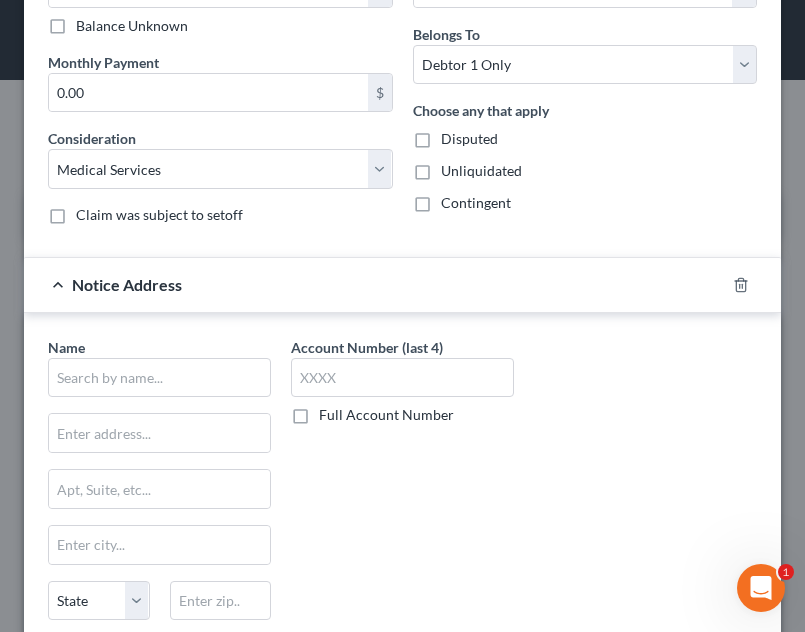 scroll, scrollTop: 556, scrollLeft: 0, axis: vertical 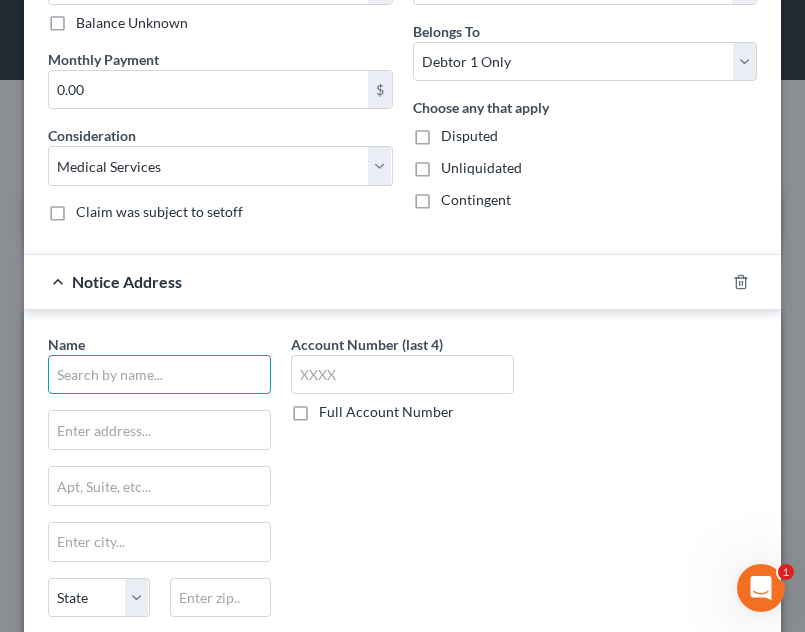 click at bounding box center [159, 375] 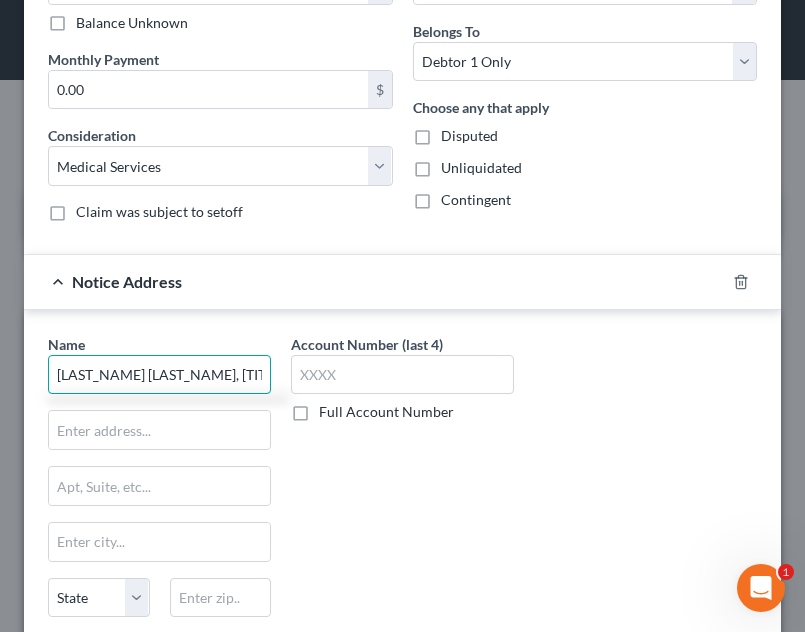 scroll, scrollTop: 0, scrollLeft: 7, axis: horizontal 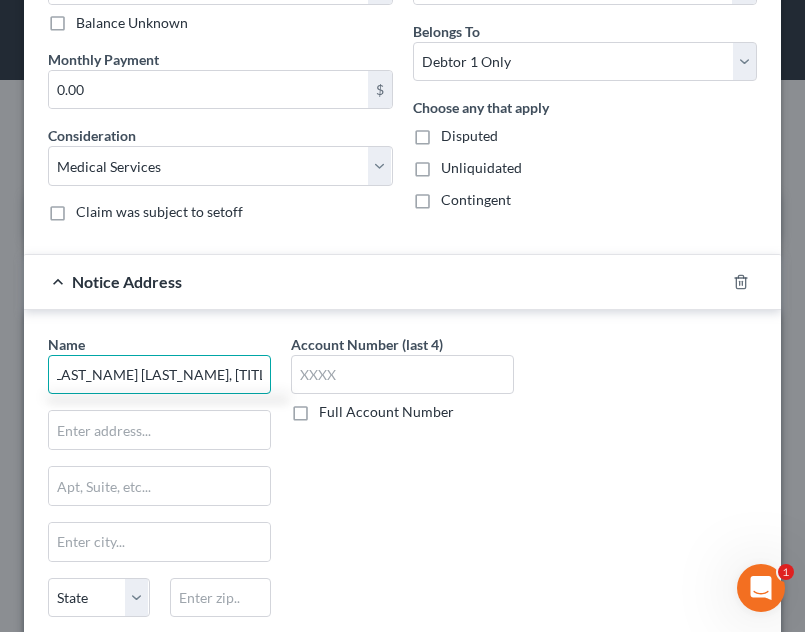 type on "[LAST_NAME] [LAST_NAME], [TITLE]" 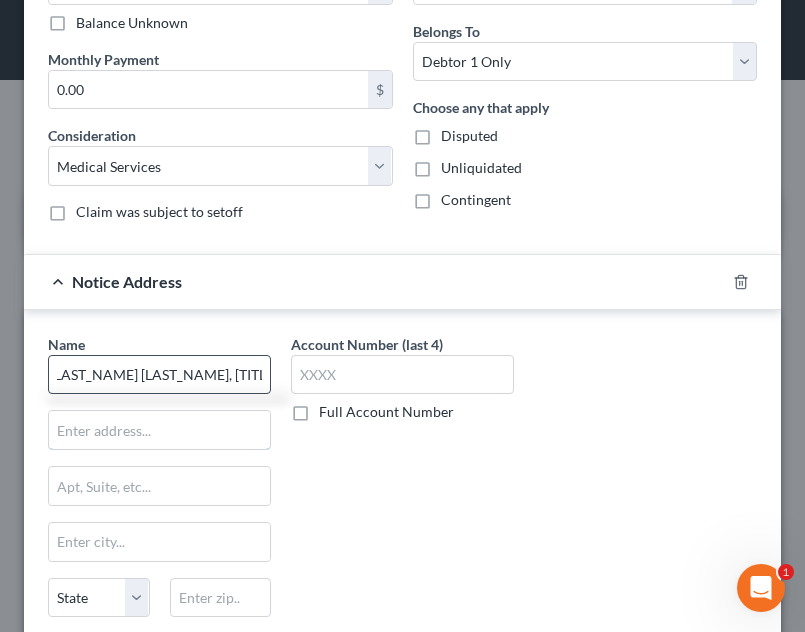 scroll, scrollTop: 0, scrollLeft: 0, axis: both 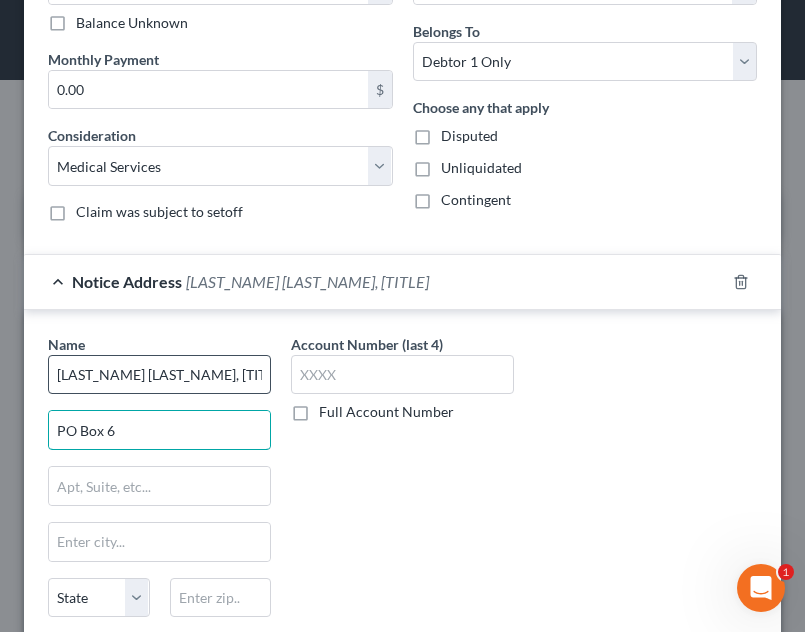 type on "PO Box 6" 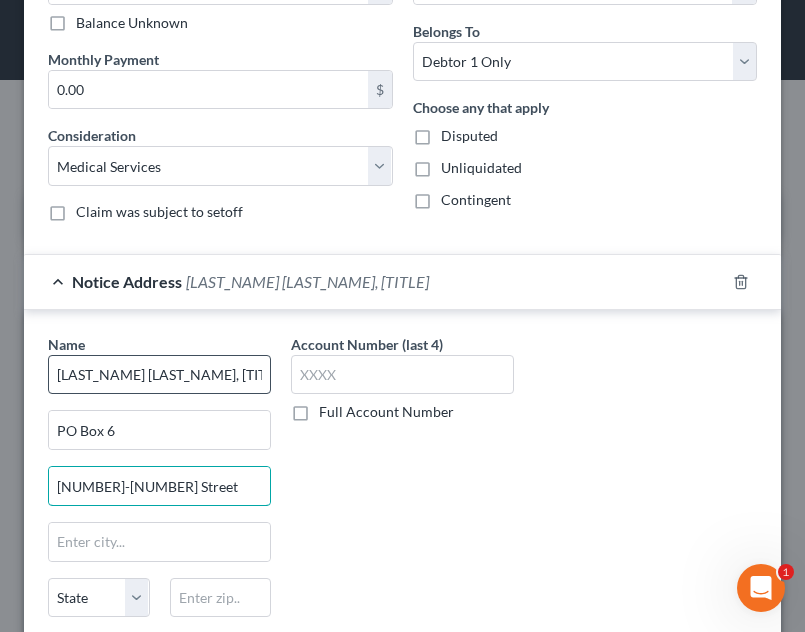 type on "[NUMBER]-[NUMBER] Street" 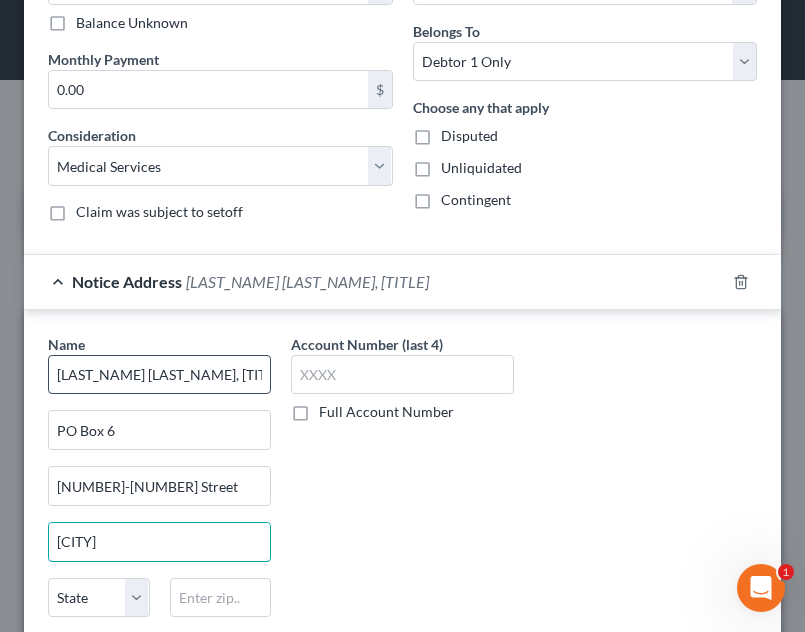 type on "[CITY]" 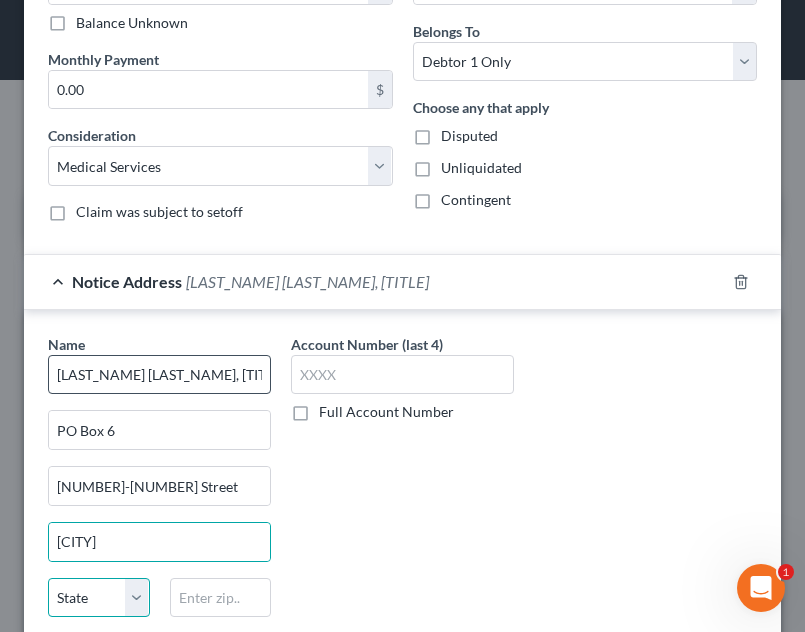 select on "28" 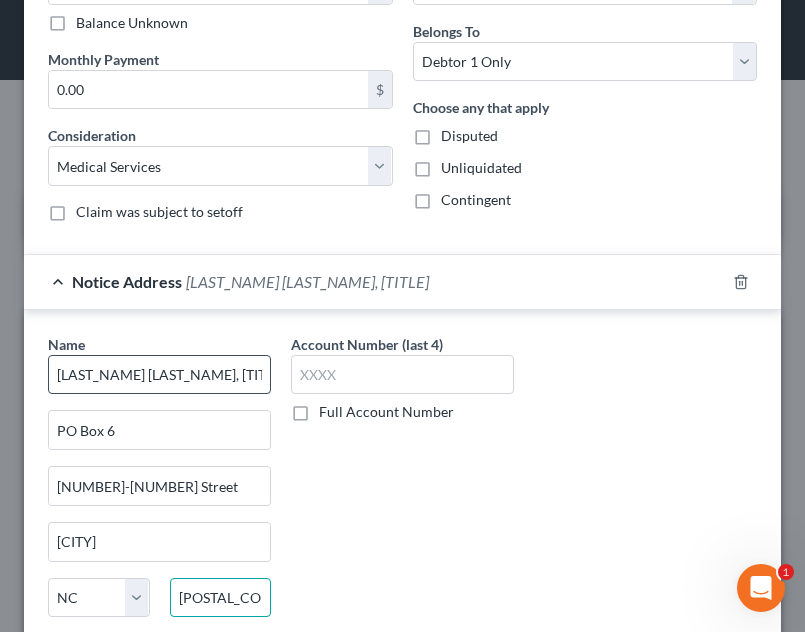 type on "[POSTAL_CODE]" 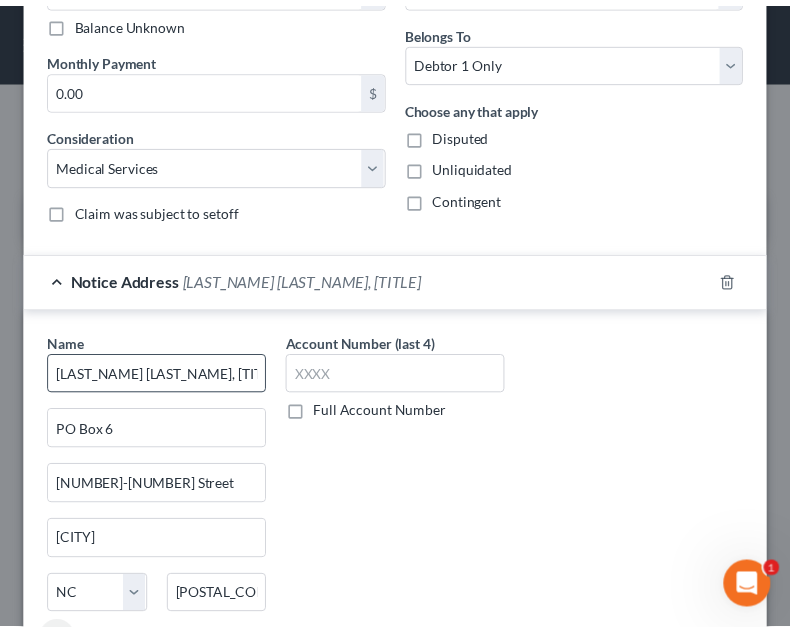 scroll, scrollTop: 719, scrollLeft: 0, axis: vertical 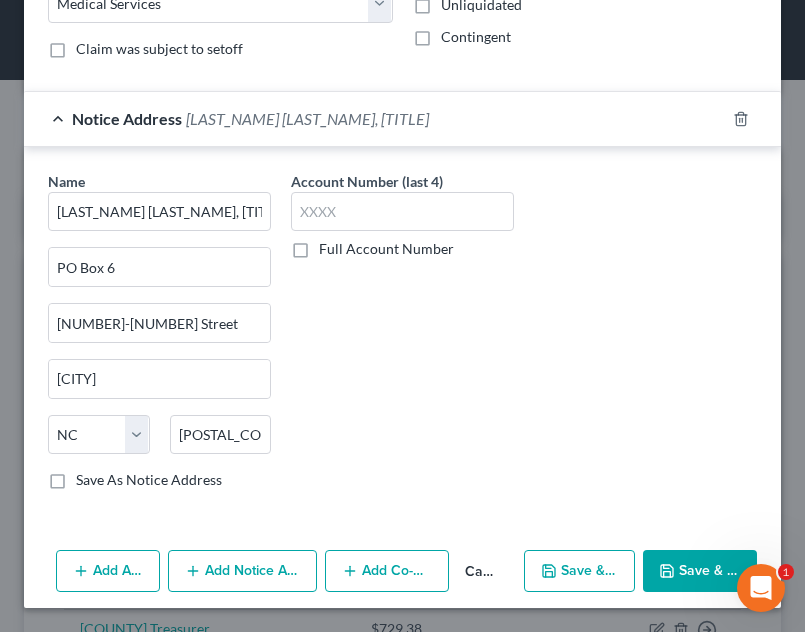 click on "Save & Close" at bounding box center [700, 571] 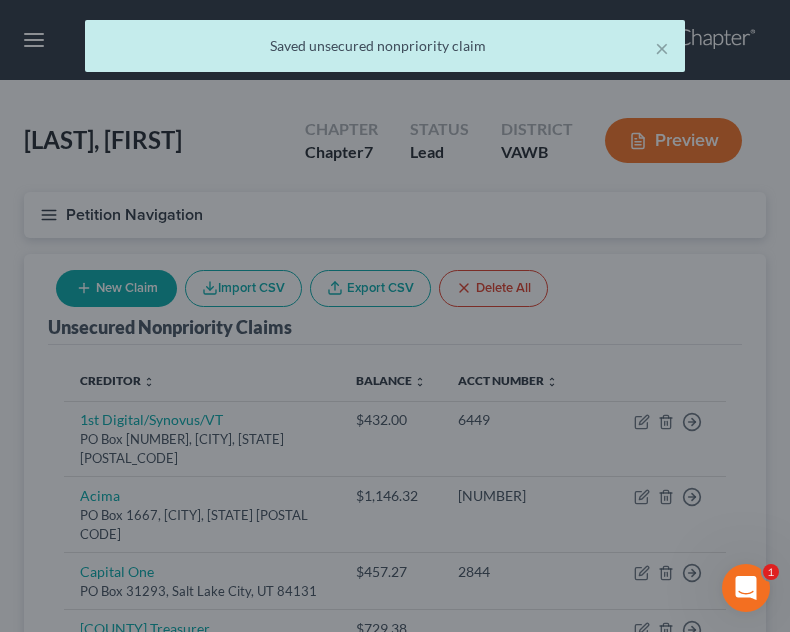 scroll, scrollTop: 0, scrollLeft: 0, axis: both 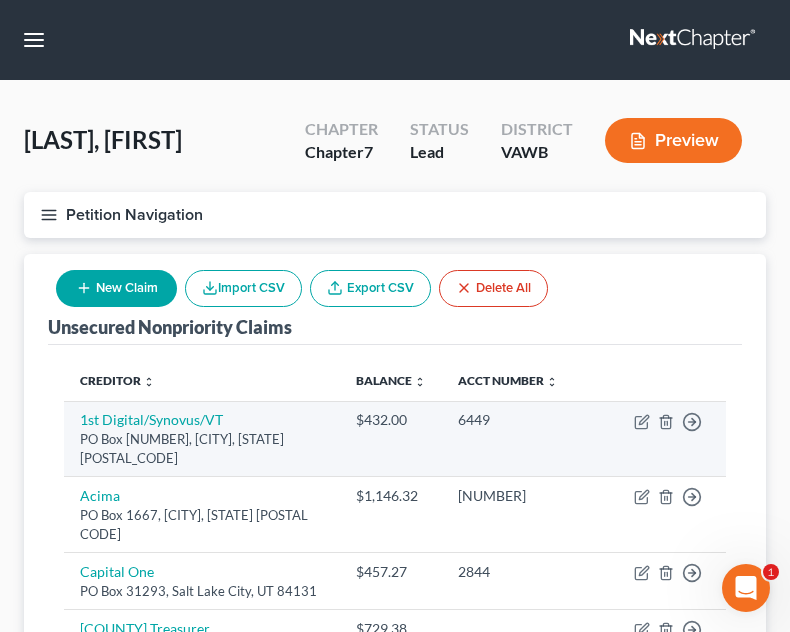 click on "1st Digital/Synovus/VT PO Box 85650, Sioux Falls, [STATE] [ZIP]" at bounding box center (202, 439) 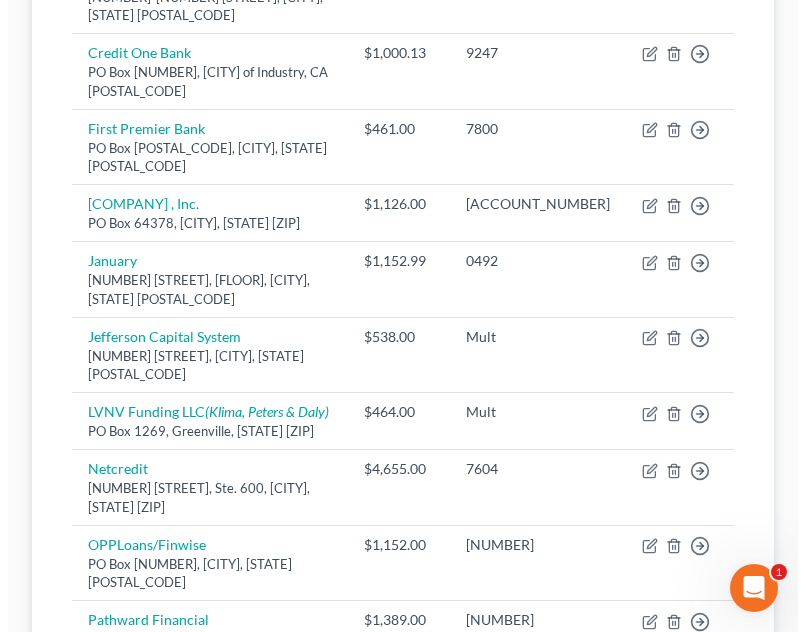 scroll, scrollTop: 655, scrollLeft: 0, axis: vertical 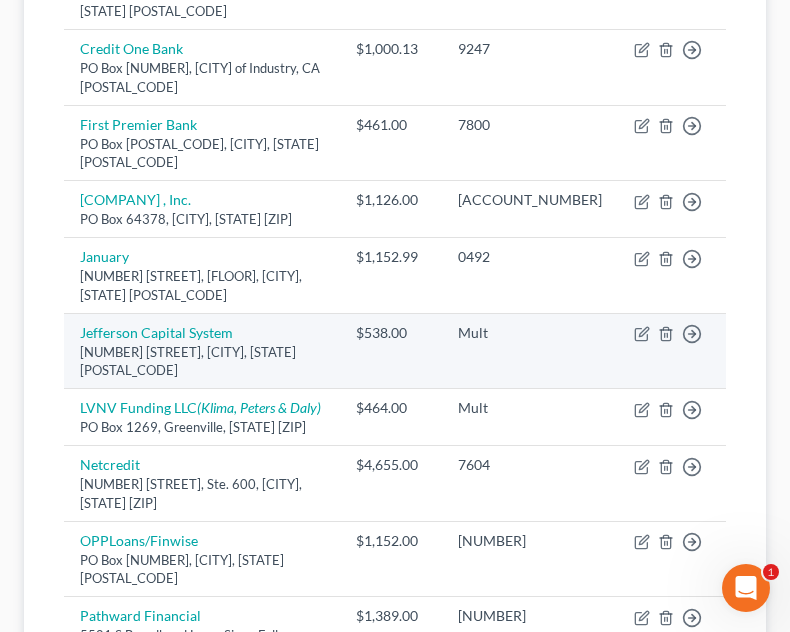 click on "Move to D Move to E Move to G Move to Notice Only" at bounding box center (672, 351) 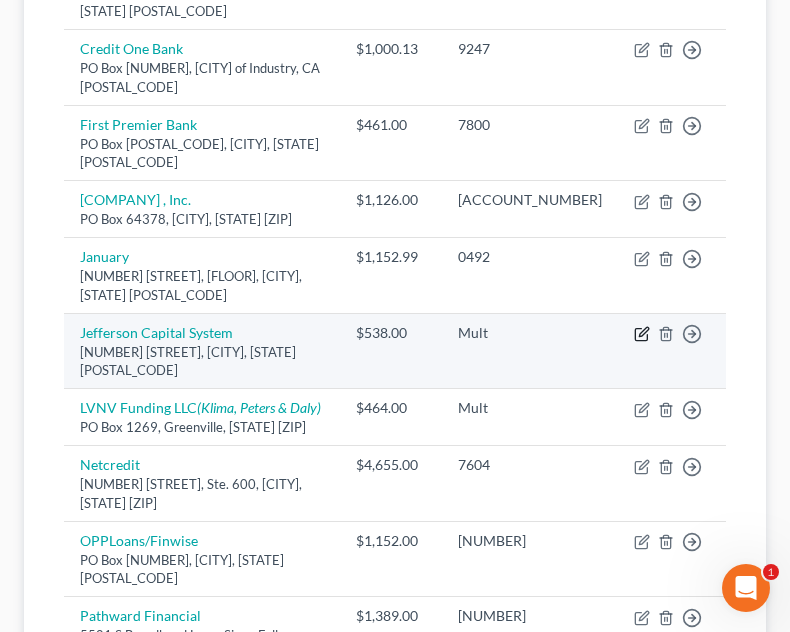 click 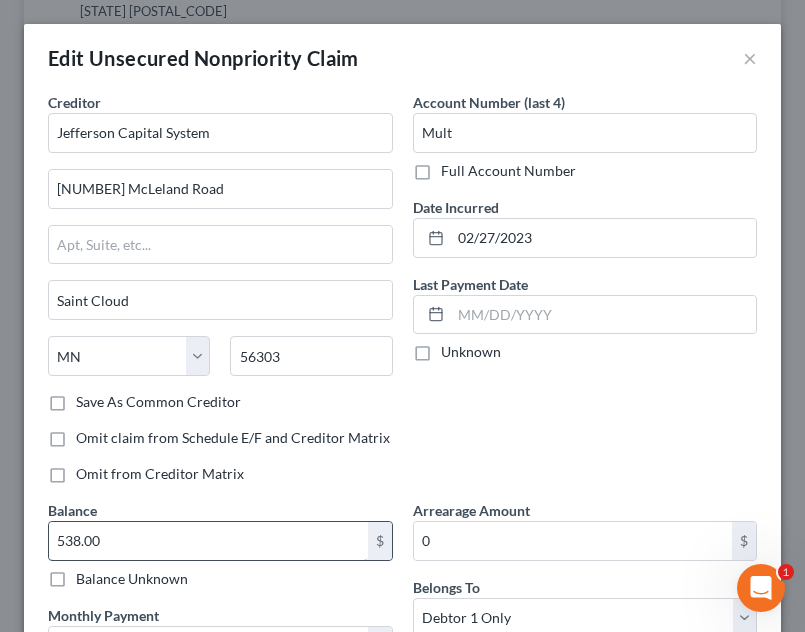 click on "538.00" at bounding box center [208, 541] 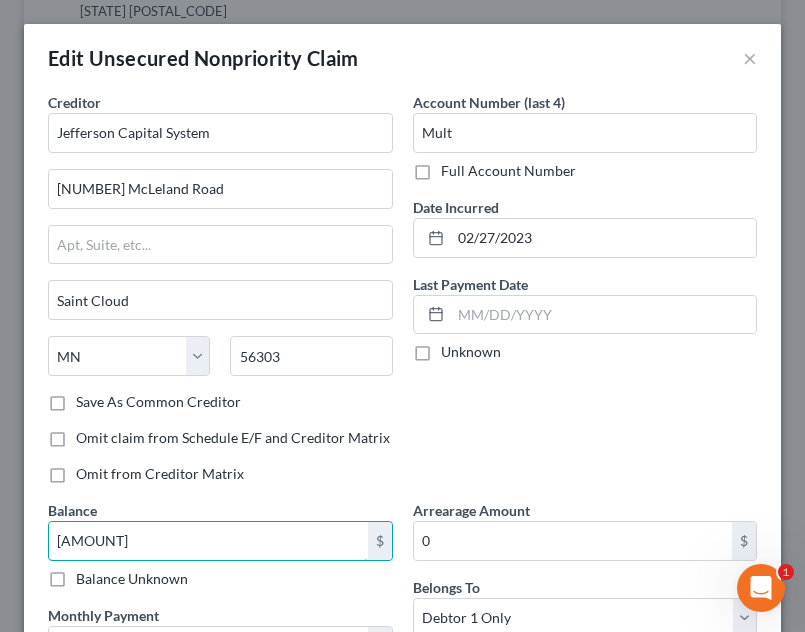 type on "[AMOUNT]" 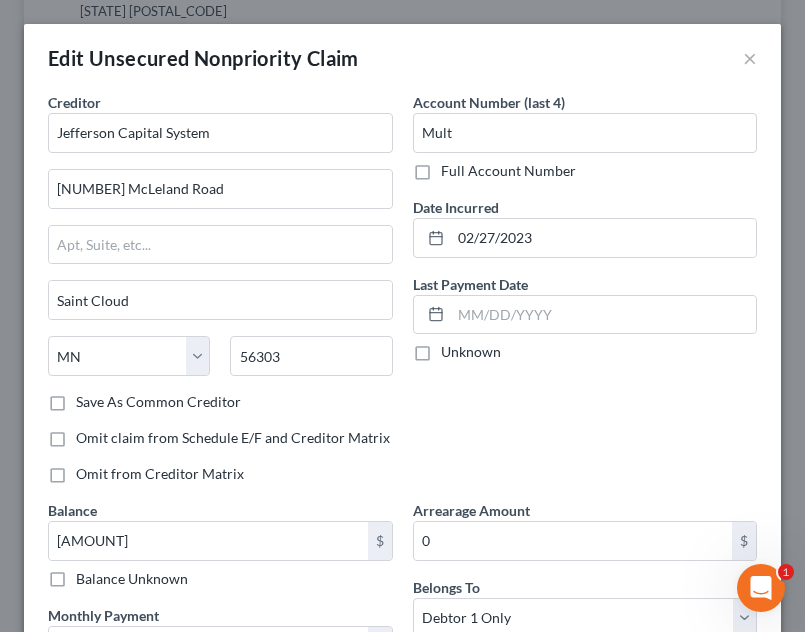 scroll, scrollTop: 345, scrollLeft: 0, axis: vertical 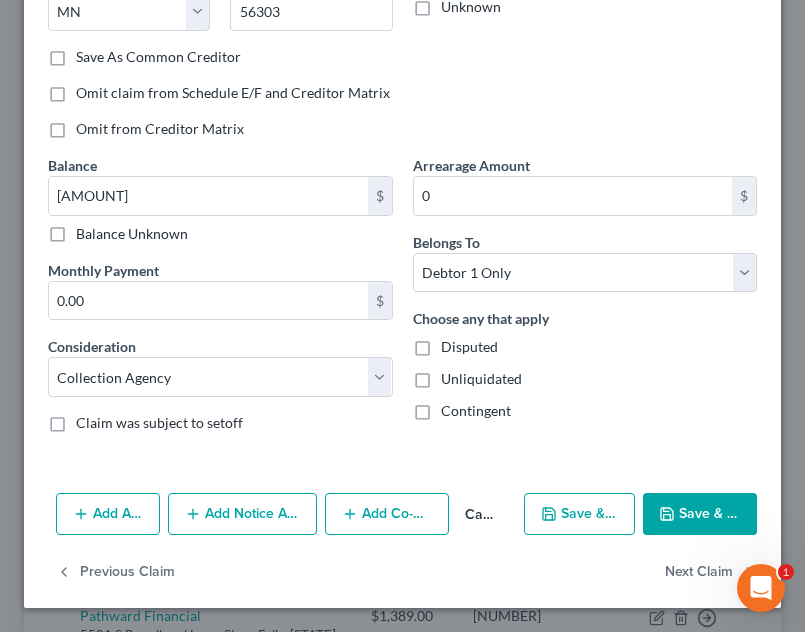 click on "Add Notice Address" at bounding box center [242, 514] 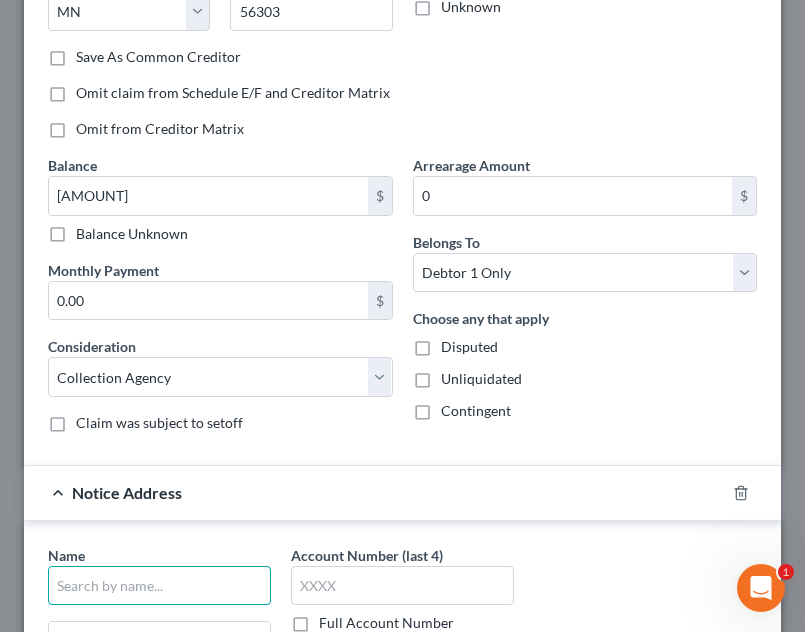 click at bounding box center [159, 586] 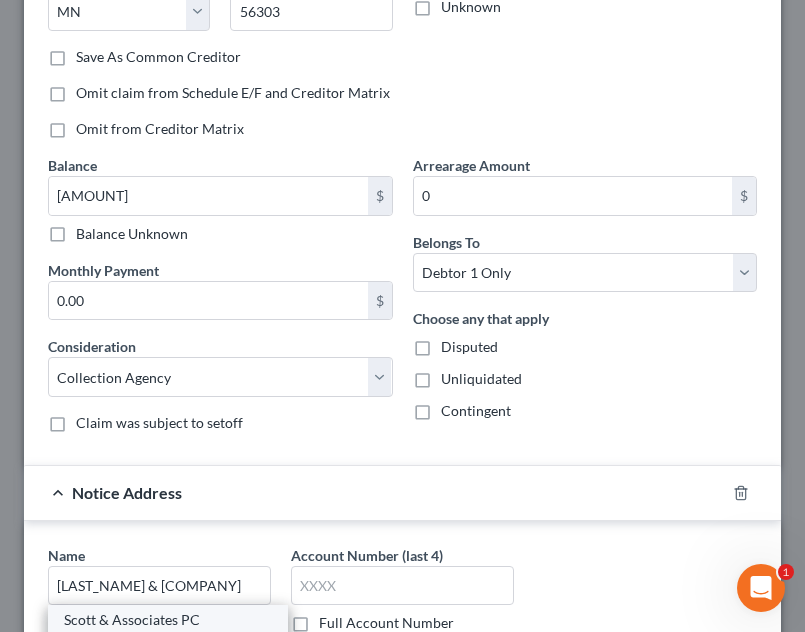 click on "Scott & Associates PC" at bounding box center (168, 620) 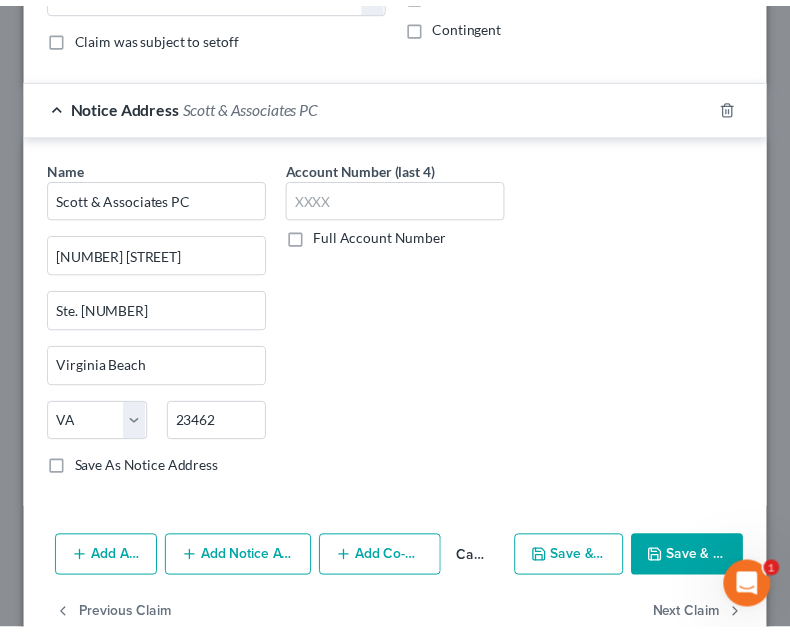 scroll, scrollTop: 765, scrollLeft: 0, axis: vertical 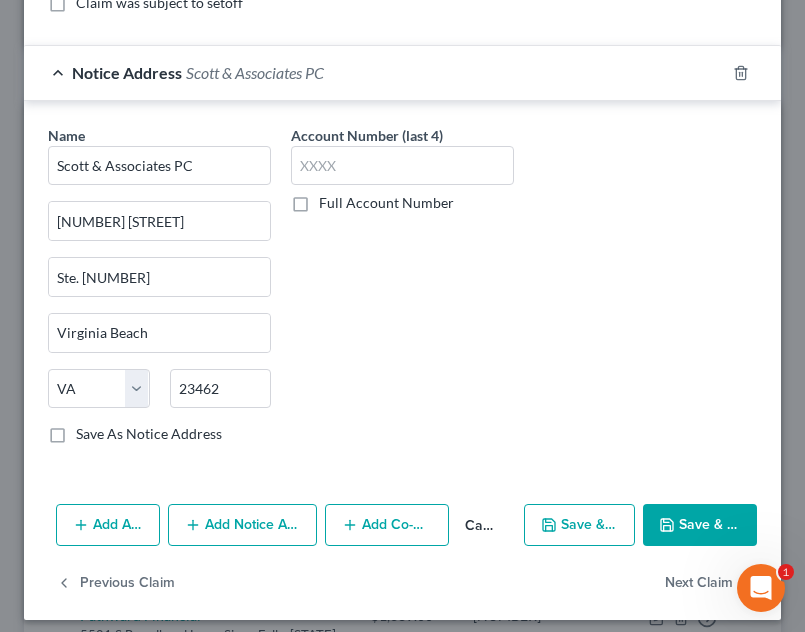 click on "Save & Close" at bounding box center (700, 525) 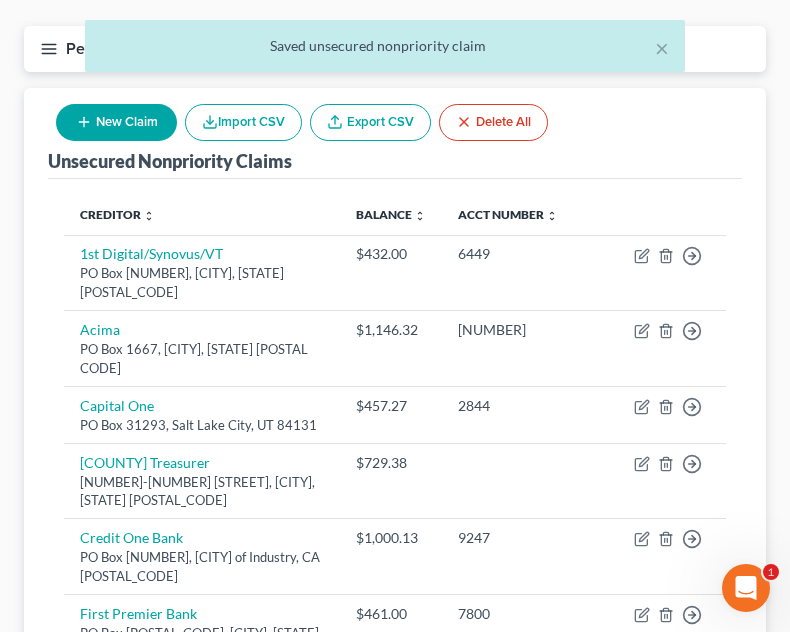 scroll, scrollTop: 123, scrollLeft: 0, axis: vertical 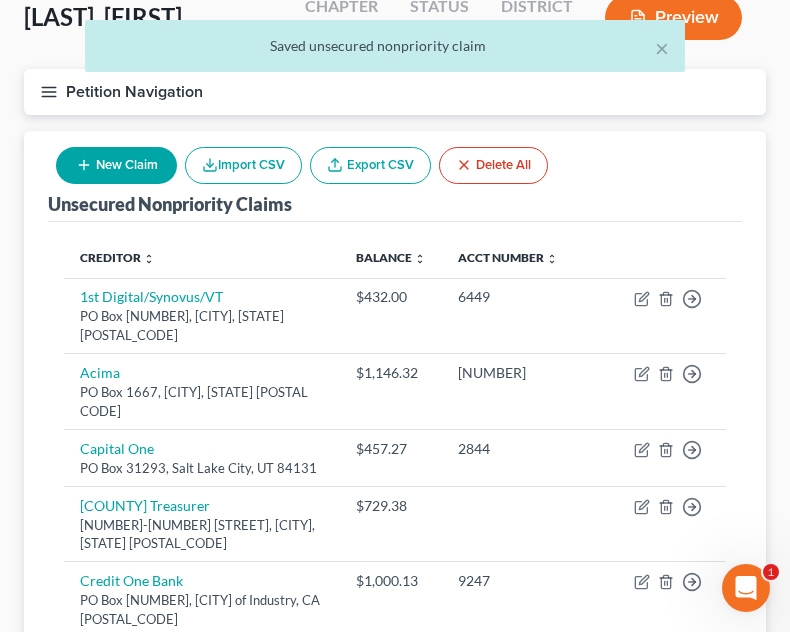 click 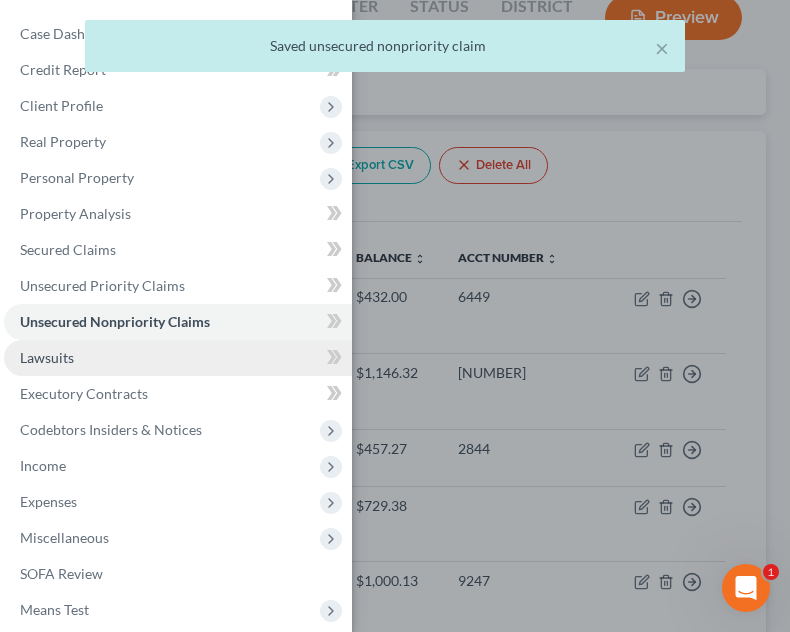 click on "Lawsuits" at bounding box center [178, 358] 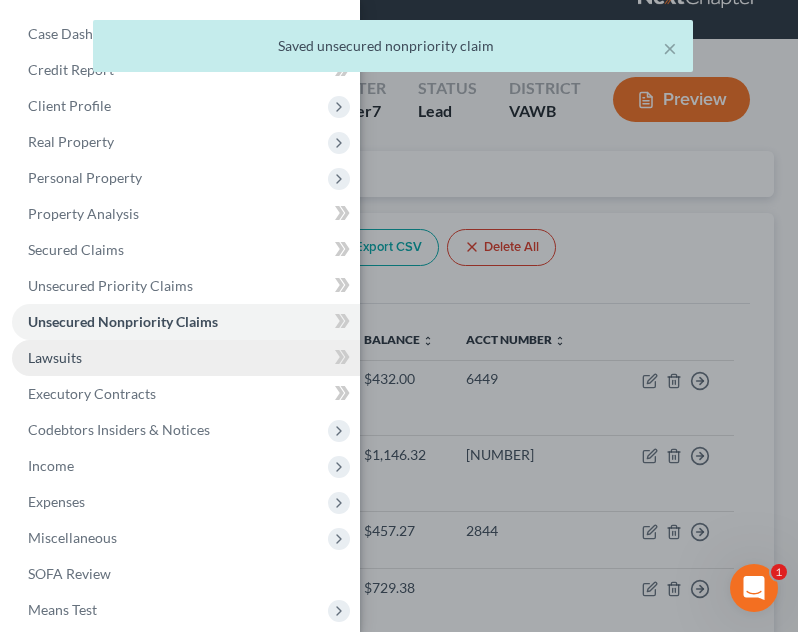 scroll, scrollTop: 0, scrollLeft: 0, axis: both 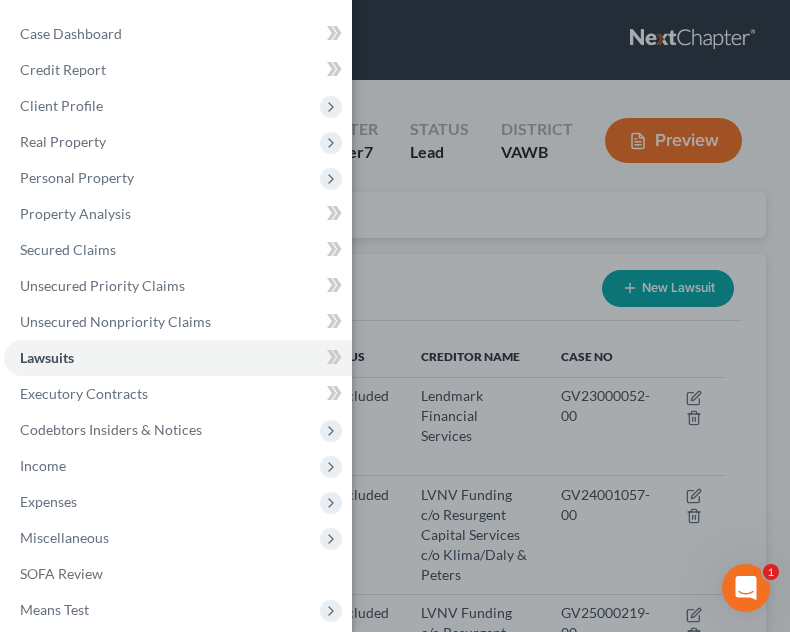 click on "Case Dashboard
Payments
Invoices
Payments
Payments
Credit Report
Client Profile" at bounding box center [395, 316] 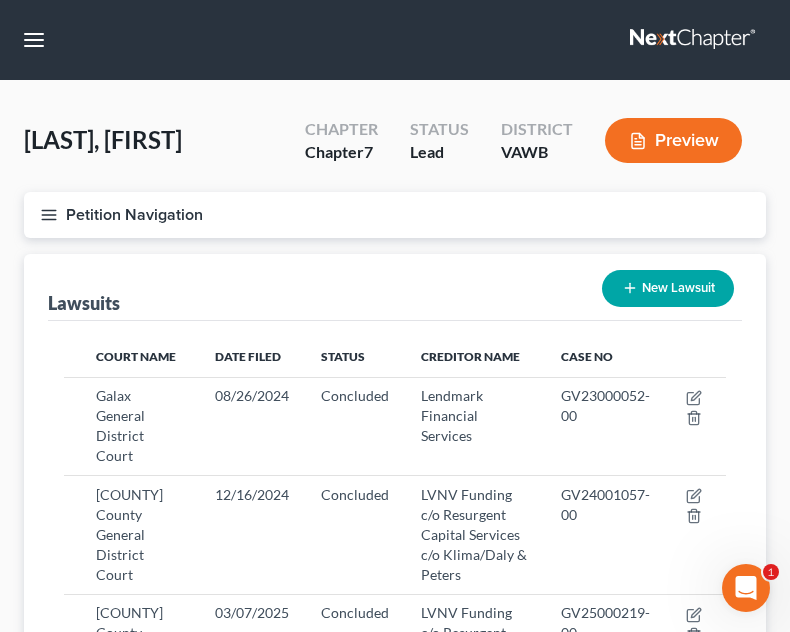 click on "New Lawsuit" at bounding box center (668, 288) 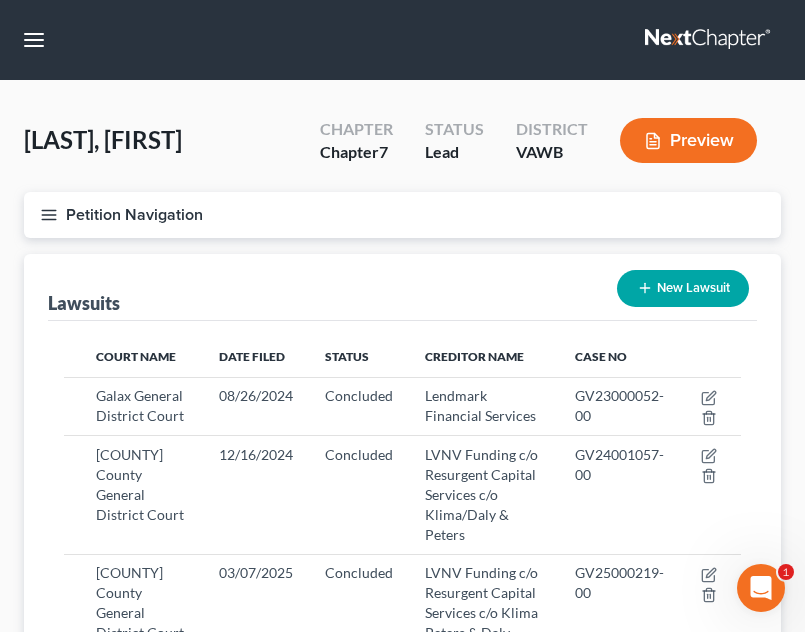 select on "0" 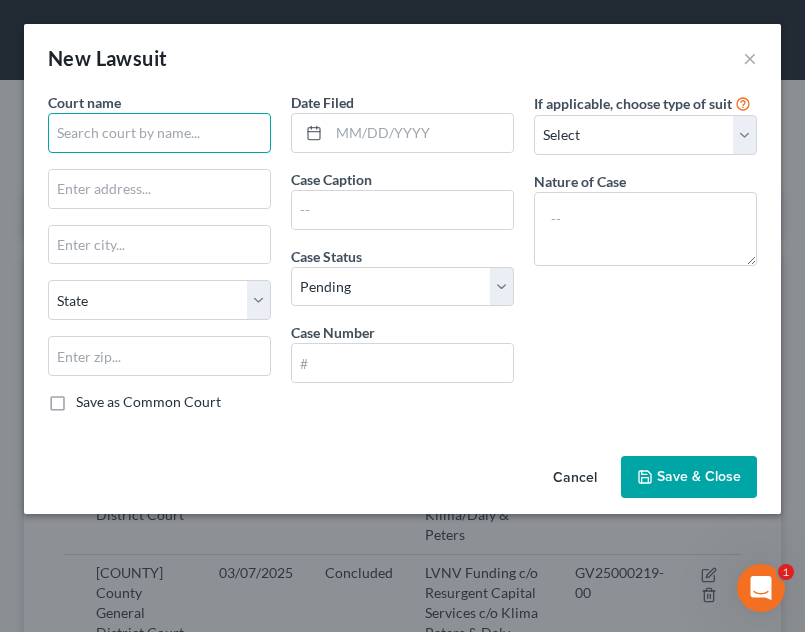 click at bounding box center (159, 133) 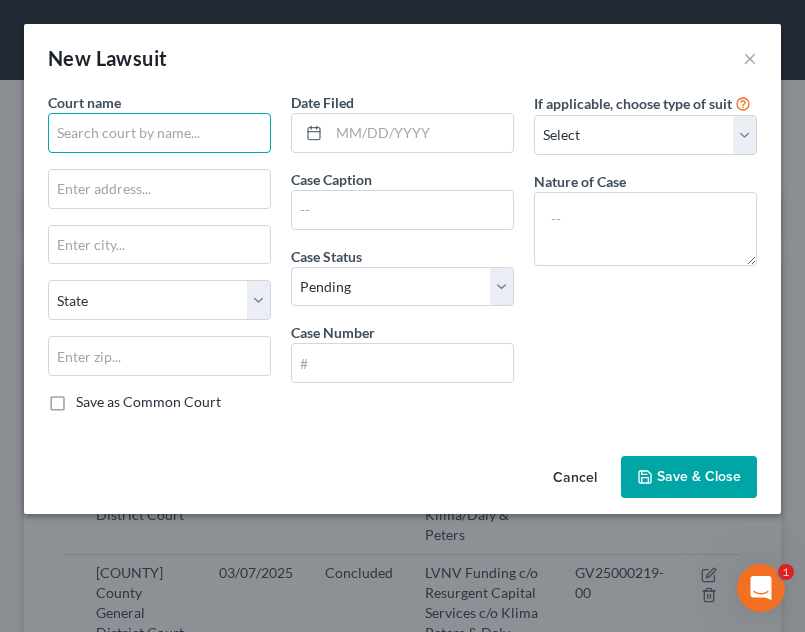 type 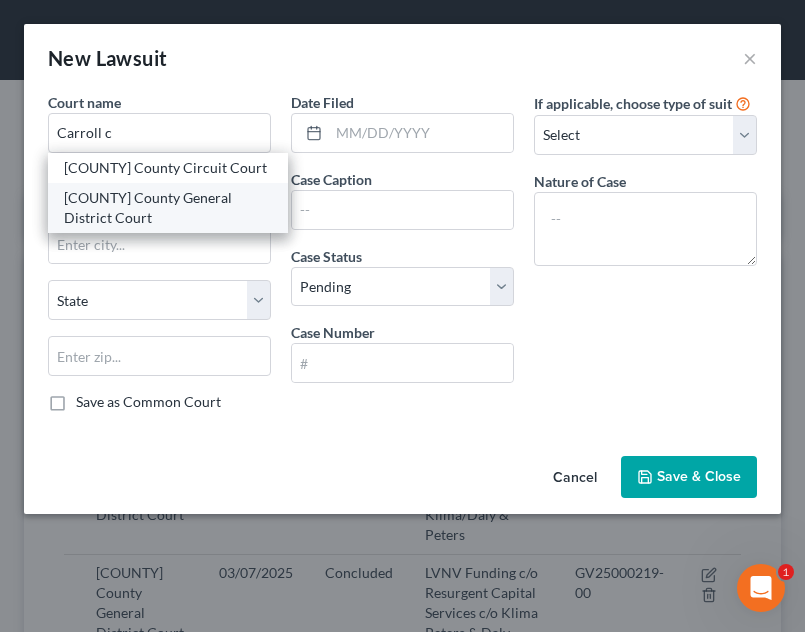 click on "[COUNTY] County General District Court" at bounding box center (168, 208) 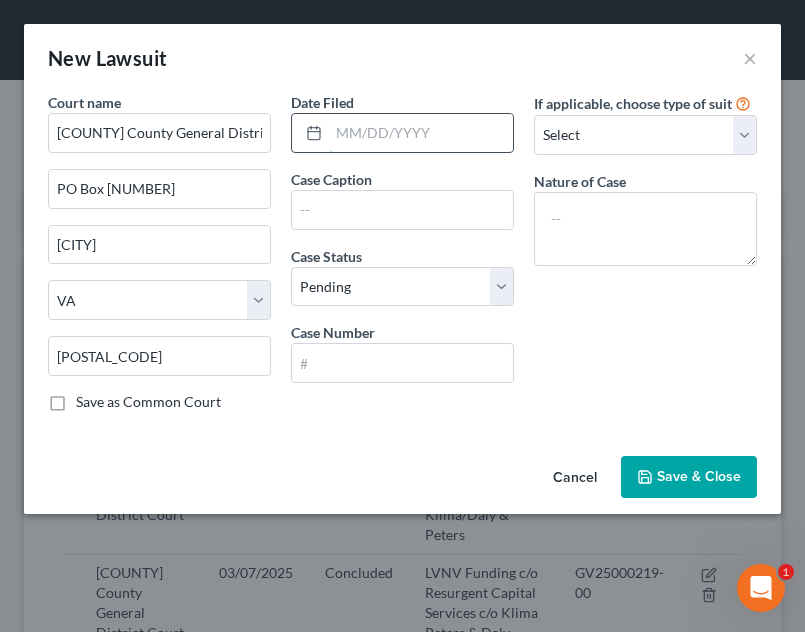 click at bounding box center (421, 133) 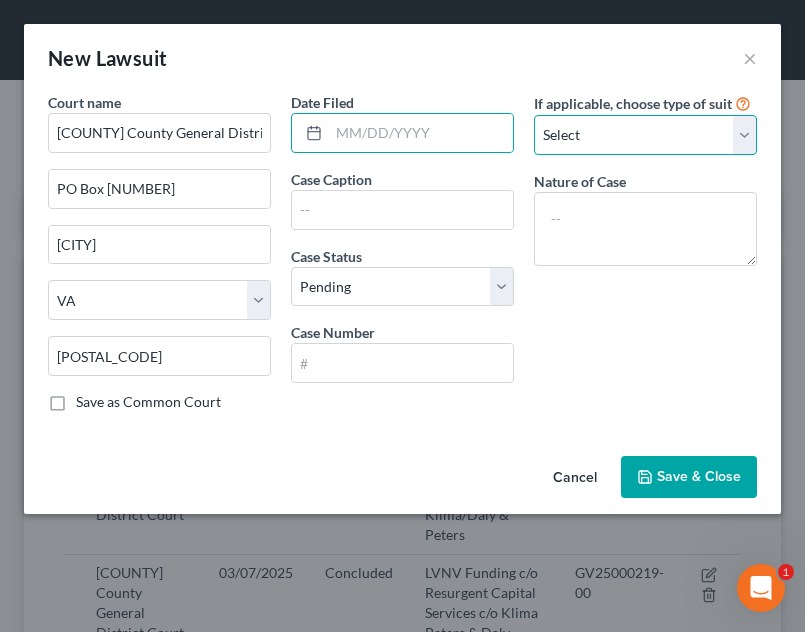 click on "Select Repossession Garnishment Foreclosure Attached, Seized, Or Levied Other" at bounding box center (645, 135) 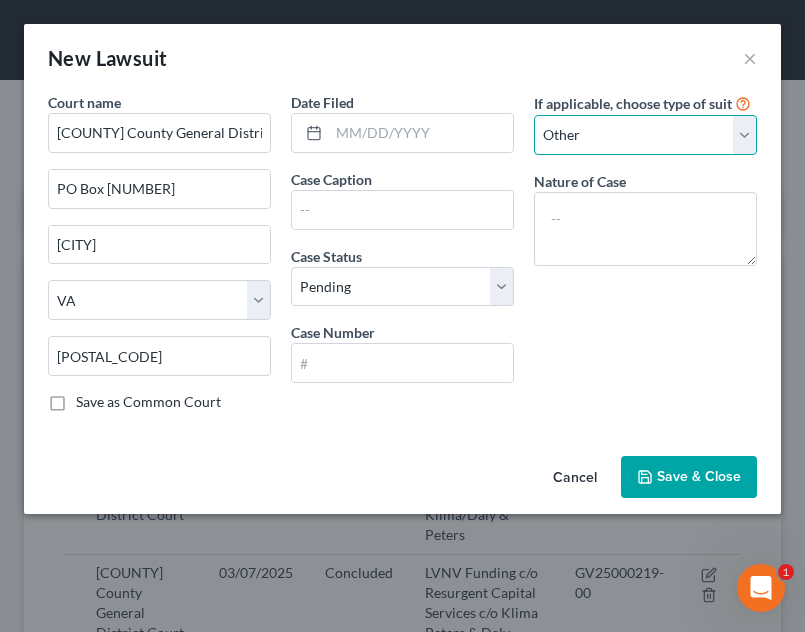 click on "Select Repossession Garnishment Foreclosure Attached, Seized, Or Levied Other" at bounding box center [645, 135] 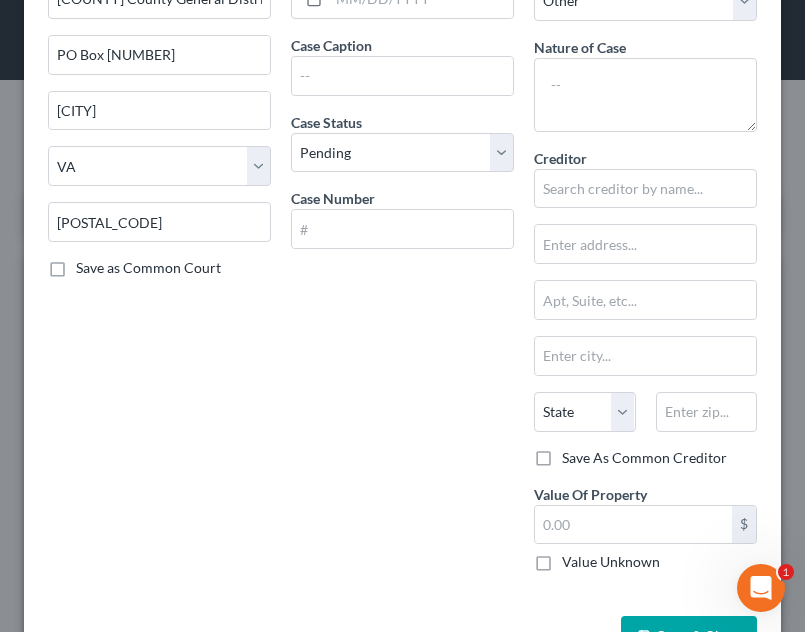 scroll, scrollTop: 200, scrollLeft: 0, axis: vertical 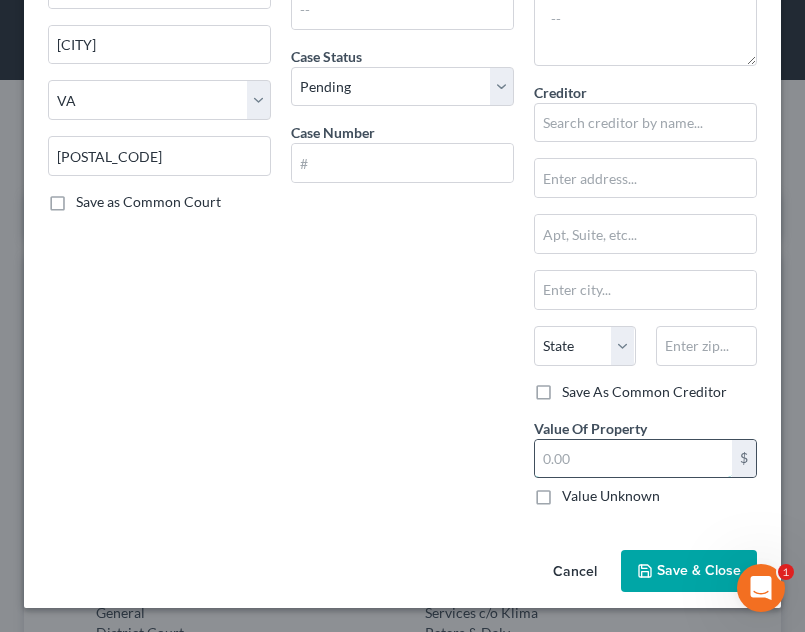 click at bounding box center (633, 459) 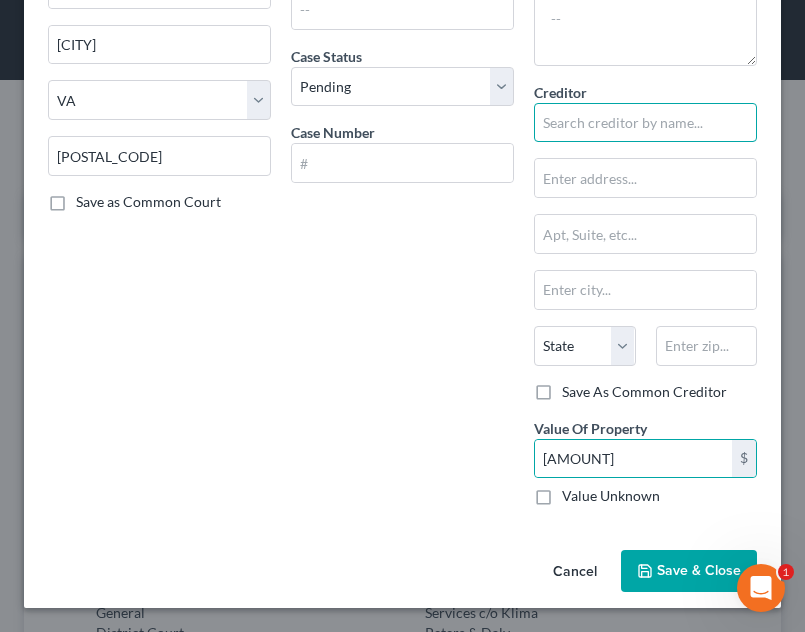 click at bounding box center (645, 123) 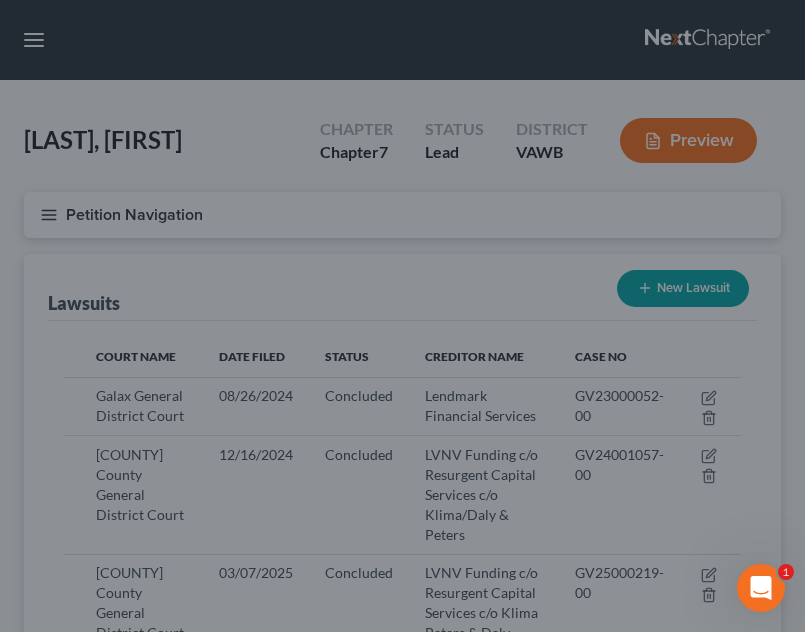 scroll, scrollTop: 0, scrollLeft: 0, axis: both 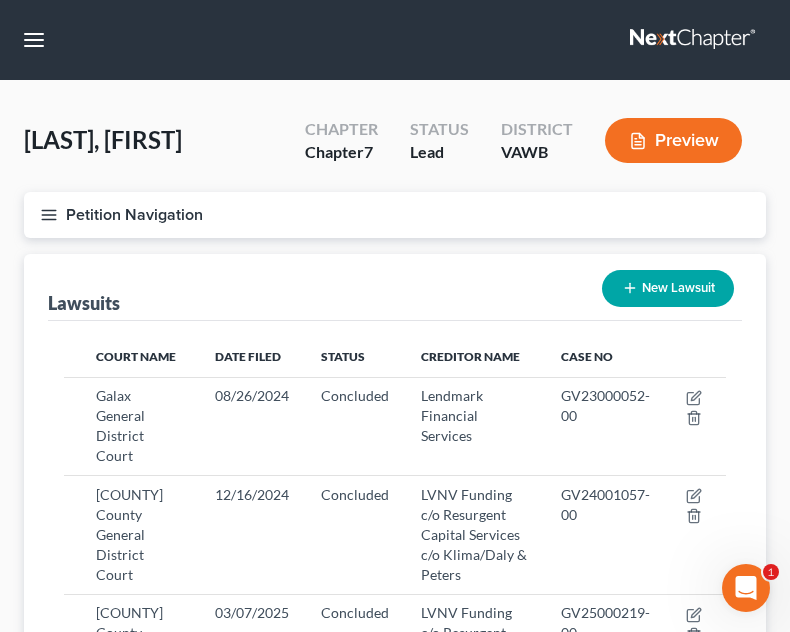 drag, startPoint x: 791, startPoint y: 198, endPoint x: 783, endPoint y: 62, distance: 136.23509 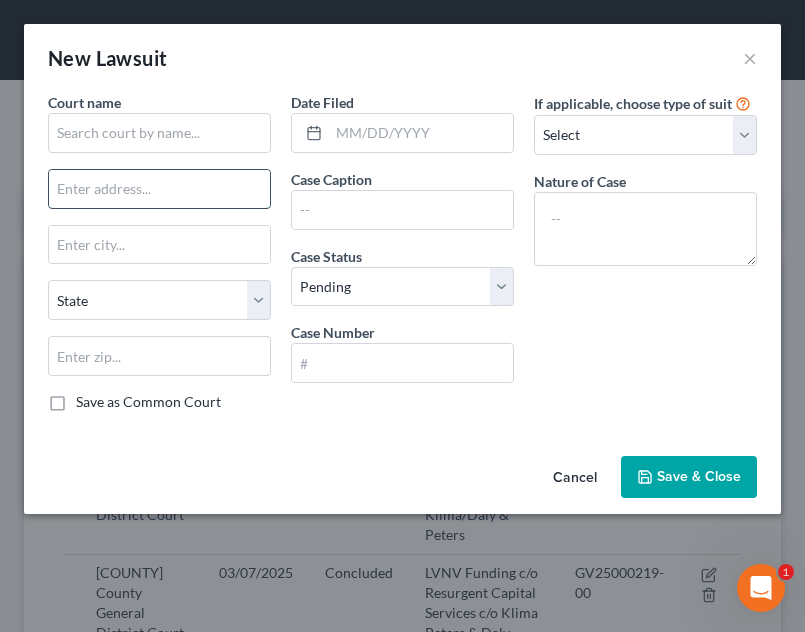 click at bounding box center [159, 189] 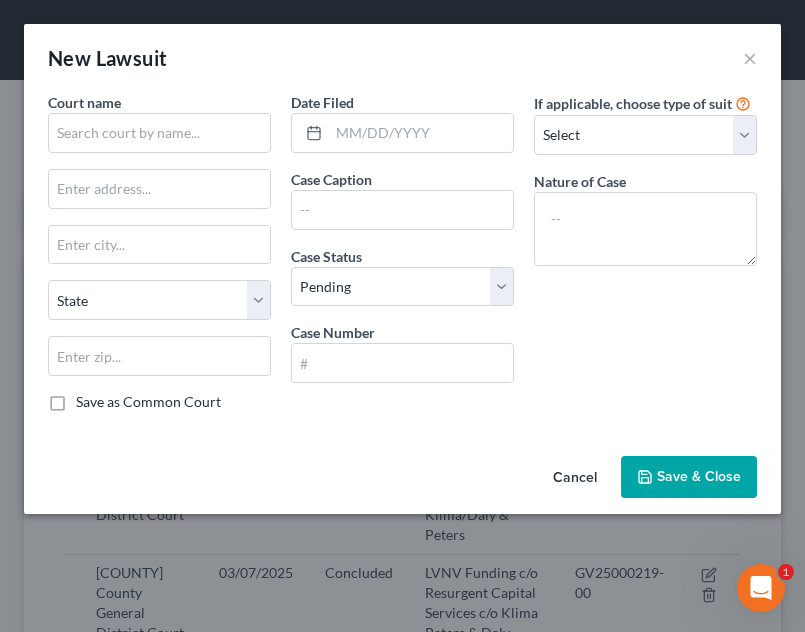 click on "Court name
*" at bounding box center [159, 122] 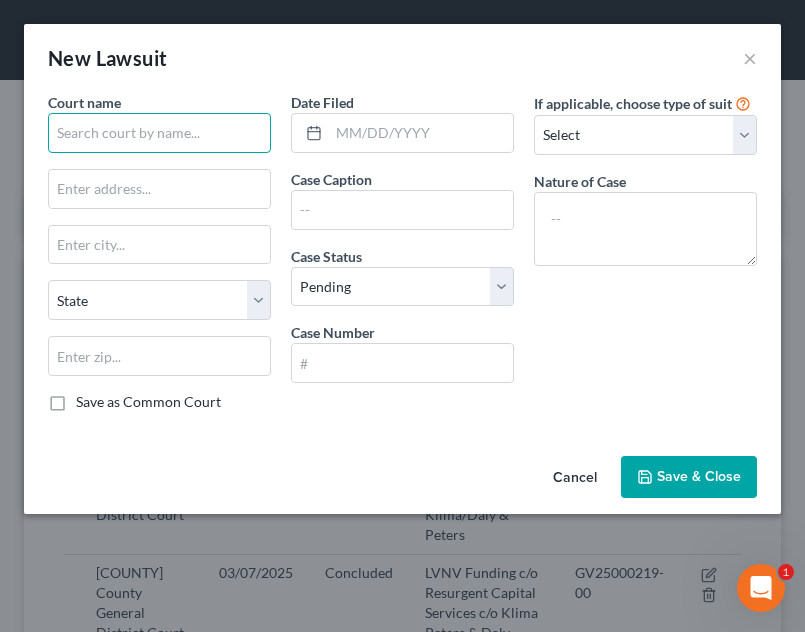 click at bounding box center (159, 133) 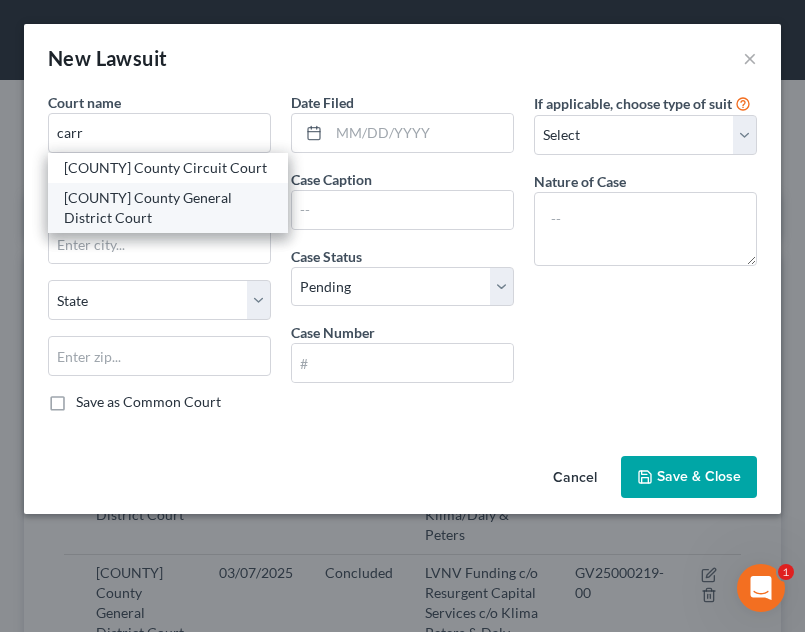 click on "[COUNTY] County General District Court" at bounding box center [168, 208] 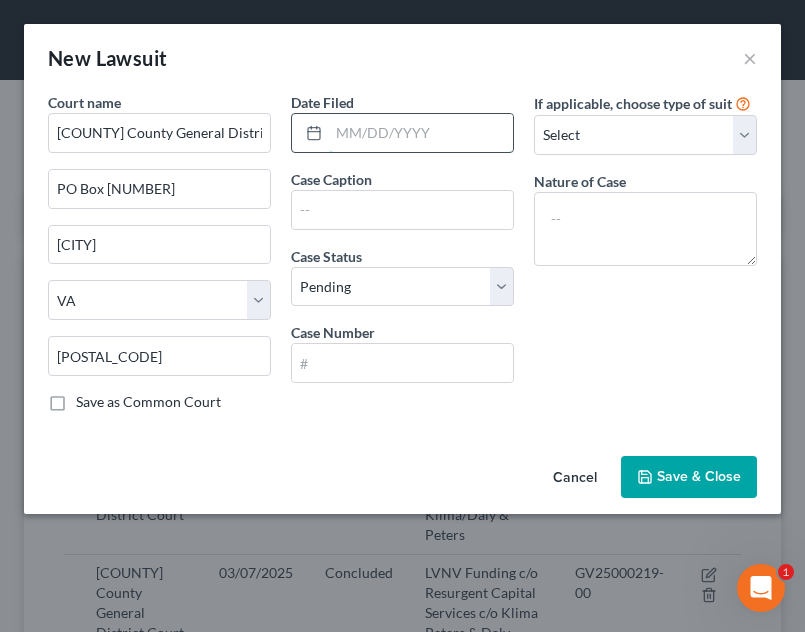 click at bounding box center [421, 133] 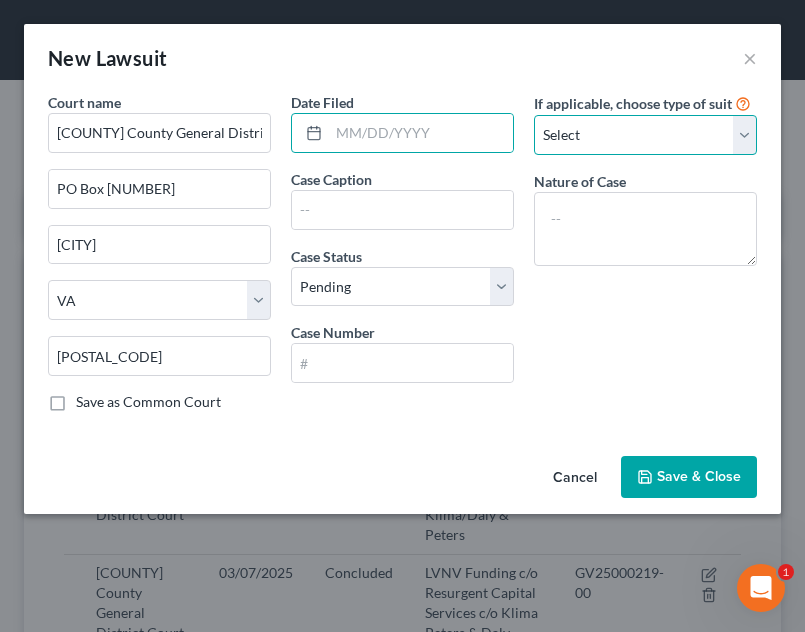 click on "Select Repossession Garnishment Foreclosure Attached, Seized, Or Levied Other" at bounding box center [645, 135] 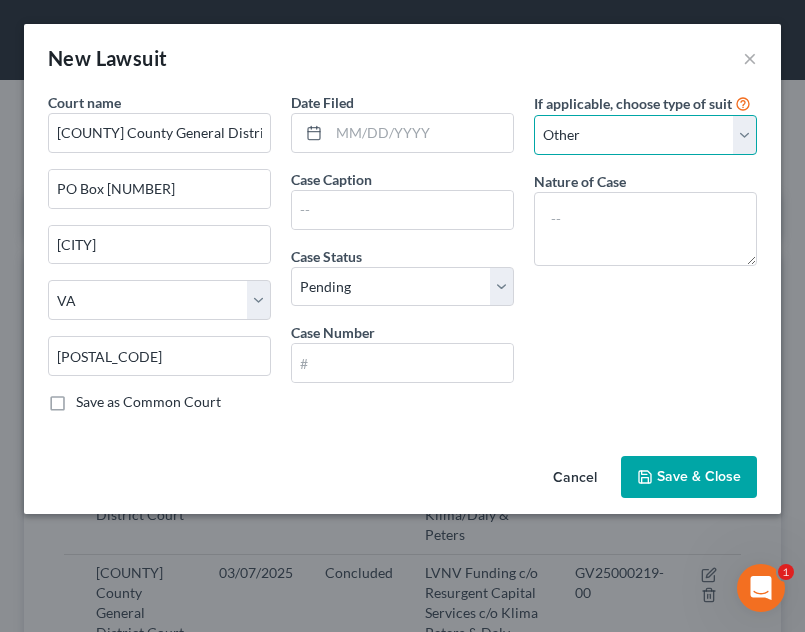 click on "Select Repossession Garnishment Foreclosure Attached, Seized, Or Levied Other" at bounding box center (645, 135) 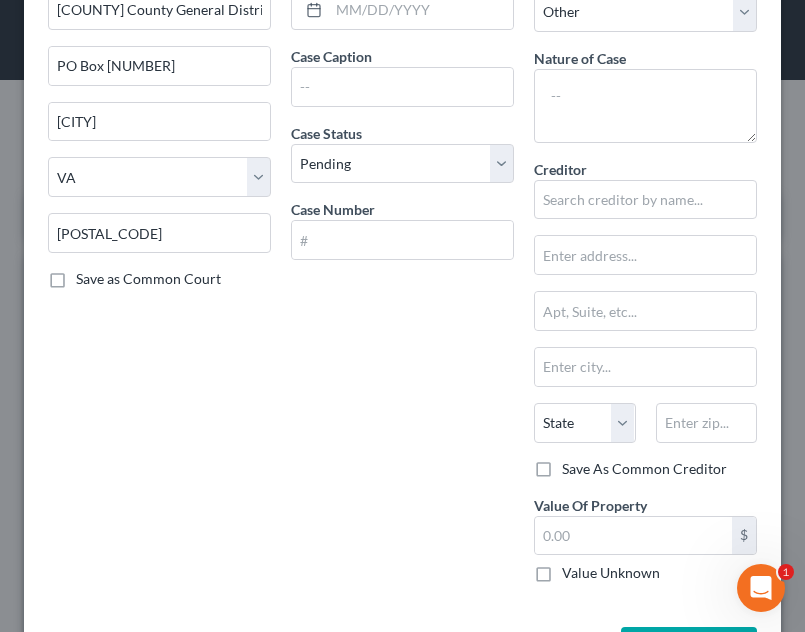 scroll, scrollTop: 200, scrollLeft: 0, axis: vertical 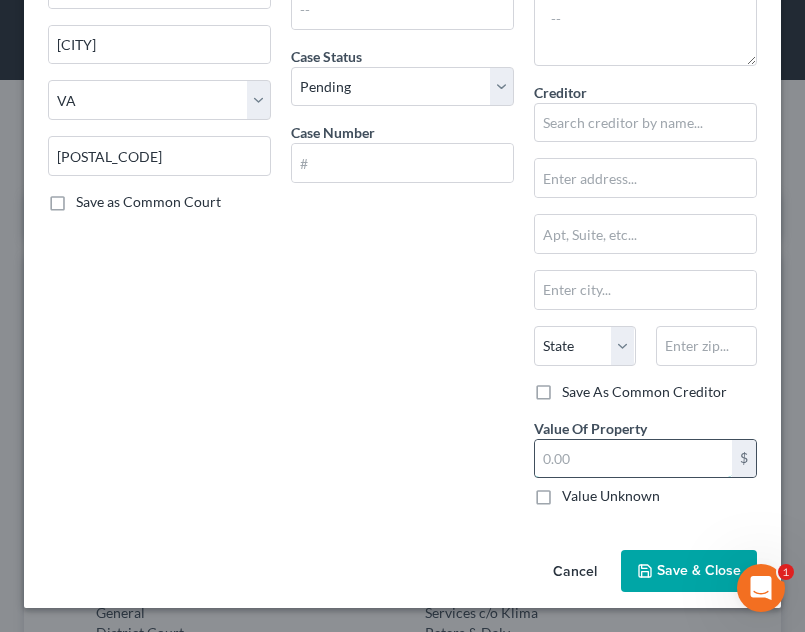 click at bounding box center (633, 459) 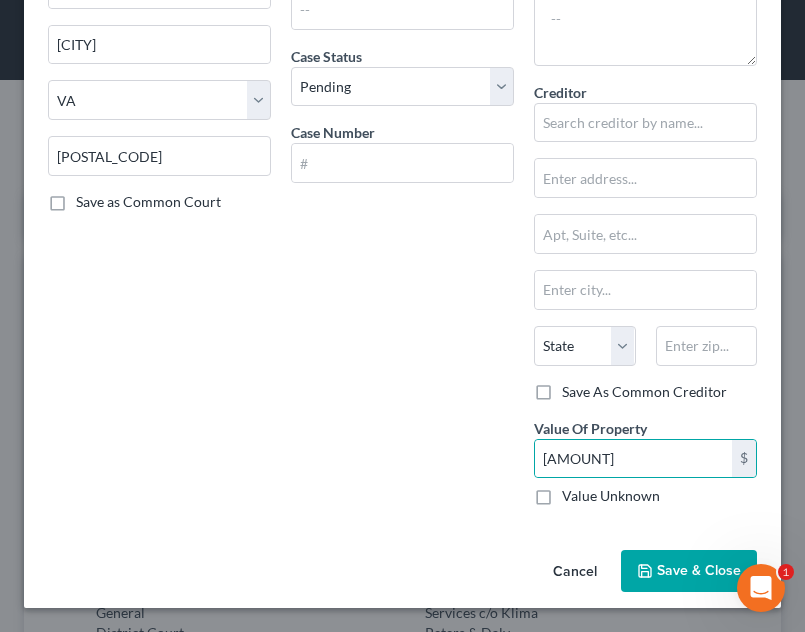 click on "Date Filed         Case Caption
Case Status
*
Select Pending On Appeal Concluded Case Number" at bounding box center (402, 207) 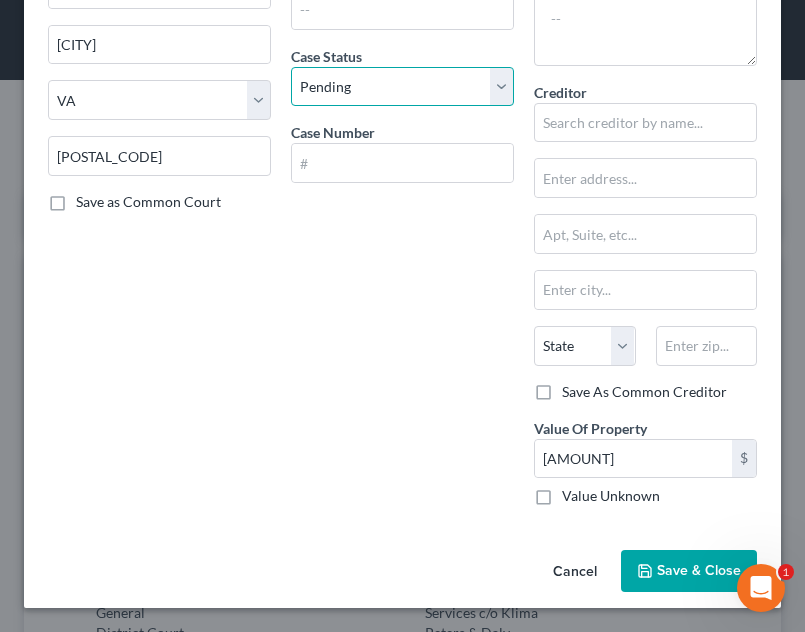 click on "Select Pending On Appeal Concluded" at bounding box center (402, 87) 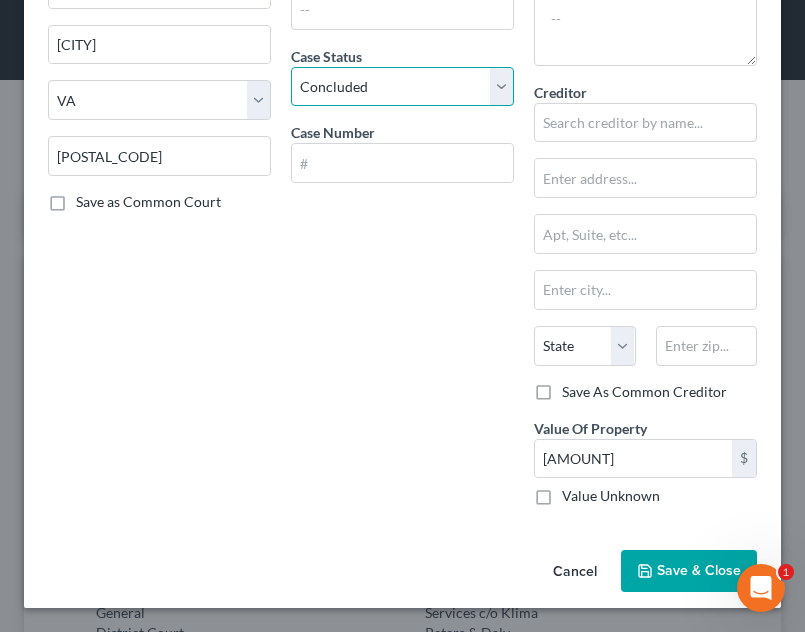 click on "Select Pending On Appeal Concluded" at bounding box center (402, 87) 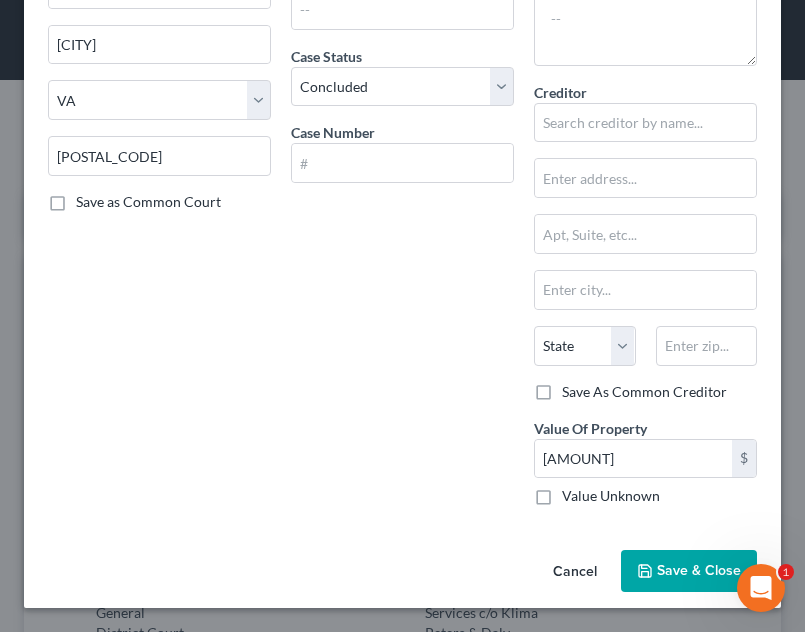 click on "Date Filed         Case Caption
Case Status
*
Select Pending On Appeal Concluded Case Number" at bounding box center [402, 207] 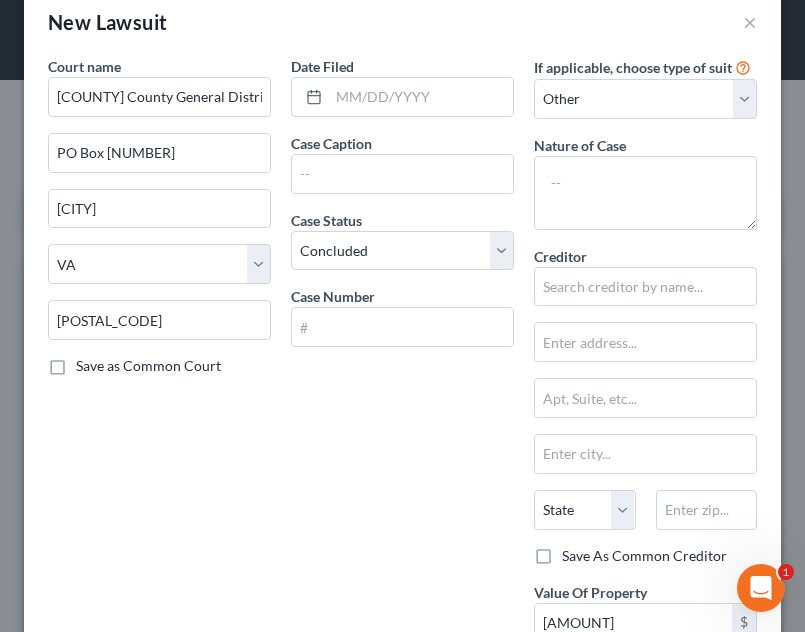 scroll, scrollTop: 29, scrollLeft: 0, axis: vertical 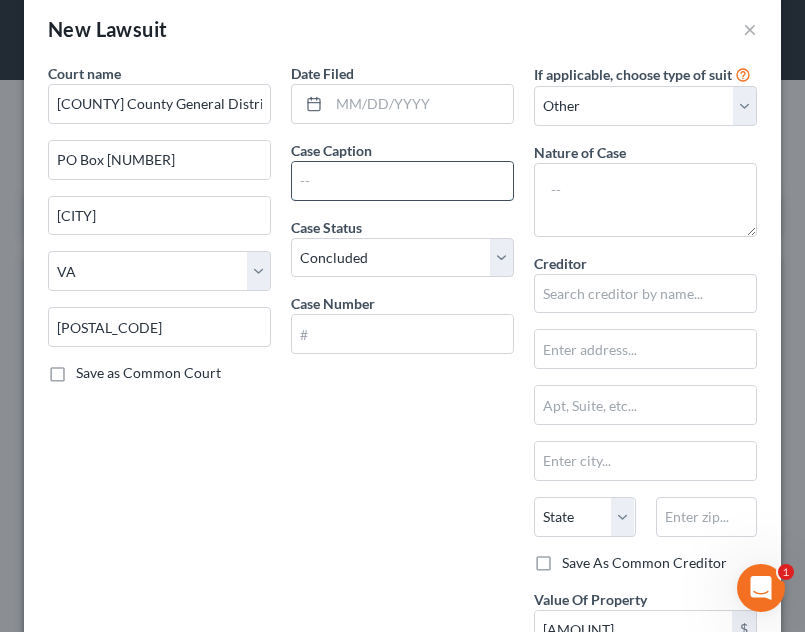click at bounding box center [402, 181] 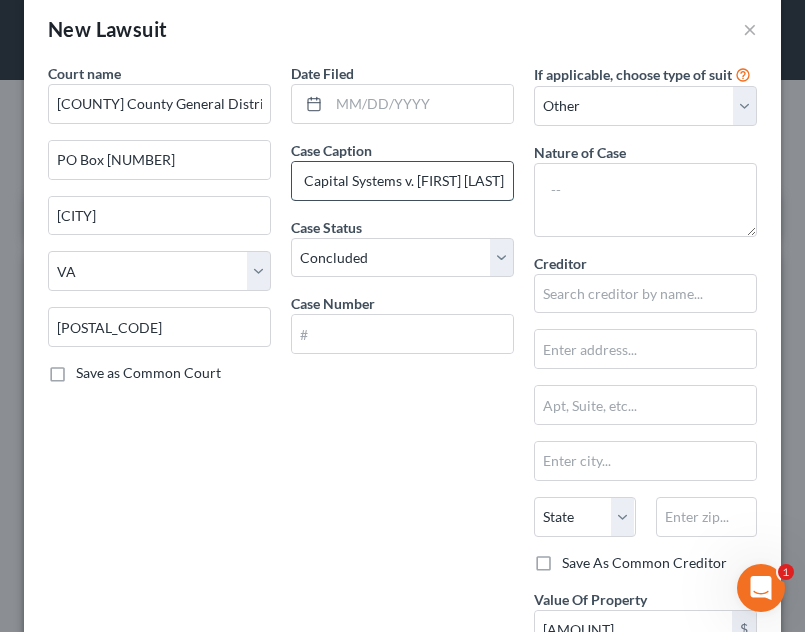 scroll, scrollTop: 0, scrollLeft: 77, axis: horizontal 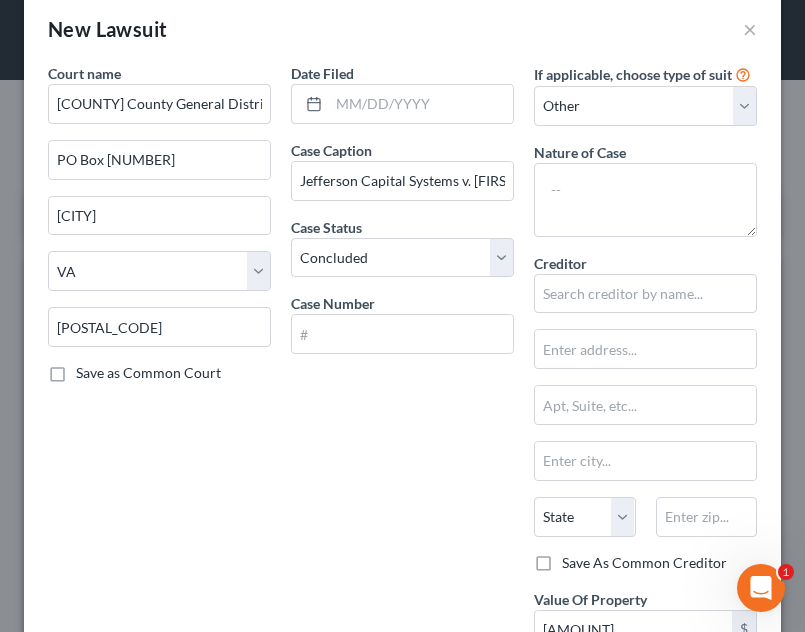 click on "Date Filed         Case Caption Jefferson Capital Systems v. [LAST] [LAST]
Case Status
*
Select Pending On Appeal Concluded Case Number" at bounding box center (402, 378) 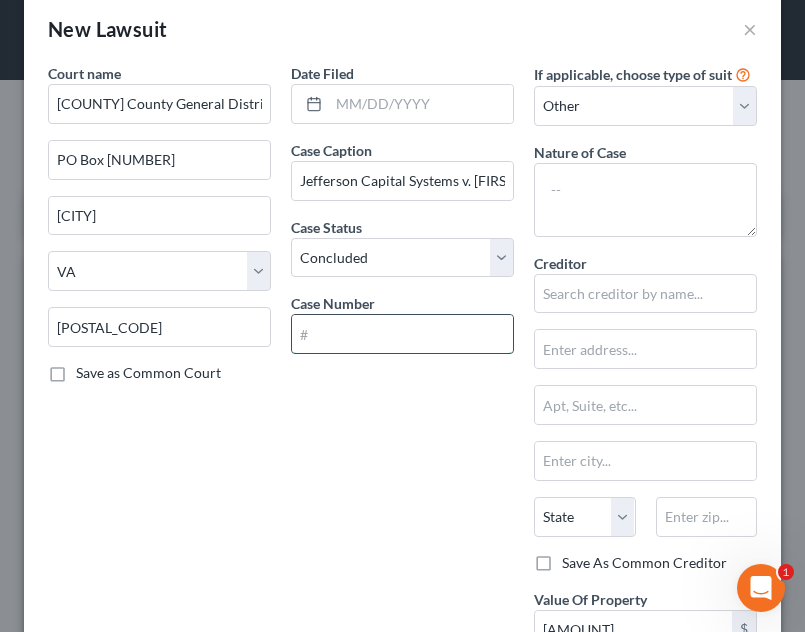 click at bounding box center [402, 334] 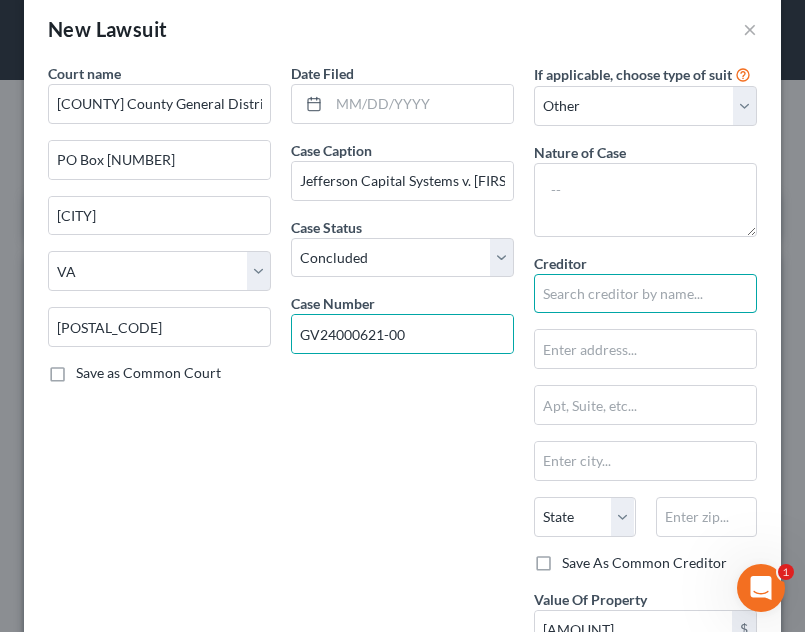 click at bounding box center [645, 294] 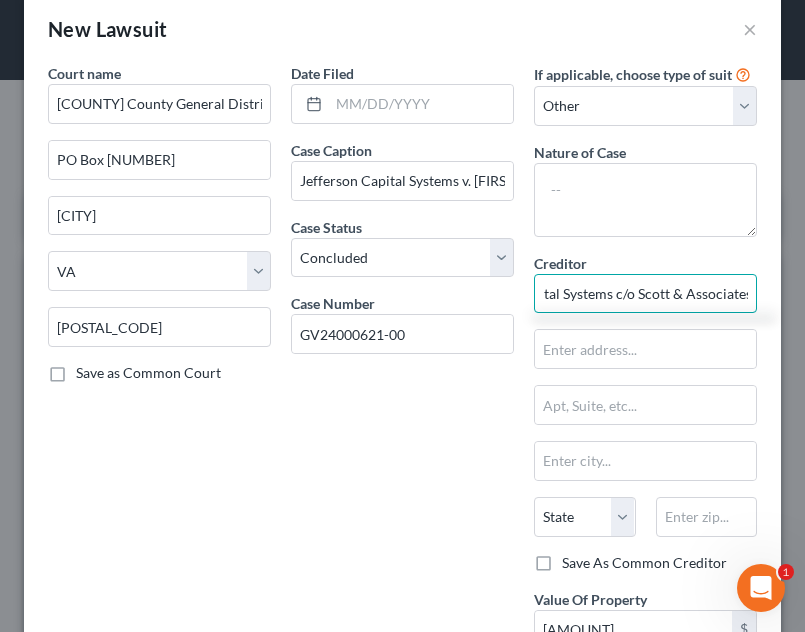 scroll, scrollTop: 0, scrollLeft: 95, axis: horizontal 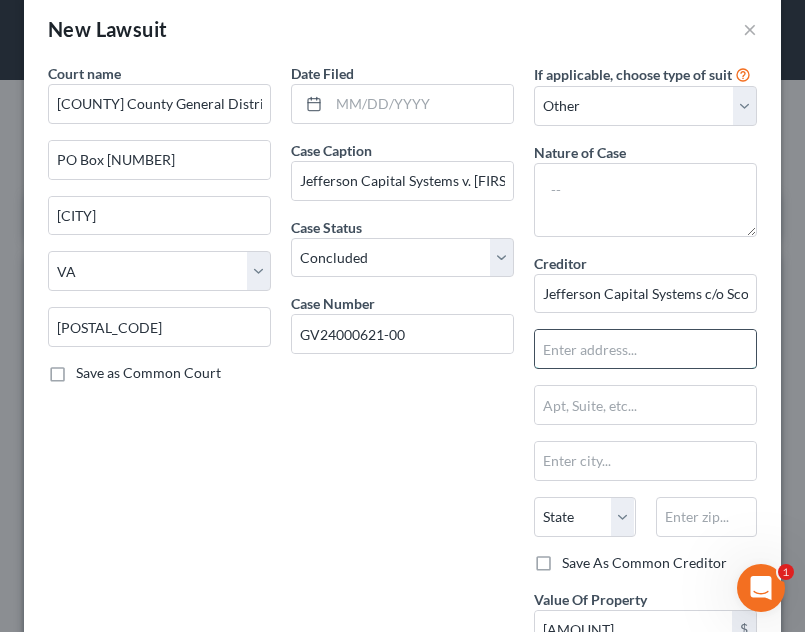 click at bounding box center [645, 349] 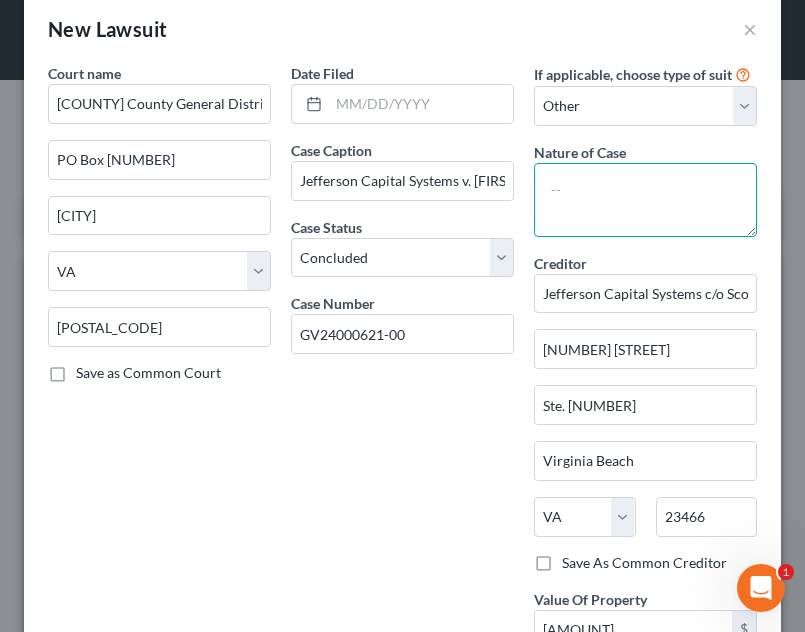 click at bounding box center [645, 200] 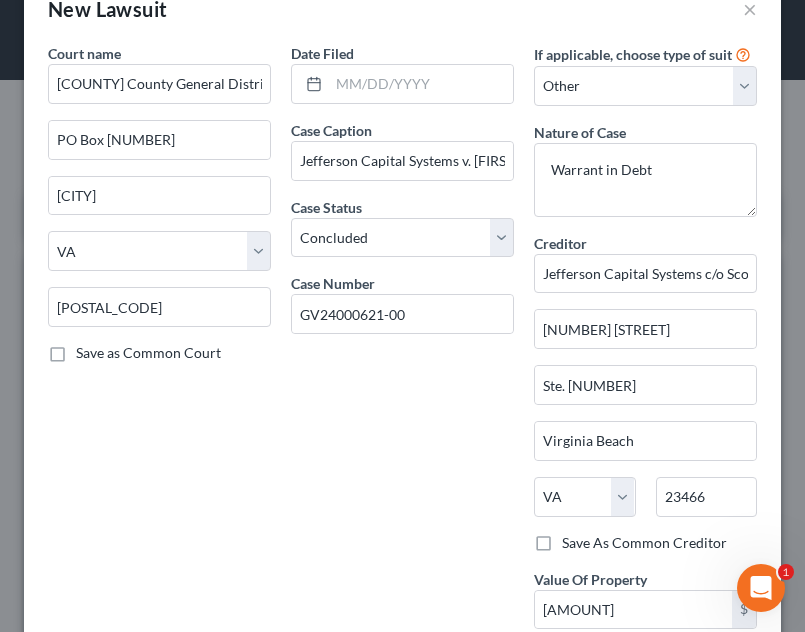 scroll, scrollTop: 0, scrollLeft: 0, axis: both 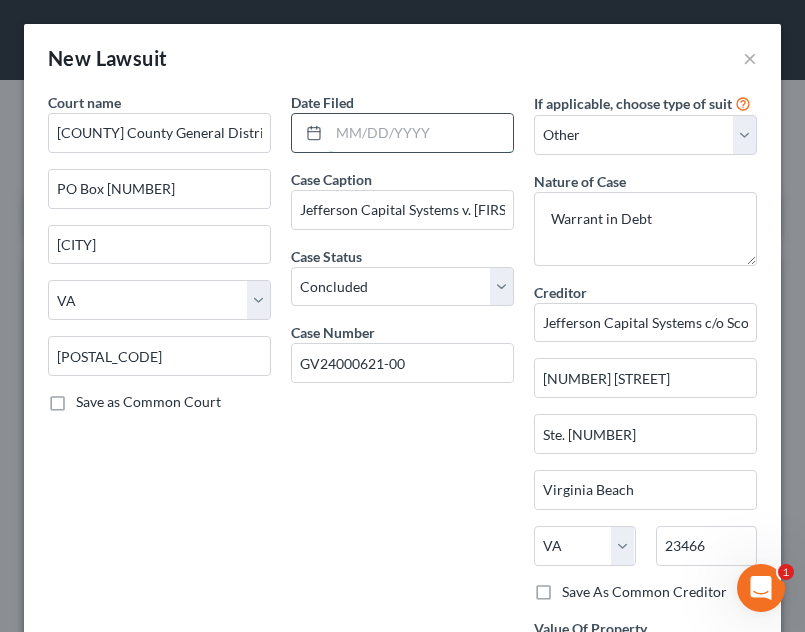 click at bounding box center (421, 133) 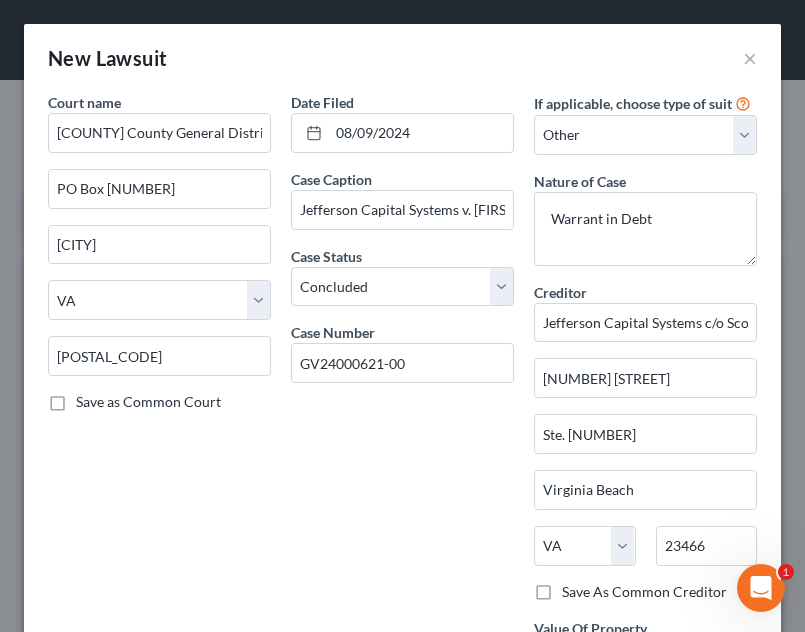 scroll, scrollTop: 192, scrollLeft: 0, axis: vertical 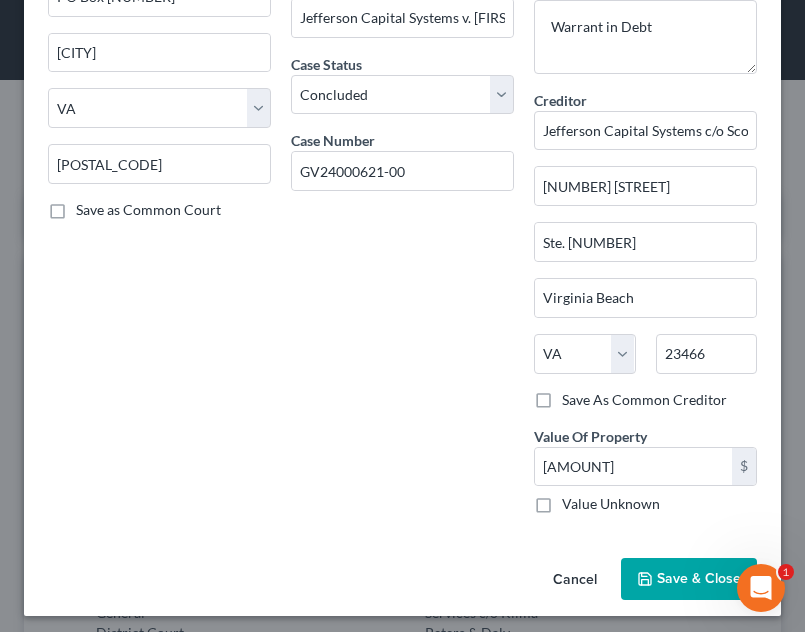 click on "Save & Close" at bounding box center (699, 578) 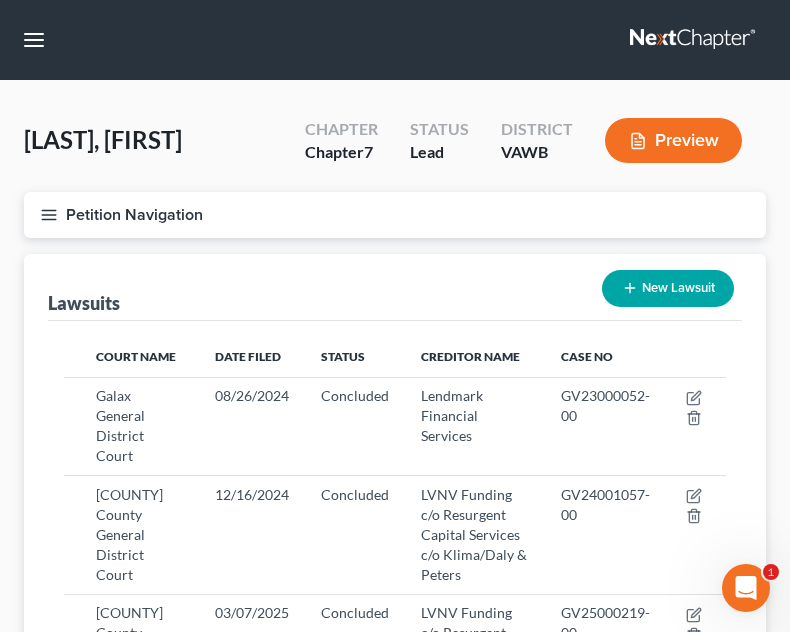 click on "Lawsuits New Lawsuit" at bounding box center (395, 287) 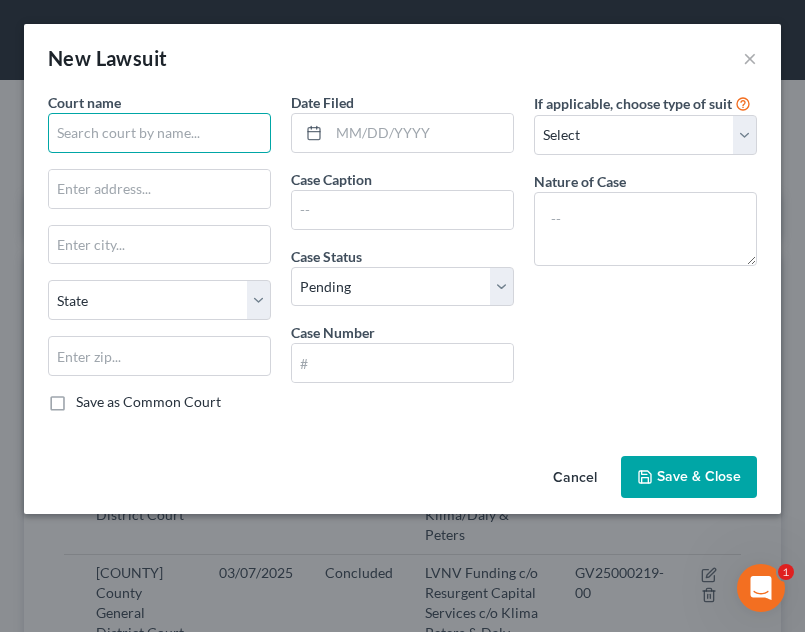 click at bounding box center [159, 133] 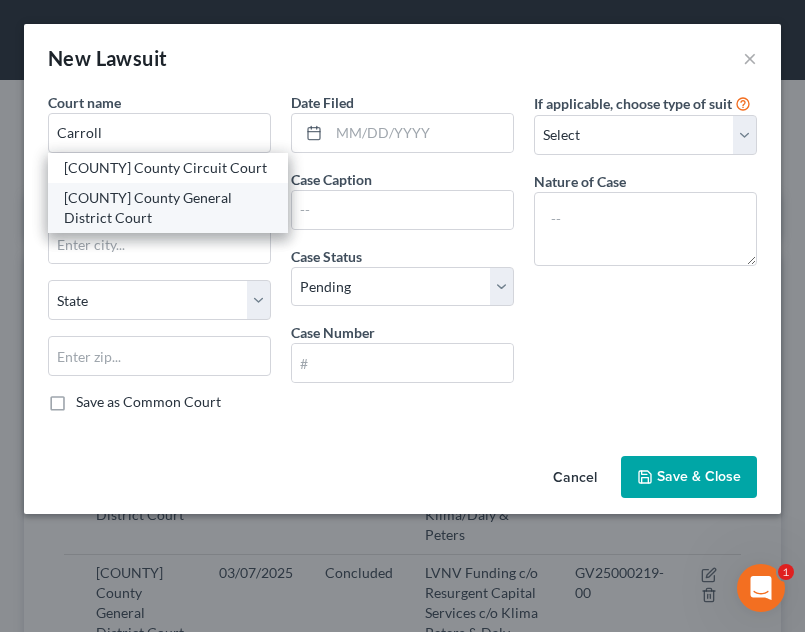 click on "[COUNTY] County General District Court" at bounding box center (168, 208) 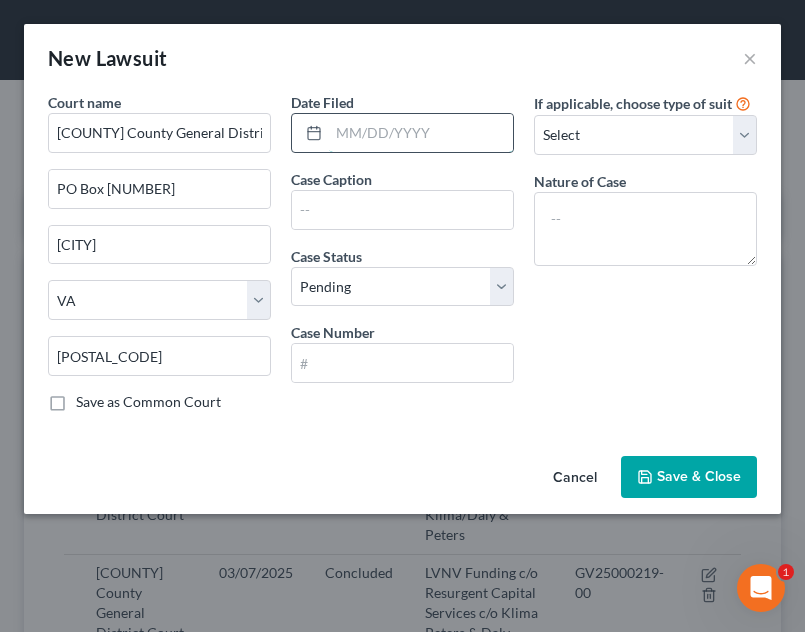 click at bounding box center (421, 133) 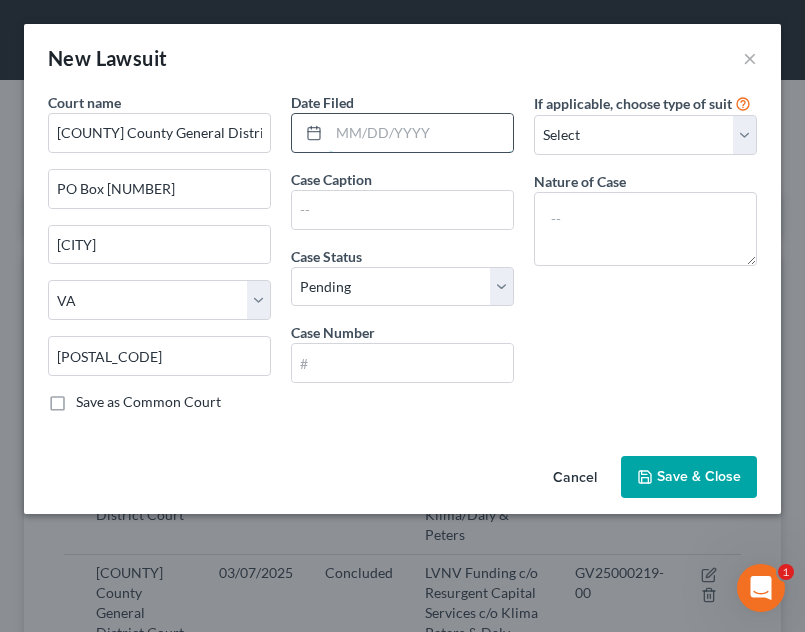 click at bounding box center [421, 133] 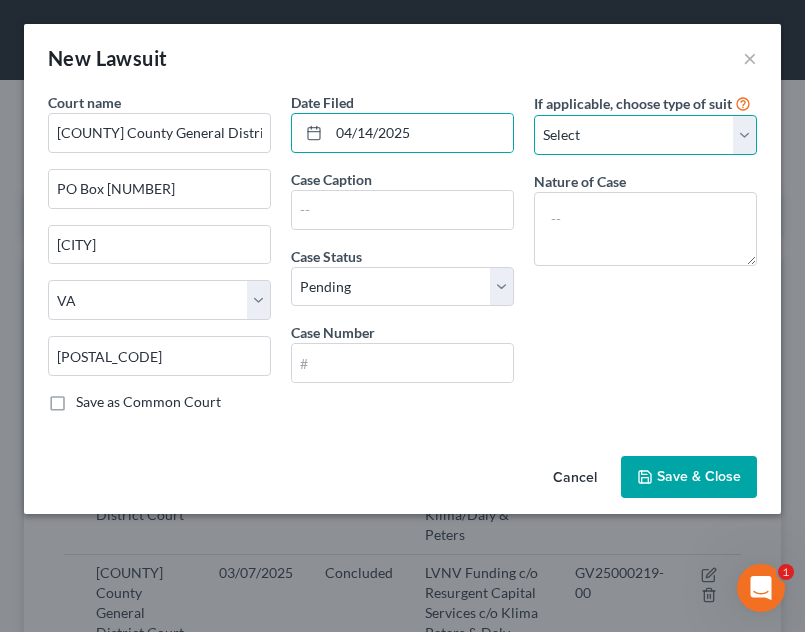 click on "Select Repossession Garnishment Foreclosure Attached, Seized, Or Levied Other" at bounding box center (645, 135) 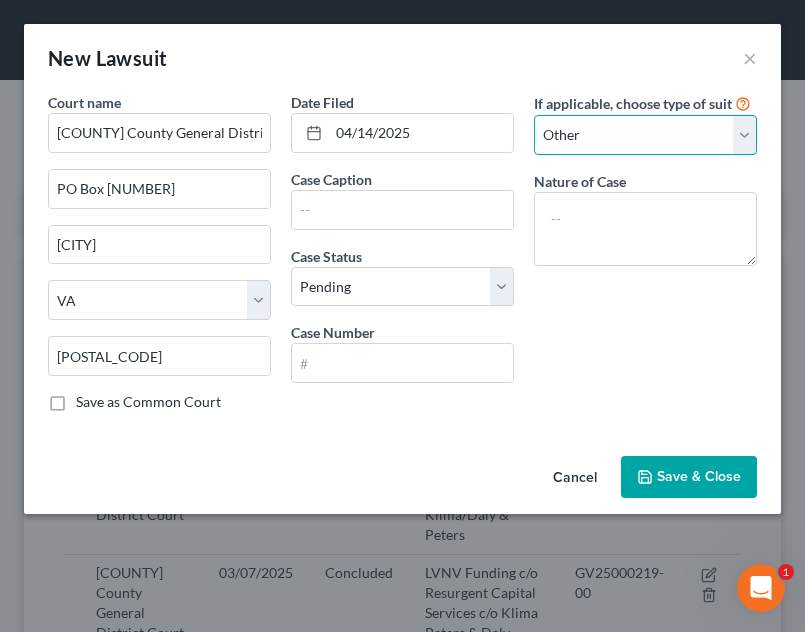 click on "Select Repossession Garnishment Foreclosure Attached, Seized, Or Levied Other" at bounding box center [645, 135] 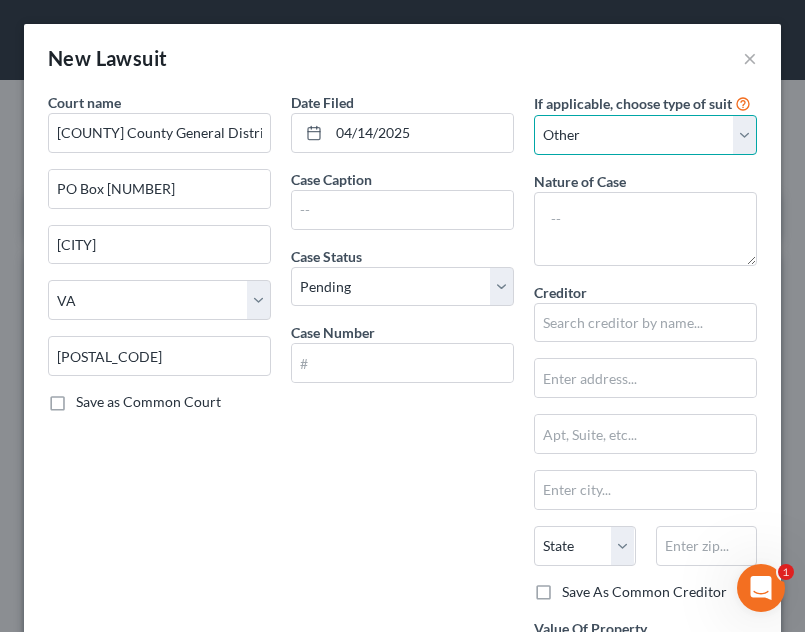 click on "Select Repossession Garnishment Foreclosure Attached, Seized, Or Levied Other" at bounding box center [645, 135] 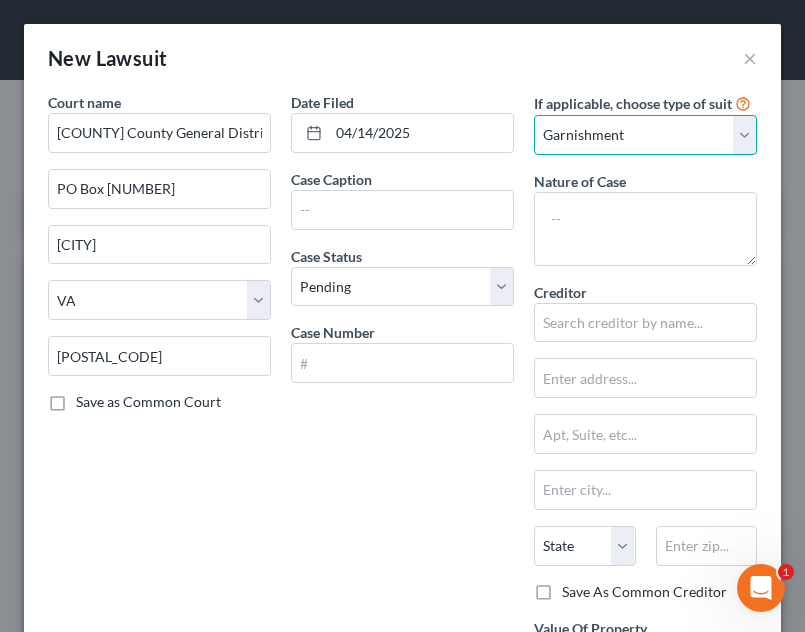 click on "Select Repossession Garnishment Foreclosure Attached, Seized, Or Levied Other" at bounding box center [645, 135] 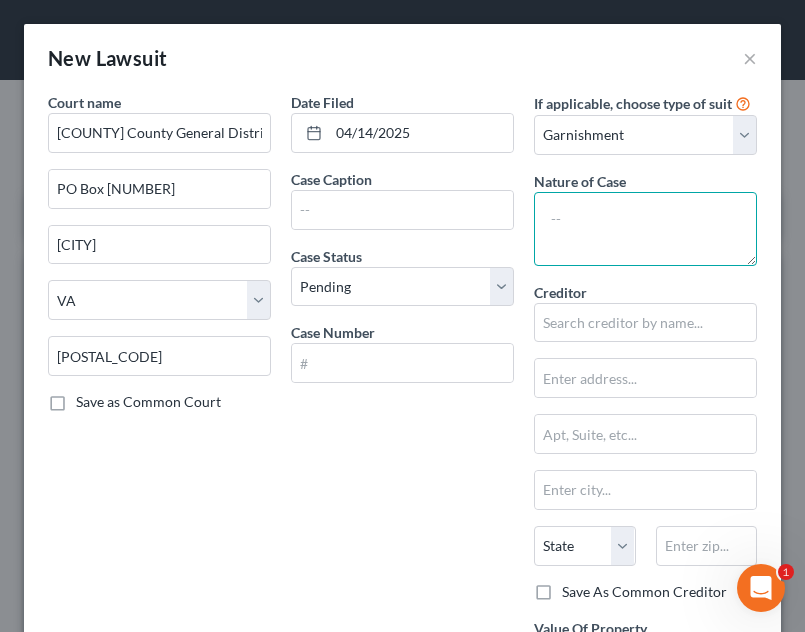 click at bounding box center [645, 229] 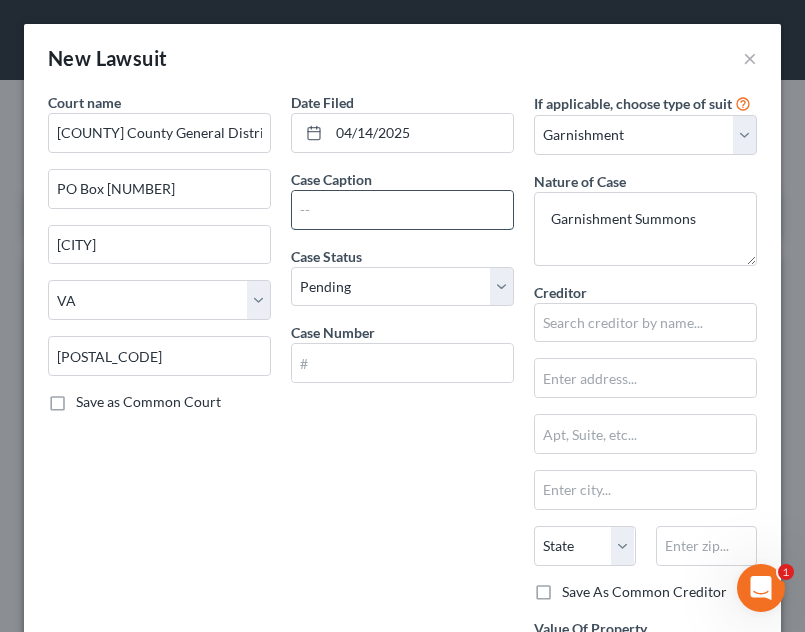 click at bounding box center (402, 210) 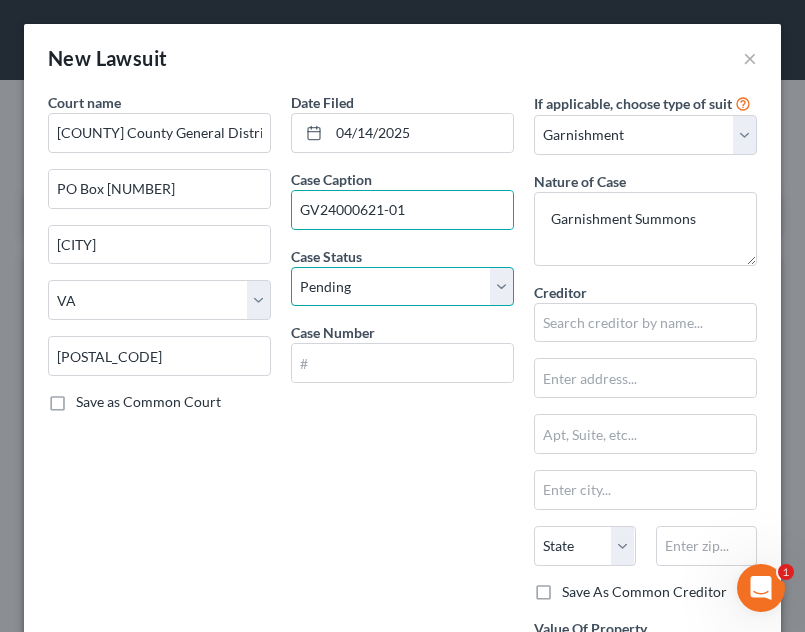click on "Select Pending On Appeal Concluded" at bounding box center [402, 287] 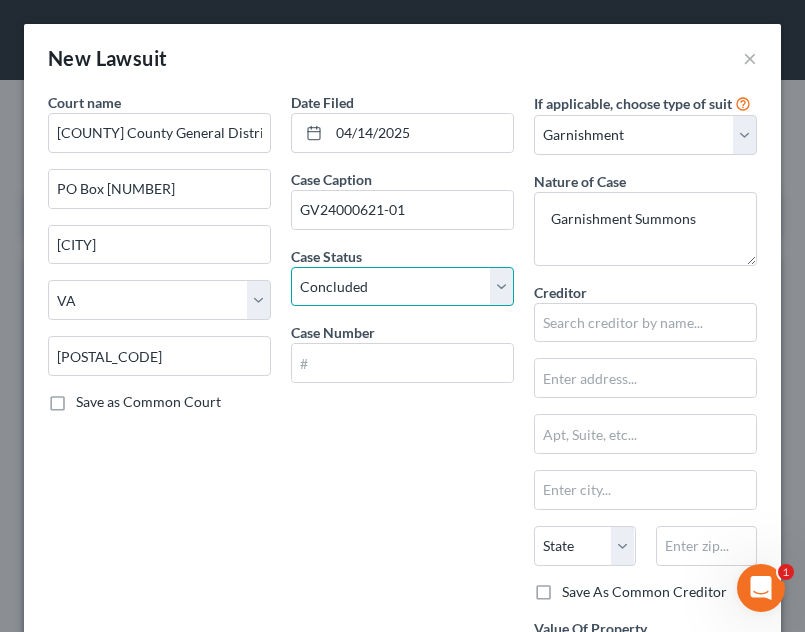 click on "Select Pending On Appeal Concluded" at bounding box center [402, 287] 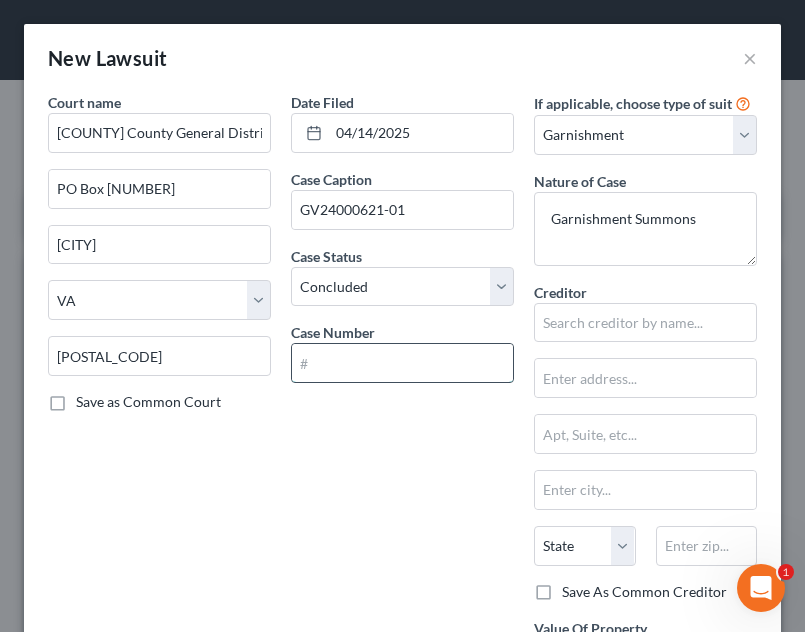 click at bounding box center (402, 363) 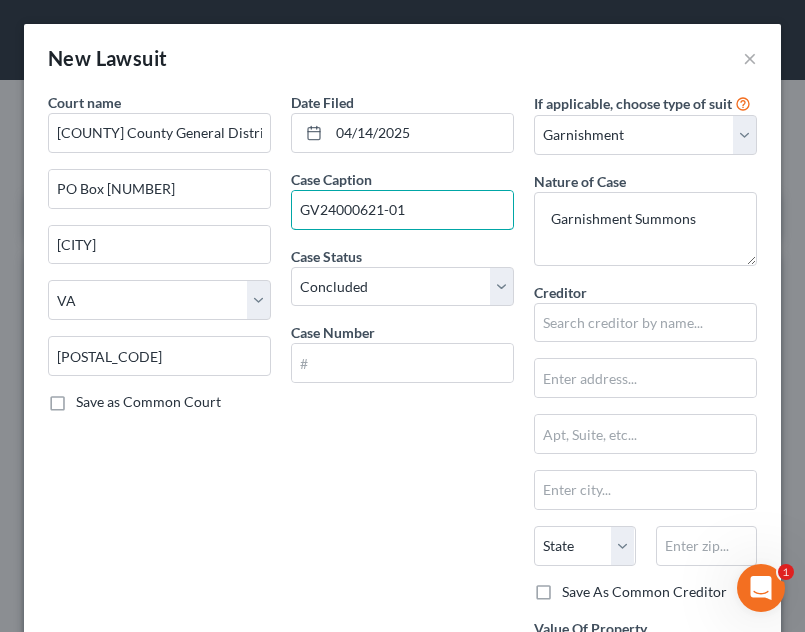 drag, startPoint x: 453, startPoint y: 209, endPoint x: 231, endPoint y: 220, distance: 222.27235 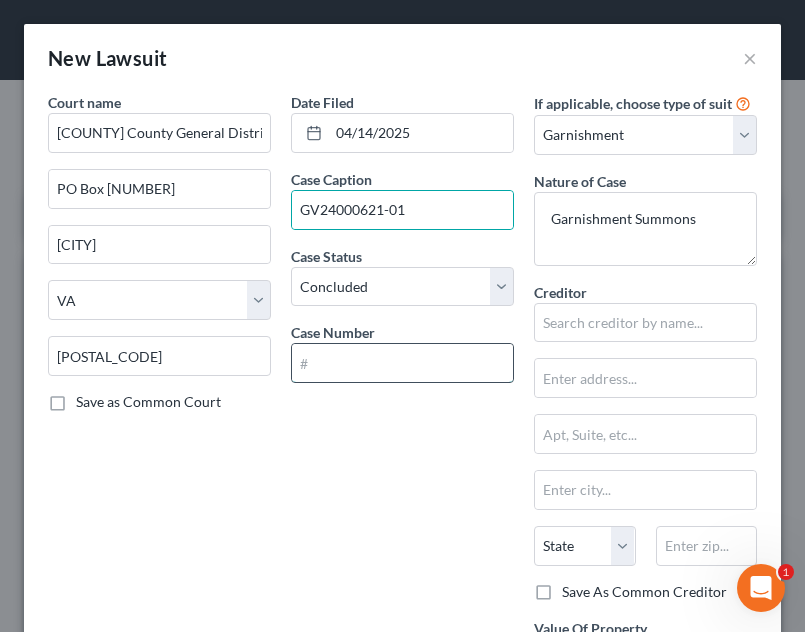 click at bounding box center (402, 363) 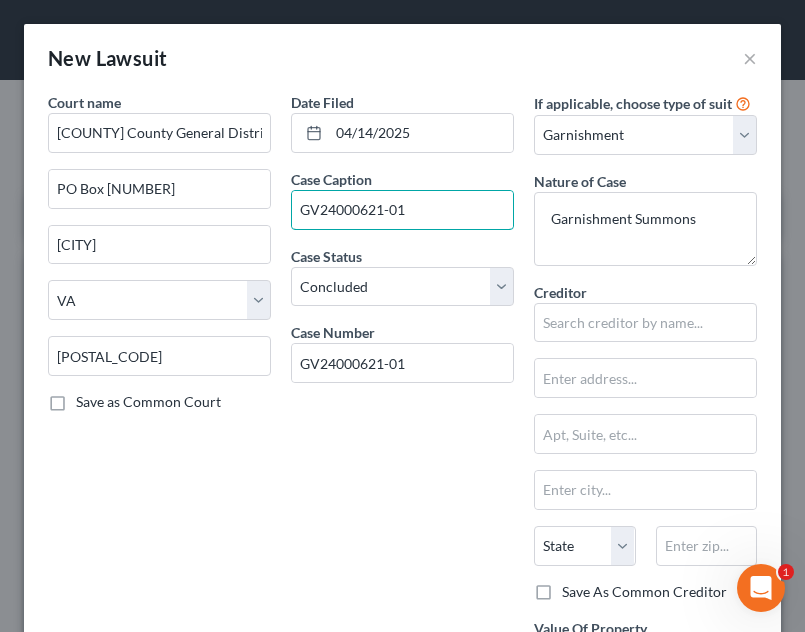 drag, startPoint x: 439, startPoint y: 213, endPoint x: 164, endPoint y: 211, distance: 275.00726 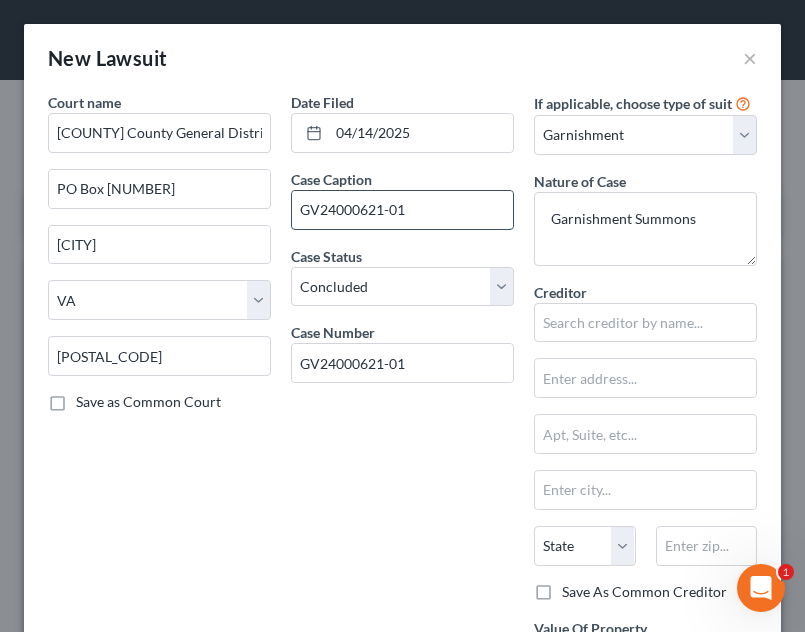 click on "GV24000621-01" at bounding box center (402, 210) 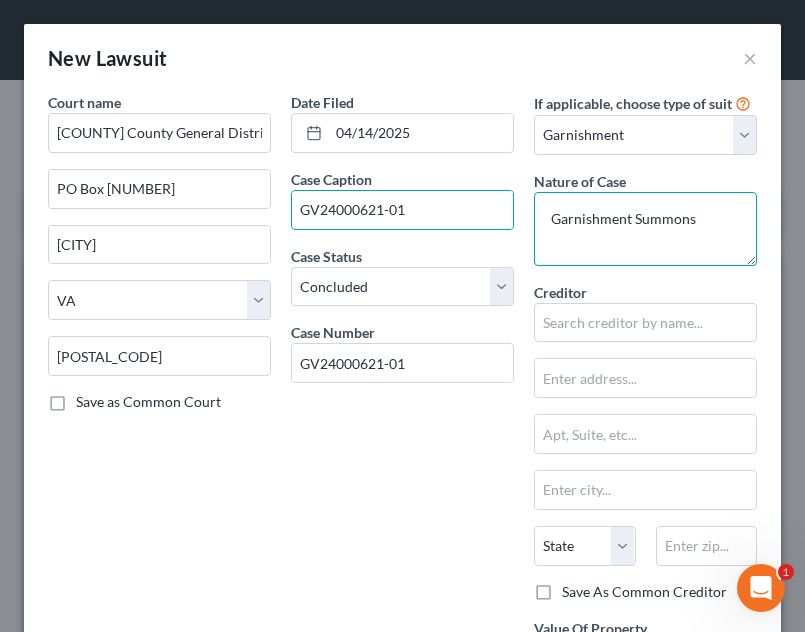 click on "Garnishment Summons" at bounding box center [645, 229] 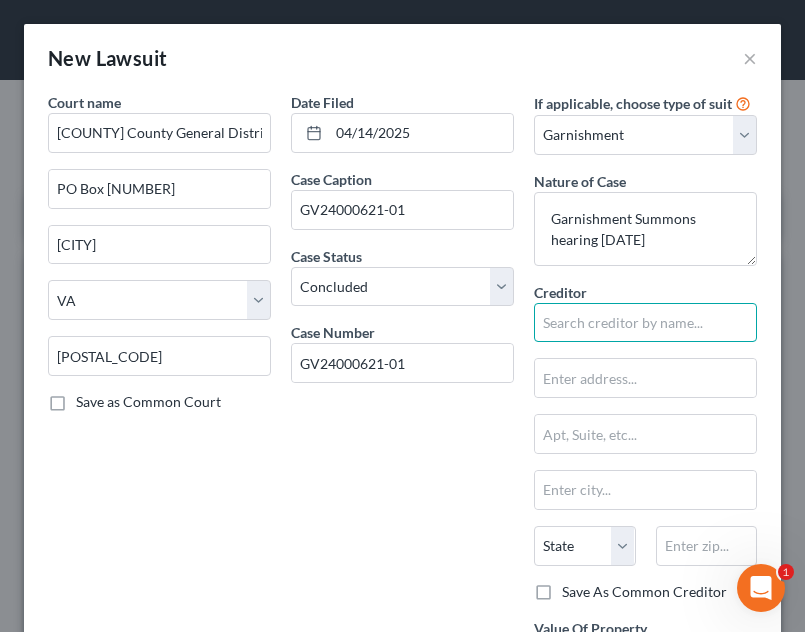 click at bounding box center (645, 323) 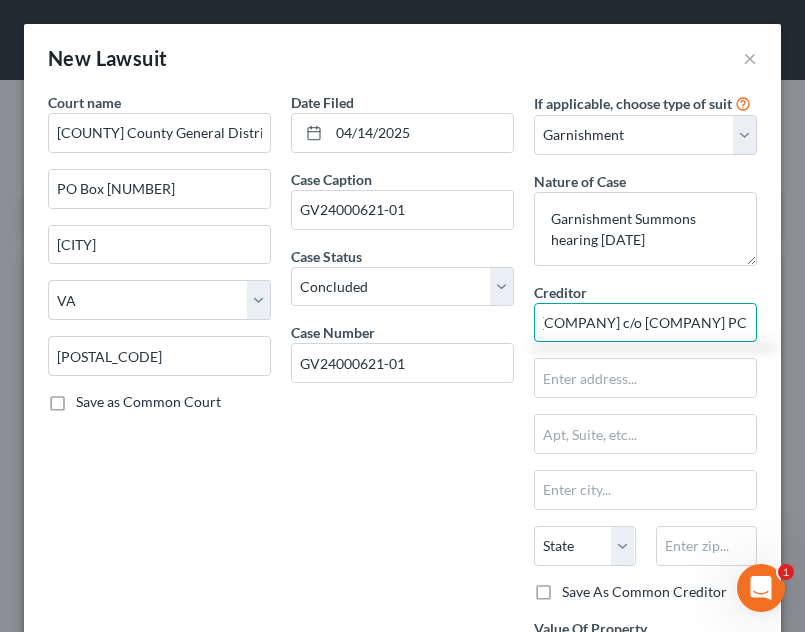 scroll, scrollTop: 0, scrollLeft: 116, axis: horizontal 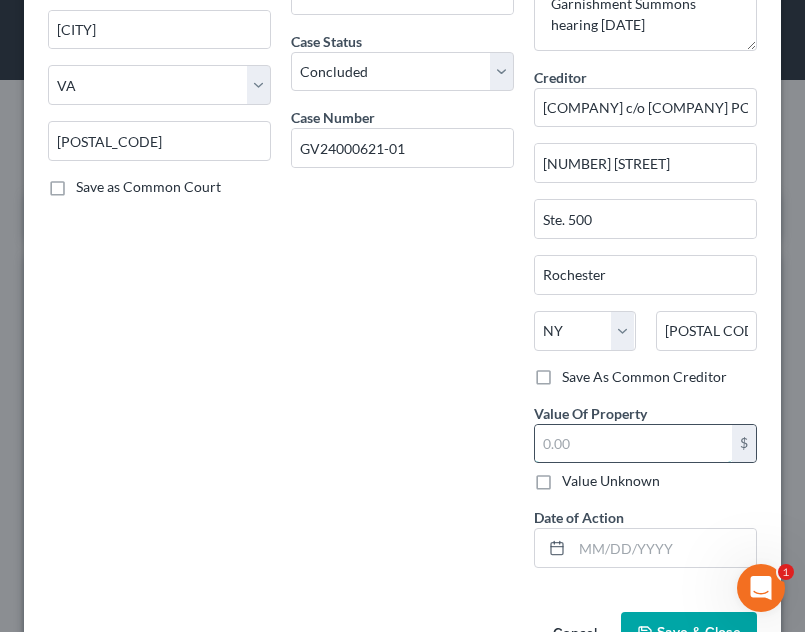 click at bounding box center [633, 444] 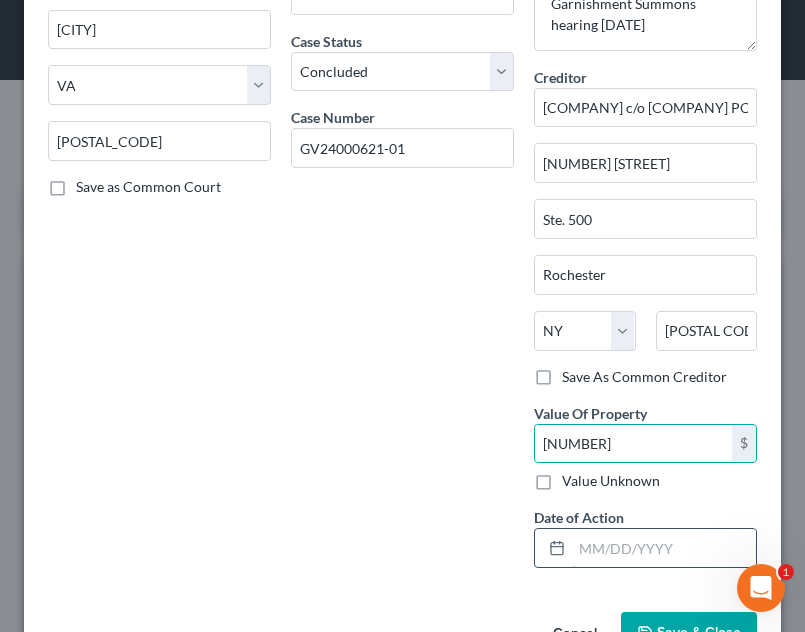 click at bounding box center [664, 548] 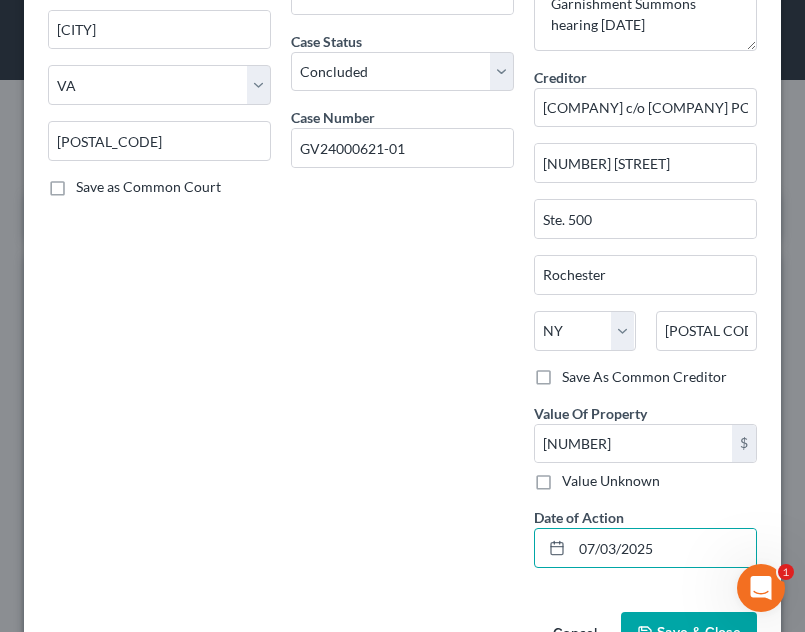 click on "Date of Action         [DATE]" at bounding box center (645, 537) 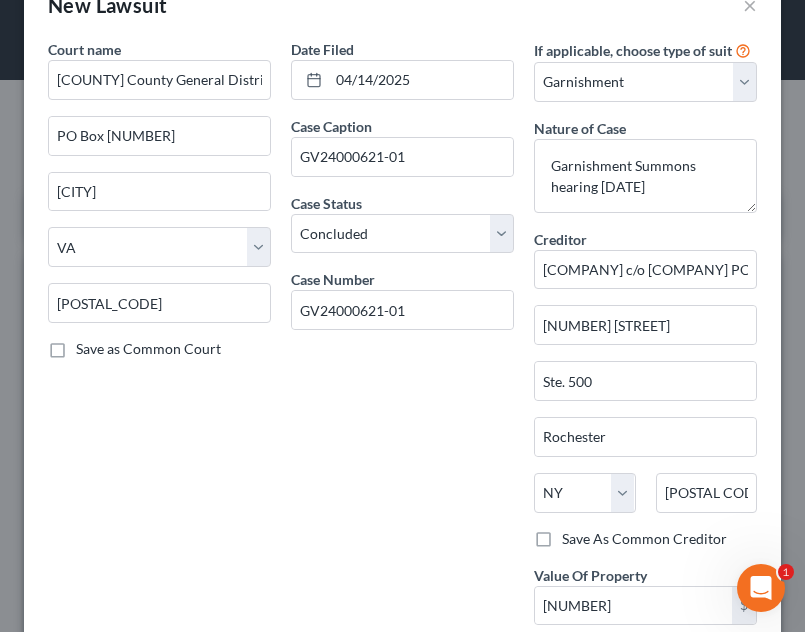 scroll, scrollTop: 56, scrollLeft: 0, axis: vertical 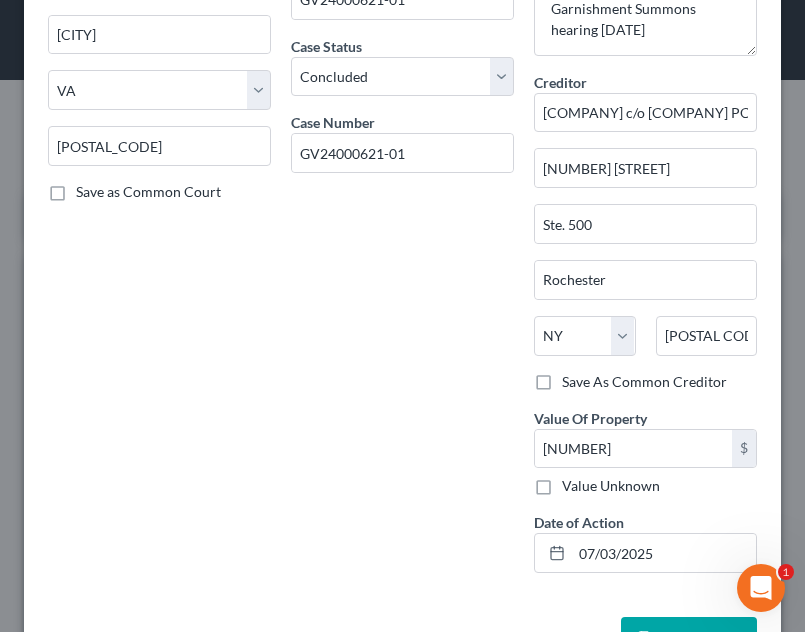 click on "Save & Close" at bounding box center [689, 638] 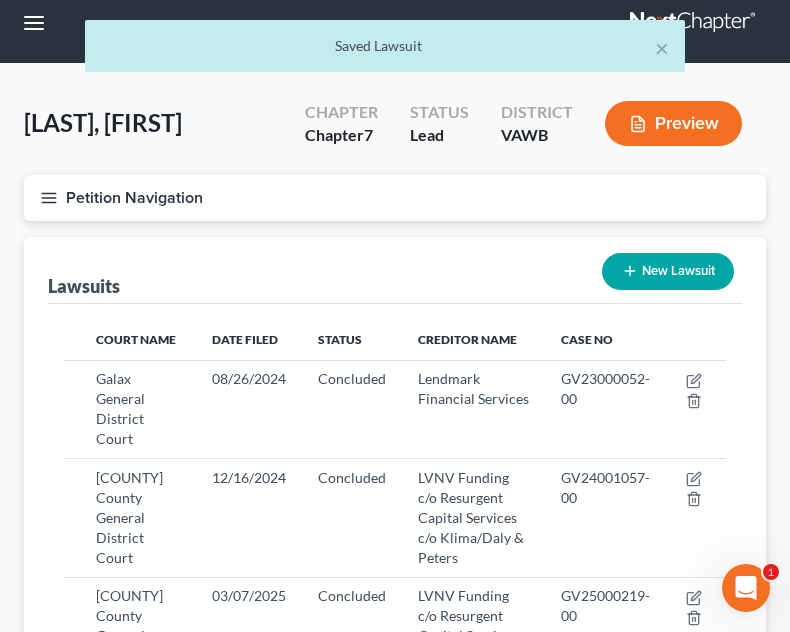 scroll, scrollTop: 0, scrollLeft: 0, axis: both 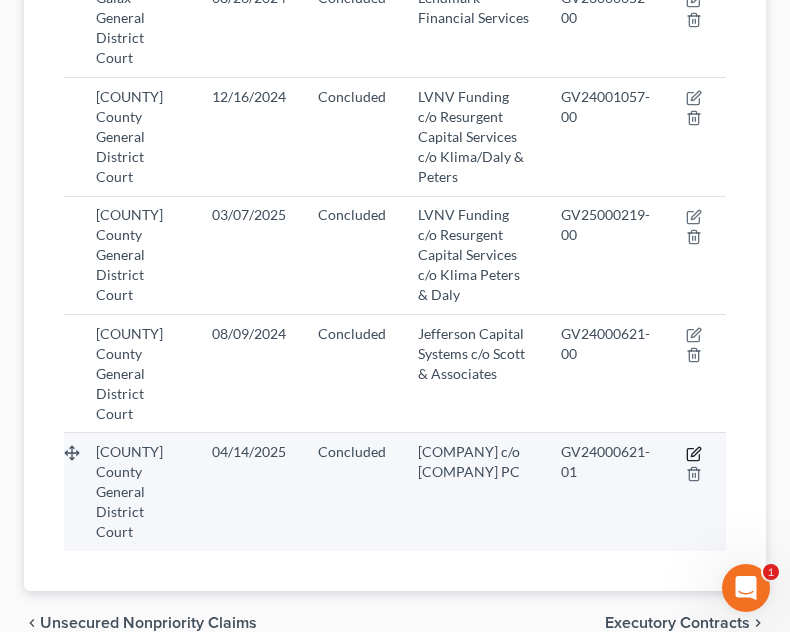 click 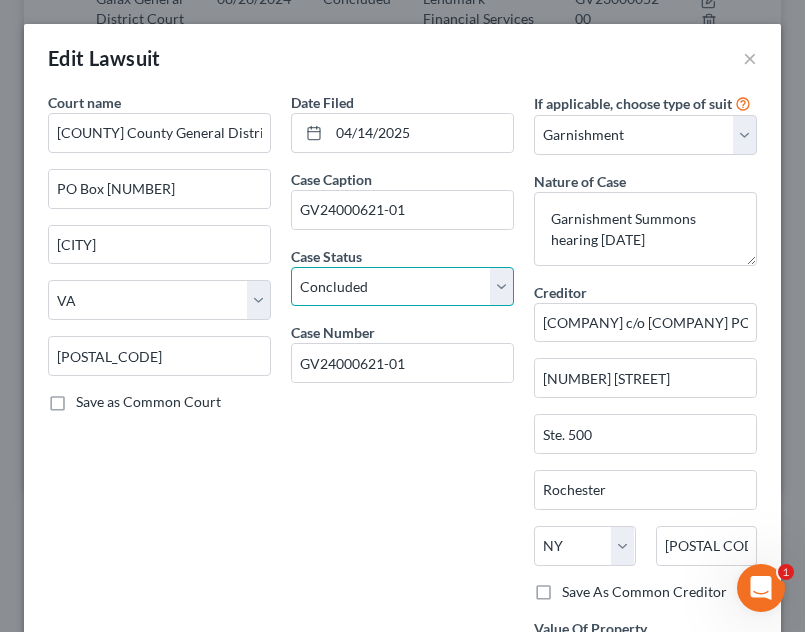 click on "Select Pending On Appeal Concluded" at bounding box center [402, 287] 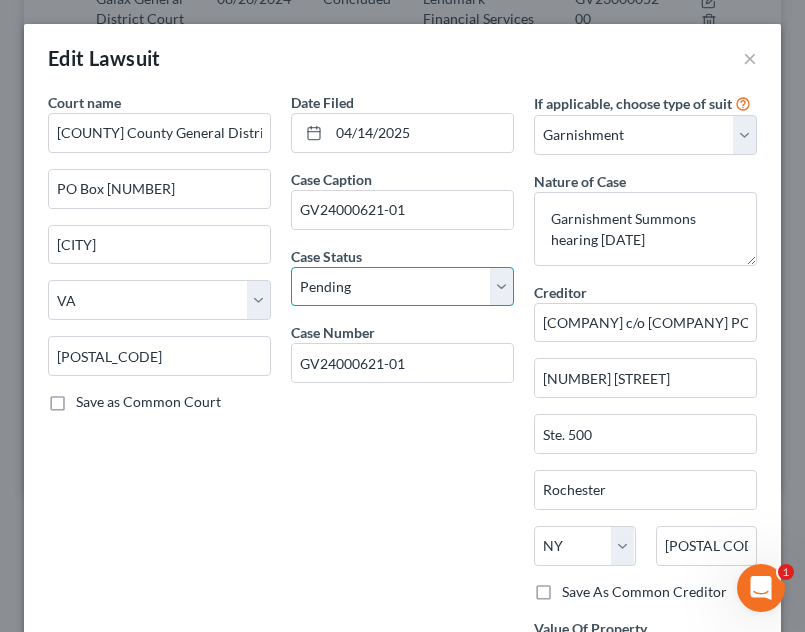 click on "Select Pending On Appeal Concluded" at bounding box center [402, 287] 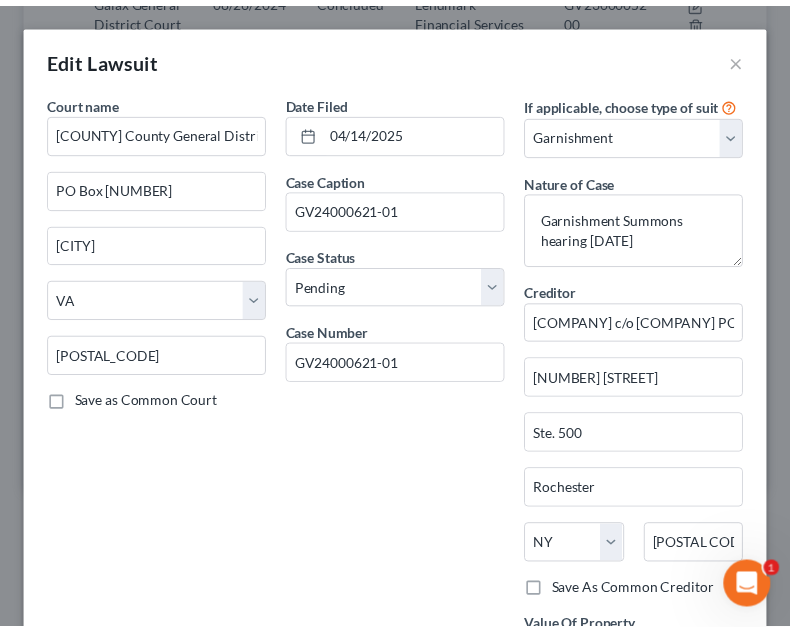 scroll, scrollTop: 277, scrollLeft: 0, axis: vertical 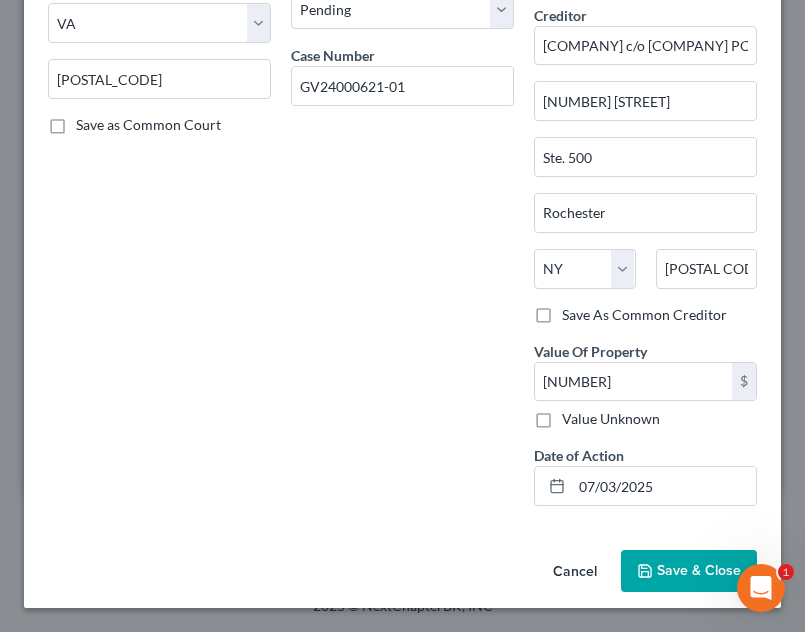 click on "Save & Close" at bounding box center (699, 570) 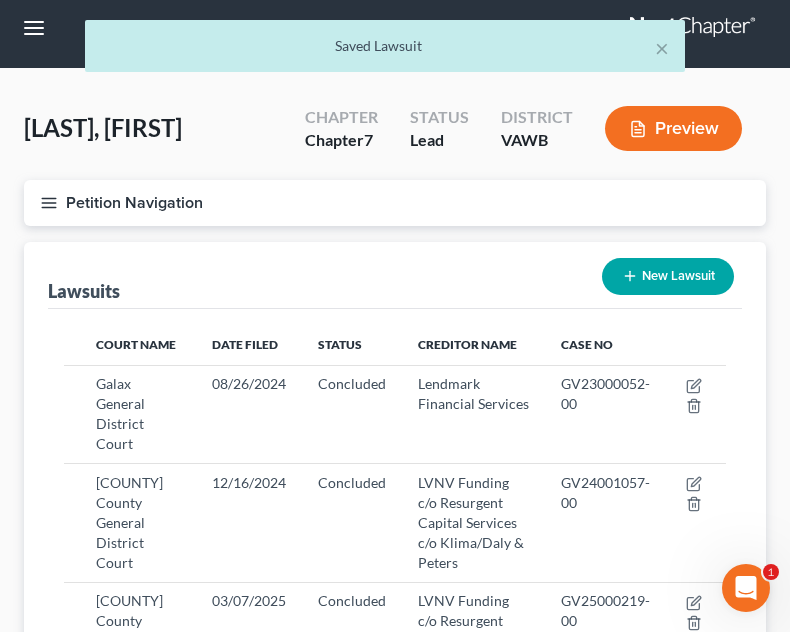 scroll, scrollTop: 10, scrollLeft: 0, axis: vertical 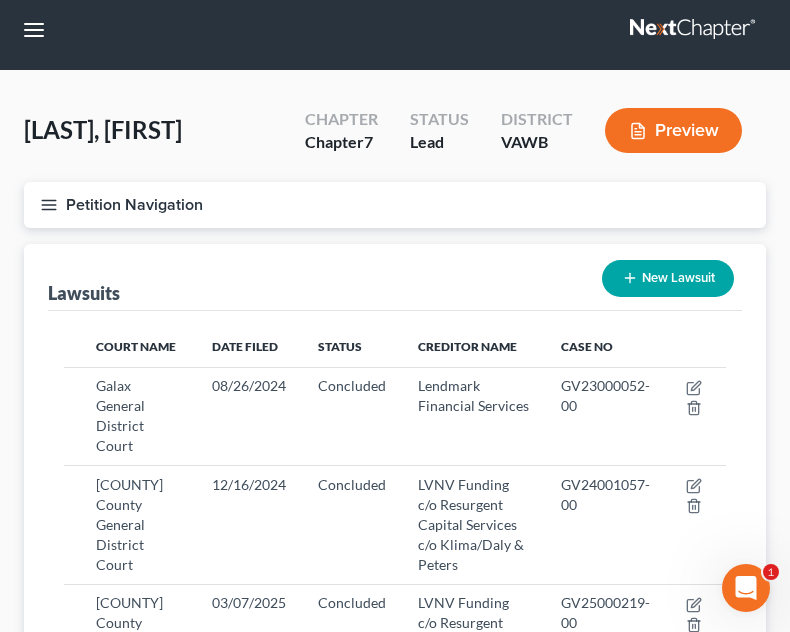 click on "Petition Navigation" at bounding box center [395, 205] 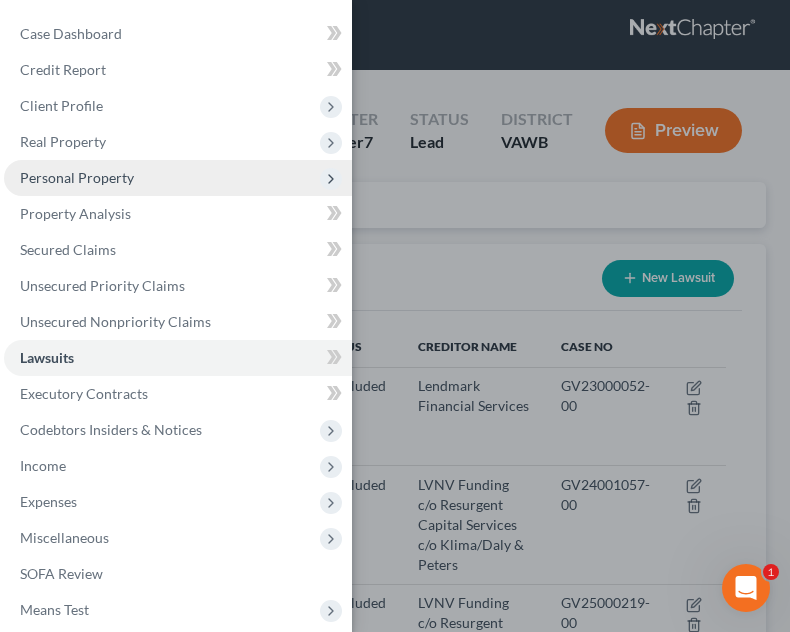 click on "Personal Property" at bounding box center [178, 178] 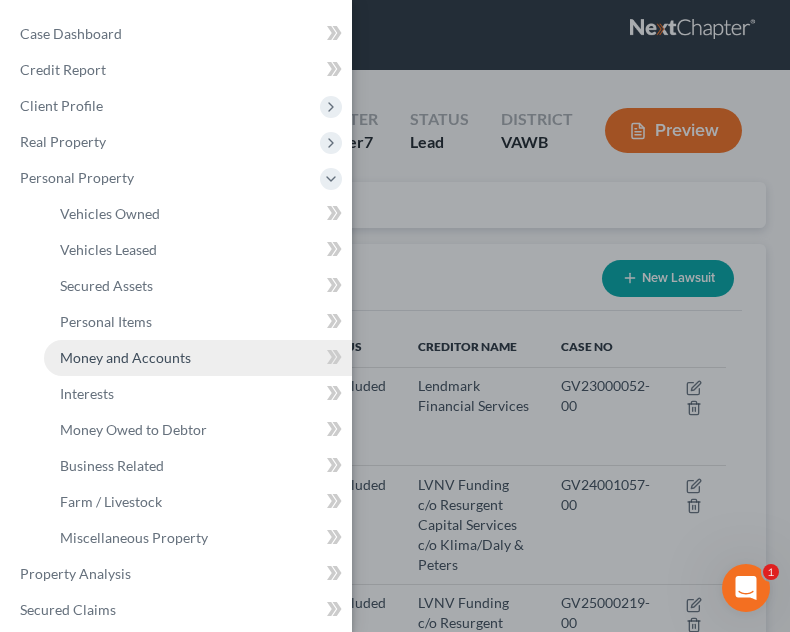 click on "Money and Accounts" at bounding box center [125, 357] 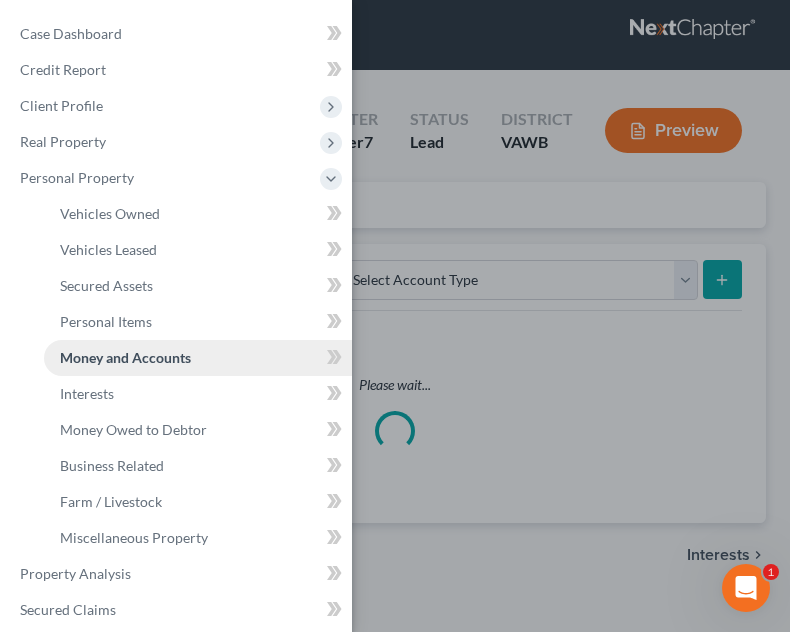 scroll, scrollTop: 0, scrollLeft: 0, axis: both 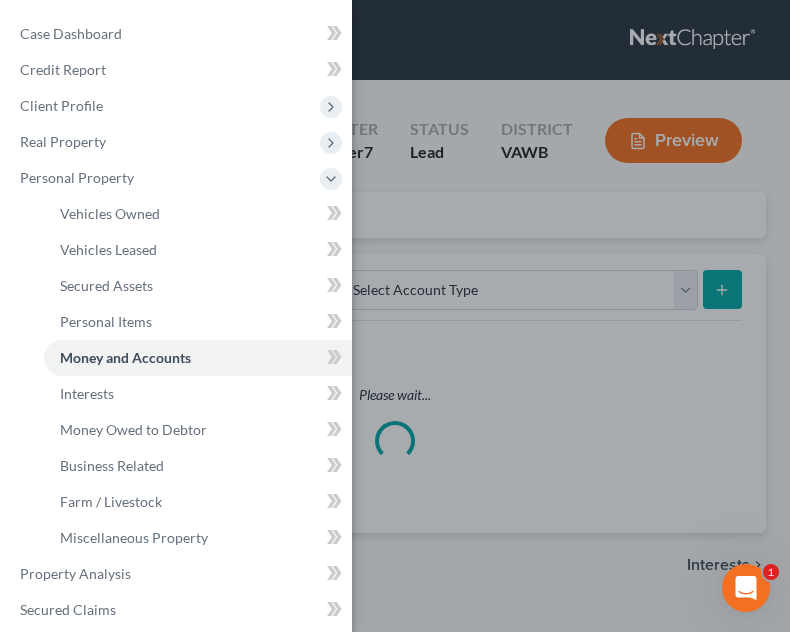 click on "Case Dashboard
Payments
Invoices
Payments
Payments
Credit Report
Client Profile" at bounding box center (395, 316) 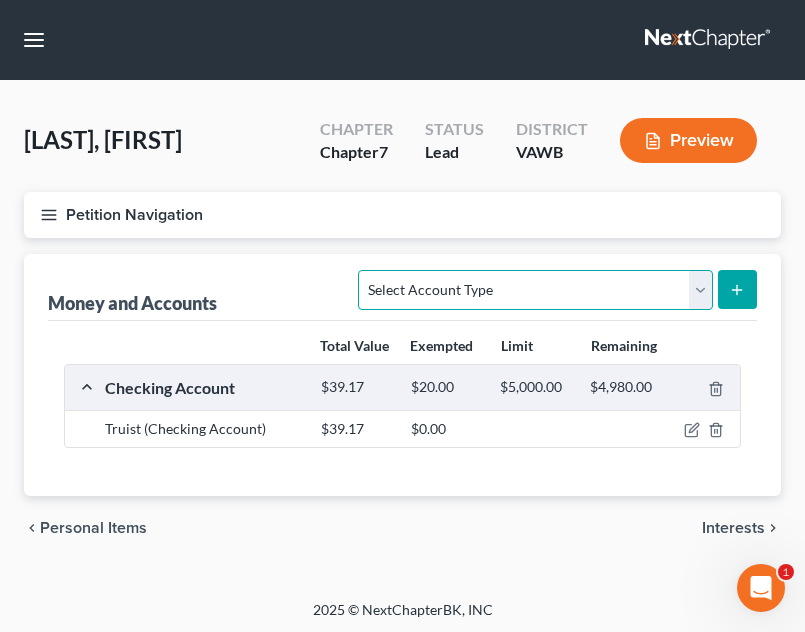 click on "Select Account Type Brokerage Cash on Hand Certificates of Deposit Checking Account Money Market Other (Credit Union, Health Savings Account, etc) Safe Deposit Box Savings Account Security Deposits or Prepayments" at bounding box center [535, 290] 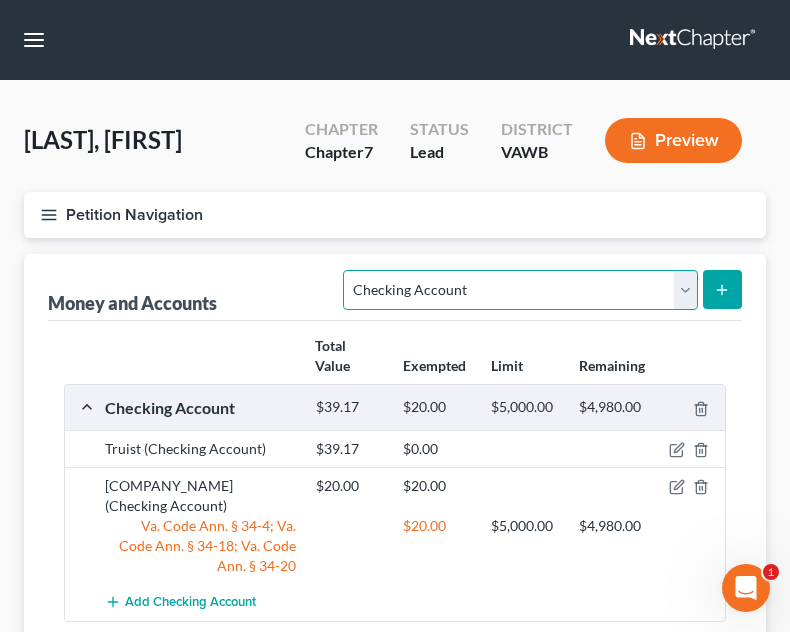 click on "Select Account Type Brokerage Cash on Hand Certificates of Deposit Checking Account Money Market Other (Credit Union, Health Savings Account, etc) Safe Deposit Box Savings Account Security Deposits or Prepayments" at bounding box center [520, 290] 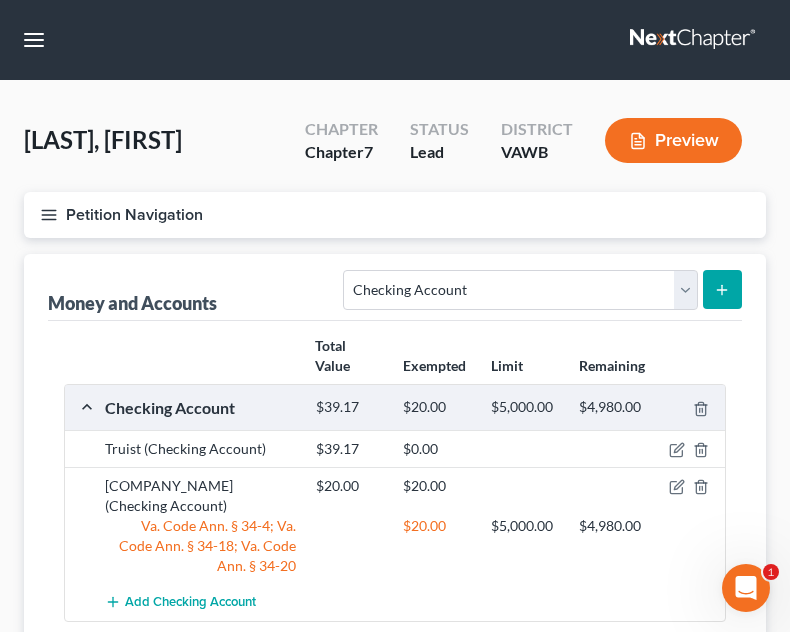 click at bounding box center (722, 289) 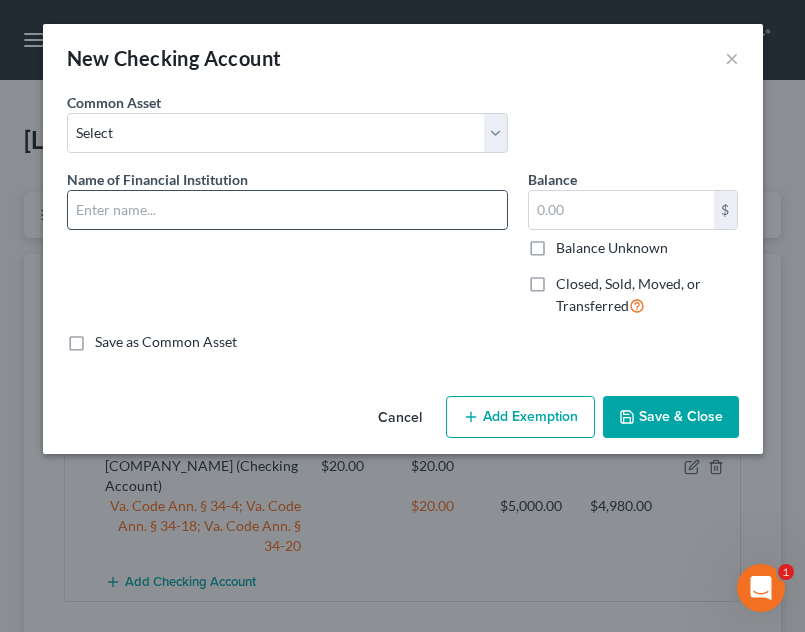 click at bounding box center (287, 210) 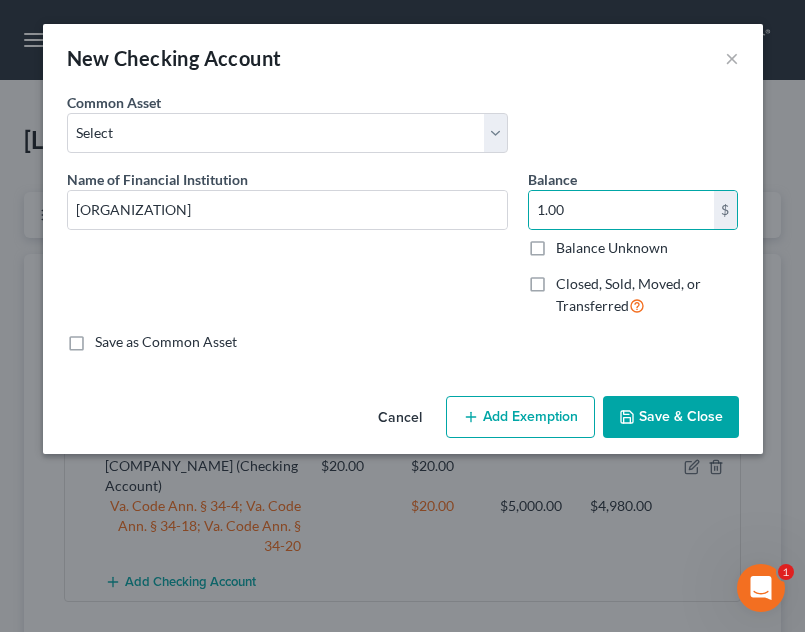 click on "Save & Close" at bounding box center (671, 417) 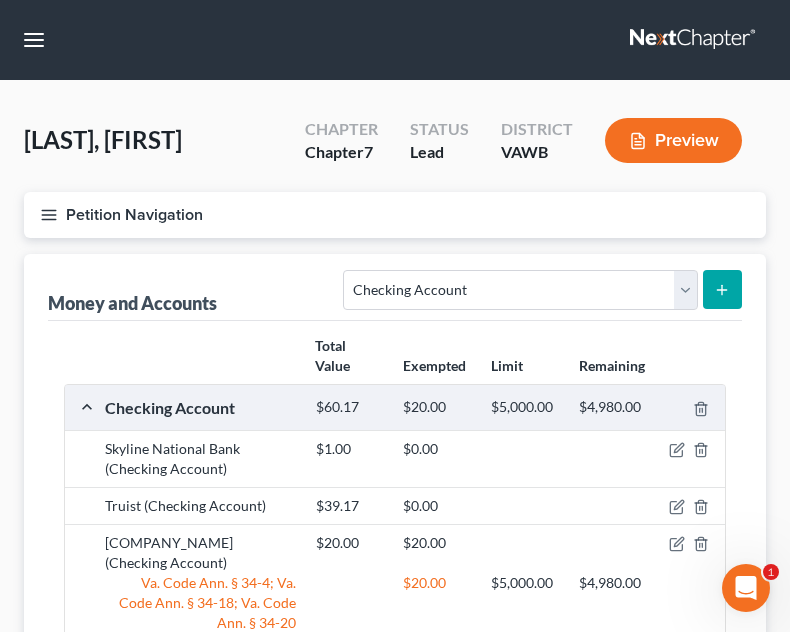 click on "Petition Navigation" at bounding box center (395, 215) 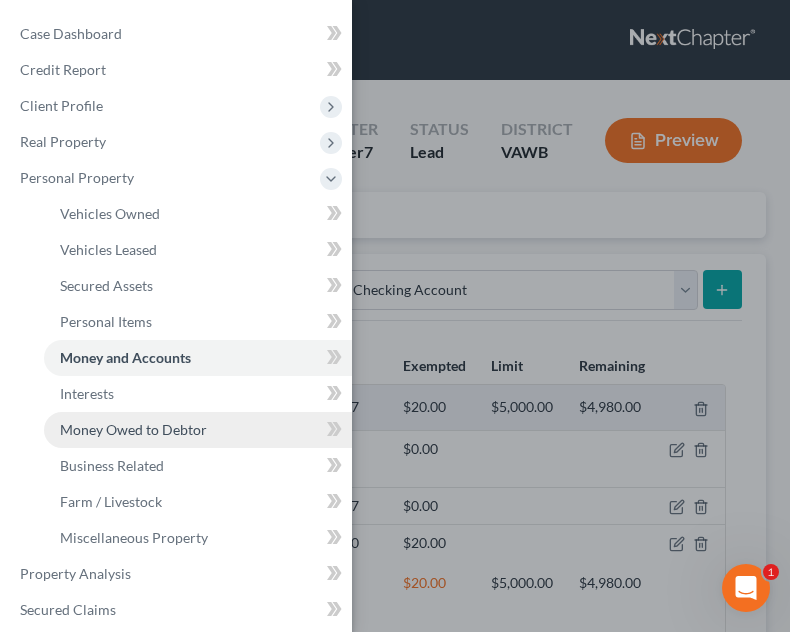 click on "Money Owed to Debtor" at bounding box center [133, 429] 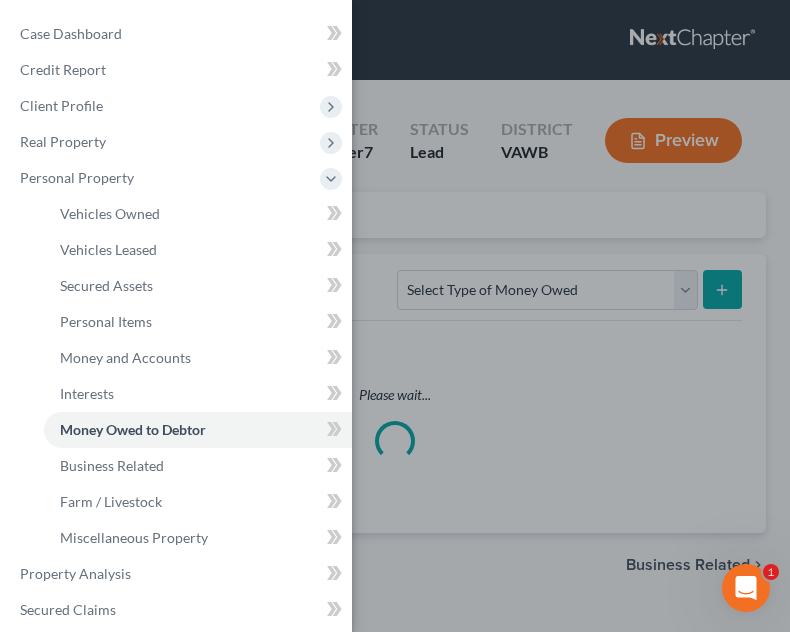 click on "Case Dashboard
Payments
Invoices
Payments
Payments
Credit Report
Client Profile" at bounding box center [395, 316] 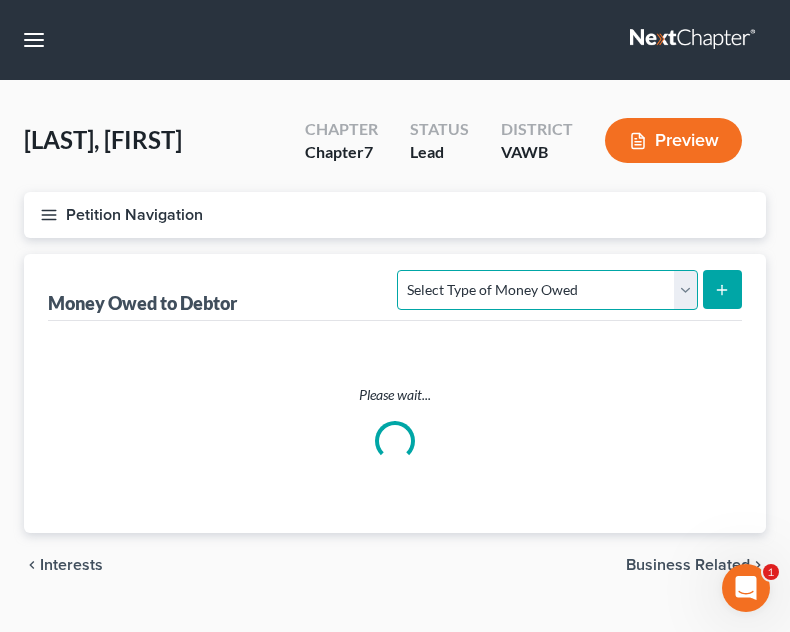 click on "Select Type of Money Owed Accounts Receivable Alimony Child Support Claims Against Third Parties Disability Benefits Disability Insurance Payments Divorce Settlements Equitable or Future Interests Expected Tax Refund and Unused NOLs Financial Assets Not Yet Listed Life Estate of Descendants Maintenance Other Contingent & Unliquidated Claims Property Settlements Sick or Vacation Pay Social Security Benefits Trusts Unpaid Loans Unpaid Wages Workers Compensation" at bounding box center [547, 290] 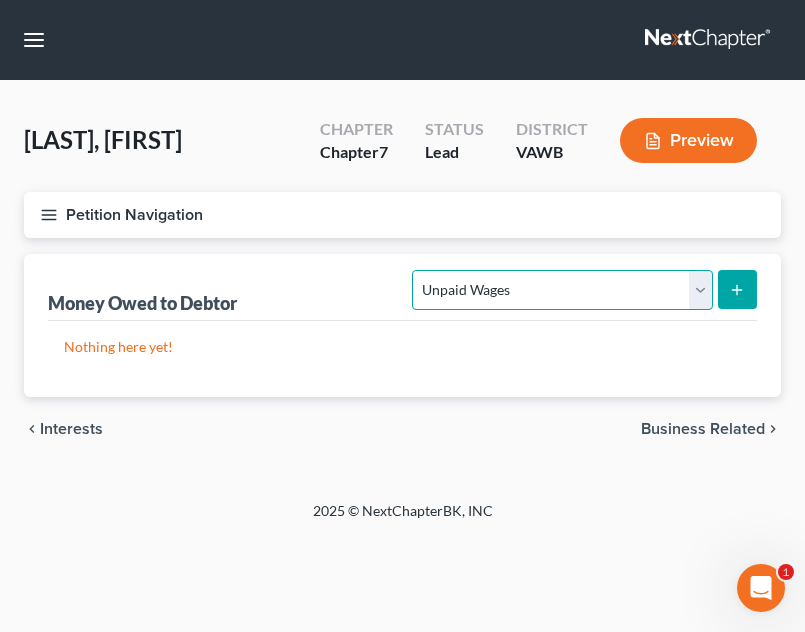 click on "Select Type of Money Owed Accounts Receivable Alimony Child Support Claims Against Third Parties Disability Benefits Disability Insurance Payments Divorce Settlements Equitable or Future Interests Expected Tax Refund and Unused NOLs Financial Assets Not Yet Listed Life Estate of Descendants Maintenance Other Contingent & Unliquidated Claims Property Settlements Sick or Vacation Pay Social Security Benefits Trusts Unpaid Loans Unpaid Wages Workers Compensation" at bounding box center [562, 290] 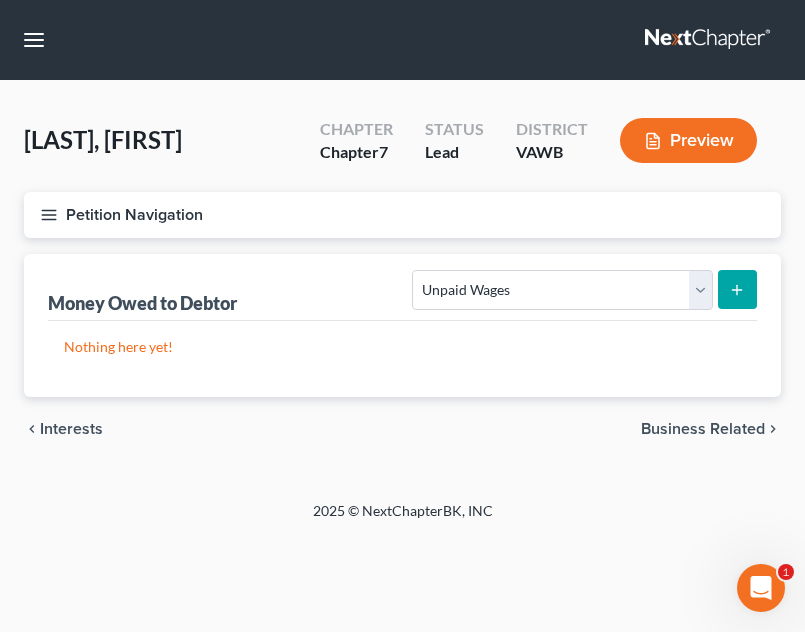 click 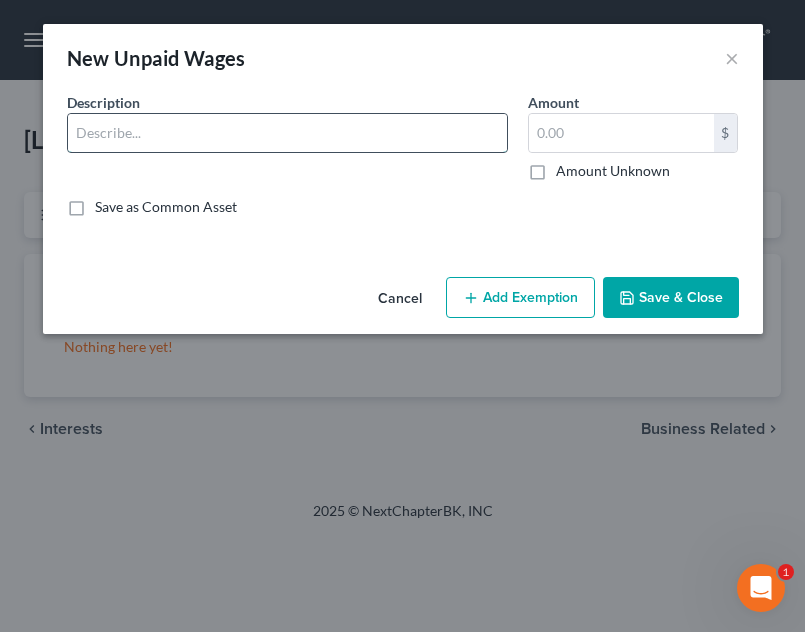 click at bounding box center (287, 133) 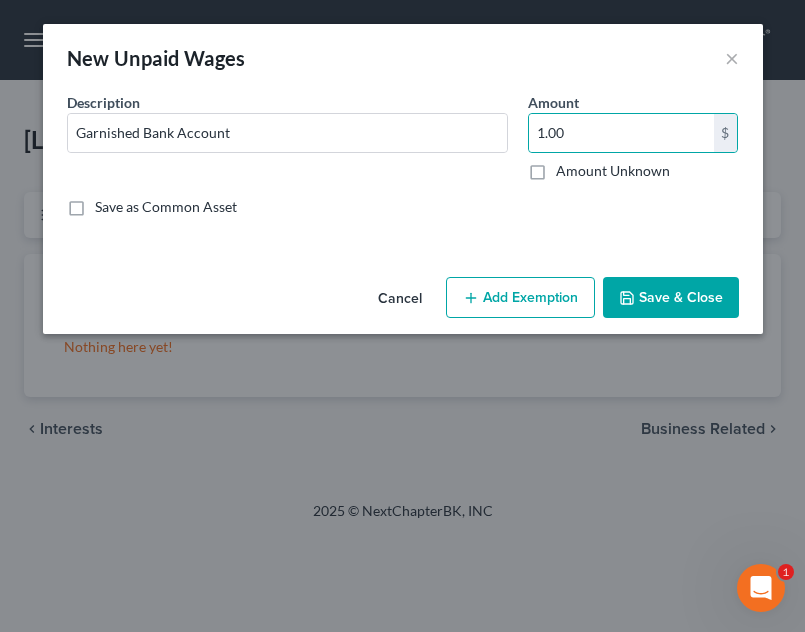 click on "Save & Close" at bounding box center [671, 298] 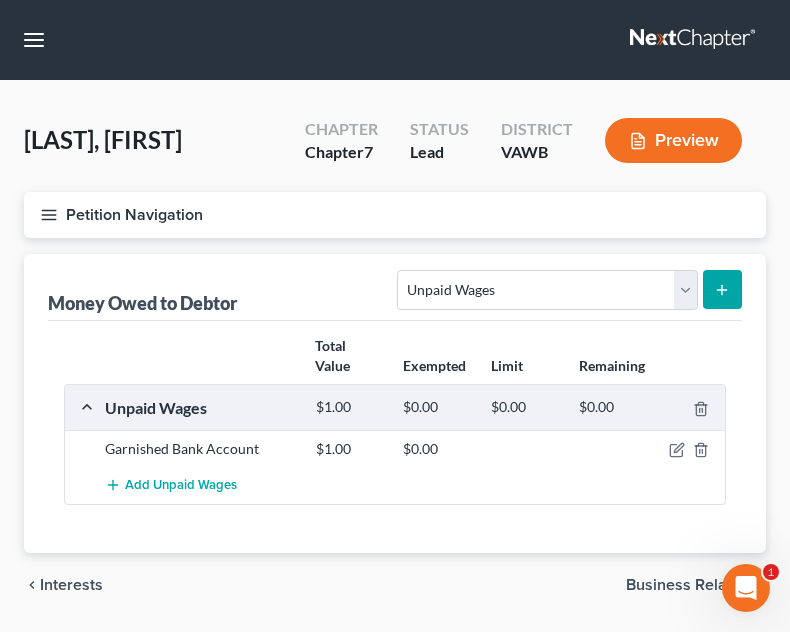 click on "Petition Navigation" at bounding box center [395, 215] 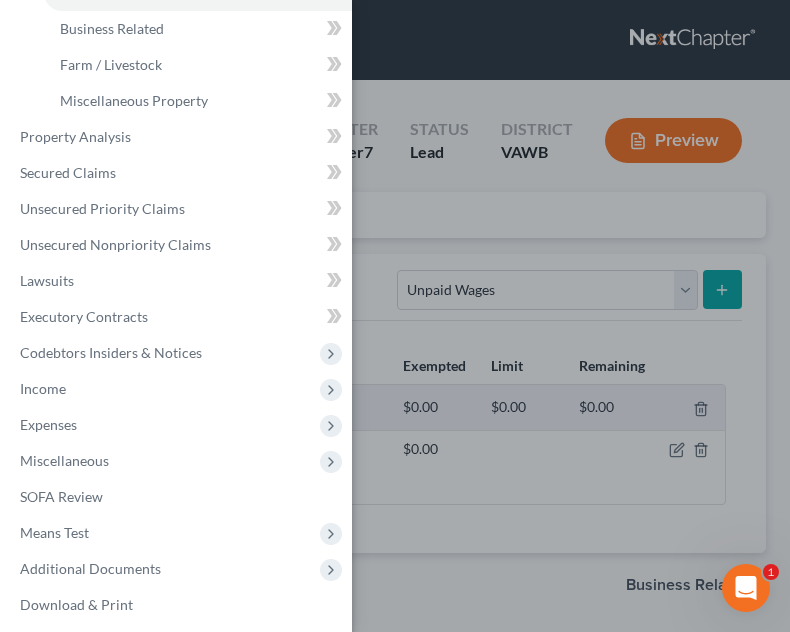 scroll, scrollTop: 446, scrollLeft: 0, axis: vertical 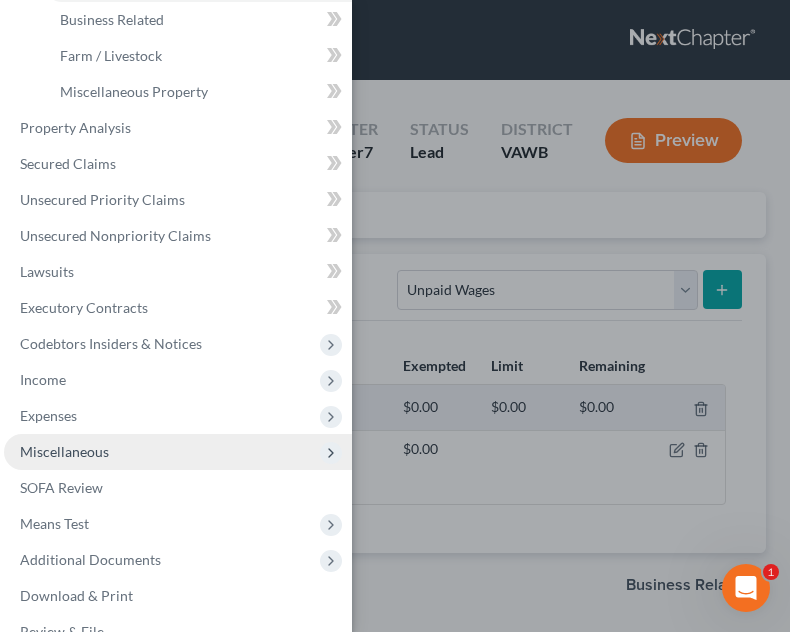 click on "Miscellaneous" at bounding box center [178, 452] 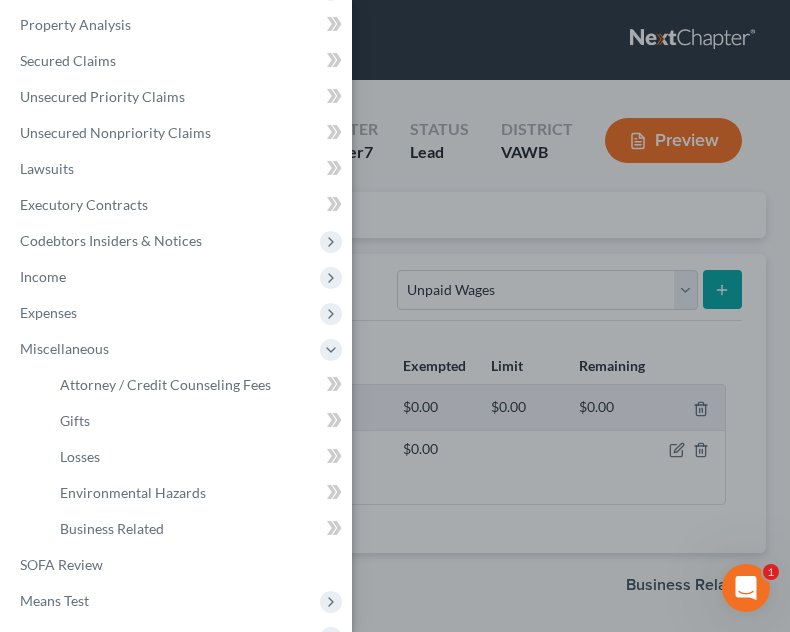 scroll, scrollTop: 171, scrollLeft: 0, axis: vertical 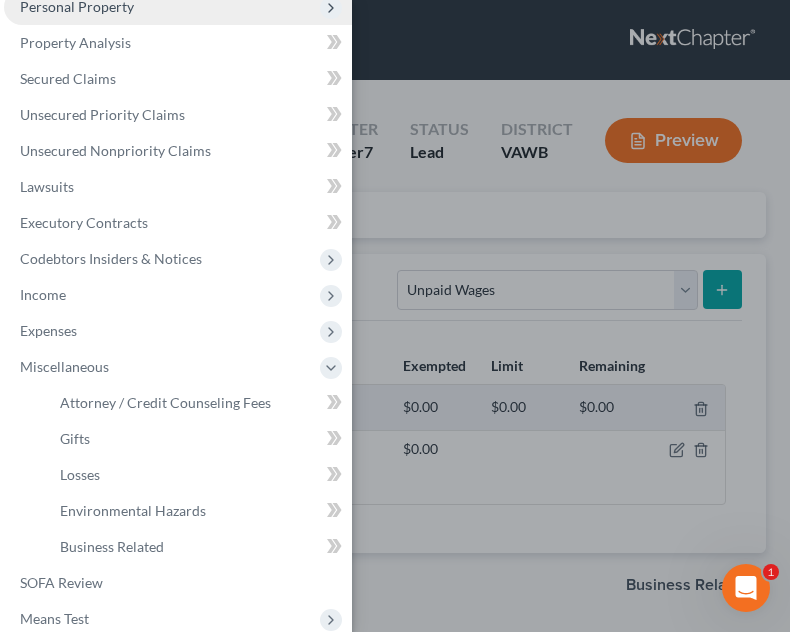 click on "Personal Property" at bounding box center (178, 7) 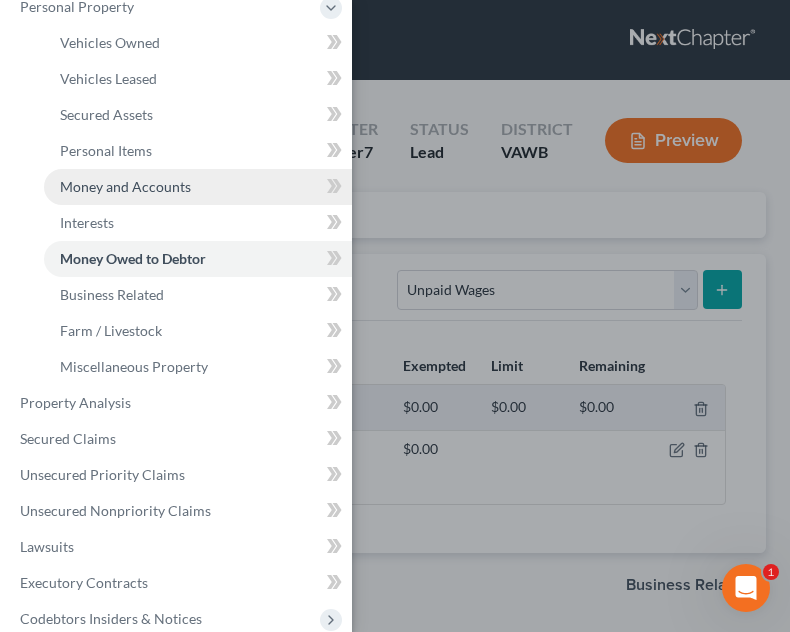 click on "Money and Accounts" at bounding box center (125, 186) 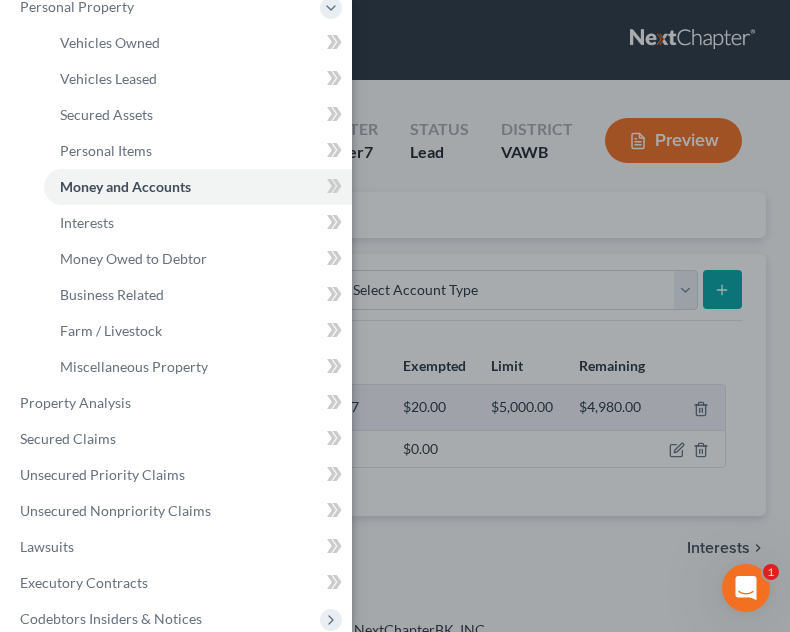 click on "Case Dashboard
Payments
Invoices
Payments
Payments
Credit Report
Client Profile" at bounding box center (395, 316) 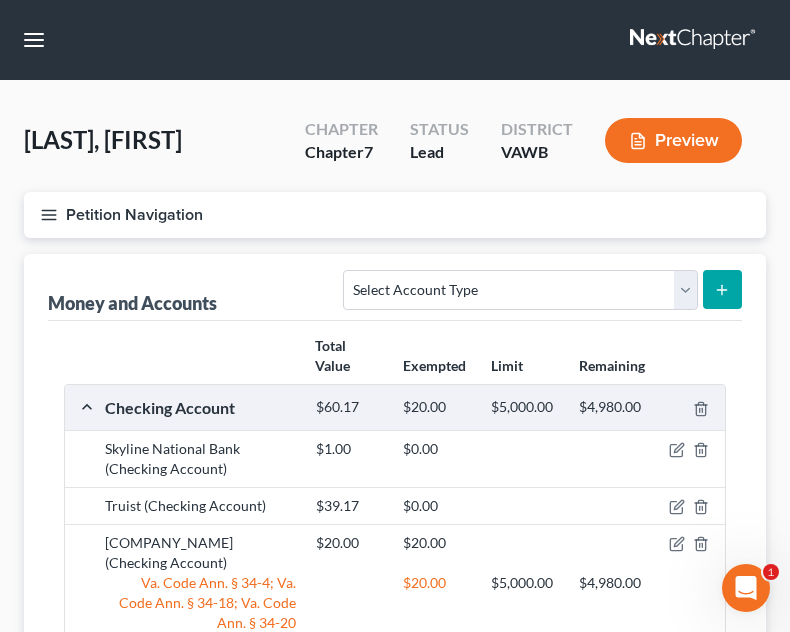 click on "Skyline National Bank (Checking Account) $[AMOUNT] $[AMOUNT]" at bounding box center (395, 458) 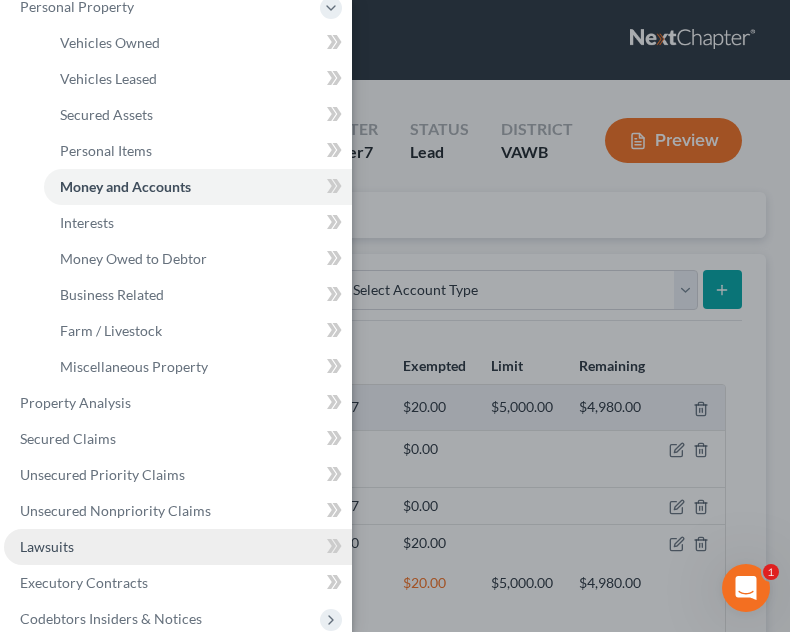 click on "Lawsuits" at bounding box center [178, 547] 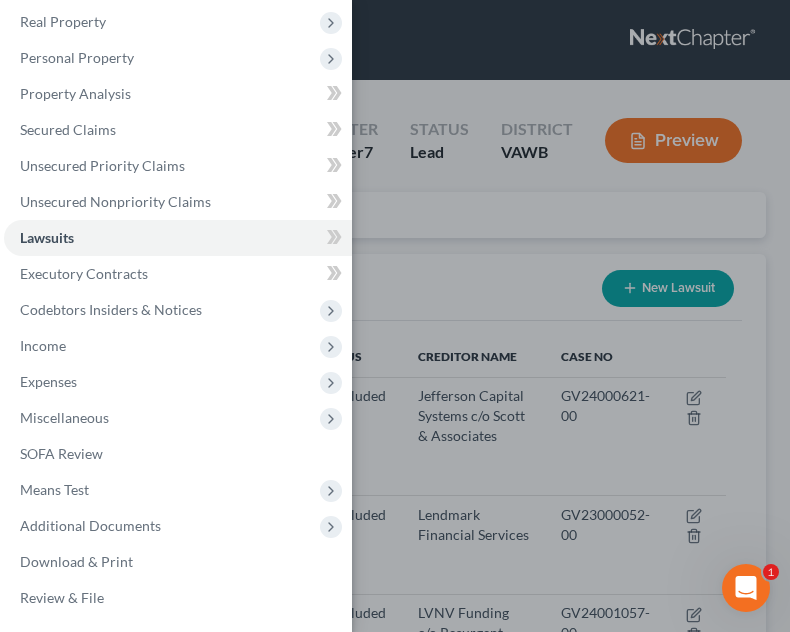 scroll, scrollTop: 120, scrollLeft: 0, axis: vertical 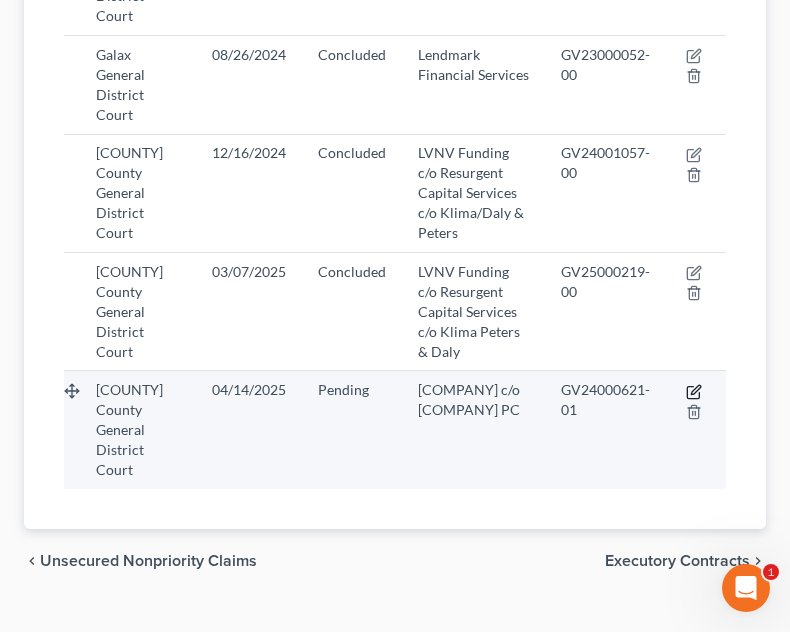 click 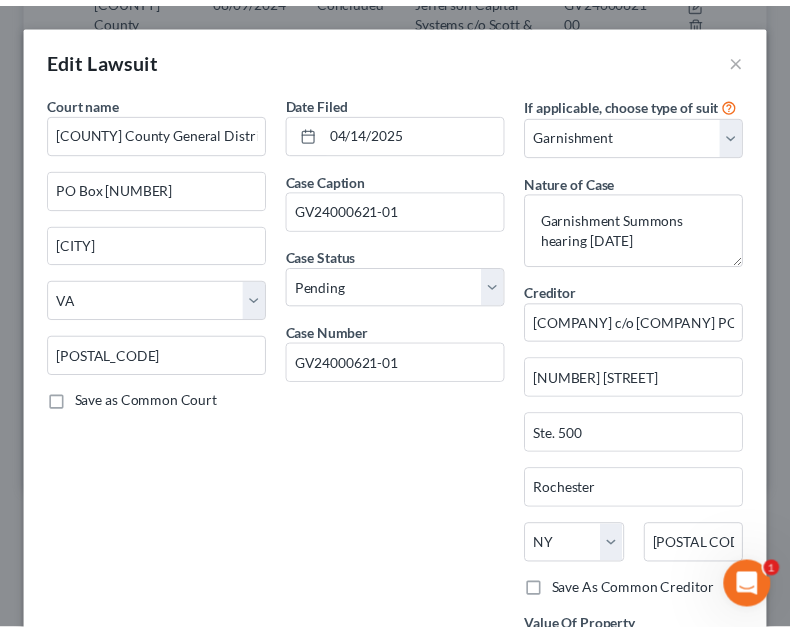 scroll, scrollTop: 277, scrollLeft: 0, axis: vertical 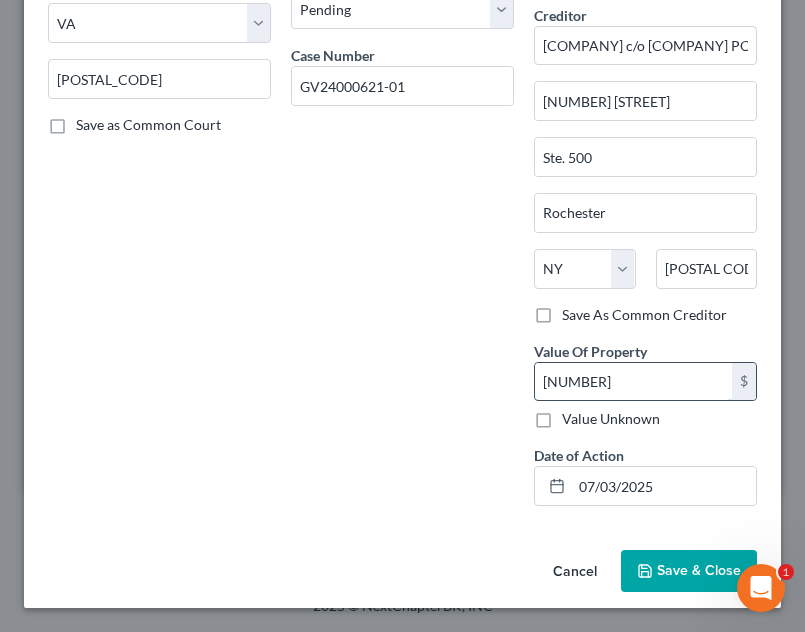 click on "[NUMBER]" at bounding box center [633, 382] 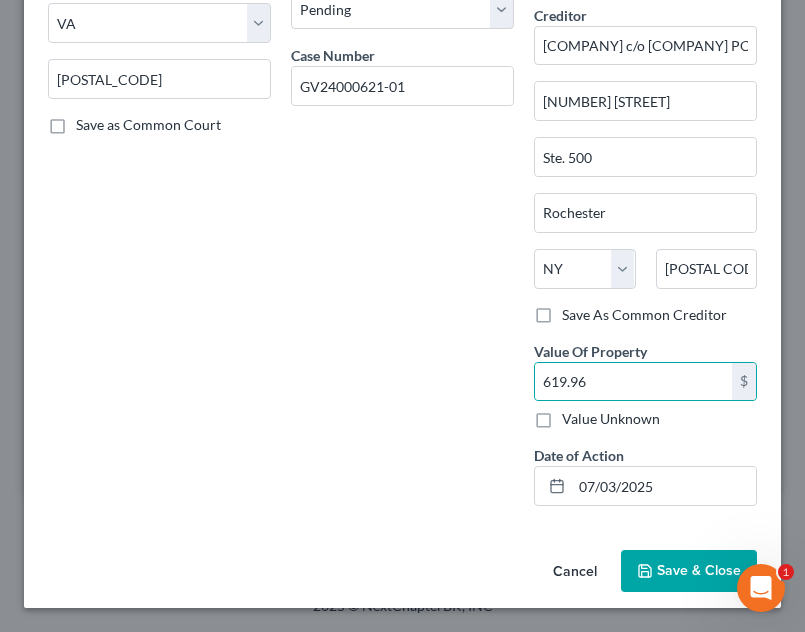 click on "Save & Close" at bounding box center [699, 570] 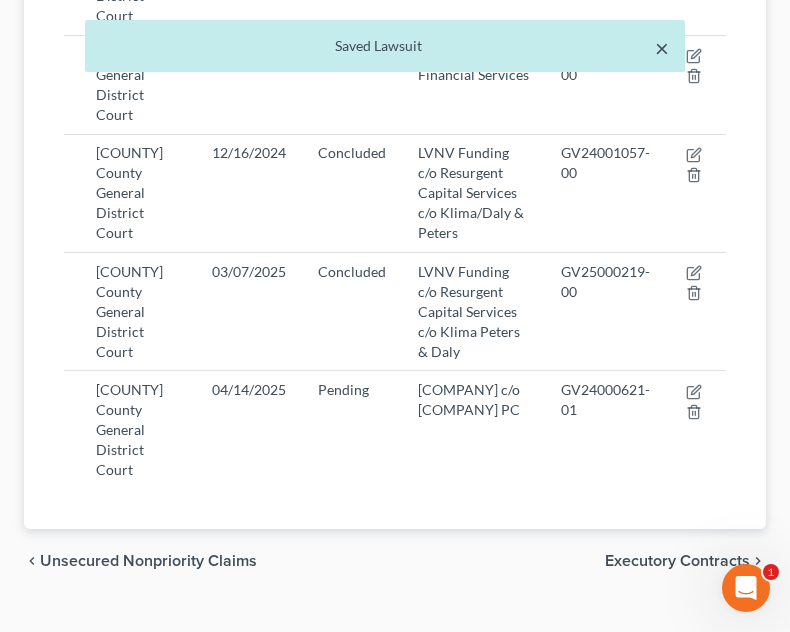 click on "×" at bounding box center [662, 48] 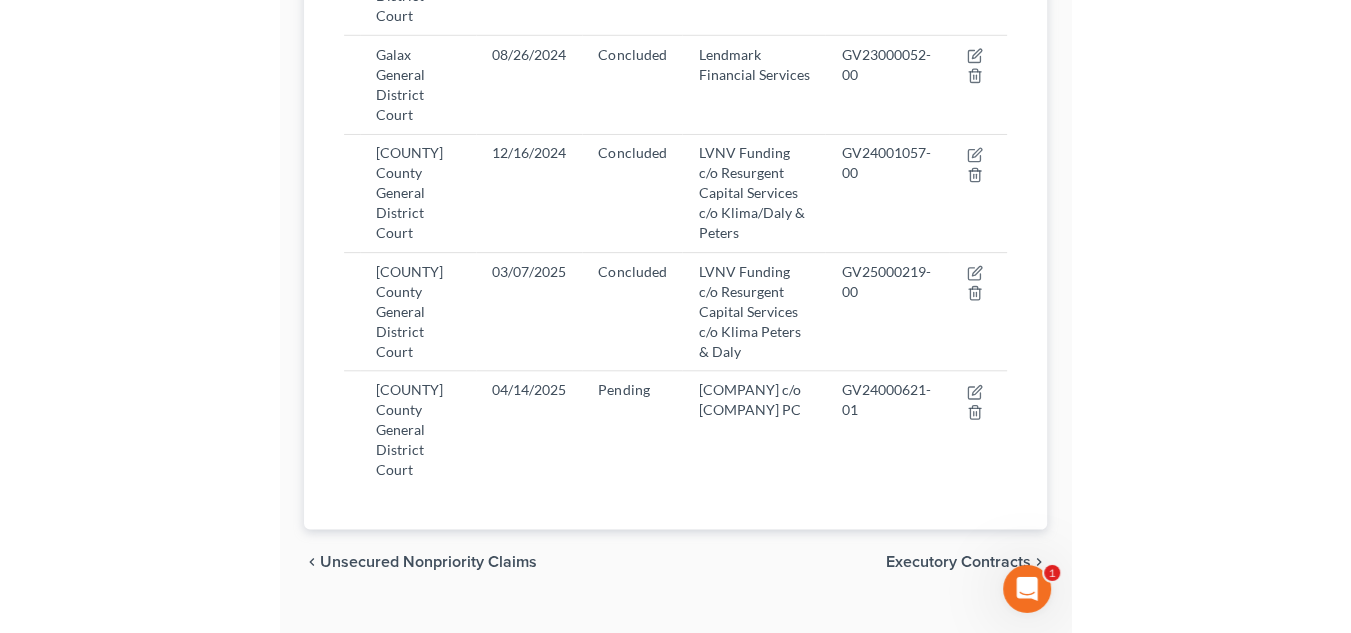 scroll, scrollTop: 0, scrollLeft: 0, axis: both 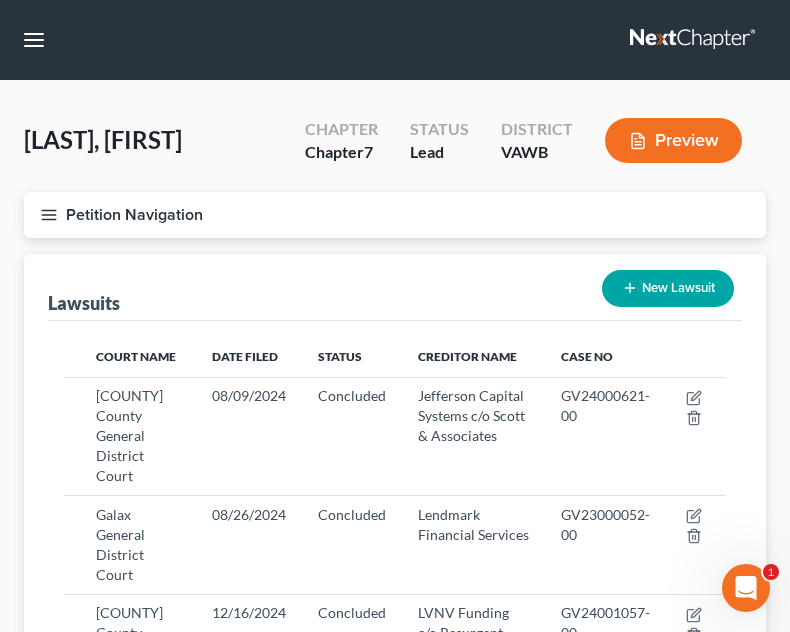 click on "Lawsuits New Lawsuit" at bounding box center [395, 287] 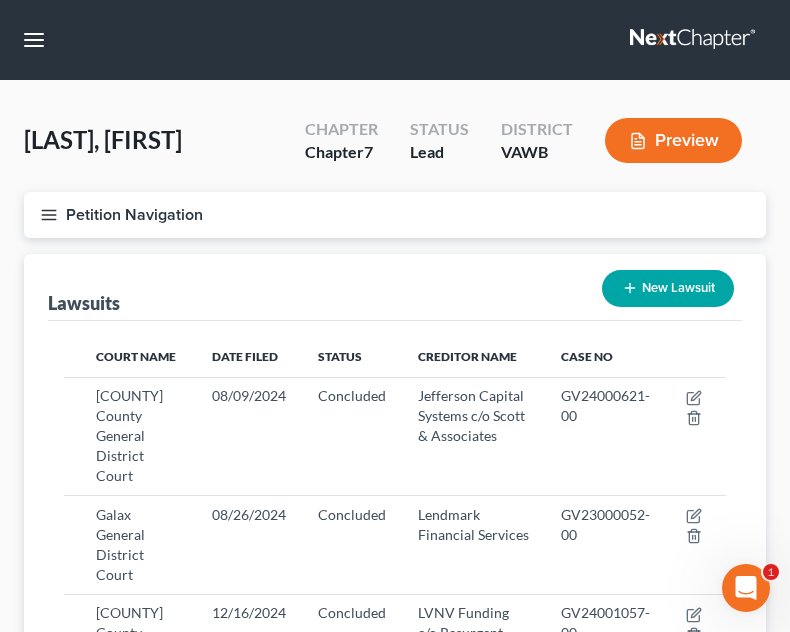 click on "Lawsuits New Lawsuit" at bounding box center (395, 287) 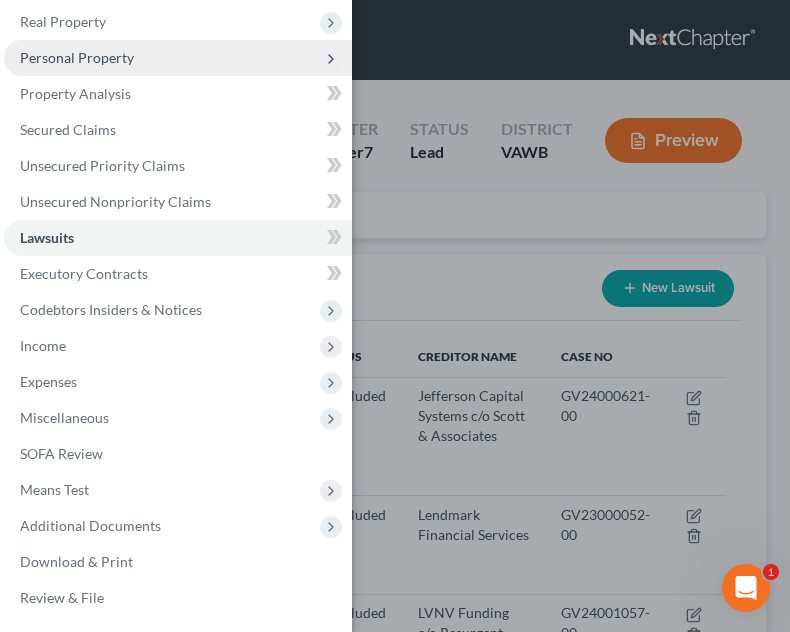 click on "Personal Property" at bounding box center (178, 58) 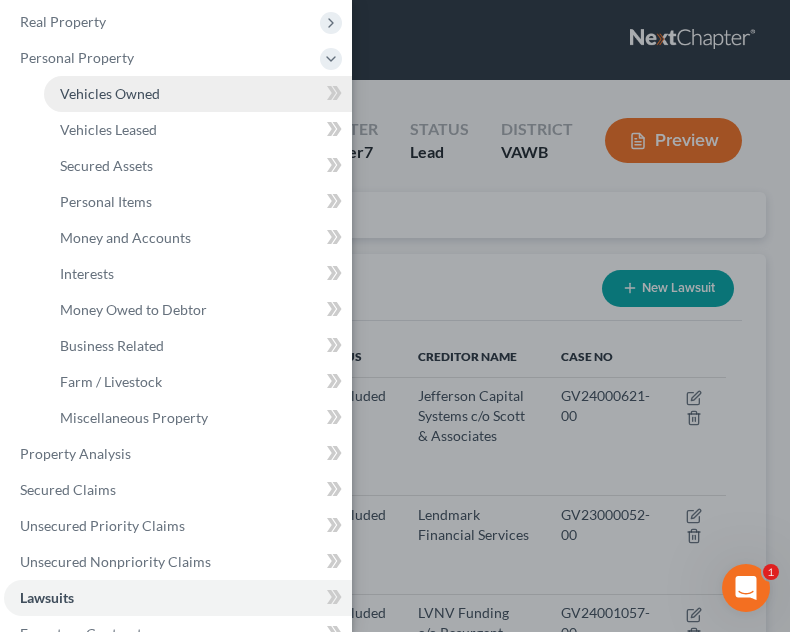 click on "Vehicles Owned" at bounding box center [198, 94] 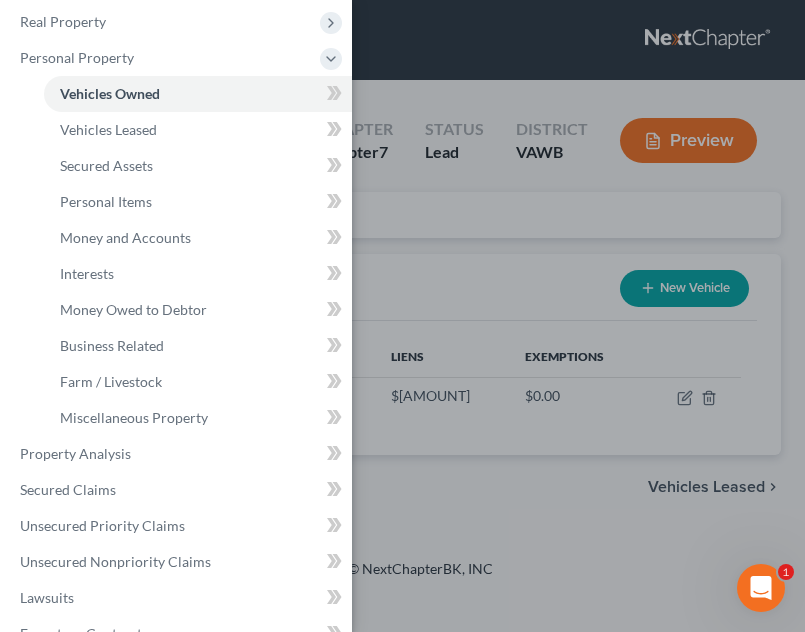 click on "Case Dashboard
Payments
Invoices
Payments
Payments
Credit Report
Client Profile" at bounding box center [402, 316] 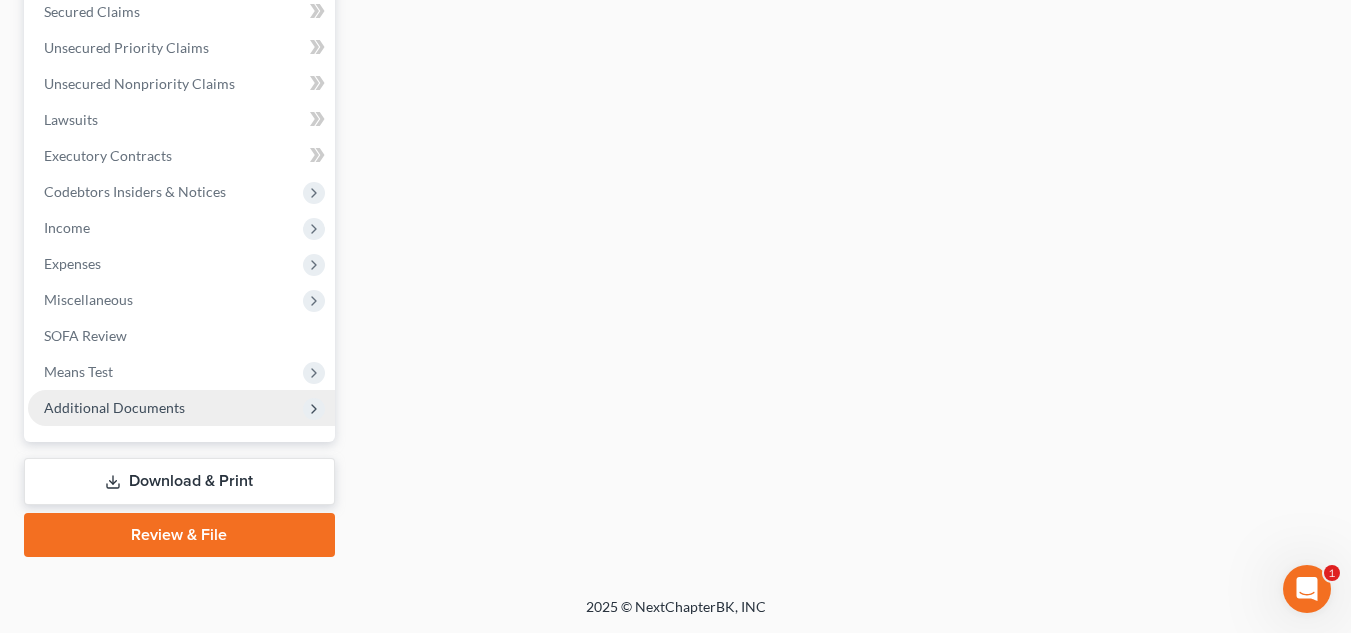 click on "Additional Documents" at bounding box center (181, 408) 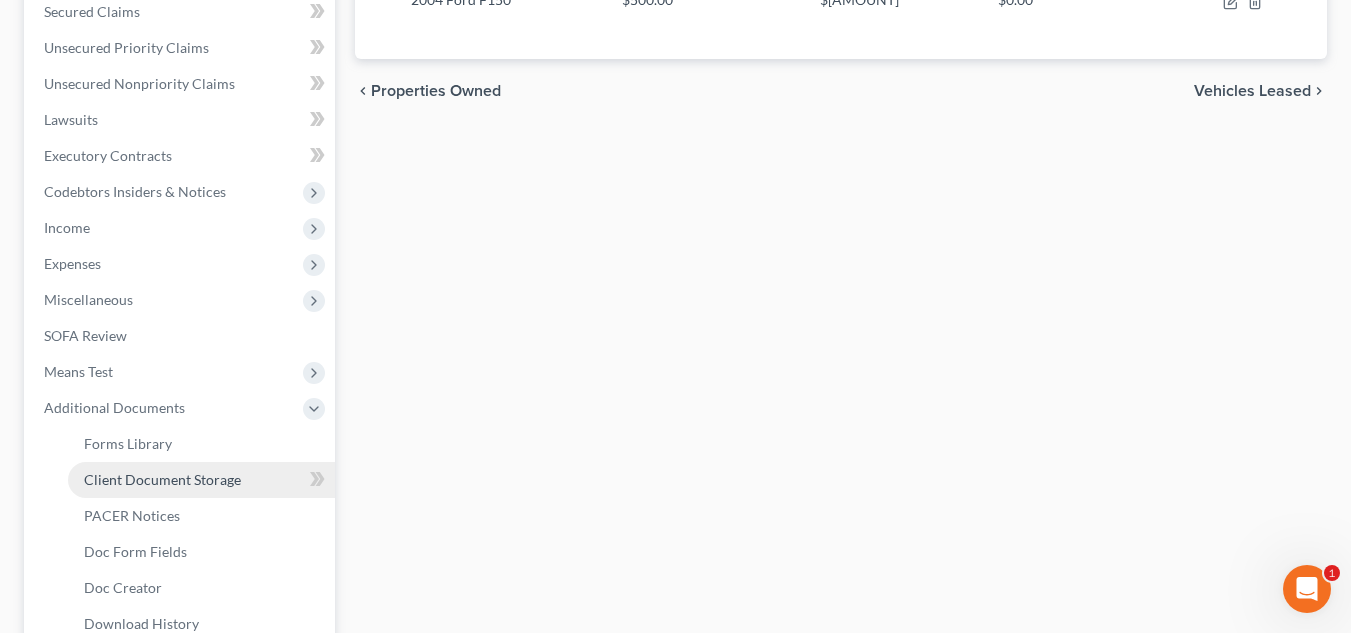 click on "Client Document Storage" at bounding box center [162, 479] 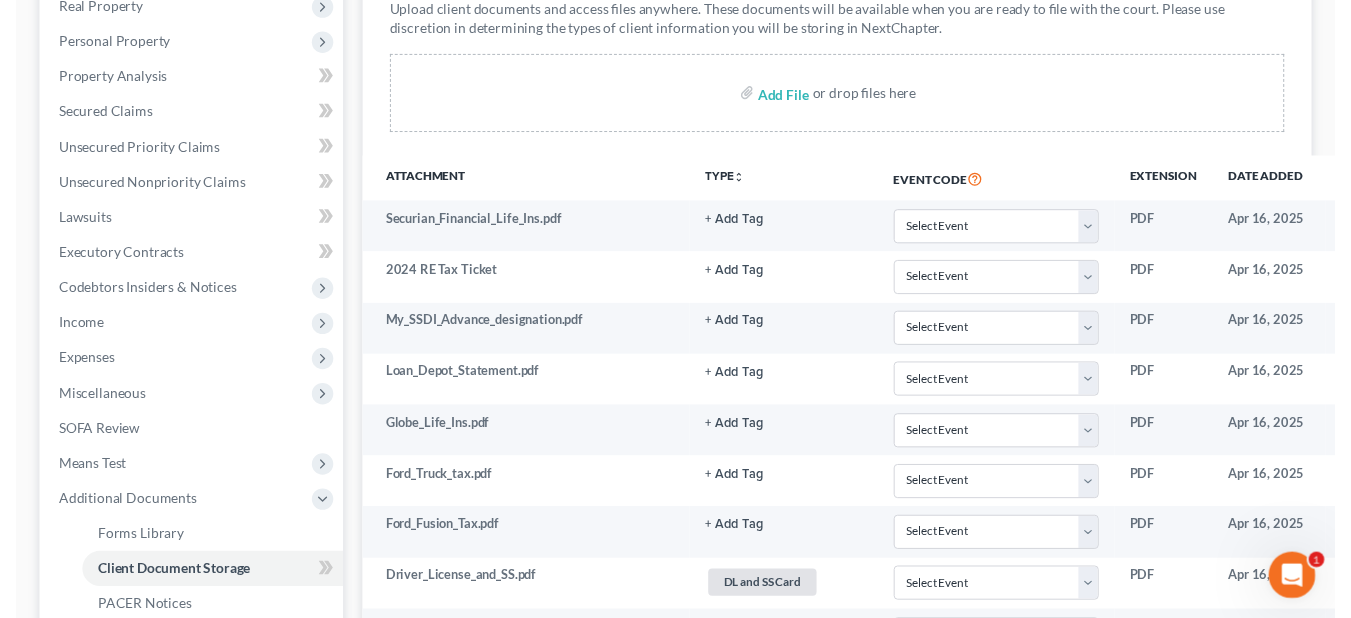 scroll, scrollTop: 0, scrollLeft: 0, axis: both 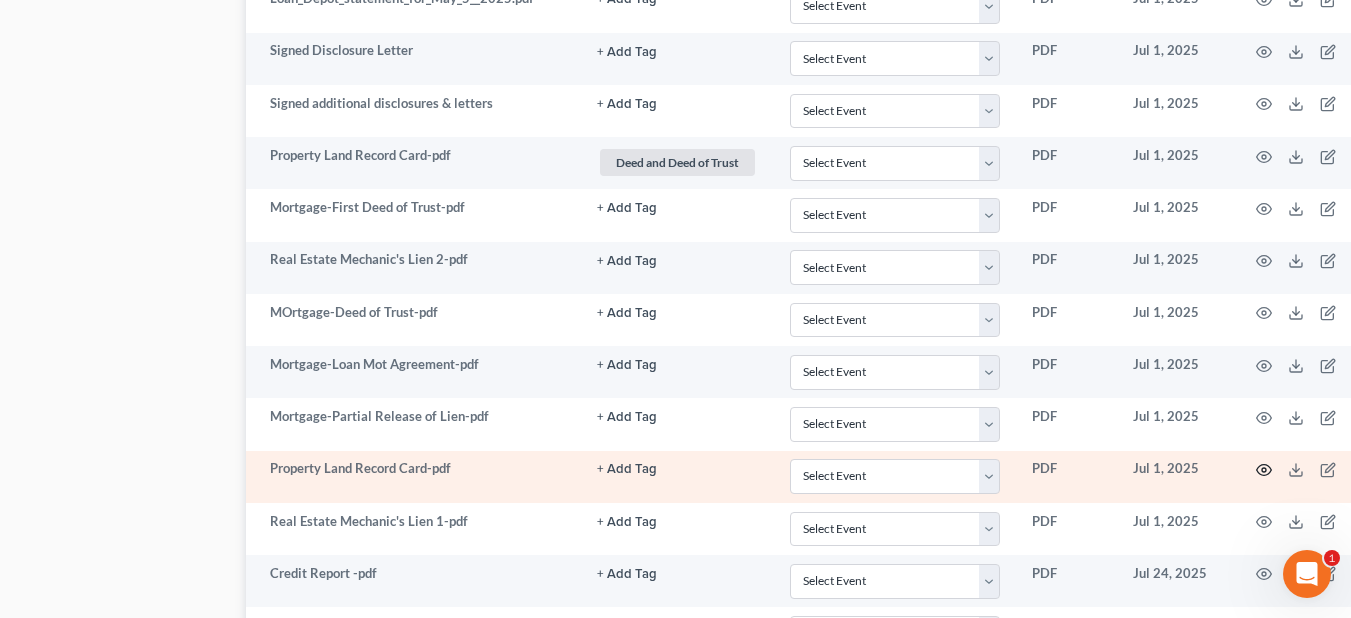 click 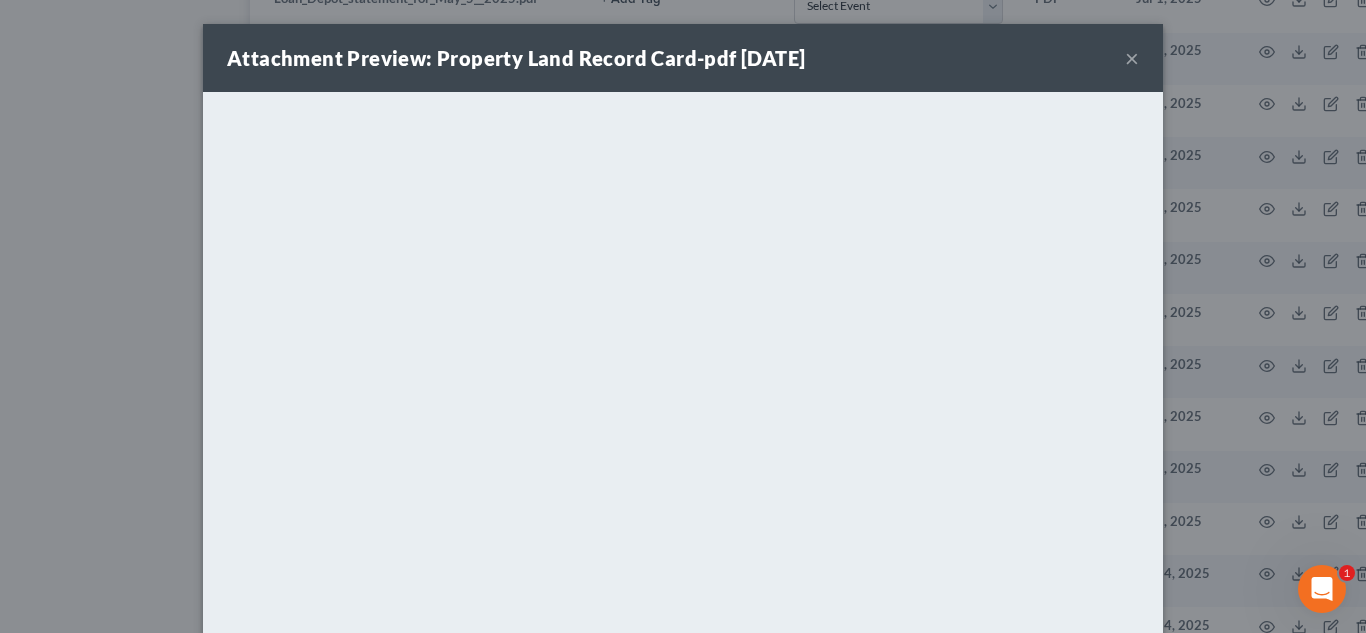click on "×" at bounding box center [1132, 58] 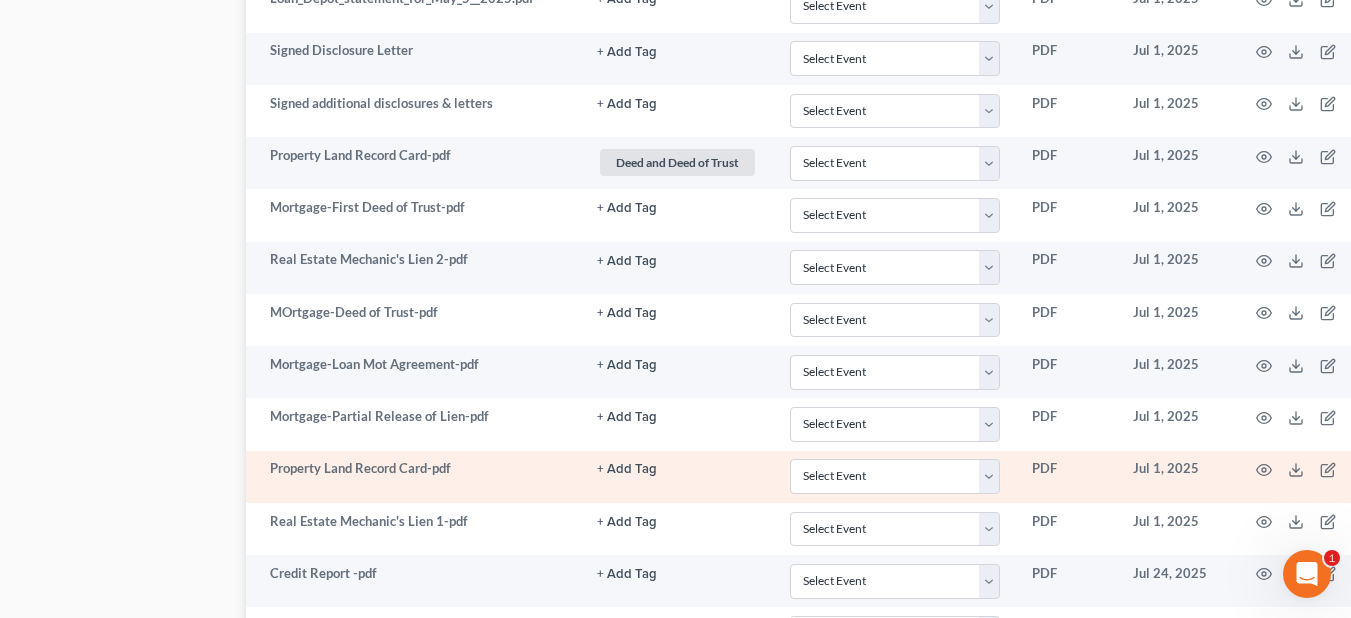 click on "+ Add Tag" at bounding box center [627, -2769] 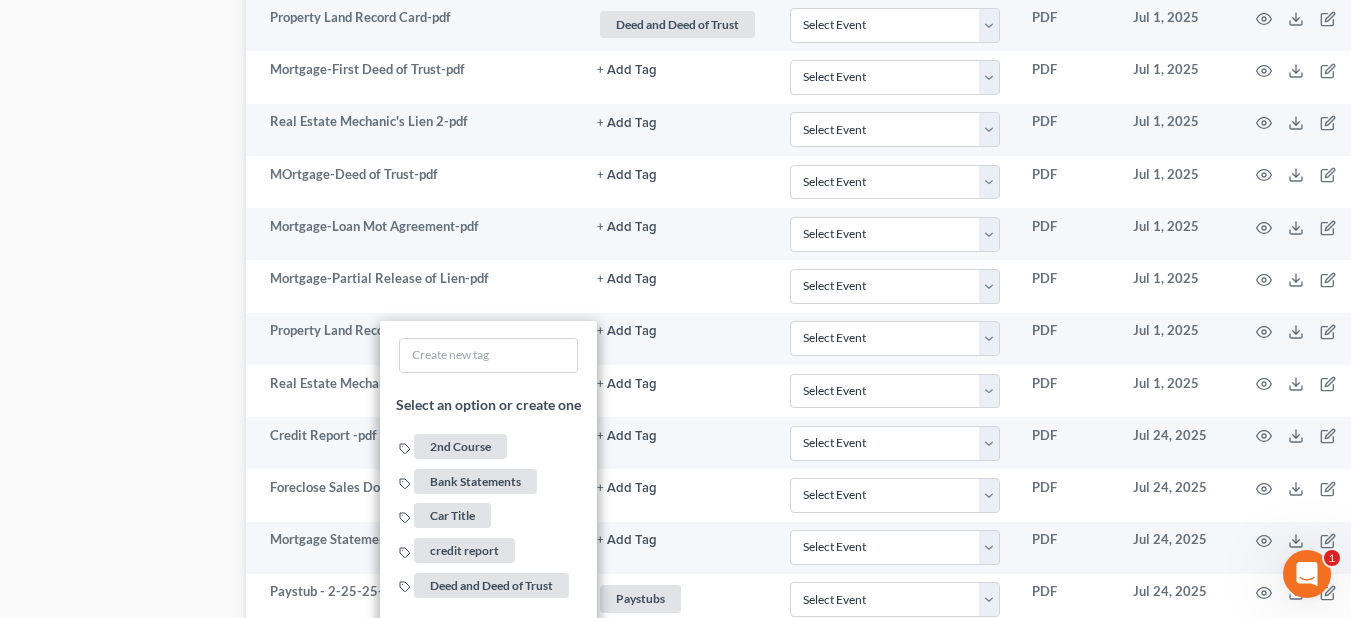 scroll, scrollTop: 3474, scrollLeft: 109, axis: both 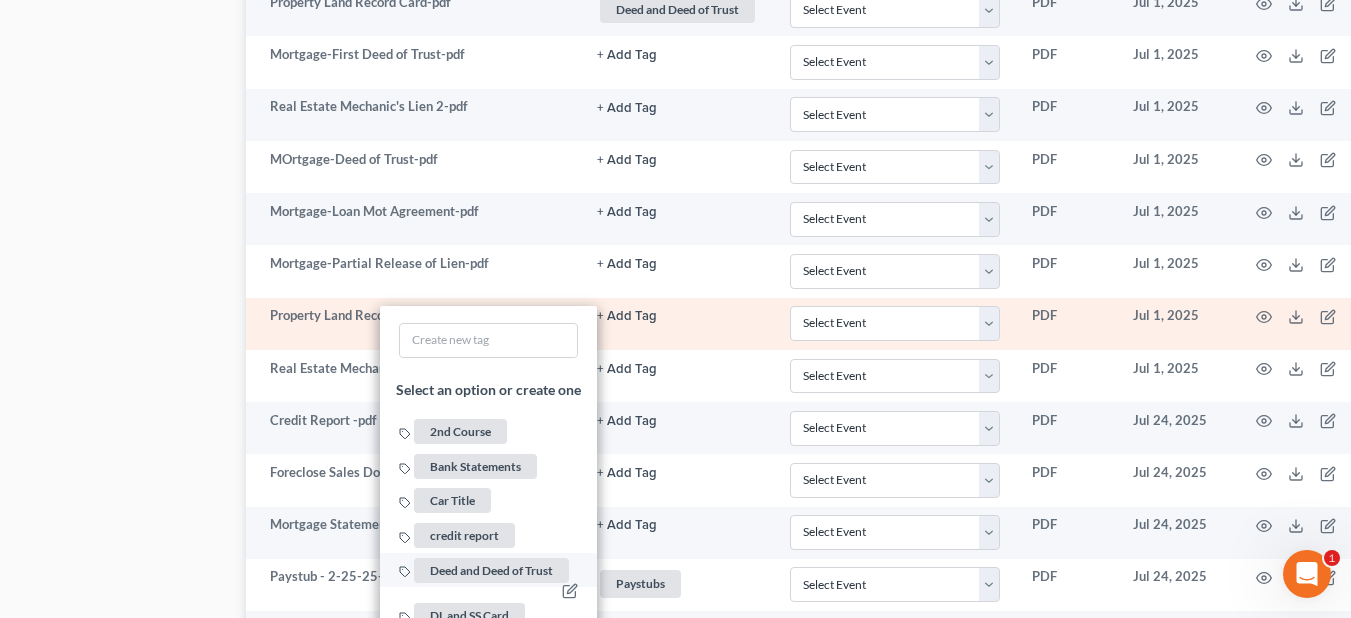 click on "Deed and Deed of Trust" at bounding box center (491, 570) 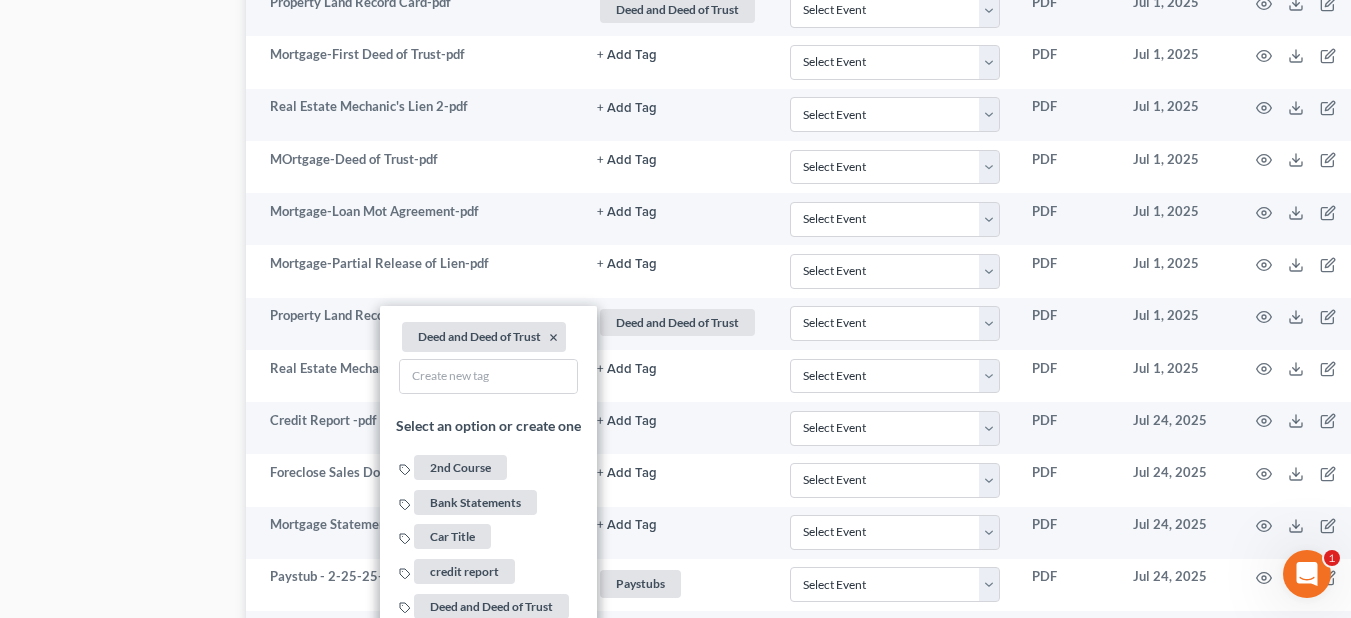 click on "Forms Library
Client Document Storage
PACER Notices
Doc Form Fields
Doc Creator
Download History
Client Document Storage
Batch Download
Upload client documents and access files anywhere. These documents will be available when you are ready to file with the court. Please use discretion in determining the types of client information you will be storing in NextChapter.
Add File
or drop files here
Attachment TYPE unfold_more NONE 2nd Course Bank Stmt Car Title credit report Deed and Deed of Trust DL and SS Card Hearing misc. to trustee Notice Paystubs Proof of Claim Retirement Tax Return Event Code  Extension Date added Securian_Financial_Life_Ins.pdf + Add Tag Select an option or create one 2nd Course Bank Stmt Car Title credit report Deed and Deed of Trust DL and SS Card Hearing misc. to trustee Notice Paystubs Proof of Claim Retirement Tax Return Select Event PDF Apr 16, 2025 ×" at bounding box center [732, -1191] 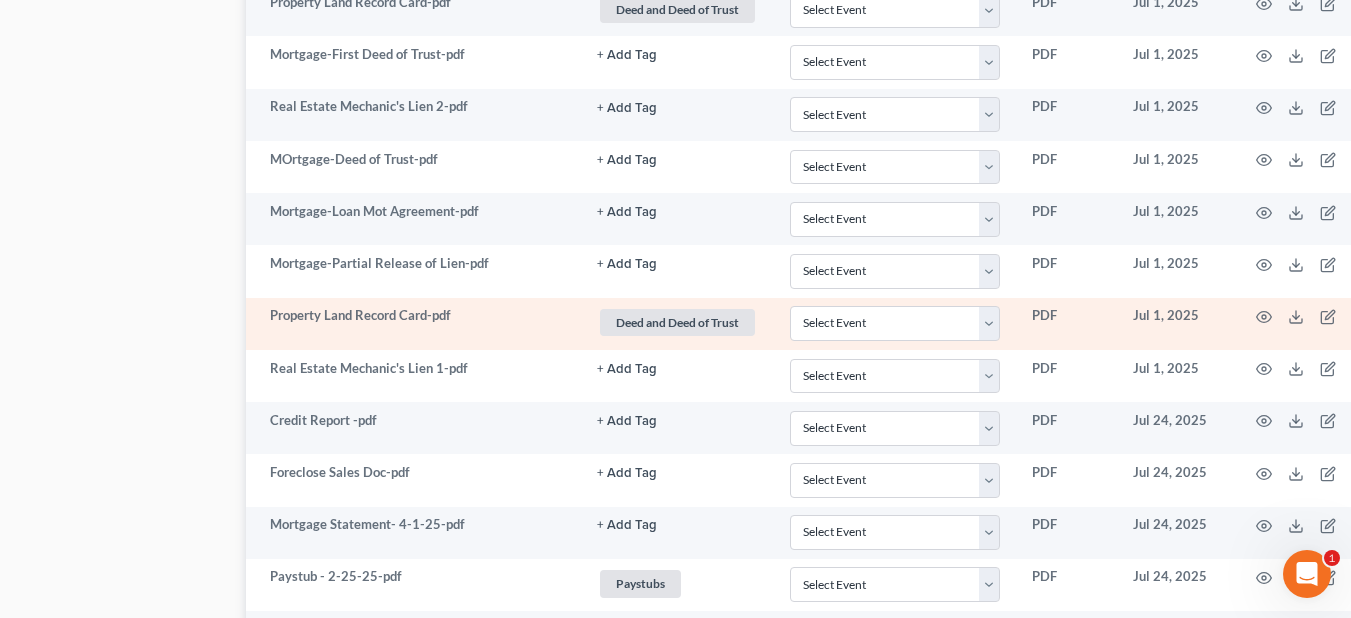 click on "Deed and Deed of Trust" at bounding box center [655, -2551] 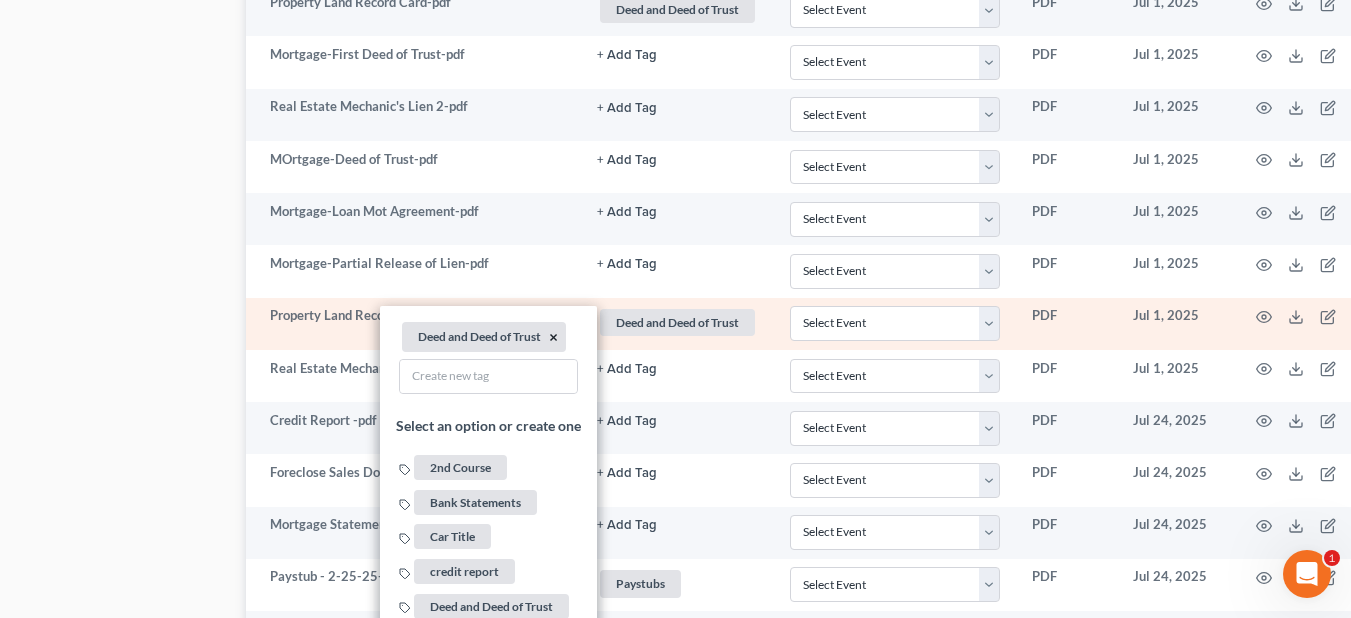 click on "×" at bounding box center [553, 338] 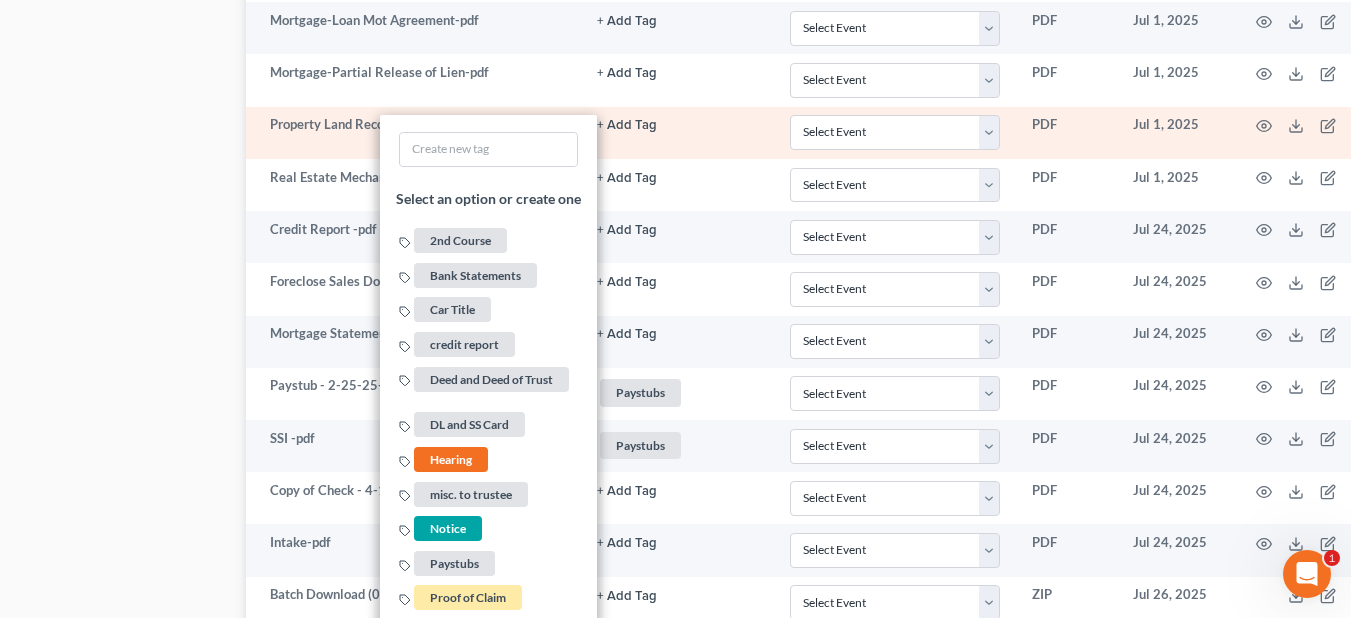 scroll, scrollTop: 3673, scrollLeft: 109, axis: both 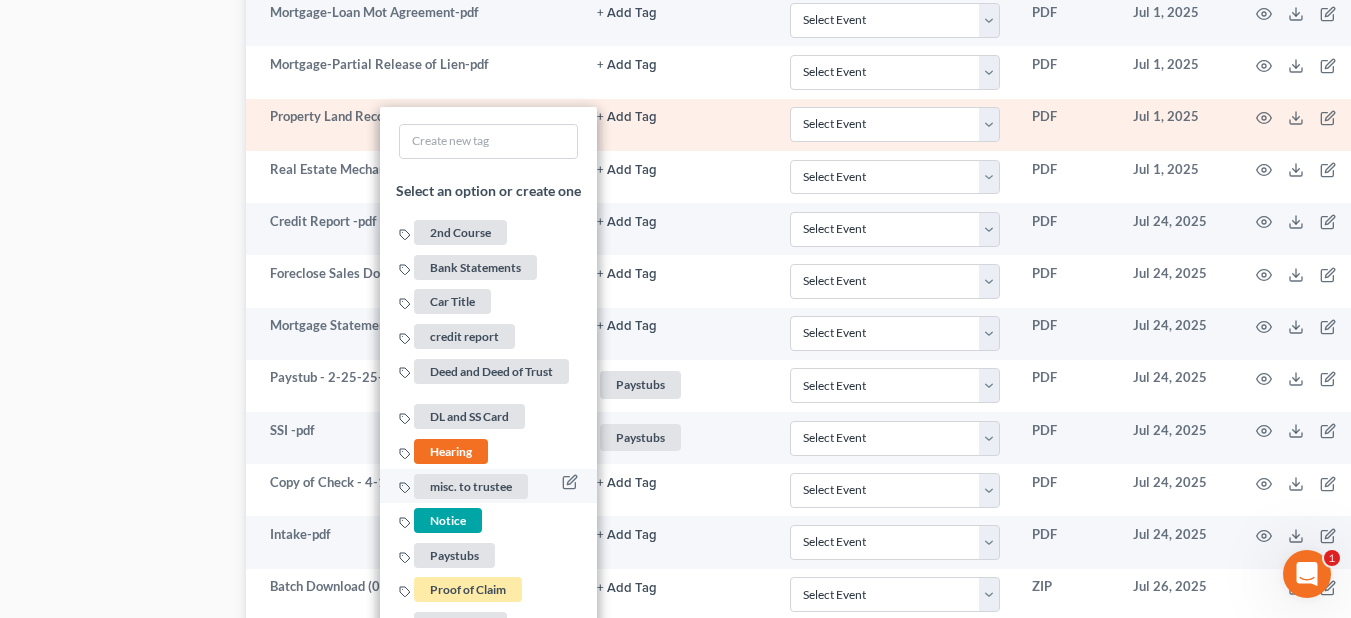 click on "misc. to trustee" at bounding box center (471, 486) 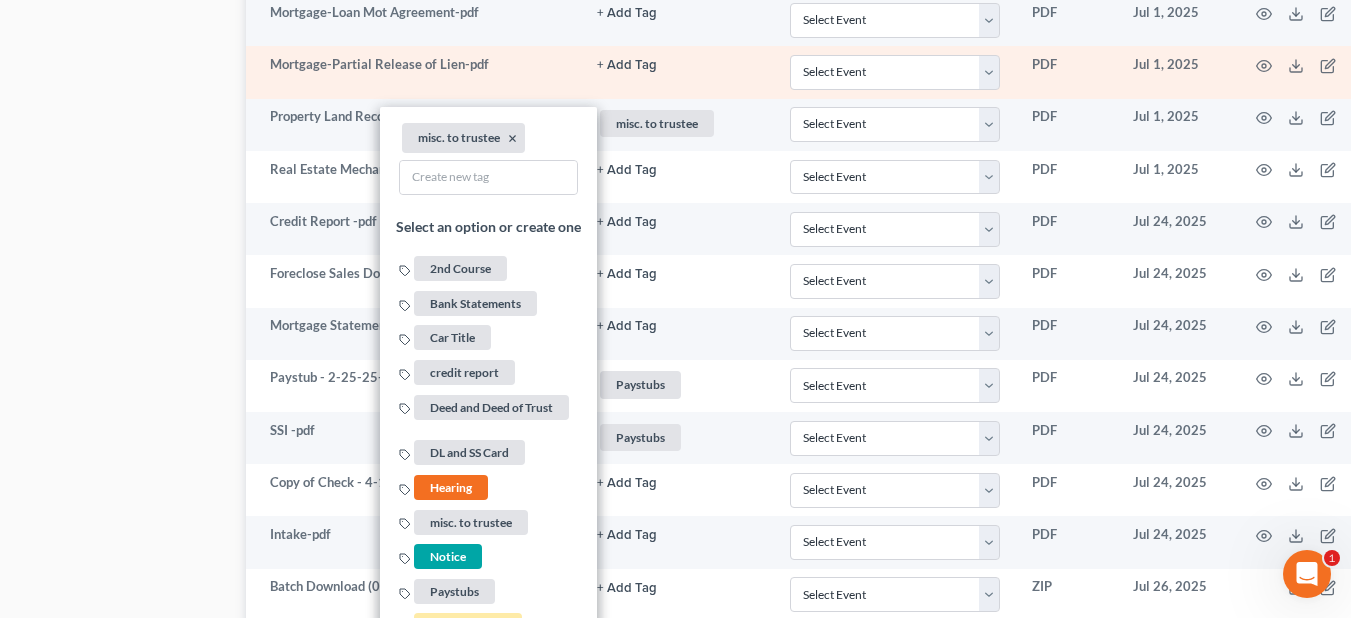 click on "+ Add Tag" at bounding box center (627, -3121) 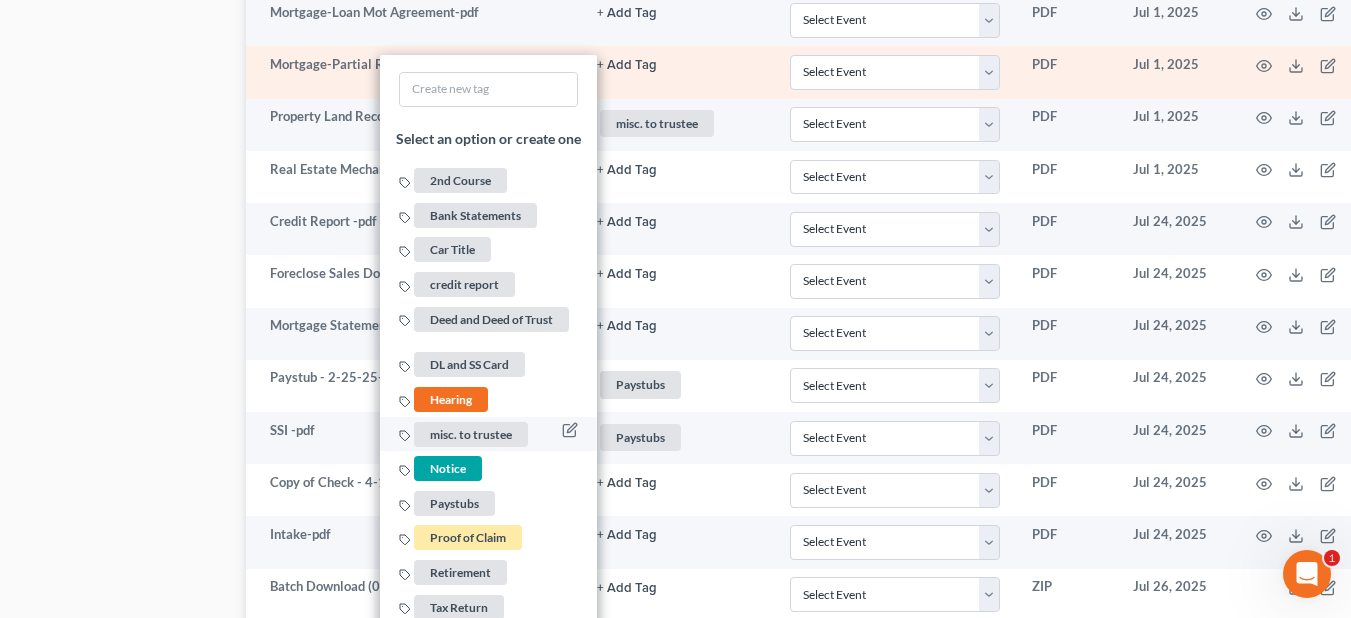 click on "misc. to trustee" at bounding box center (471, 434) 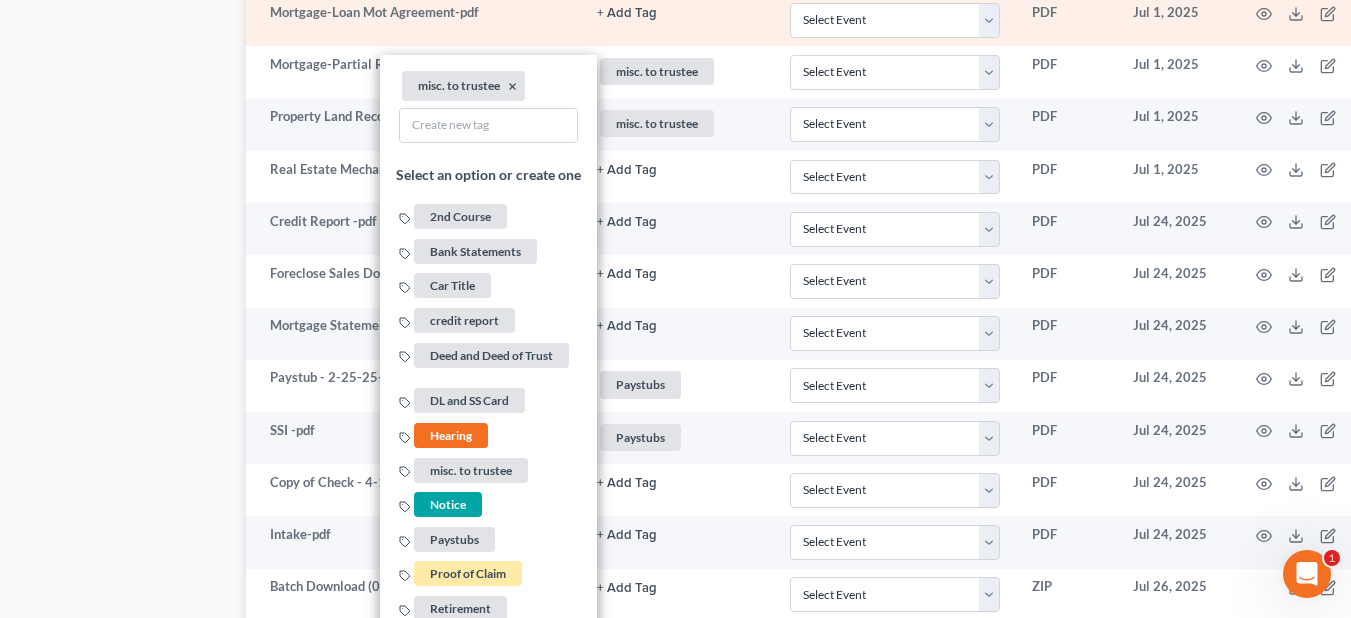 click on "+ Add Tag" at bounding box center [627, -3121] 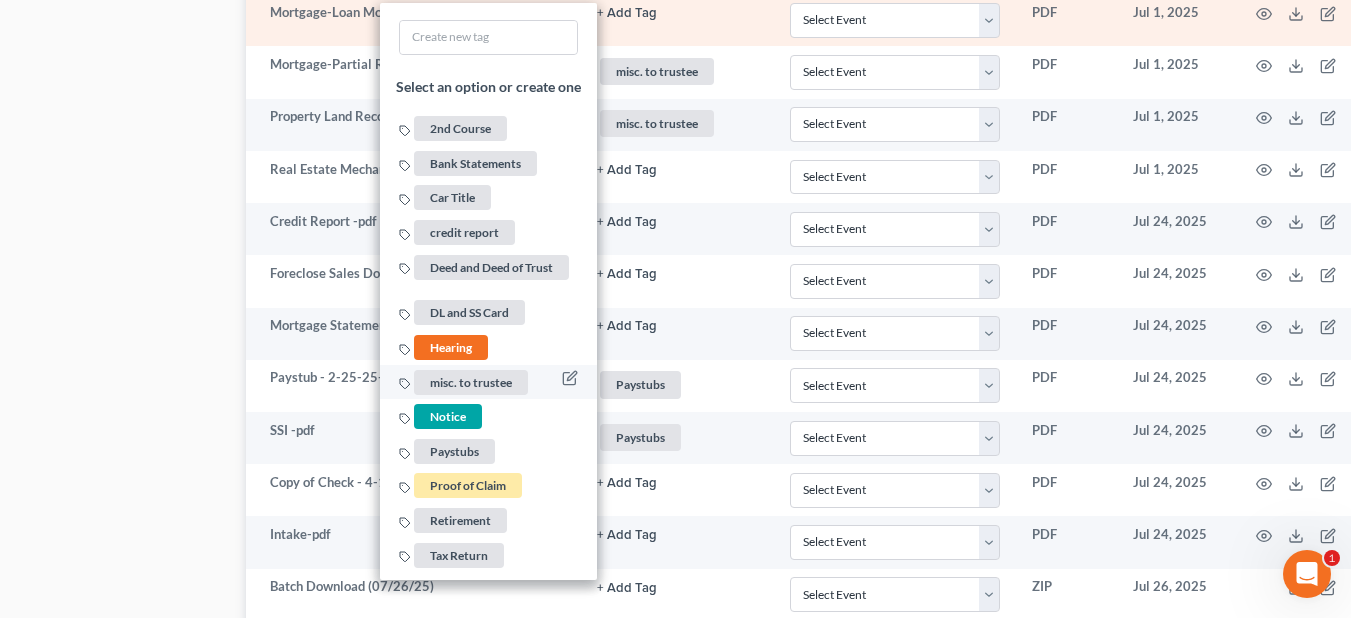 click on "misc. to trustee" at bounding box center (471, 381) 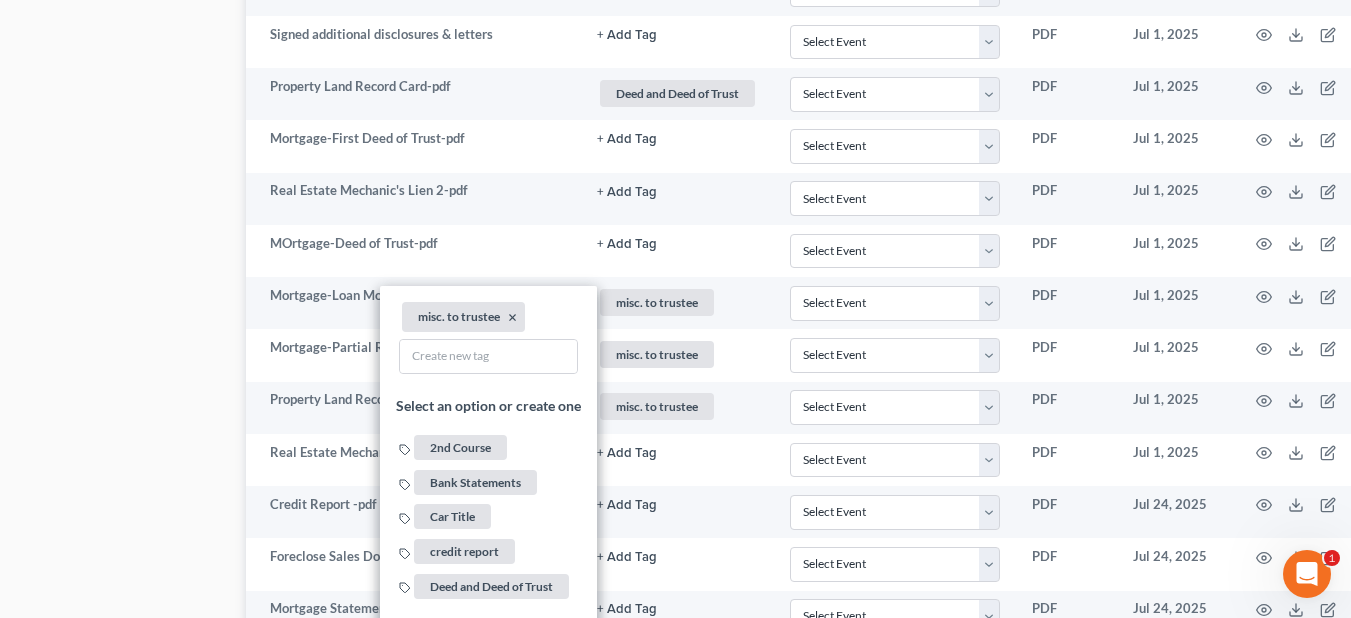 scroll, scrollTop: 3283, scrollLeft: 109, axis: both 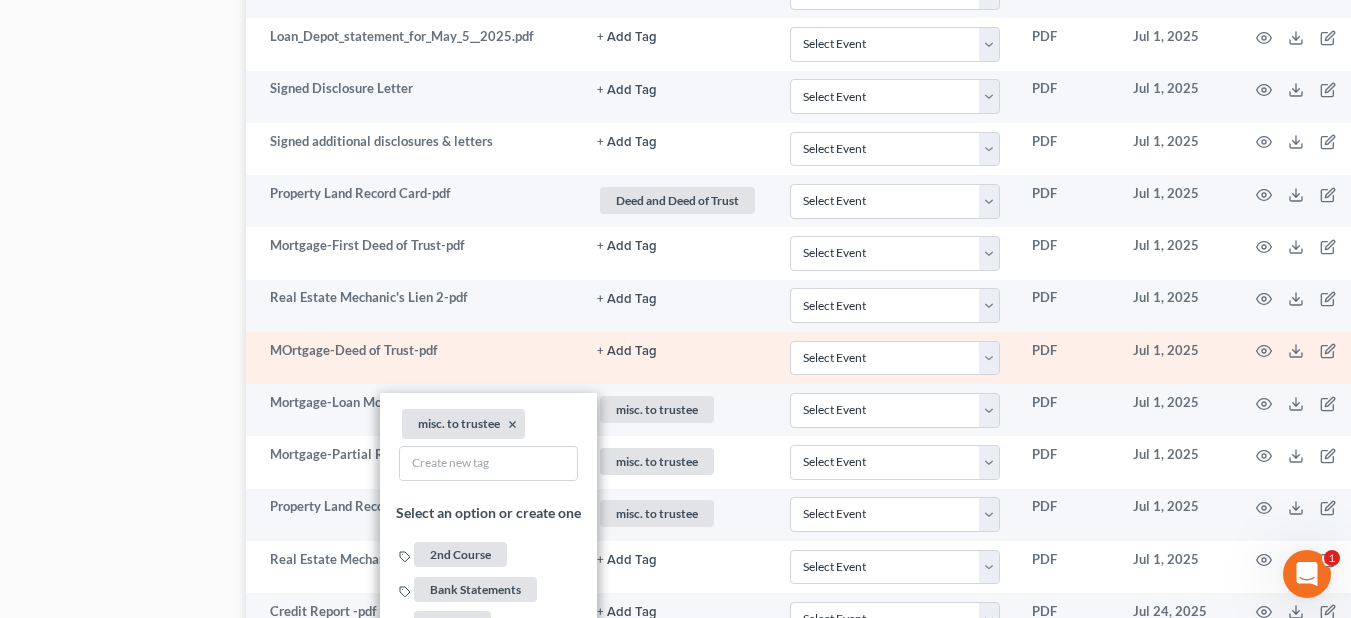 click on "+ Add Tag" at bounding box center (627, -2731) 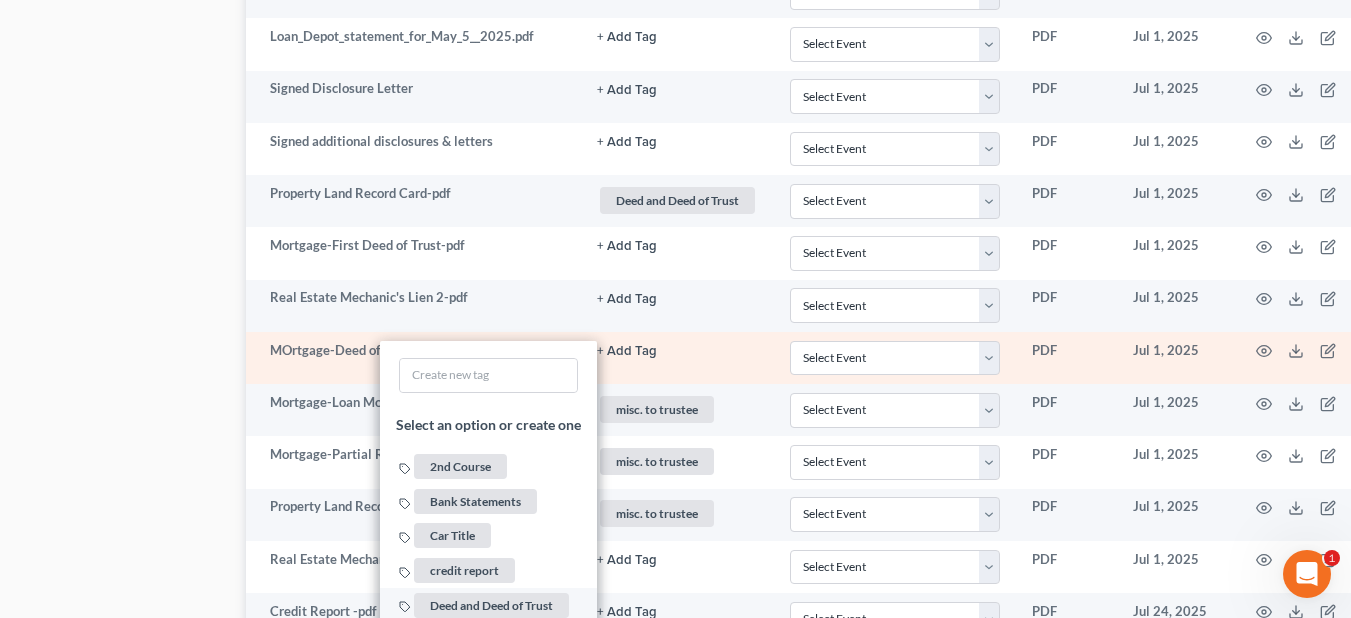 click on "Deed and Deed of Trust" at bounding box center [491, 604] 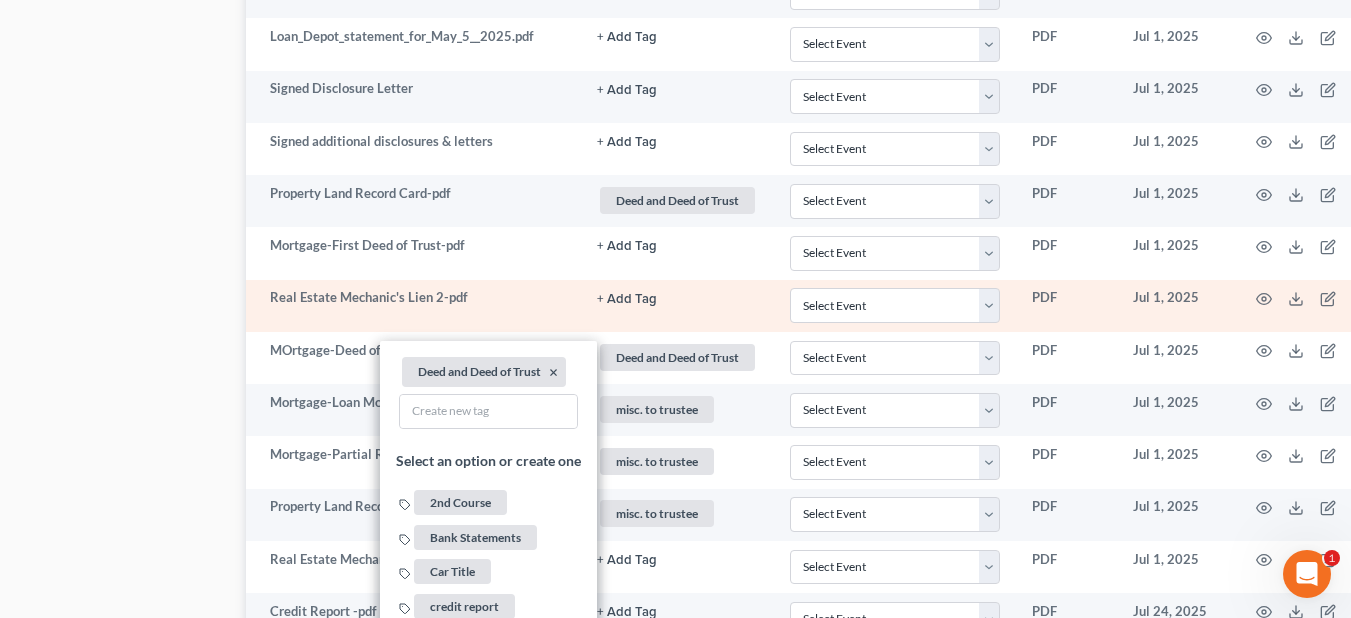 click on "+ Add Tag" at bounding box center [627, -2731] 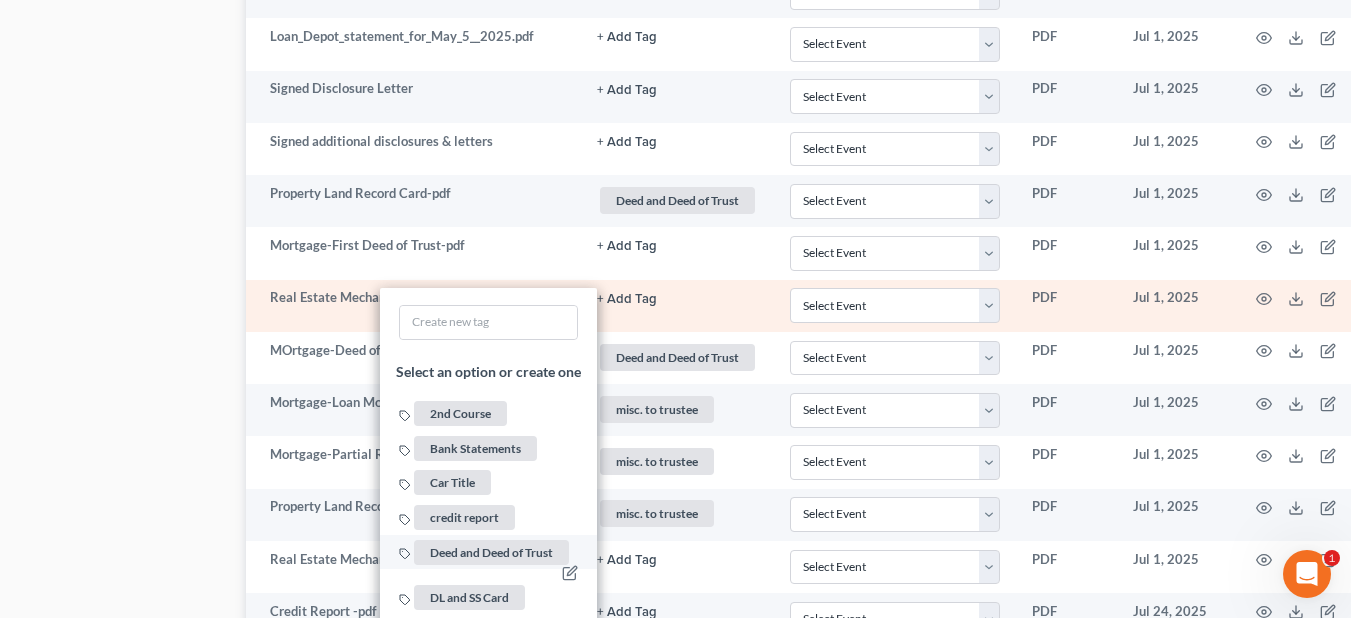 click on "Deed and Deed of Trust" at bounding box center [491, 552] 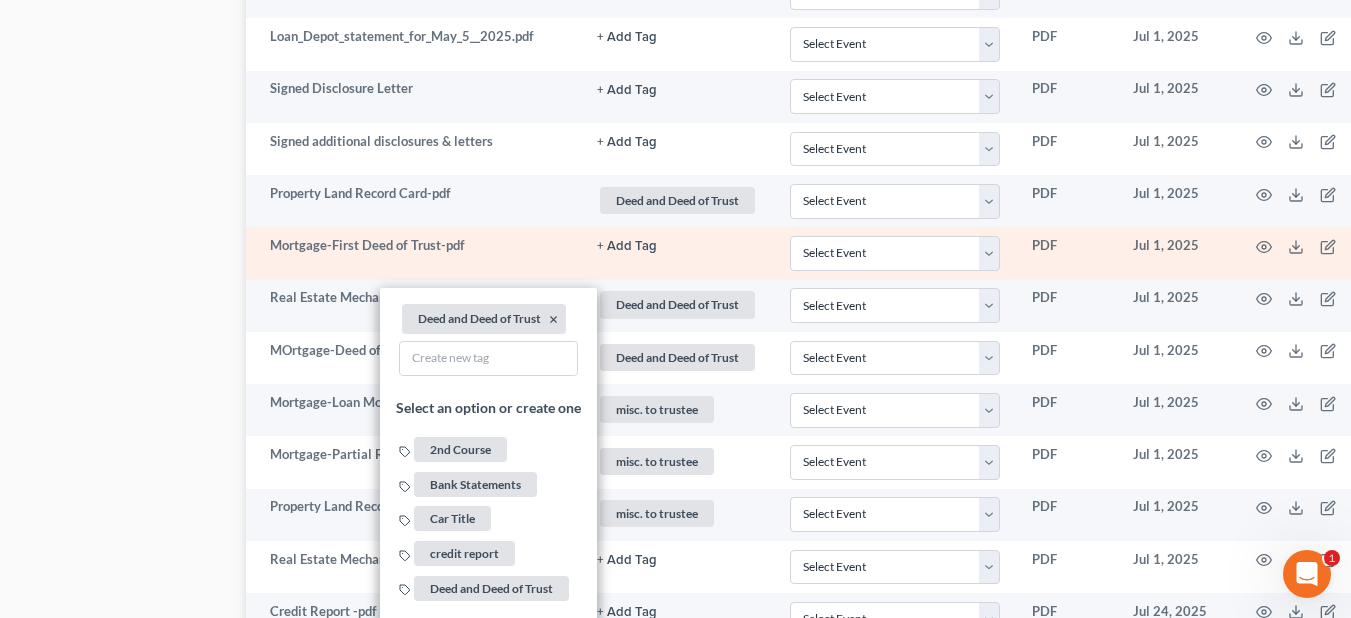 click on "+ Add Tag" at bounding box center (627, -2731) 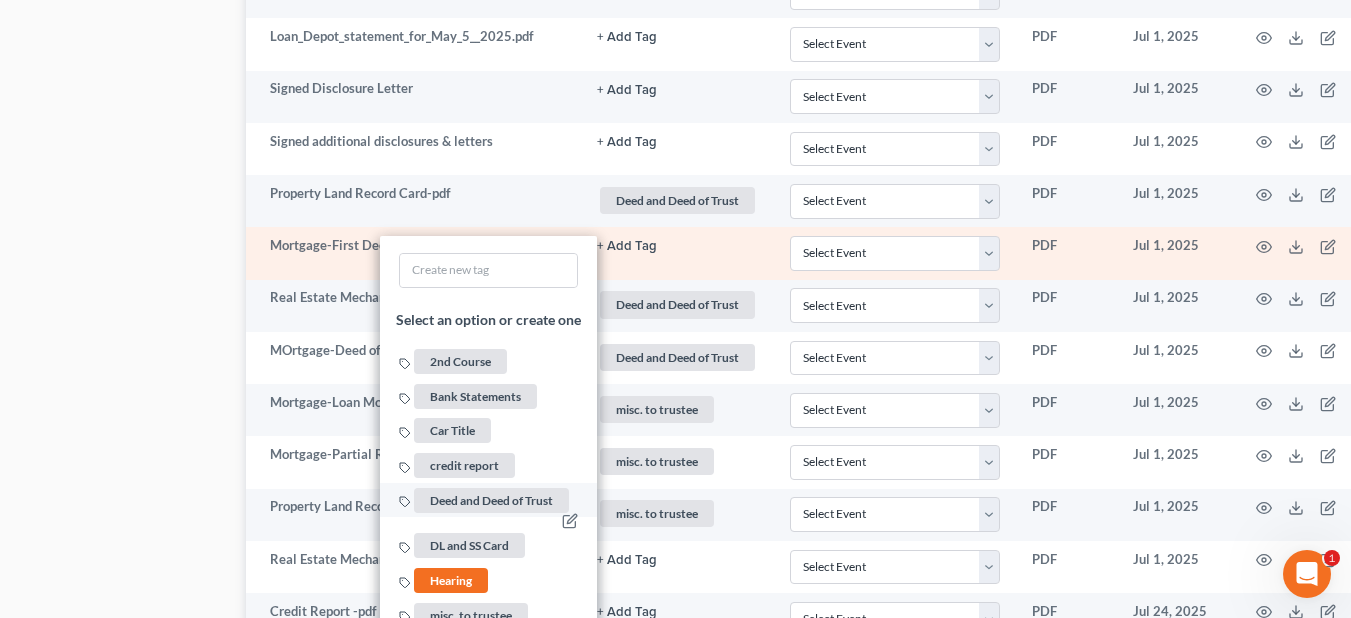 click on "Deed and Deed of Trust" at bounding box center [491, 500] 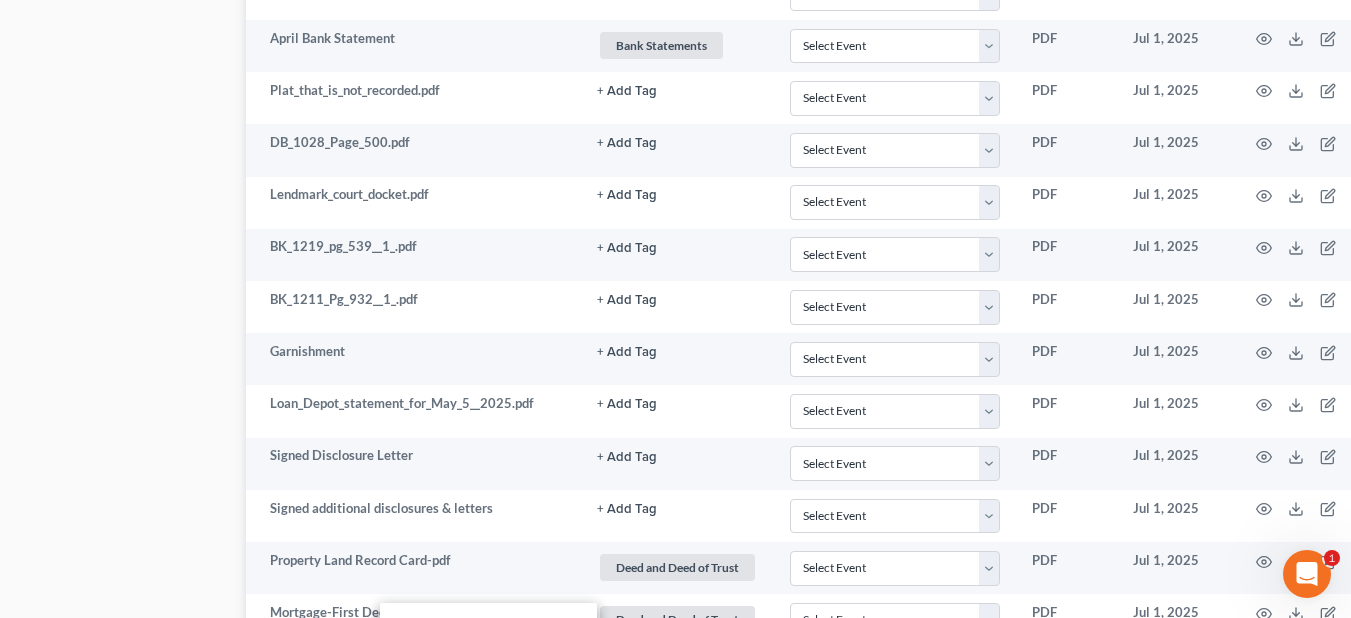scroll, scrollTop: 2908, scrollLeft: 109, axis: both 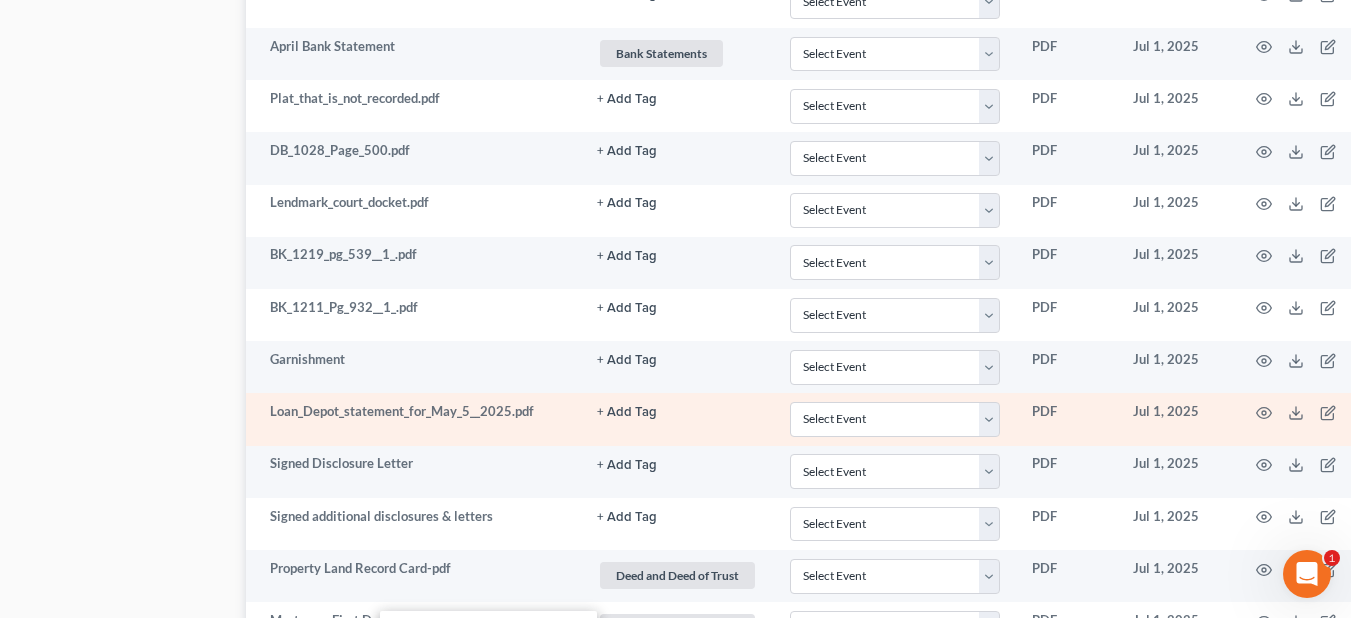 click on "+ Add Tag" at bounding box center (627, -2356) 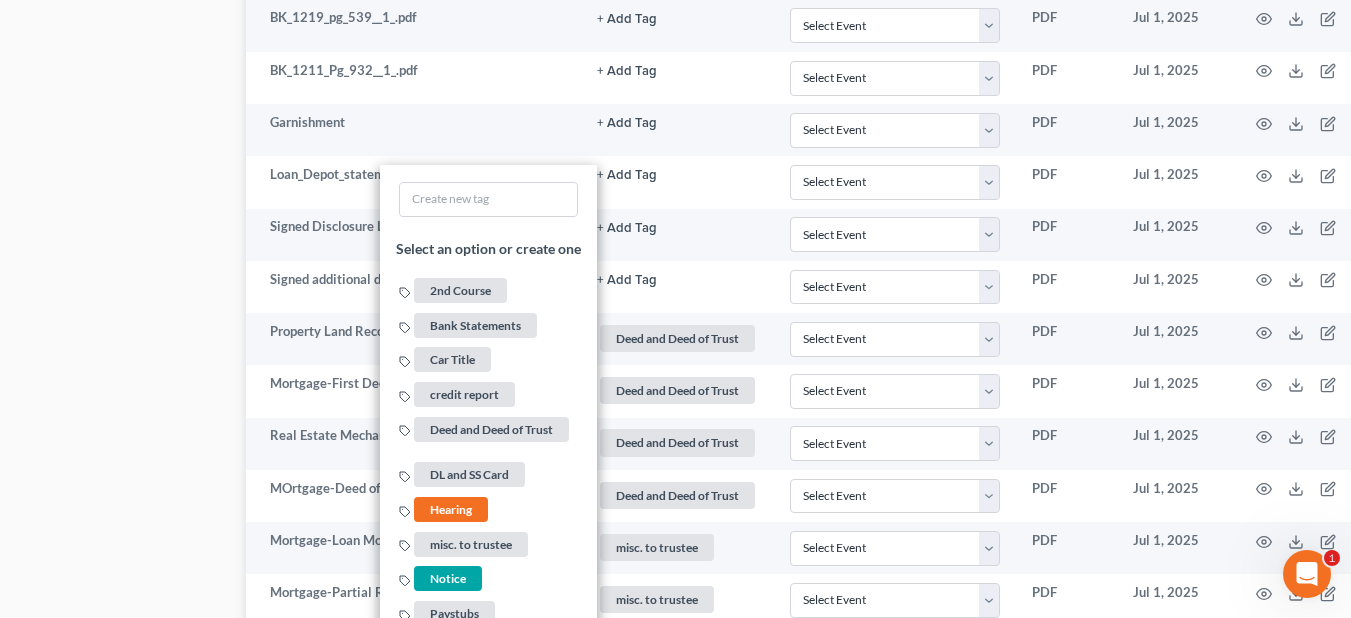 scroll, scrollTop: 3283, scrollLeft: 109, axis: both 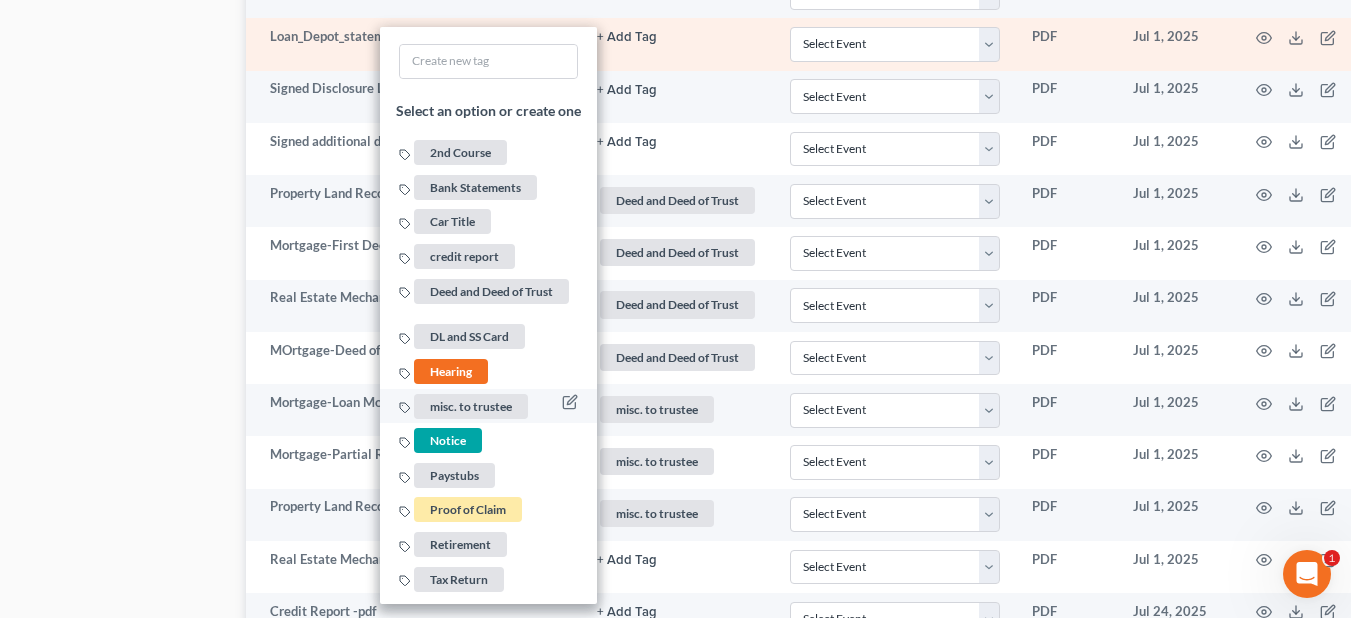 click on "misc. to trustee" at bounding box center [471, 406] 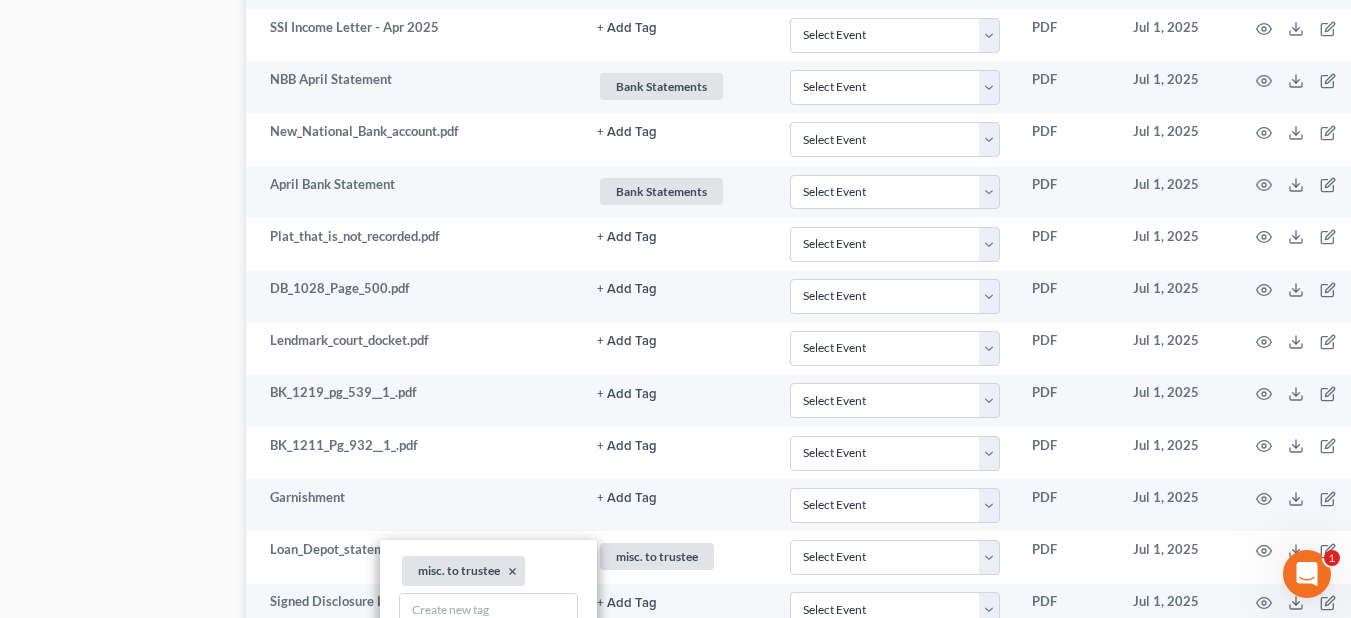 scroll, scrollTop: 2809, scrollLeft: 109, axis: both 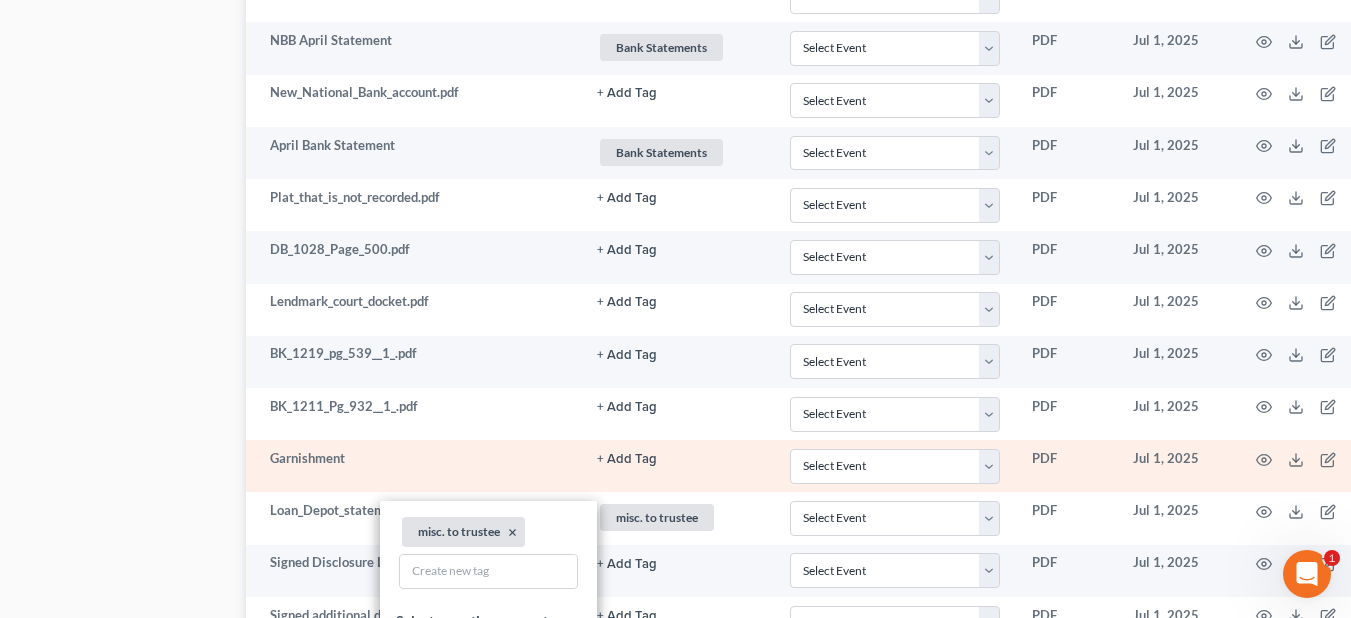 click on "+ Add Tag" at bounding box center (627, -2257) 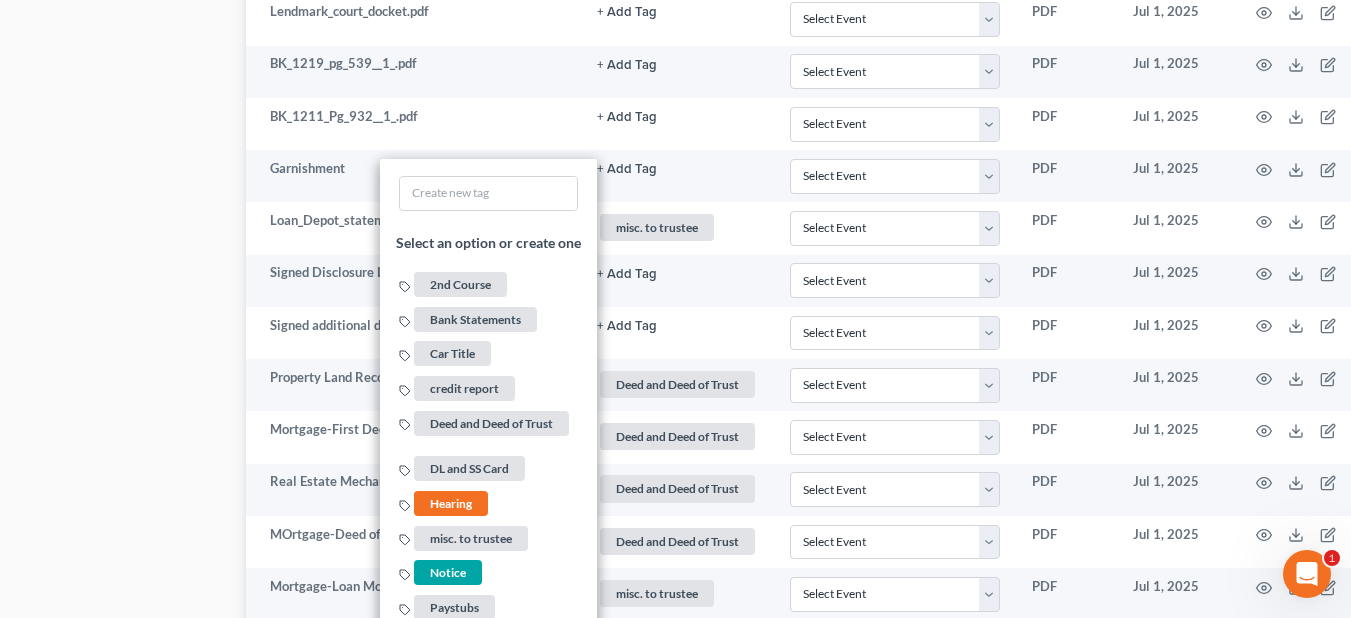 scroll, scrollTop: 3176, scrollLeft: 109, axis: both 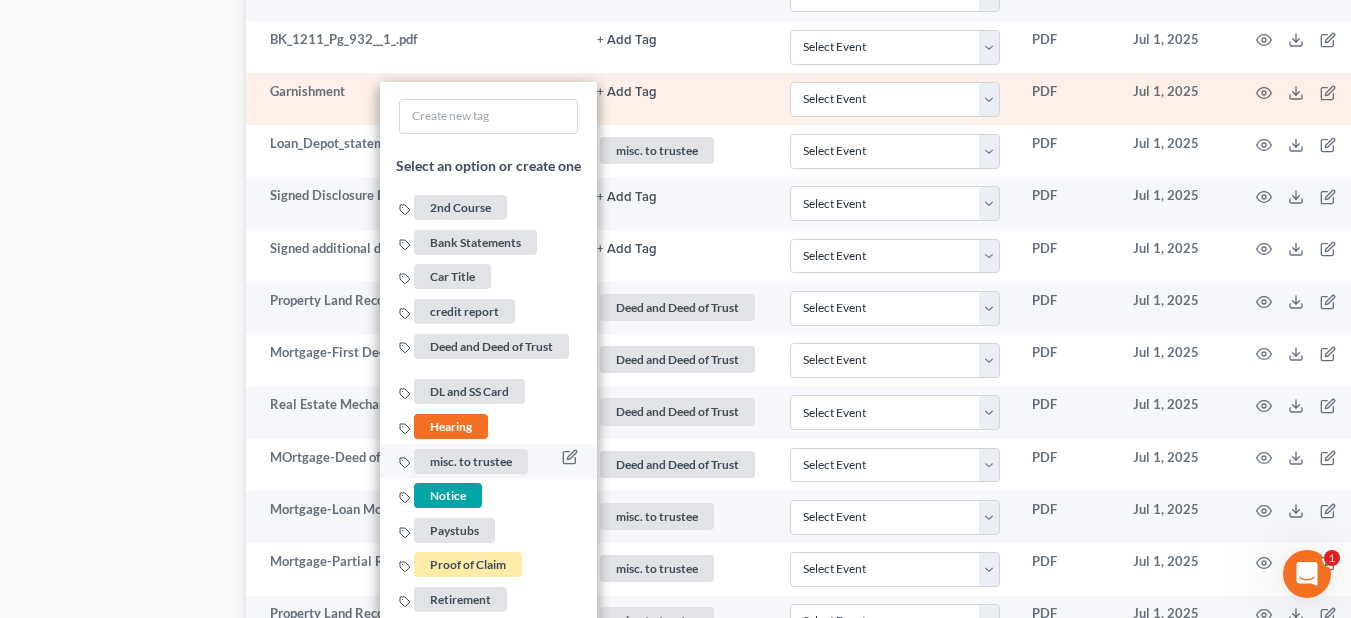 click on "misc. to trustee" at bounding box center (471, 461) 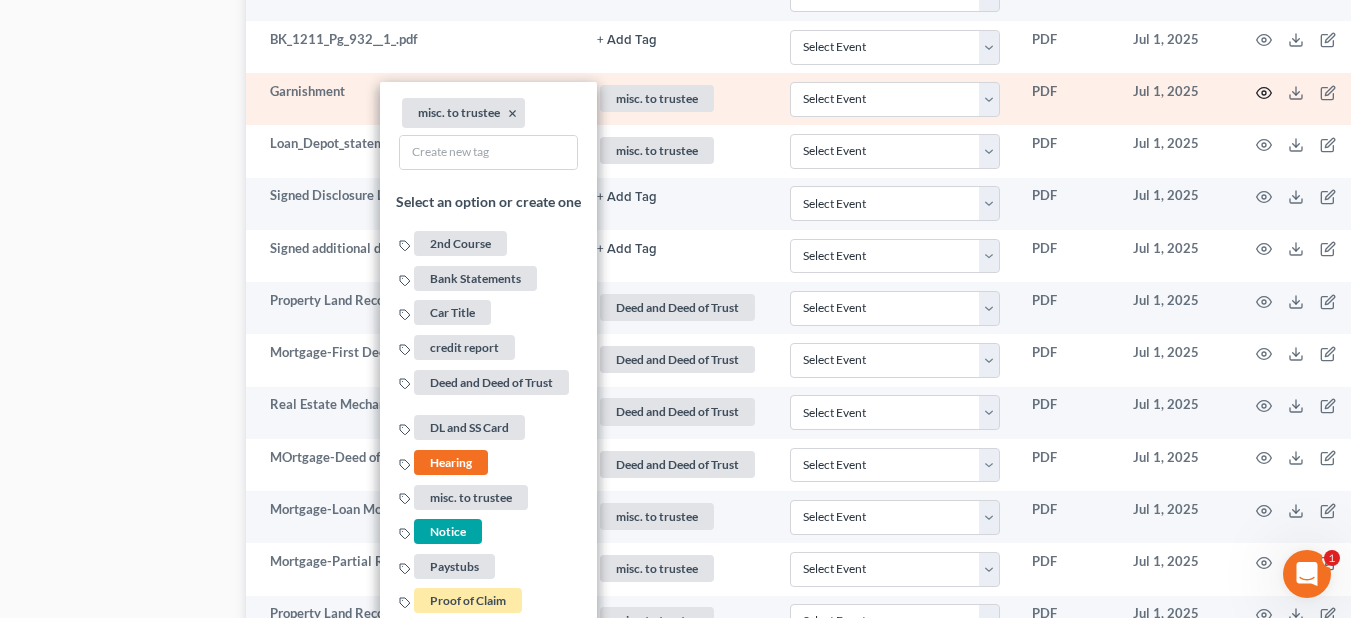 click 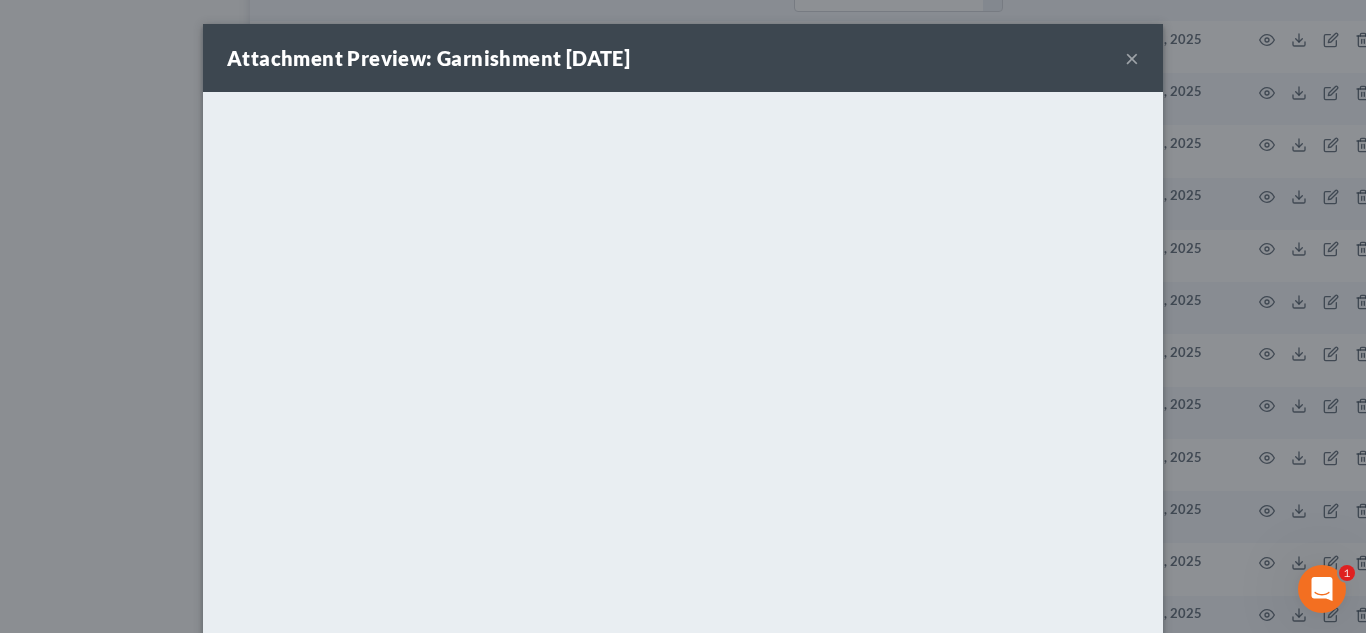 click on "×" at bounding box center (1132, 58) 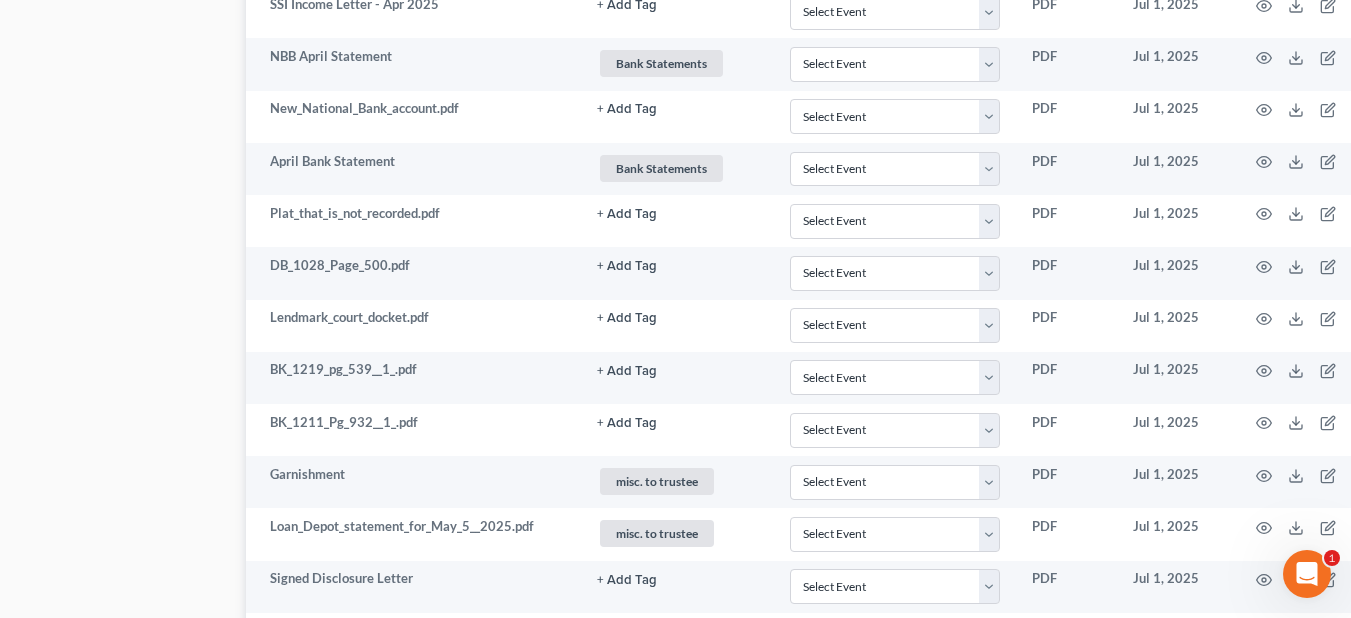 scroll, scrollTop: 2786, scrollLeft: 109, axis: both 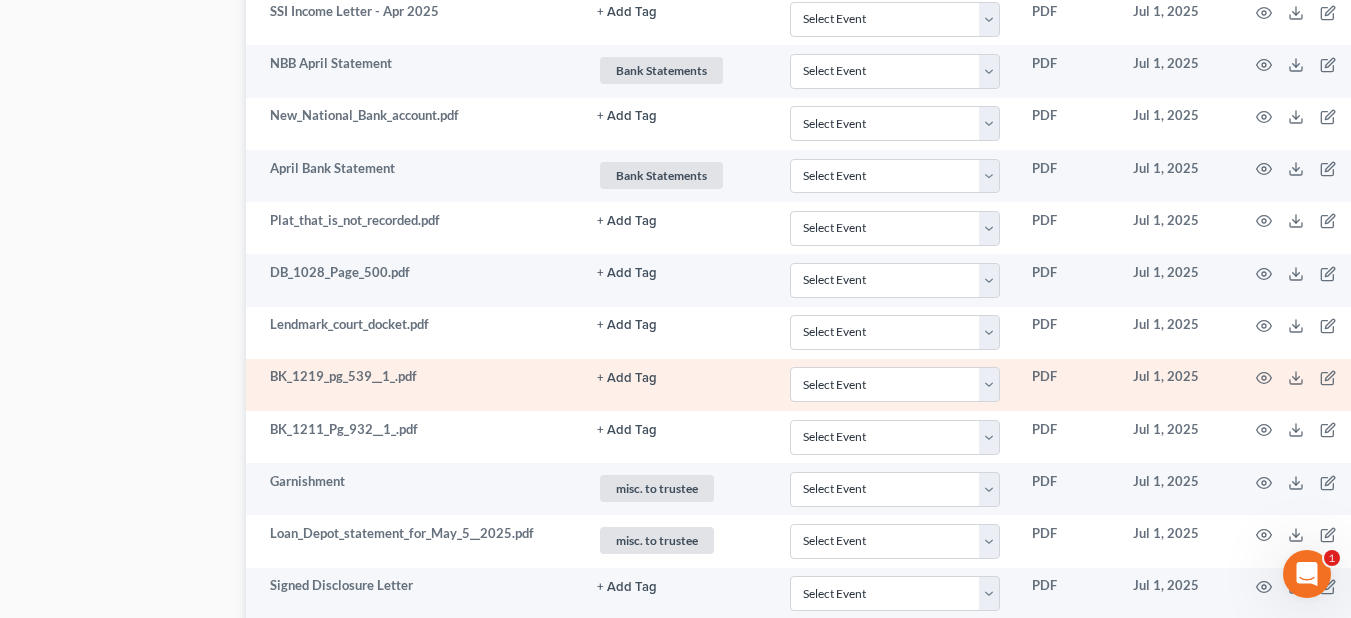 click on "+ Add Tag" at bounding box center [677, -2235] 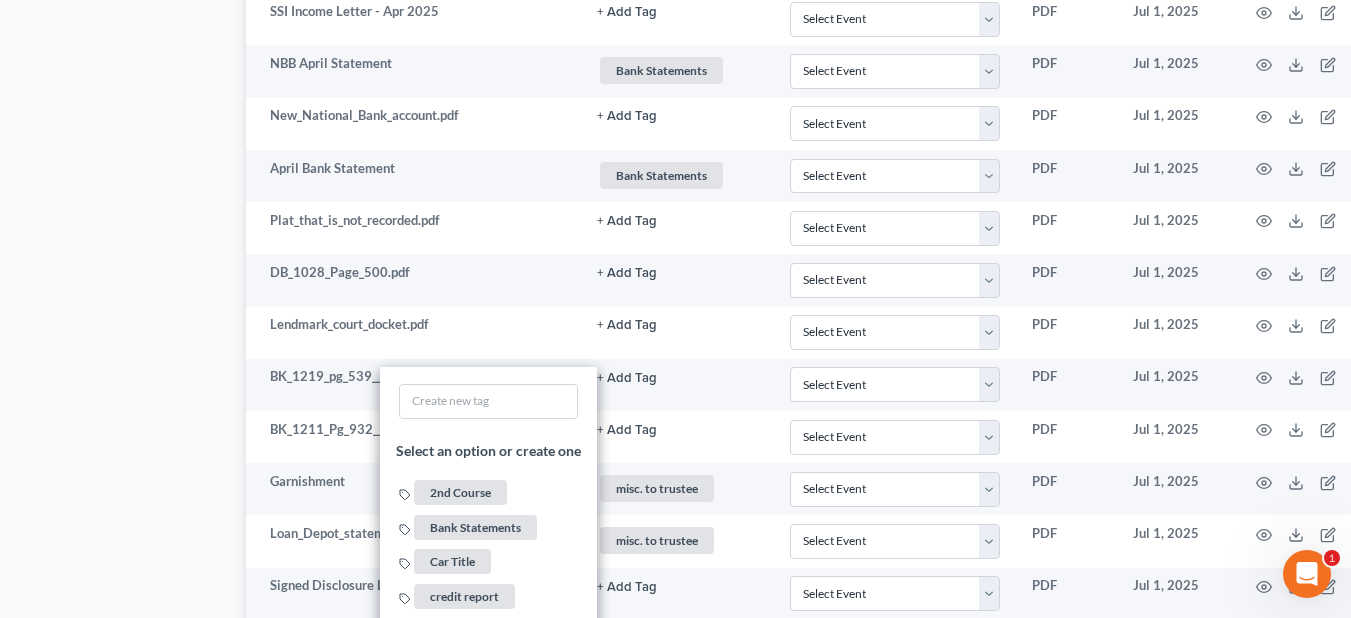 scroll, scrollTop: 3030, scrollLeft: 109, axis: both 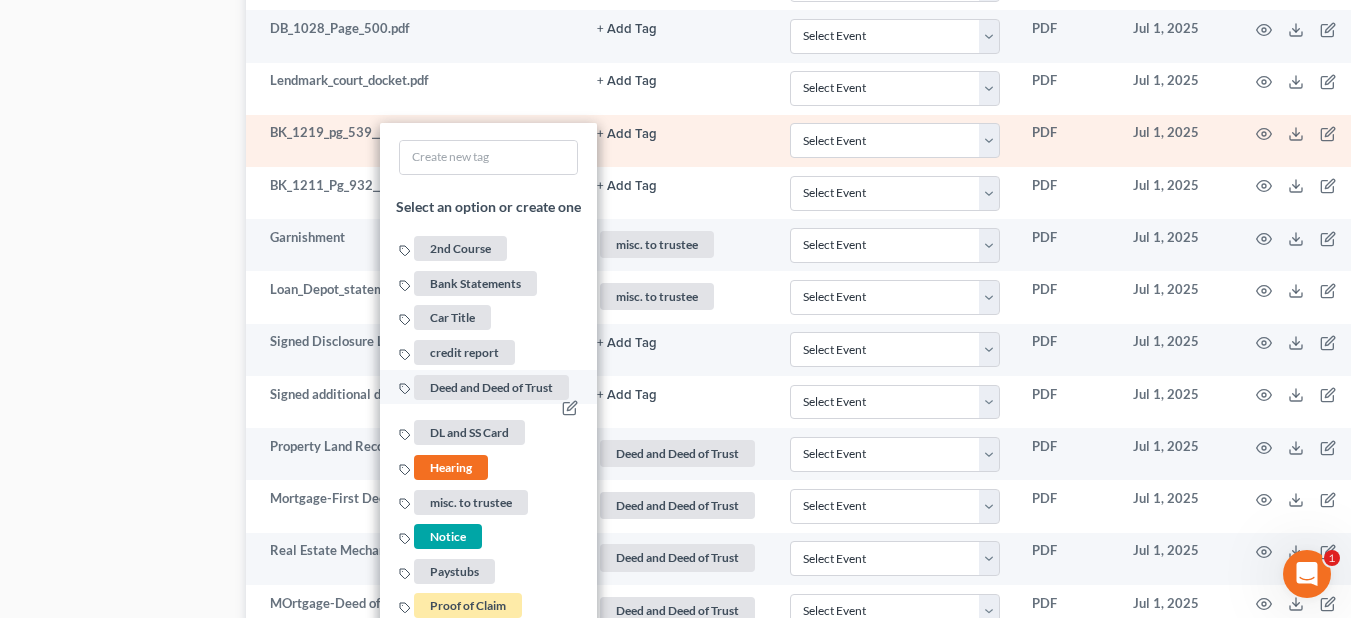 click on "Deed and Deed of Trust" at bounding box center [491, 387] 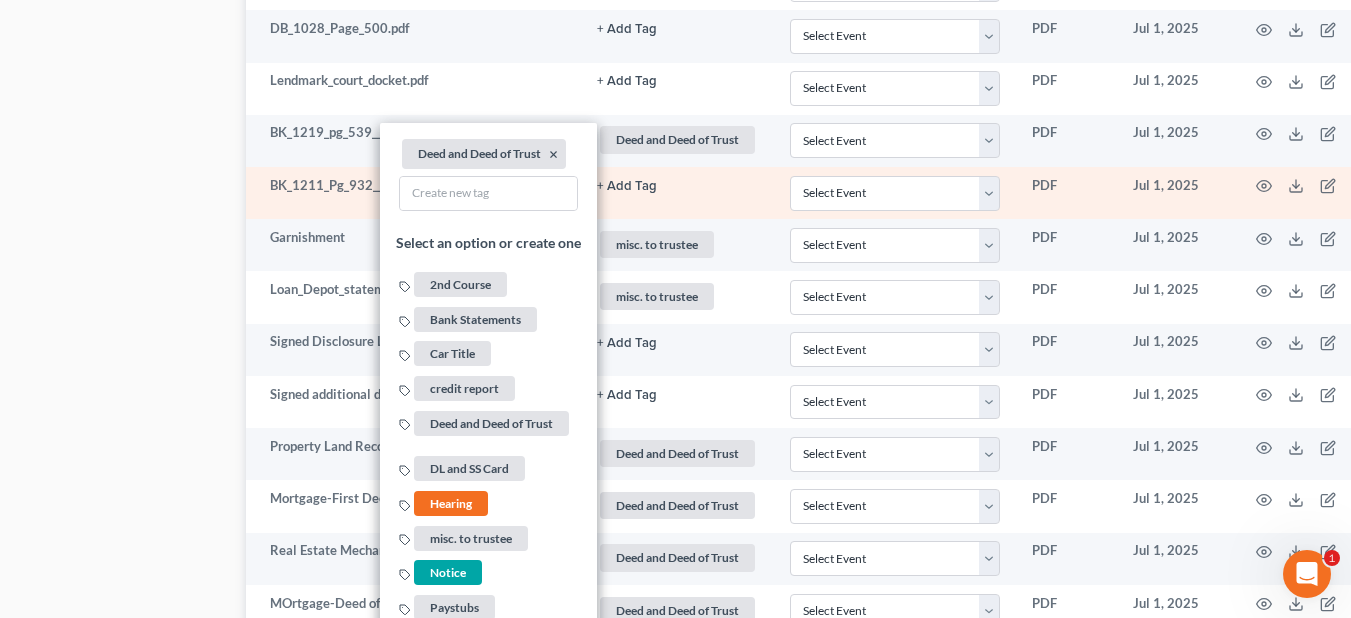 click on "+ Add Tag" at bounding box center (627, -2478) 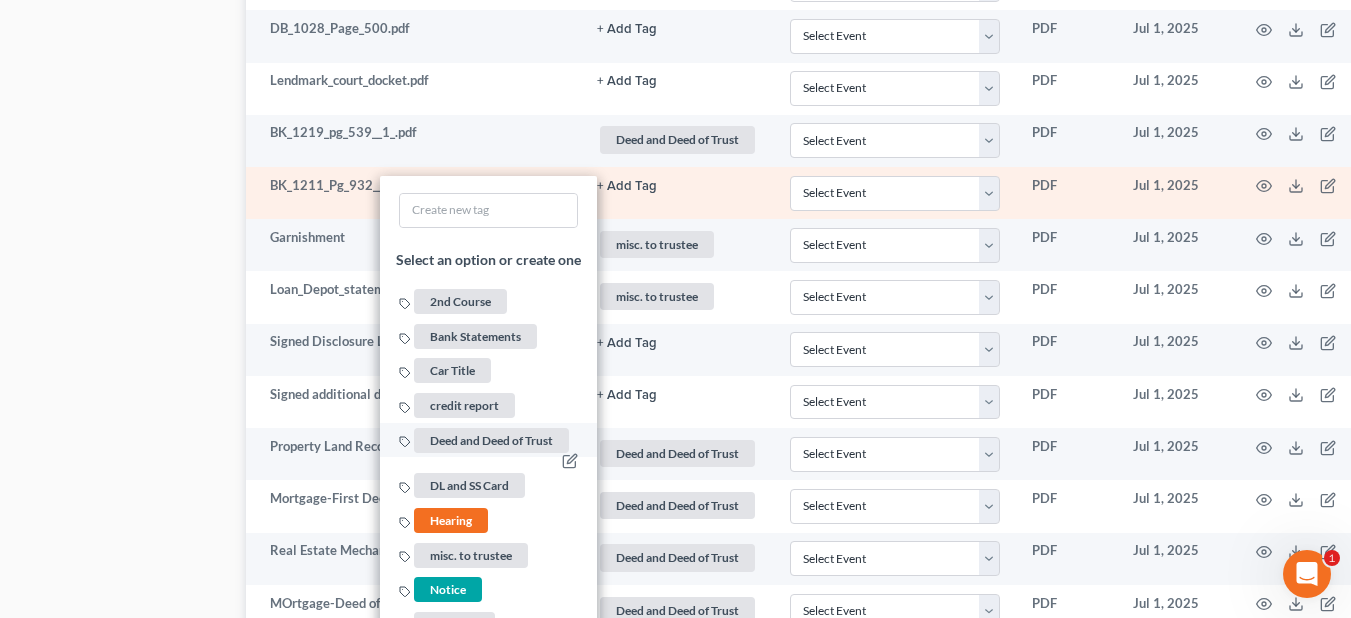 click on "Deed and Deed of Trust" at bounding box center [491, 439] 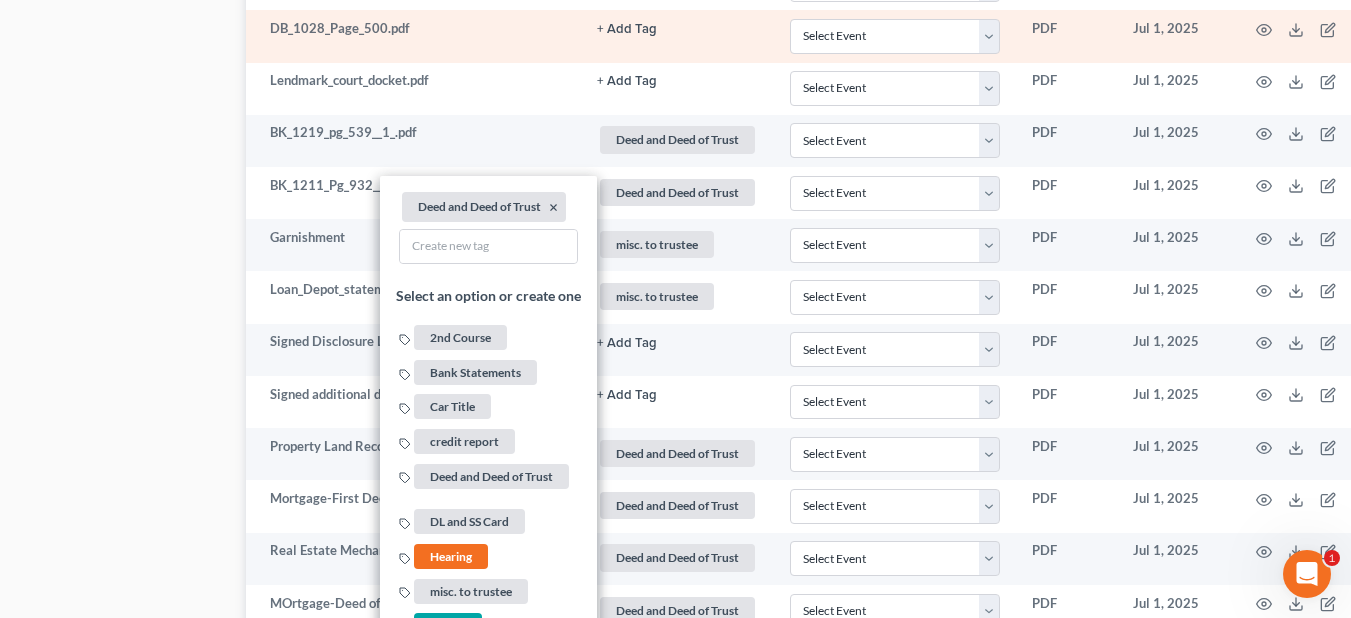 click on "+ Add Tag" at bounding box center (627, -2478) 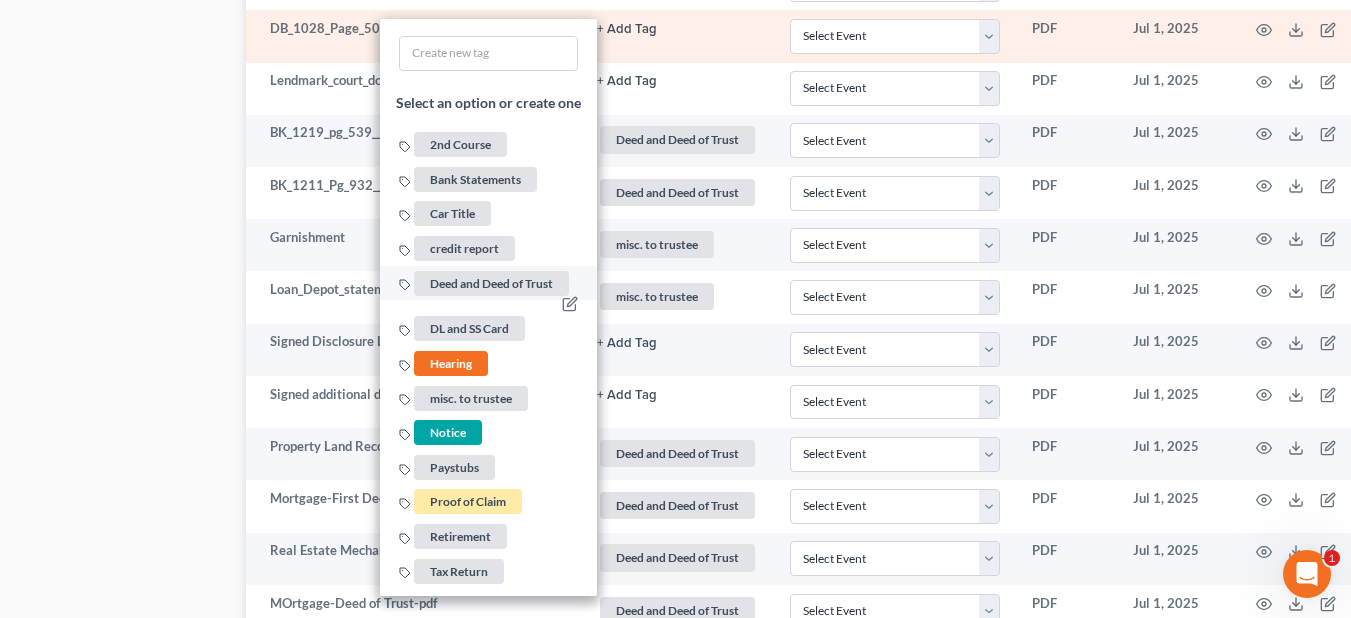 click on "Deed and Deed of Trust" at bounding box center [491, 283] 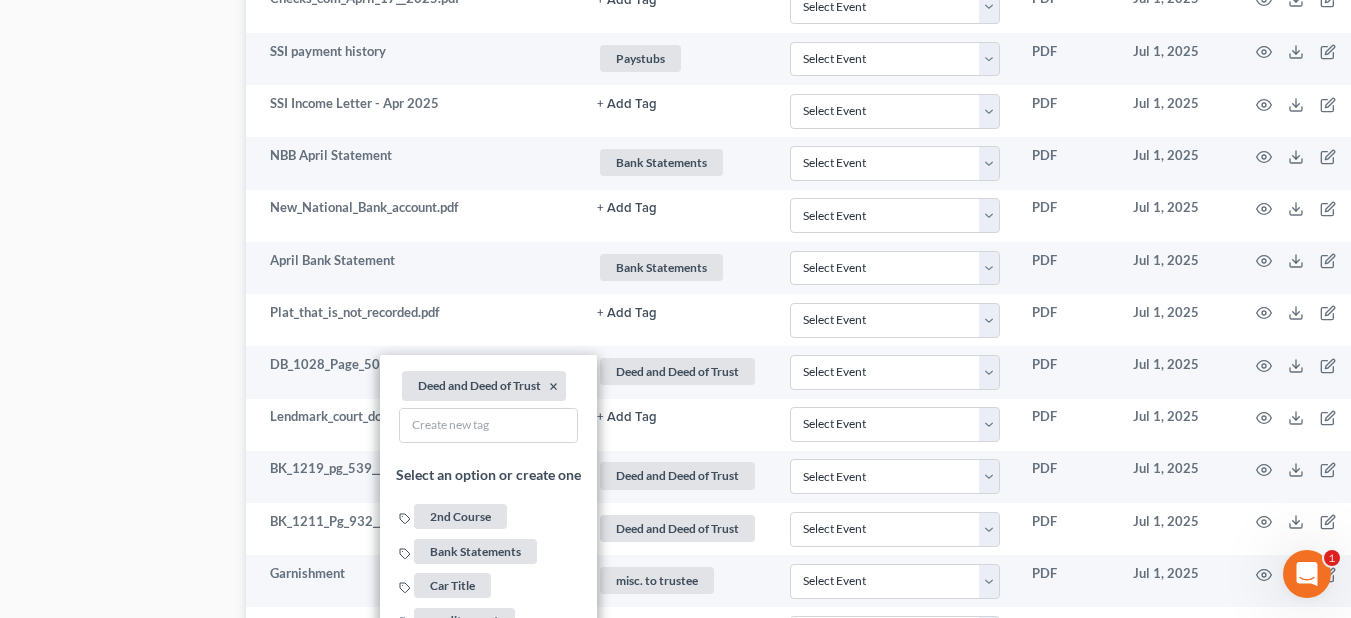 scroll, scrollTop: 2663, scrollLeft: 109, axis: both 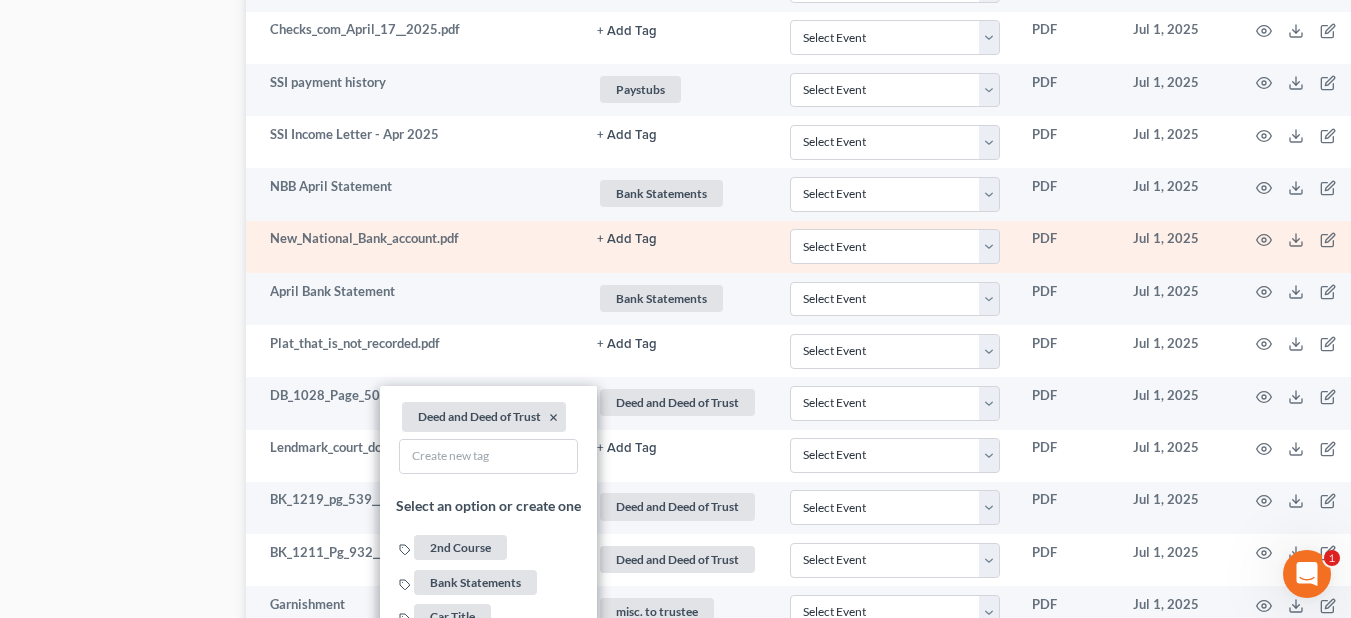 click on "+ Add Tag" at bounding box center [627, -2111] 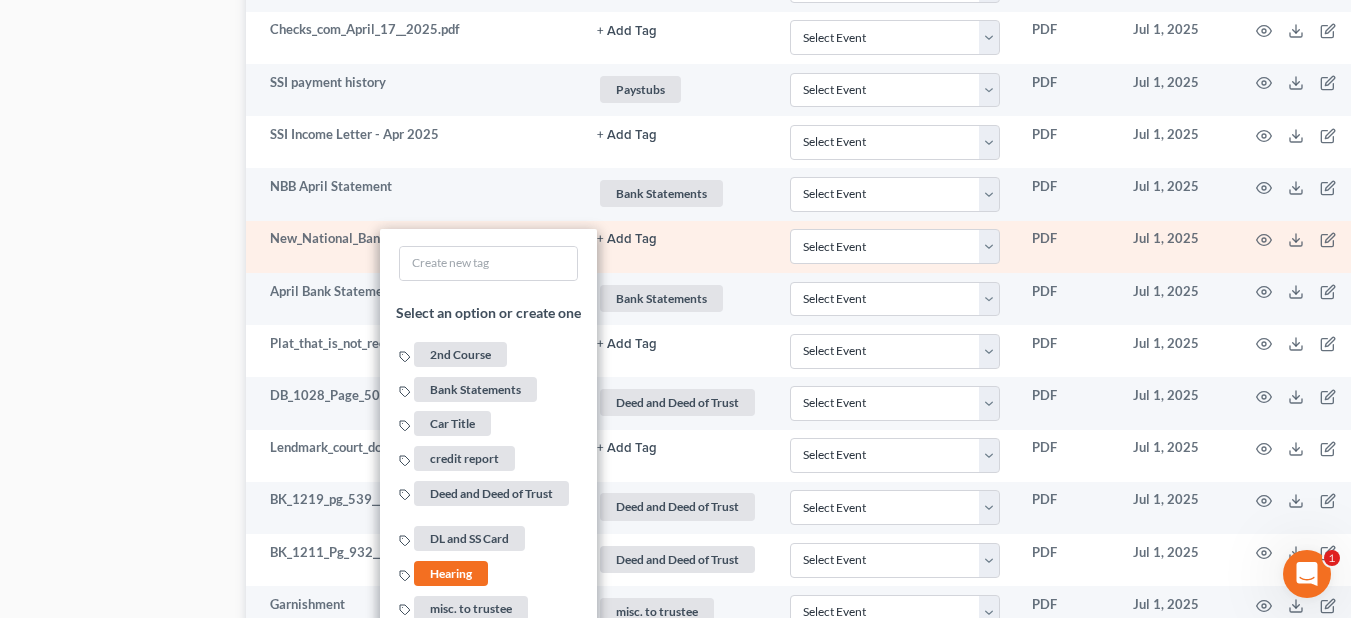click on "+ Add Tag Select an option or create one 2nd Course Bank Stmt Car Title credit report Deed and Deed of Trust DL and SS Card Hearing misc. to trustee Notice Paystubs Proof of Claim Retirement Tax Return" at bounding box center (677, 247) 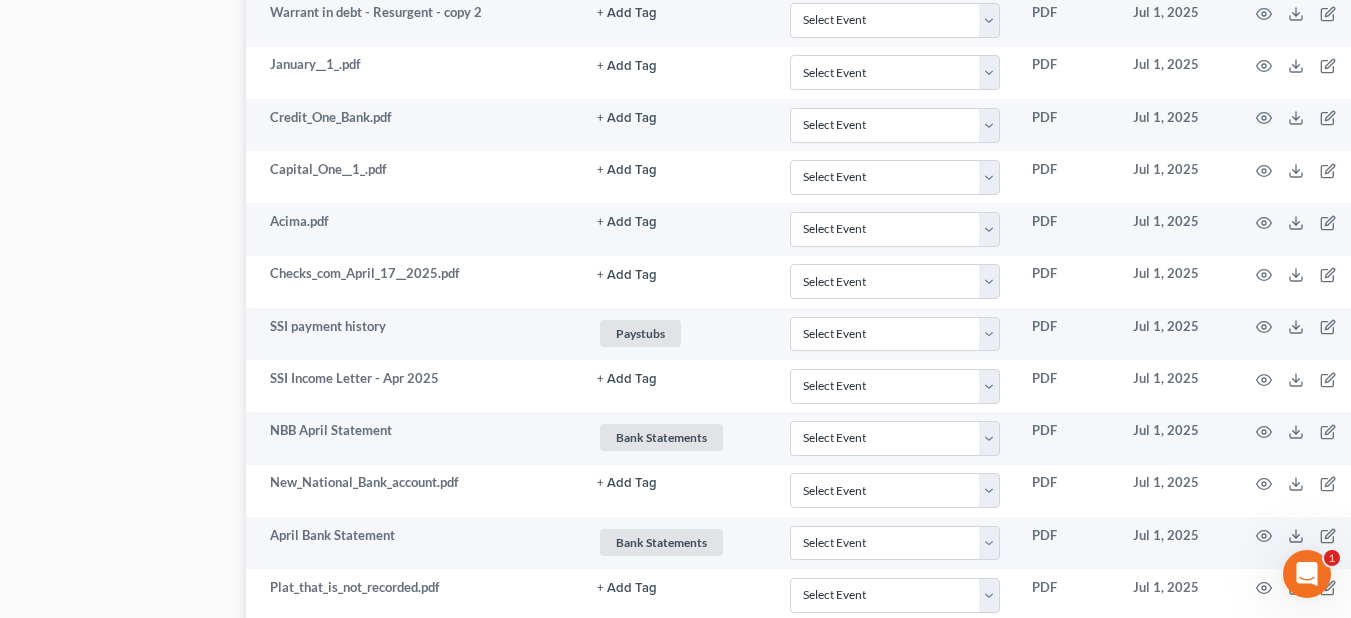 scroll, scrollTop: 2426, scrollLeft: 109, axis: both 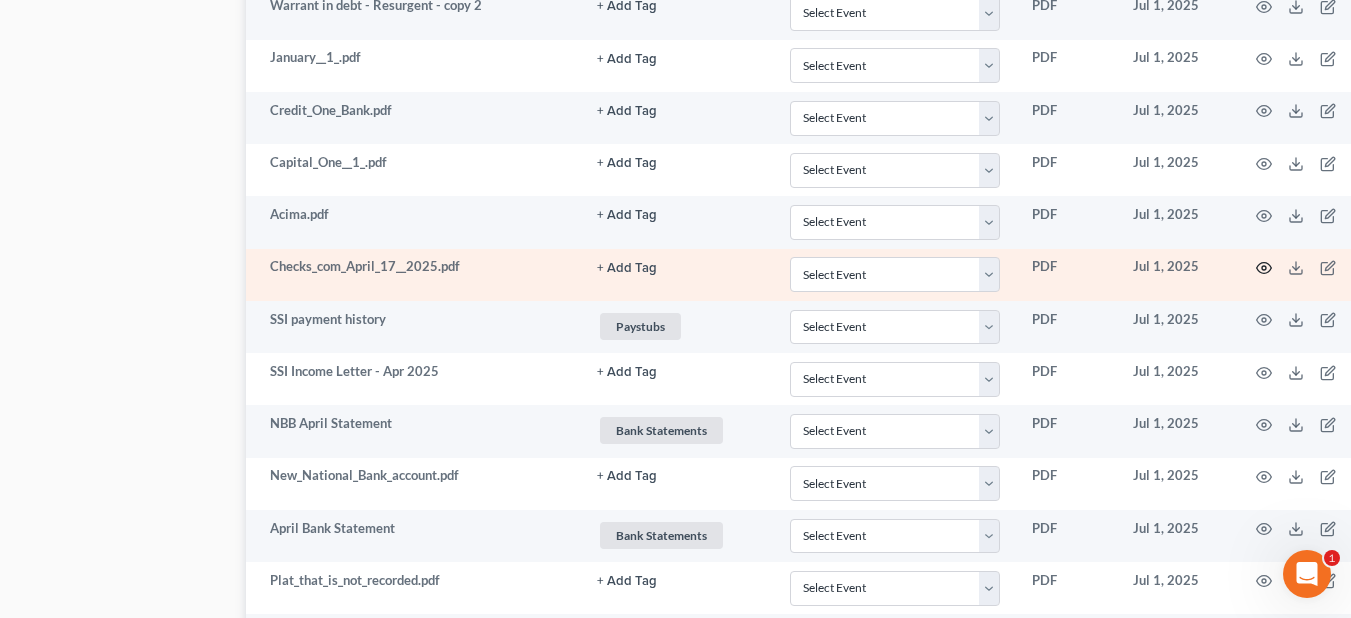 click 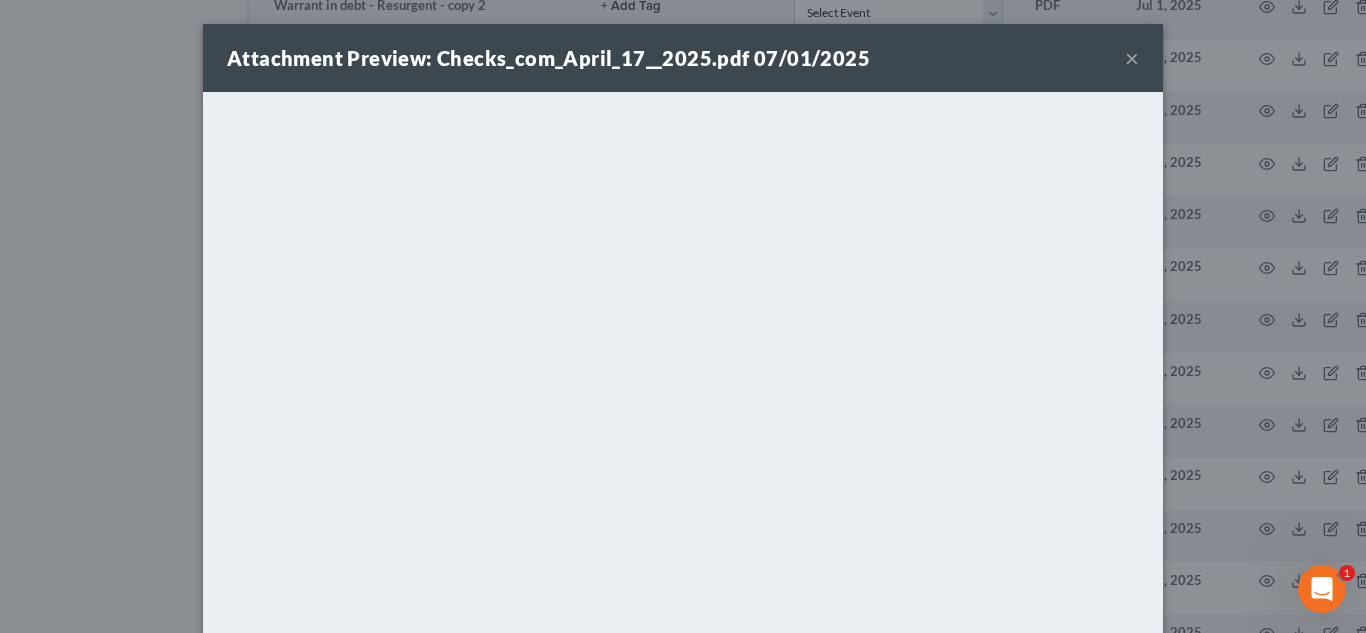 click on "×" at bounding box center (1132, 58) 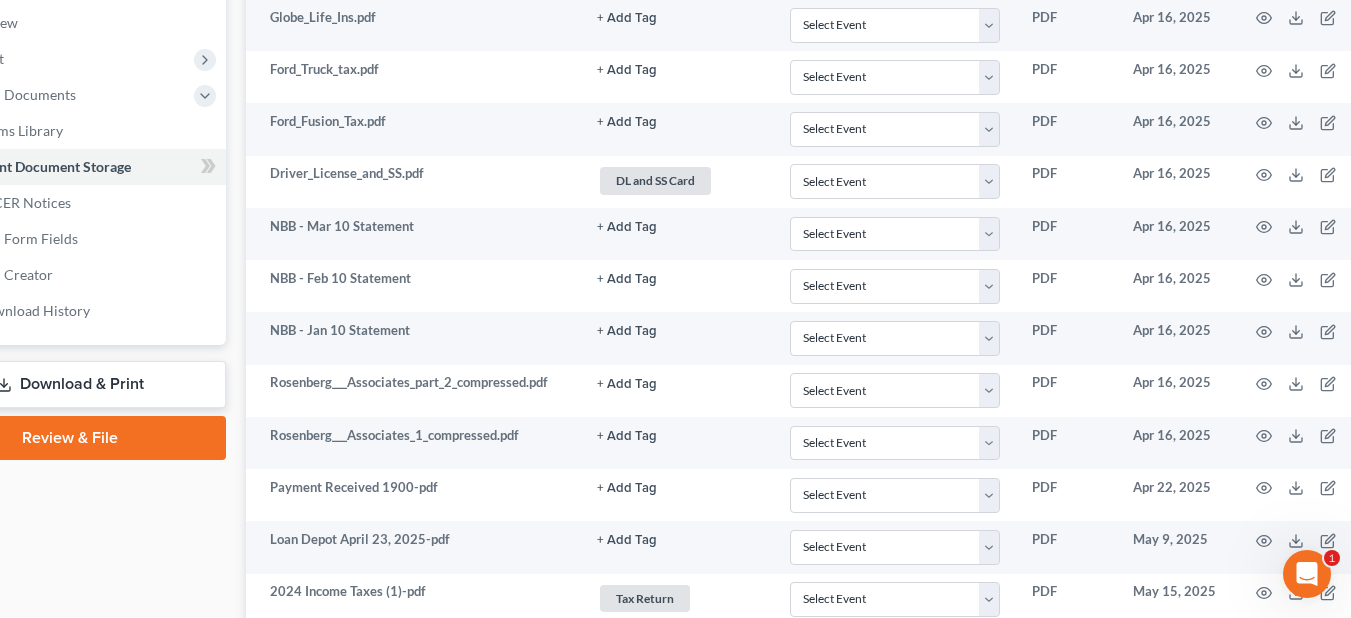 scroll, scrollTop: 667, scrollLeft: 109, axis: both 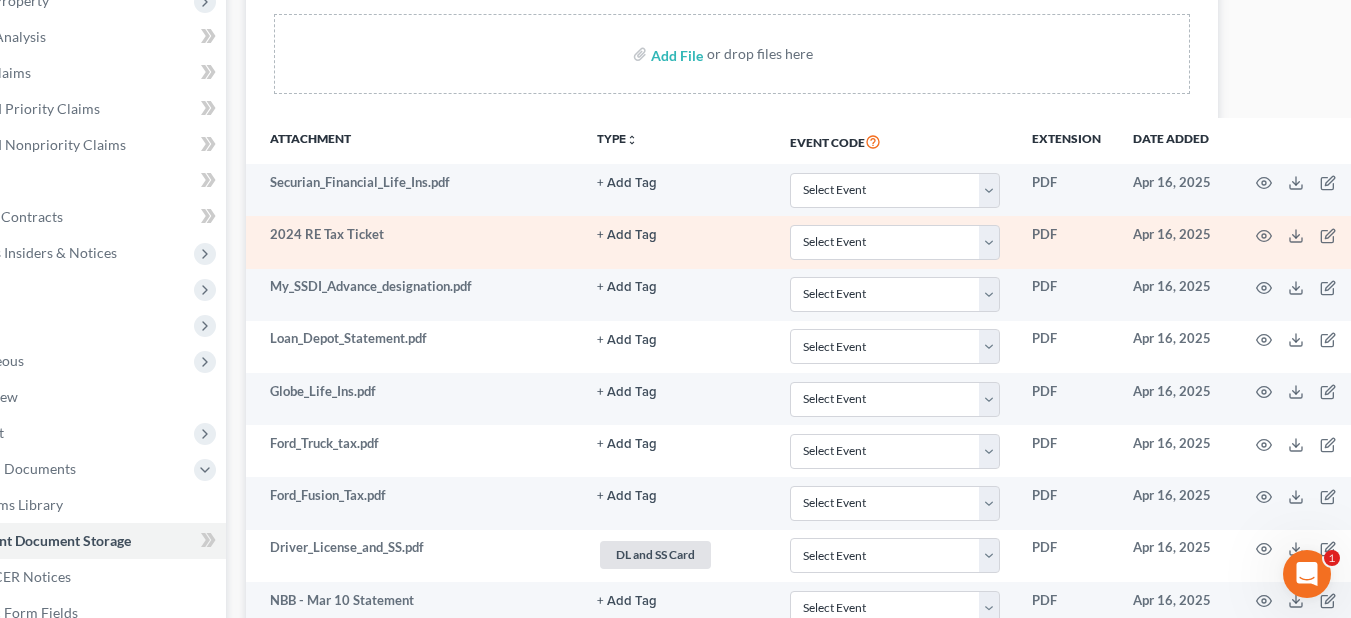 click on "+ Add Tag Select an option or create one 2nd Course Bank Stmt Car Title credit report Deed and Deed of Trust DL and SS Card Hearing misc. to trustee Notice Paystubs Proof of Claim Retirement Tax Return" at bounding box center (677, 242) 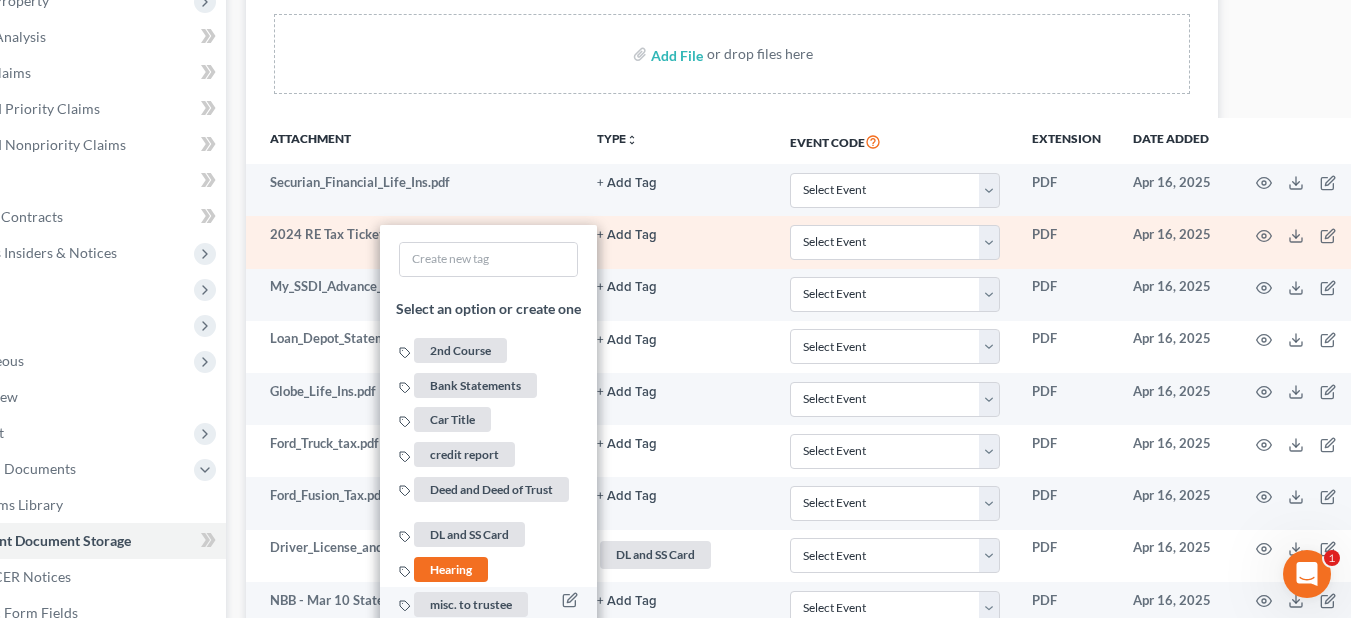 click on "misc. to trustee" at bounding box center [471, 604] 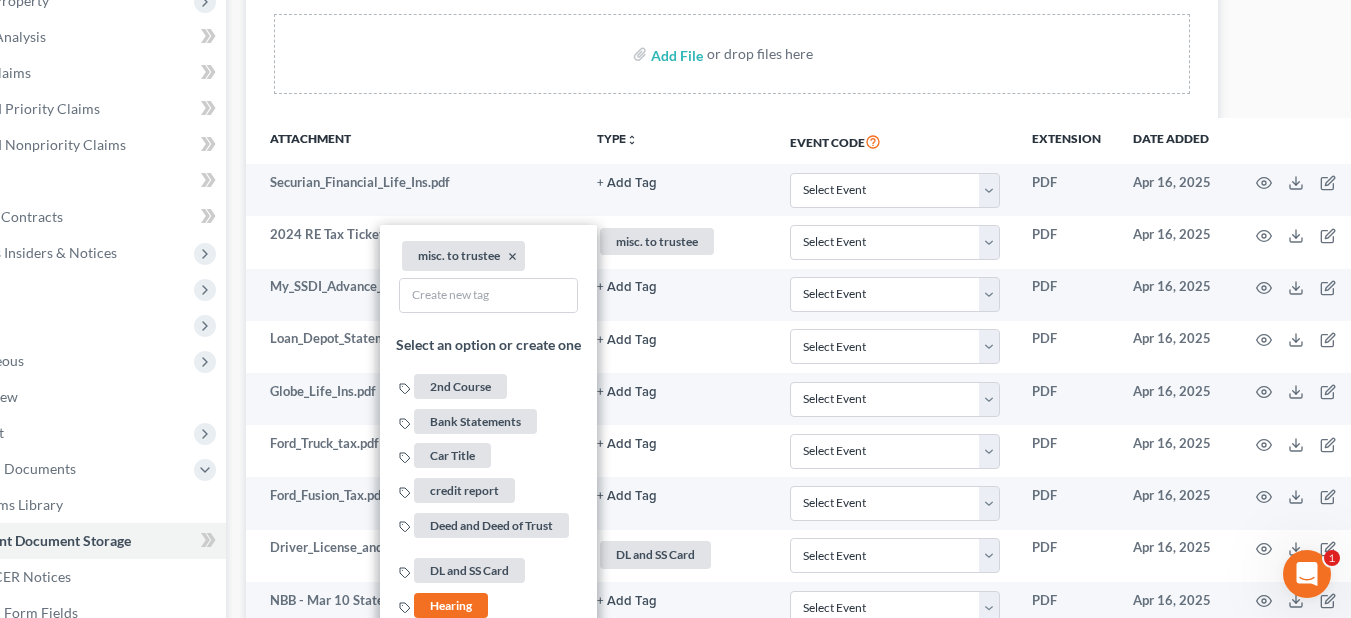 click on "Attachment" at bounding box center [413, 141] 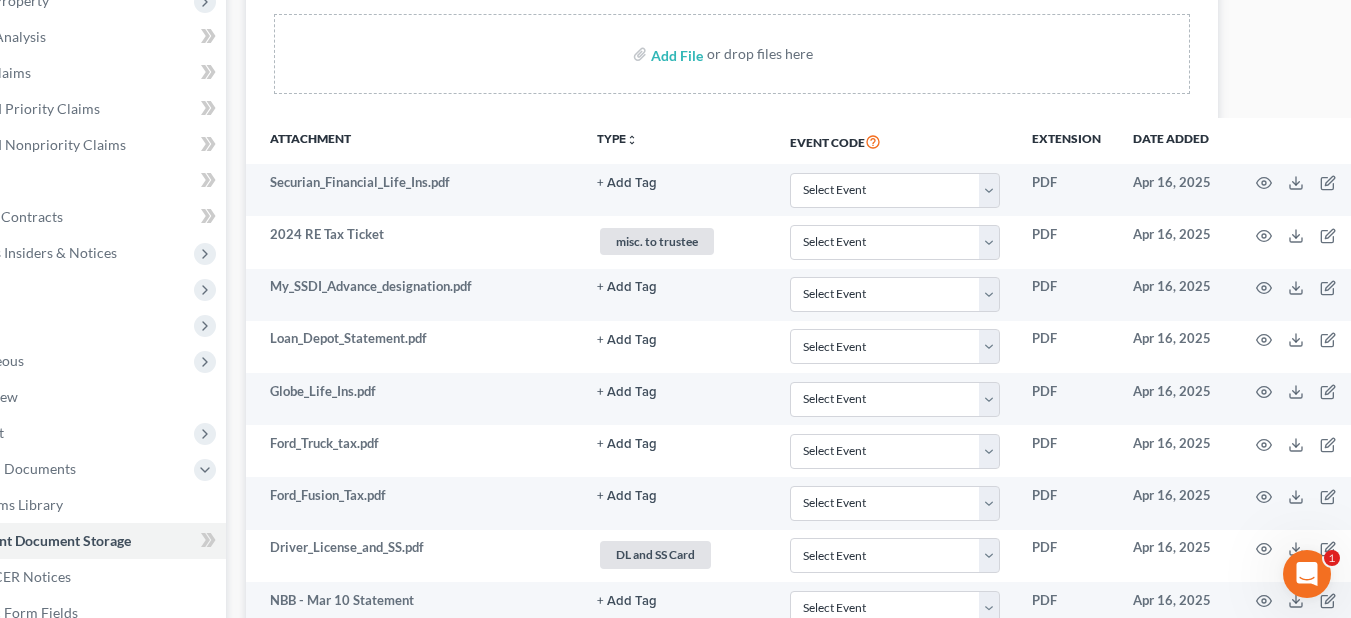 scroll, scrollTop: 40, scrollLeft: 109, axis: both 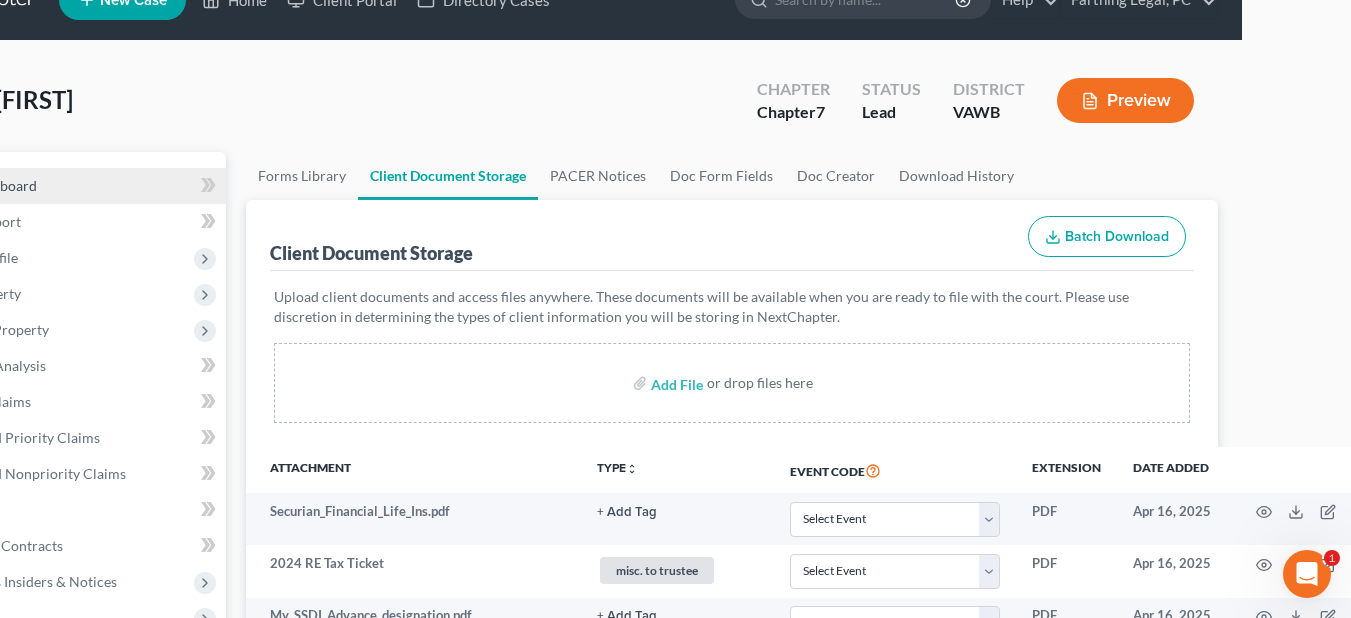click on "Case Dashboard" at bounding box center (72, 186) 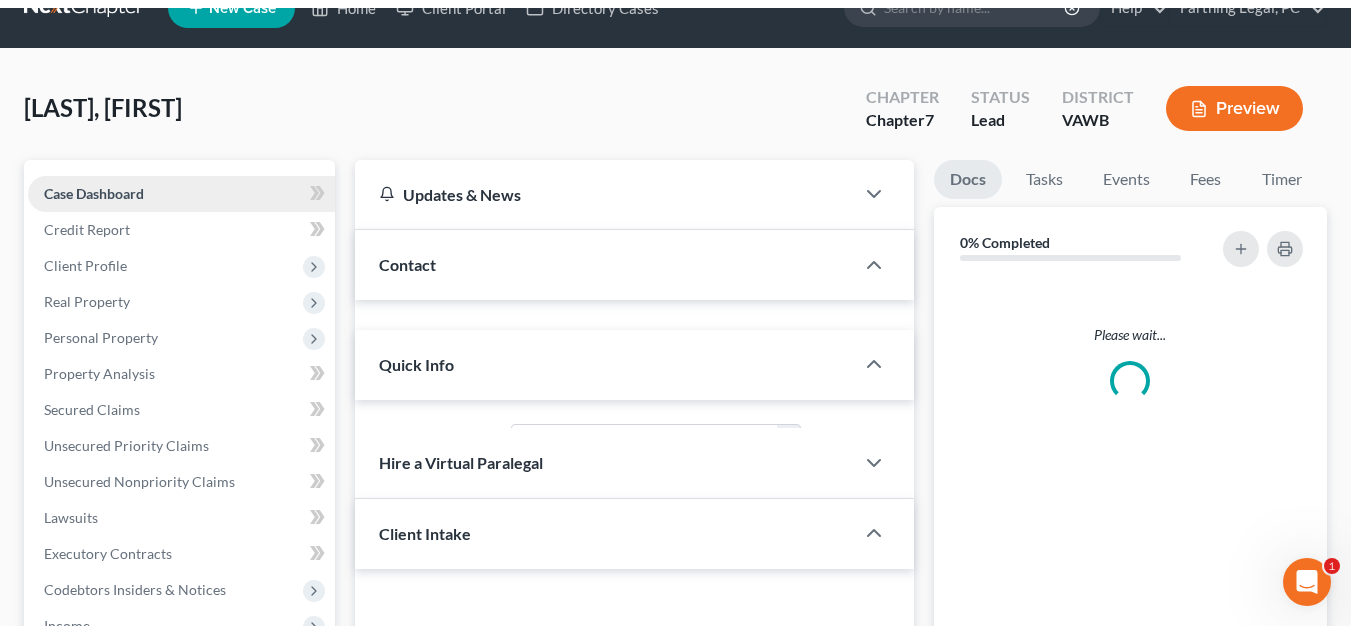 scroll, scrollTop: 0, scrollLeft: 0, axis: both 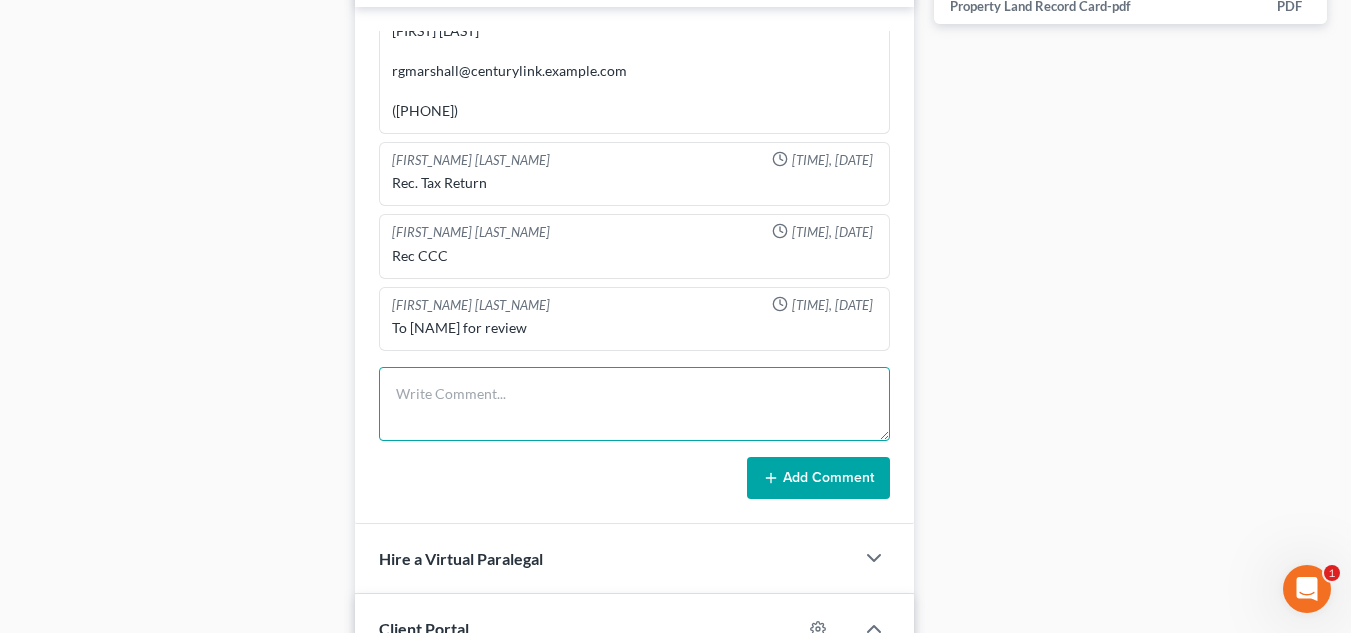 click at bounding box center [634, 404] 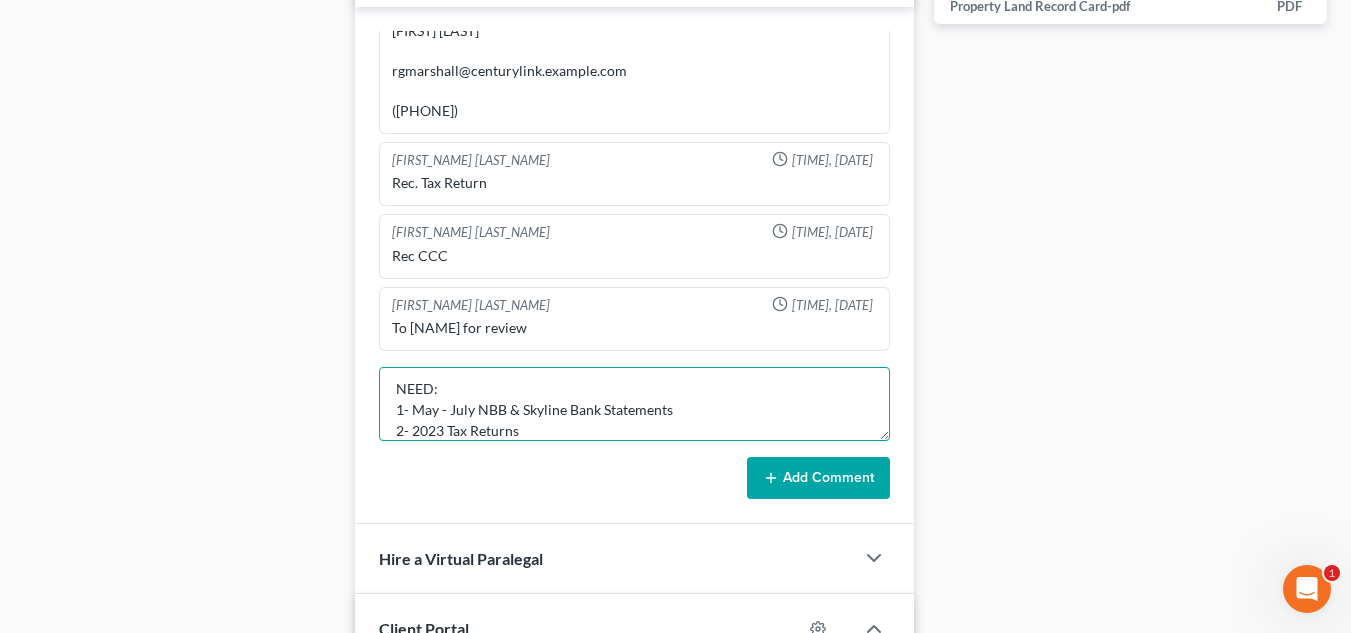 scroll, scrollTop: 110, scrollLeft: 0, axis: vertical 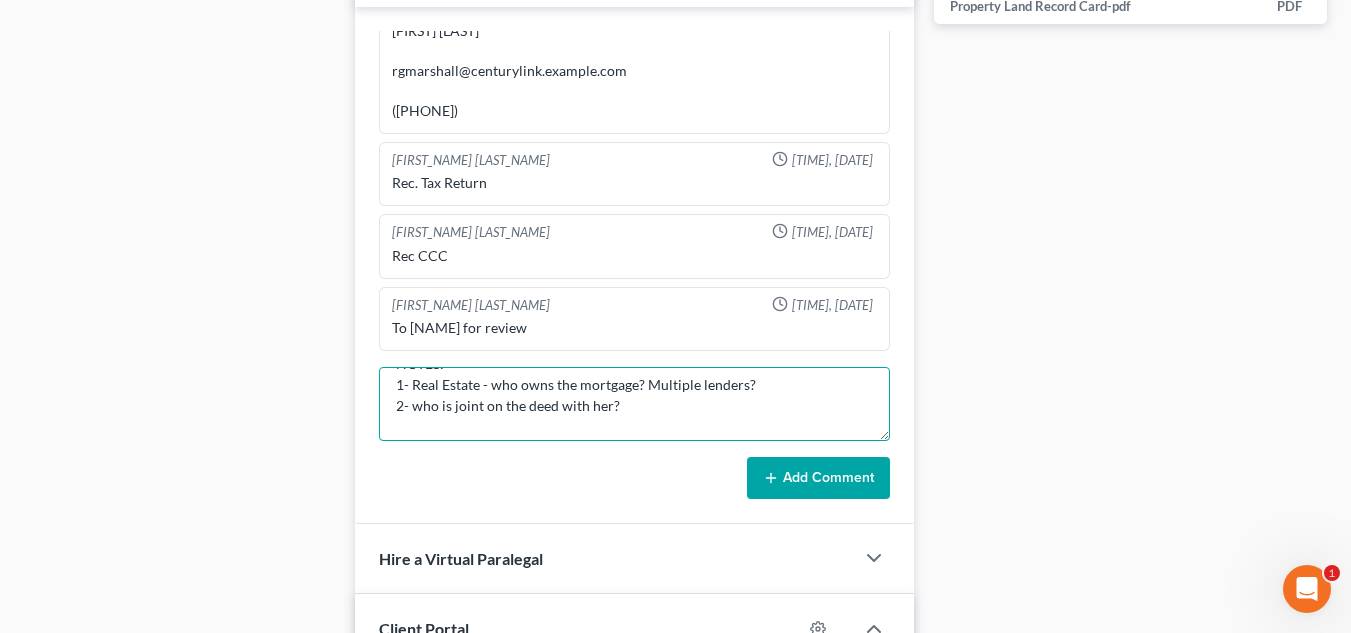 click on "NOTES:
1- Real Estate - who owns the mortgage? Multiple lenders?
2- who is joint on the deed with her?
NEED:
1- May - July NBB & Skyline Bank Statements
2- 2023 Tax Returns
3-" at bounding box center [634, 404] 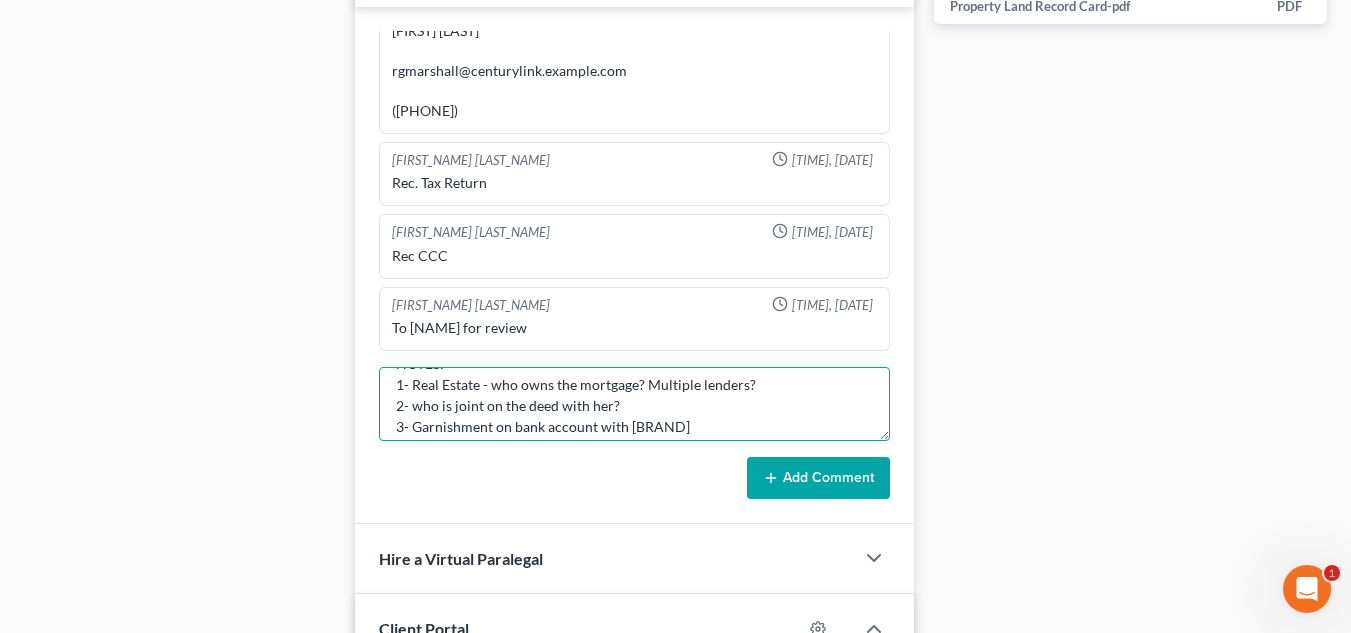 scroll, scrollTop: 47, scrollLeft: 0, axis: vertical 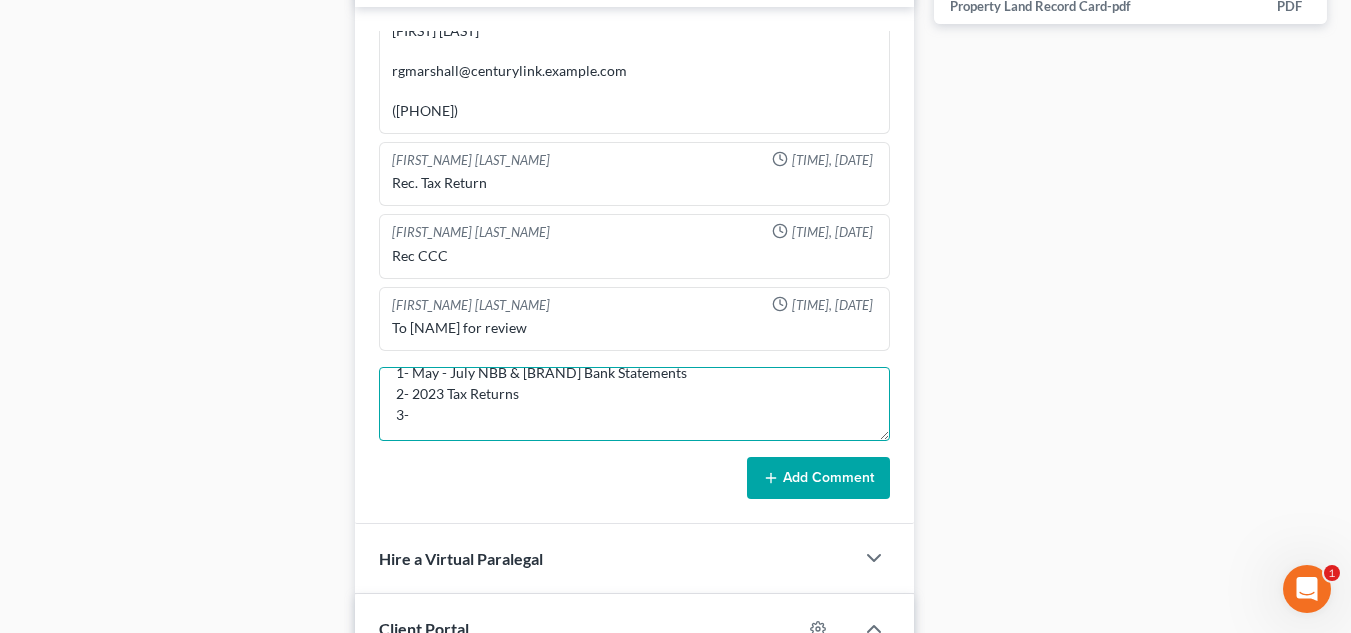 click on "NOTES:
1- Real Estate - who owns the mortgage? Multiple lenders?
2- who is joint on the deed with her?
3- Garnishment on bank account with [BRAND]
NEED:
1- May - July NBB & [BRAND] Bank Statements
2- 2023 Tax Returns
3-" at bounding box center [634, 404] 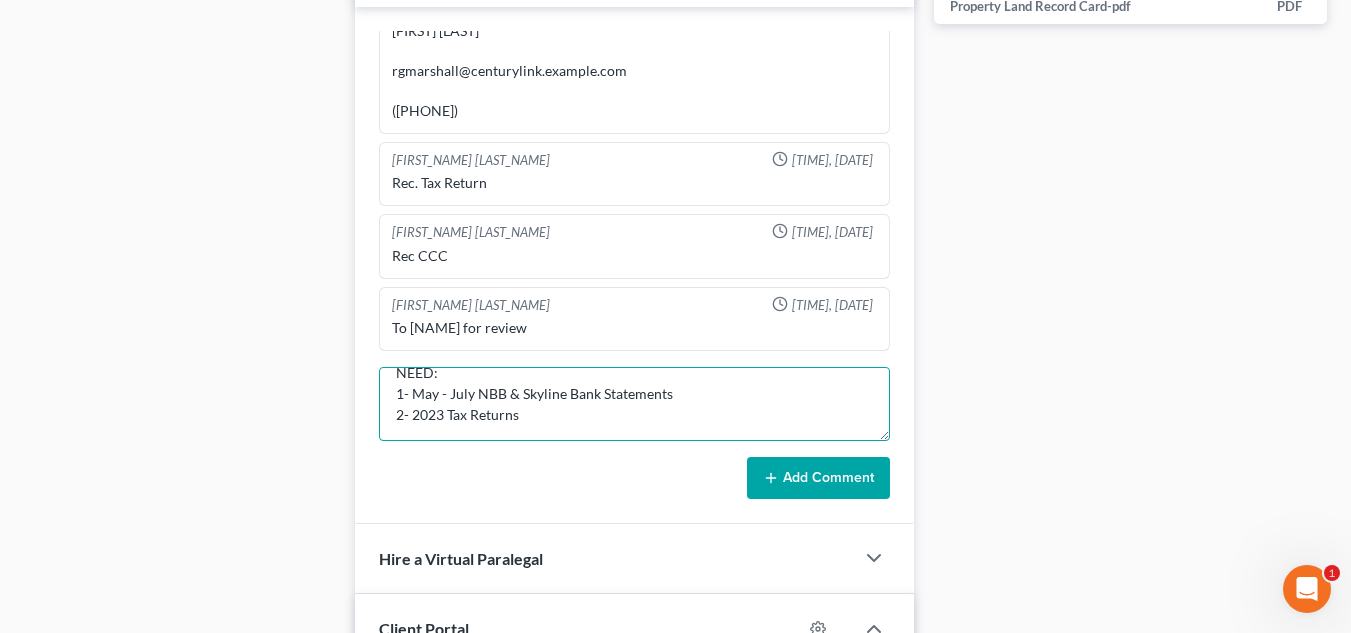 scroll, scrollTop: 126, scrollLeft: 0, axis: vertical 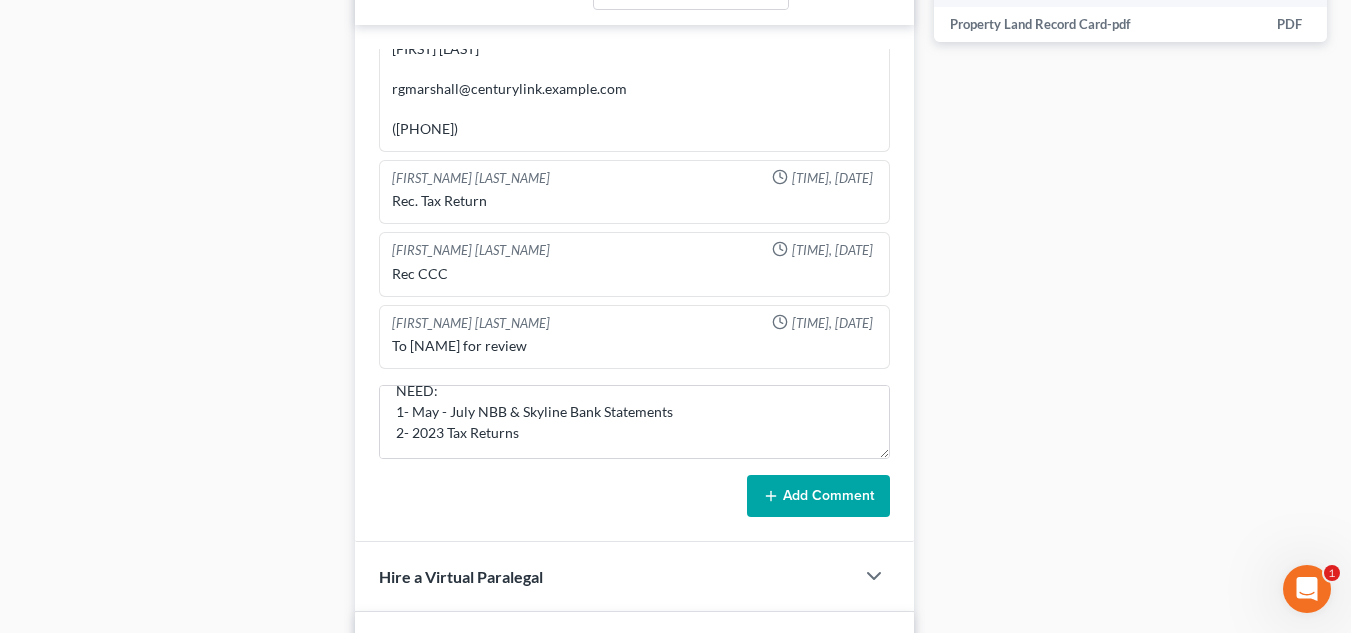 click on "Add Comment" at bounding box center [818, 496] 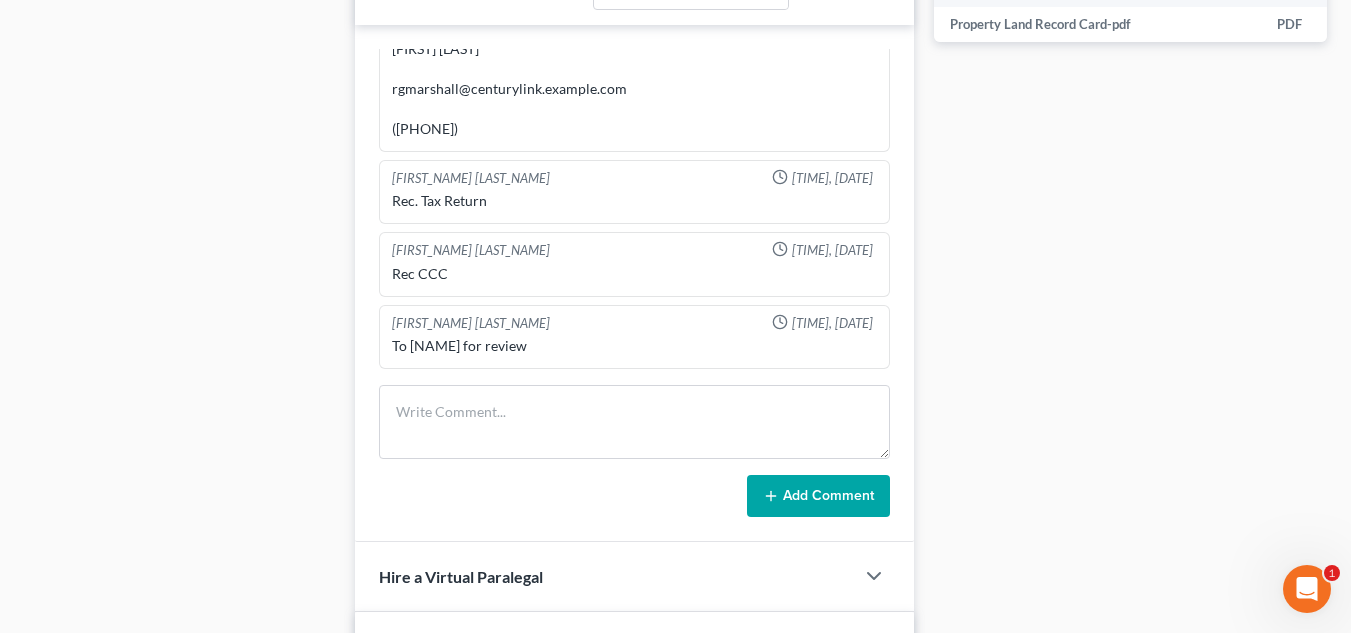 scroll, scrollTop: 0, scrollLeft: 0, axis: both 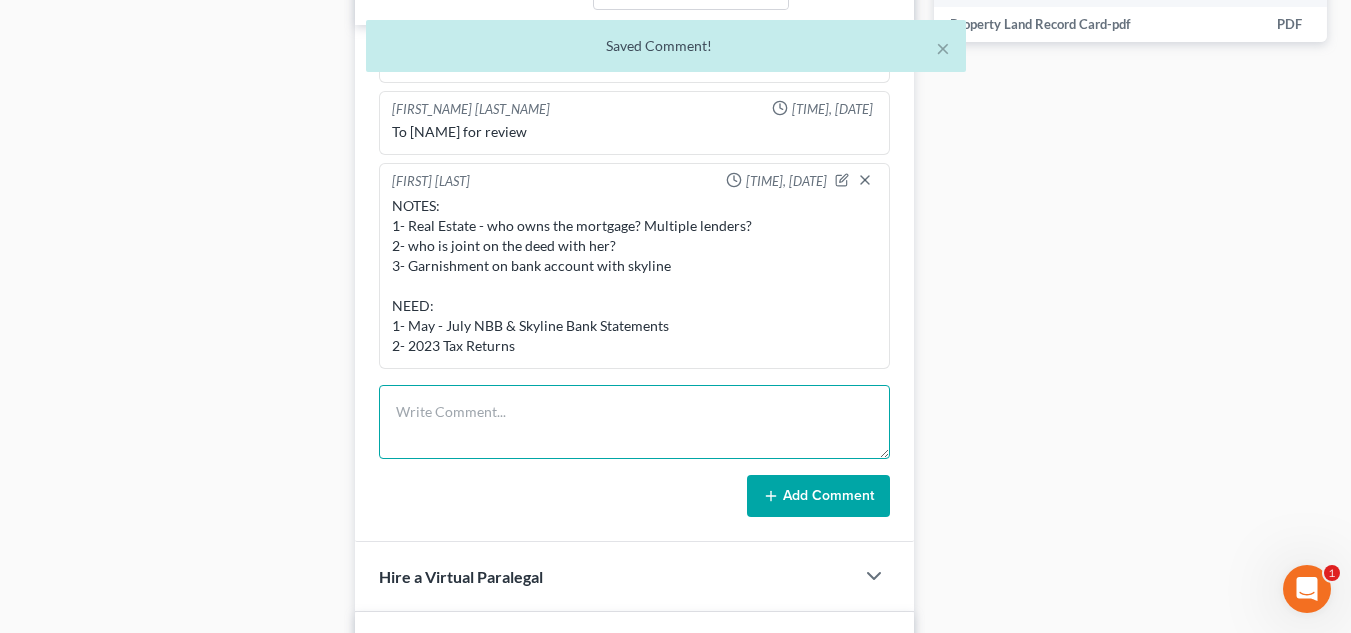 click at bounding box center (634, 422) 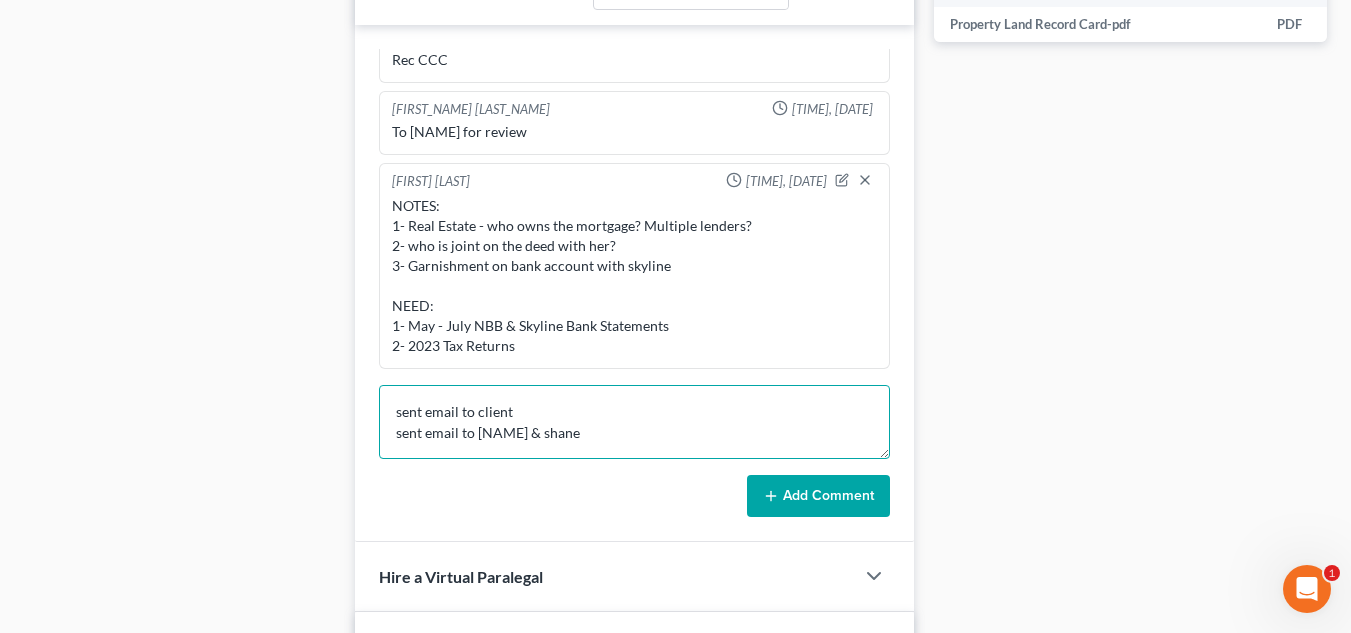 click on "sent email to client
sent email to [NAME] & shane" at bounding box center [634, 422] 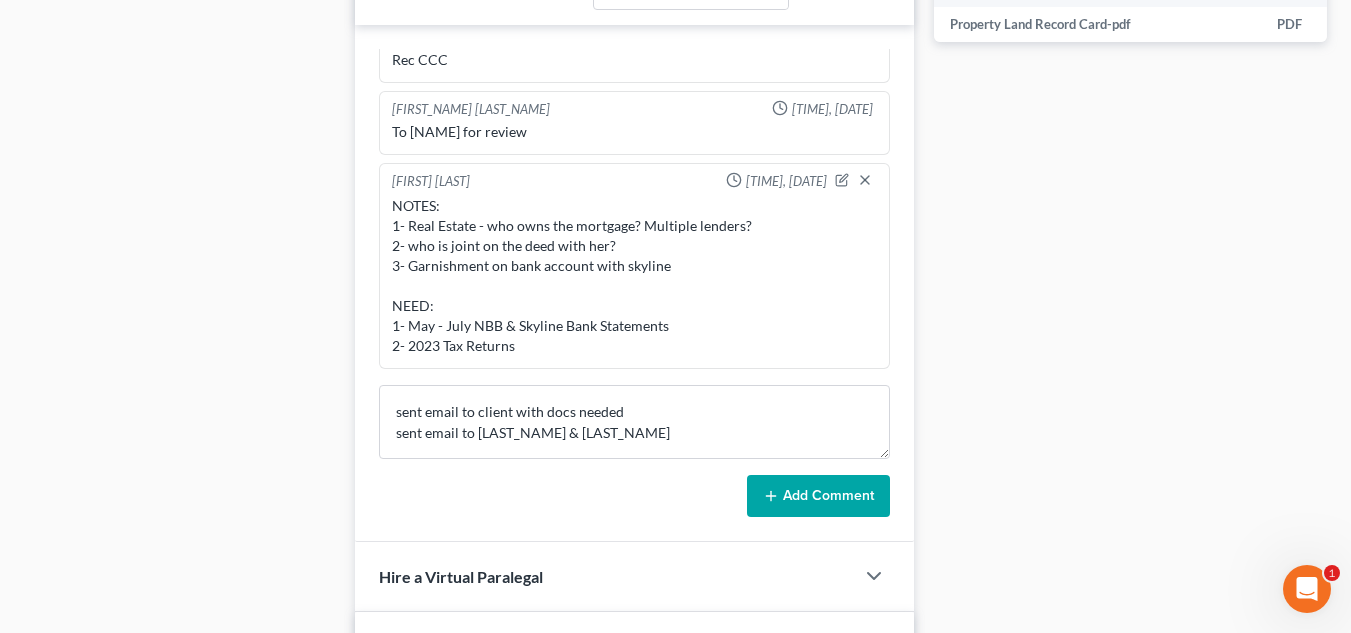 click on "Add Comment" at bounding box center (818, 496) 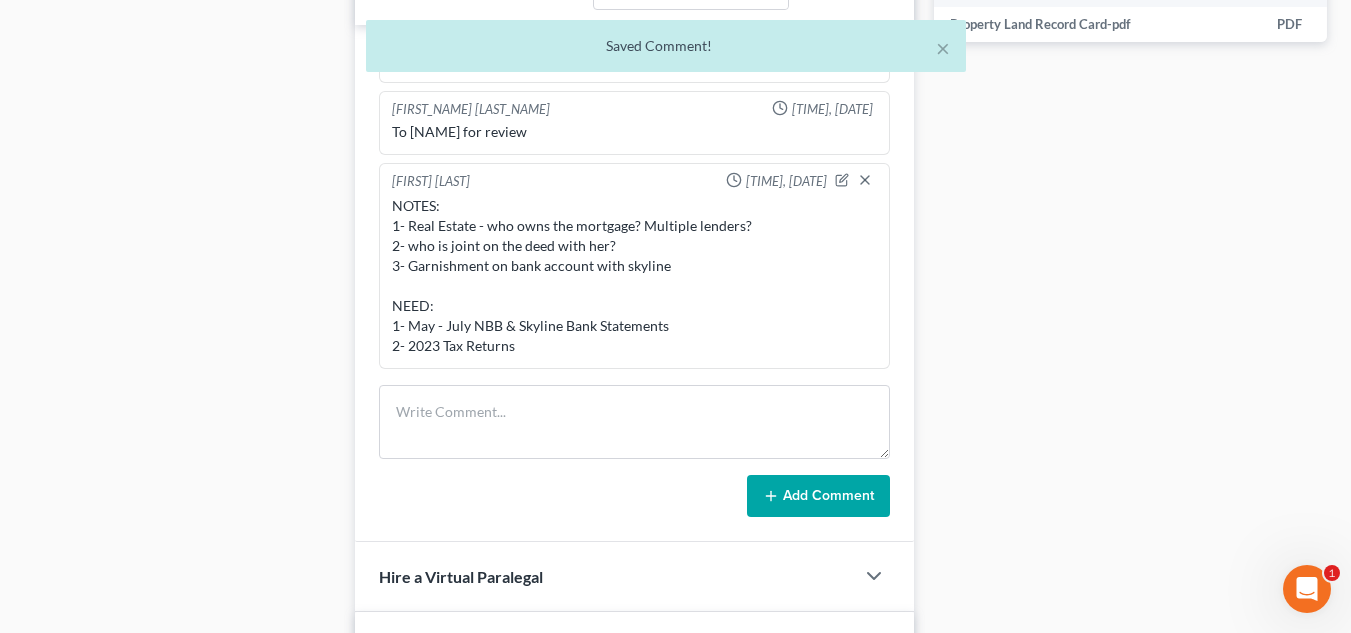 scroll, scrollTop: 1898, scrollLeft: 0, axis: vertical 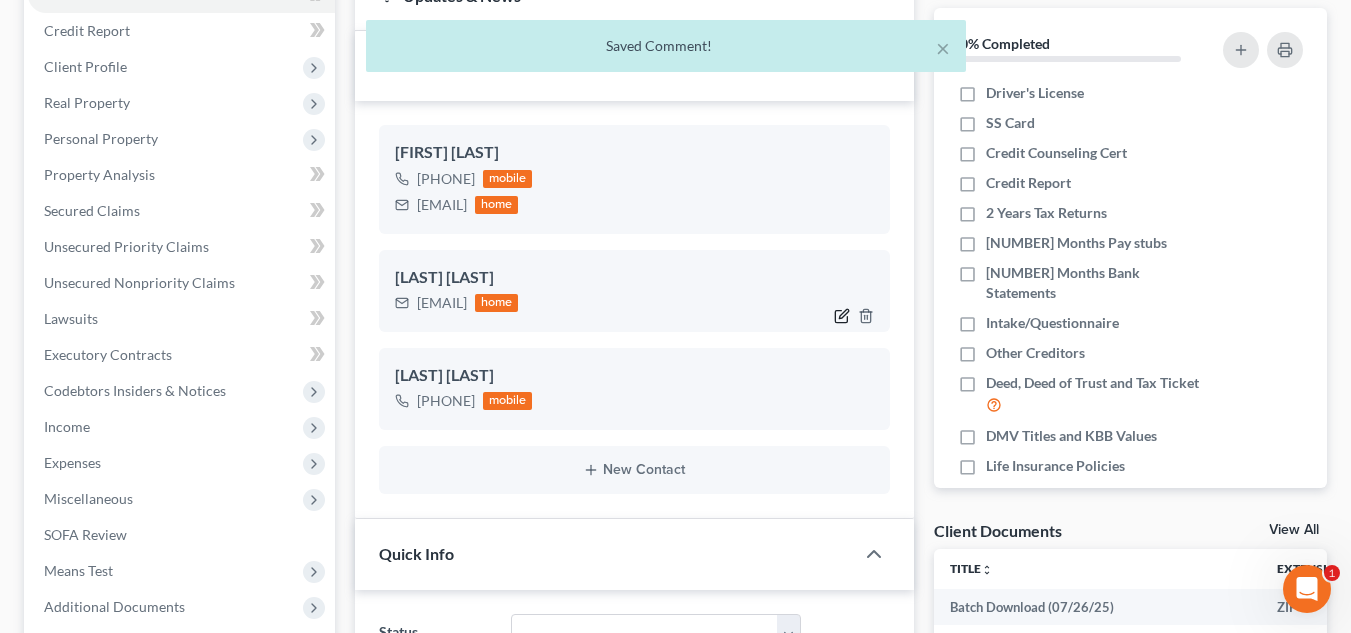 click 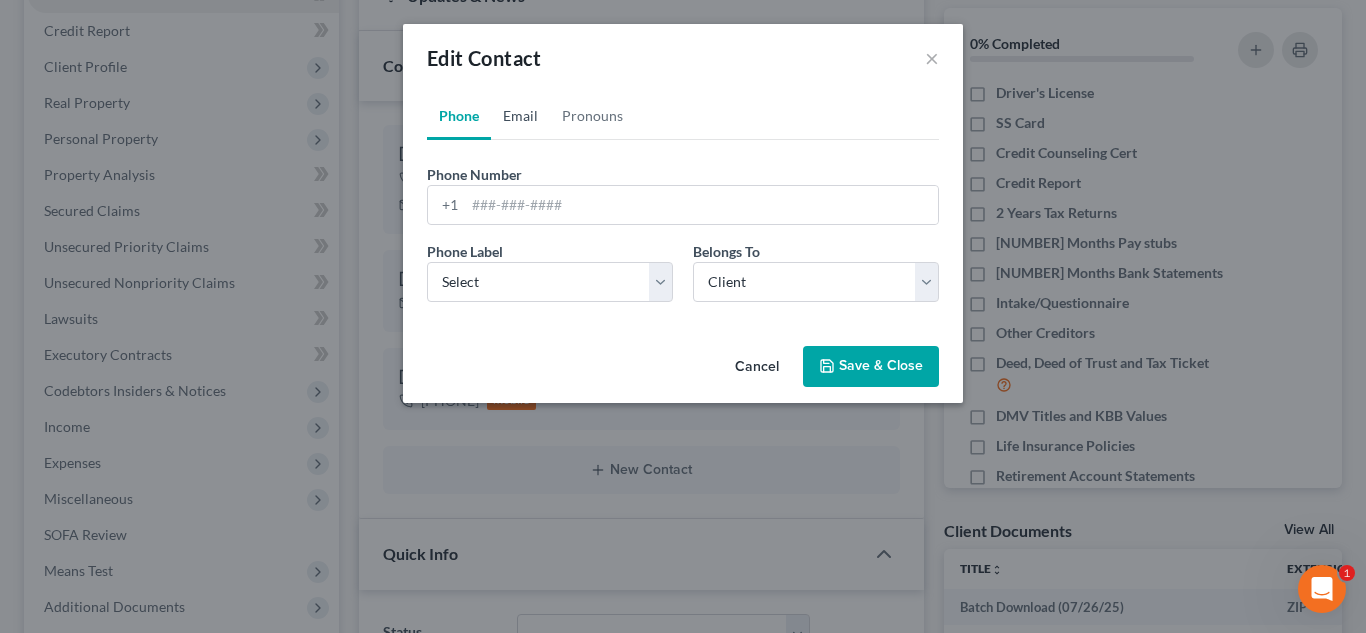 click on "Email" at bounding box center (520, 116) 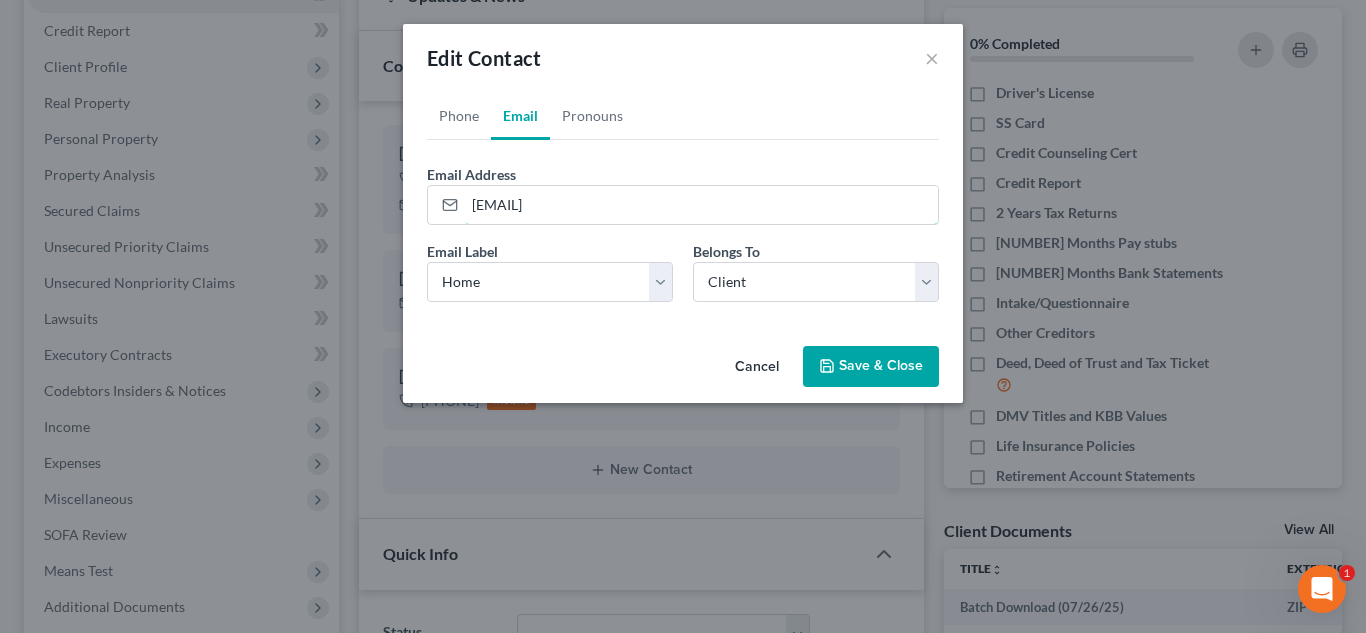 drag, startPoint x: 667, startPoint y: 207, endPoint x: 344, endPoint y: 248, distance: 325.59177 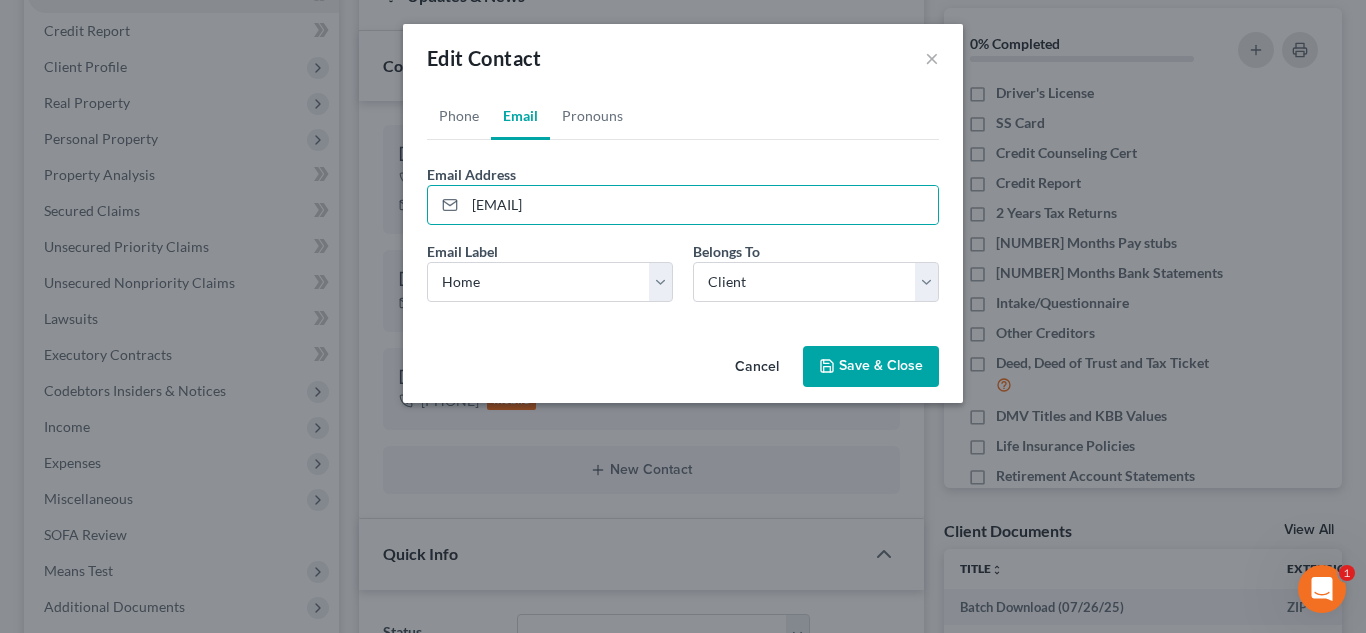 click on "Edit Contact ×" at bounding box center (683, 58) 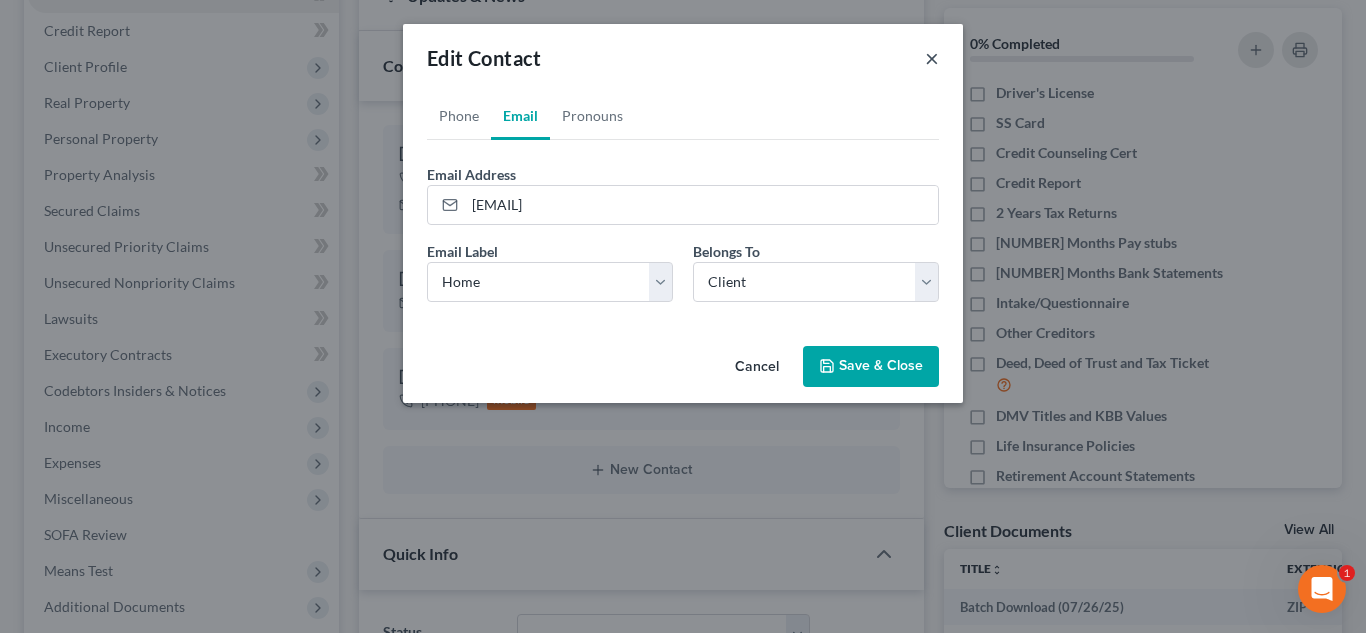 click on "×" at bounding box center [932, 58] 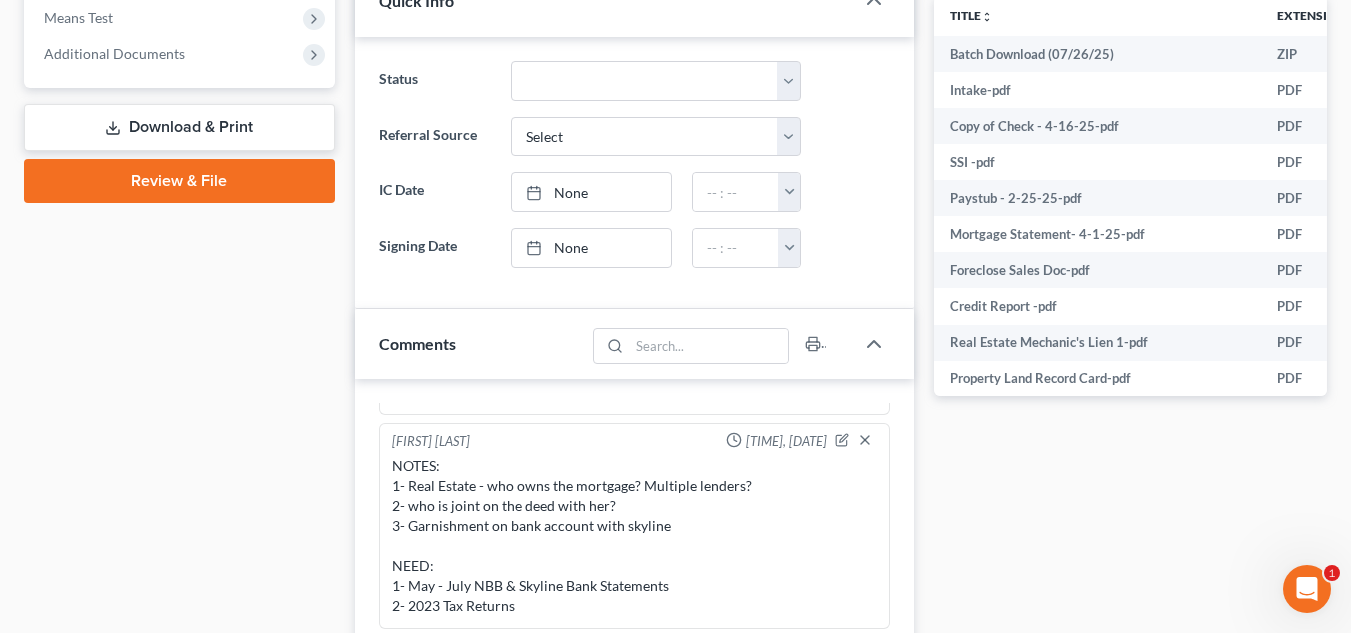 scroll, scrollTop: 231, scrollLeft: 0, axis: vertical 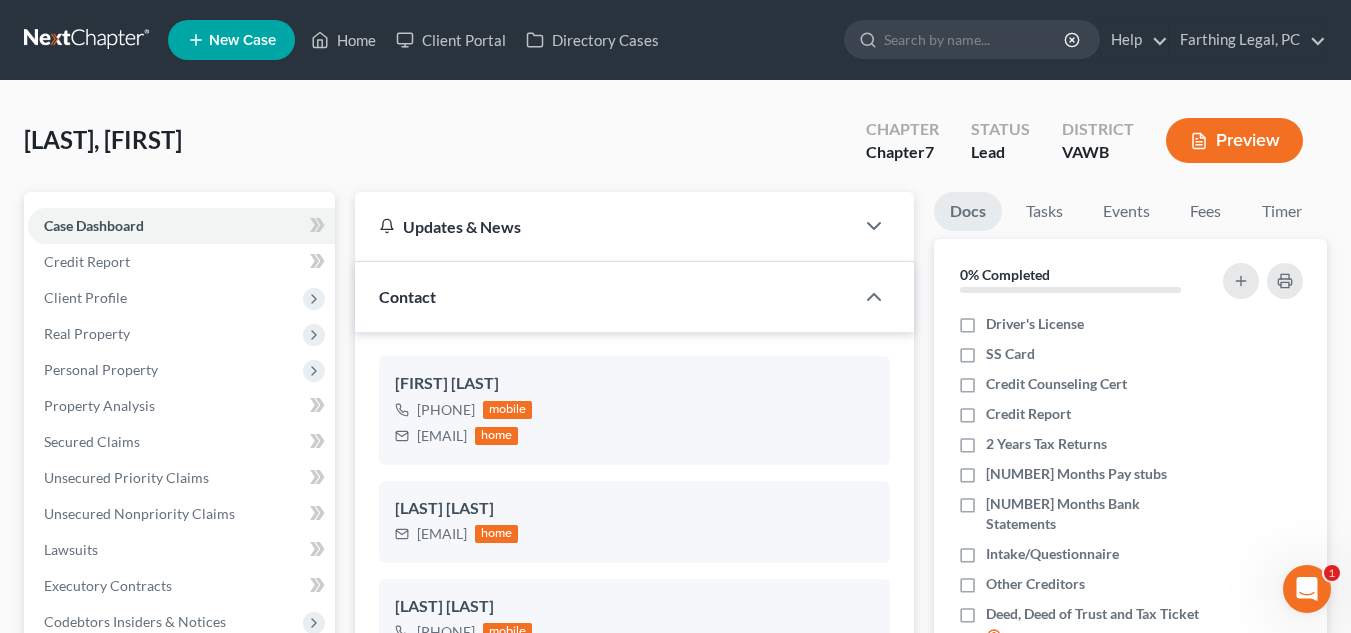 click at bounding box center [88, 40] 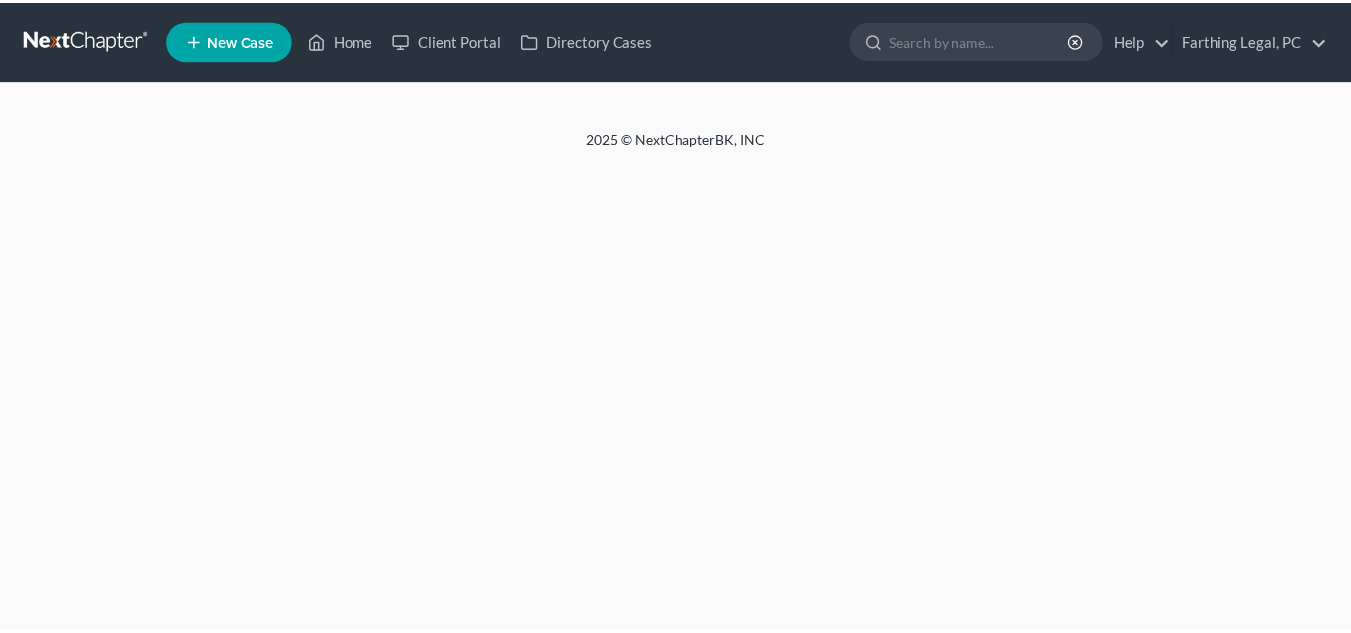 scroll, scrollTop: 0, scrollLeft: 0, axis: both 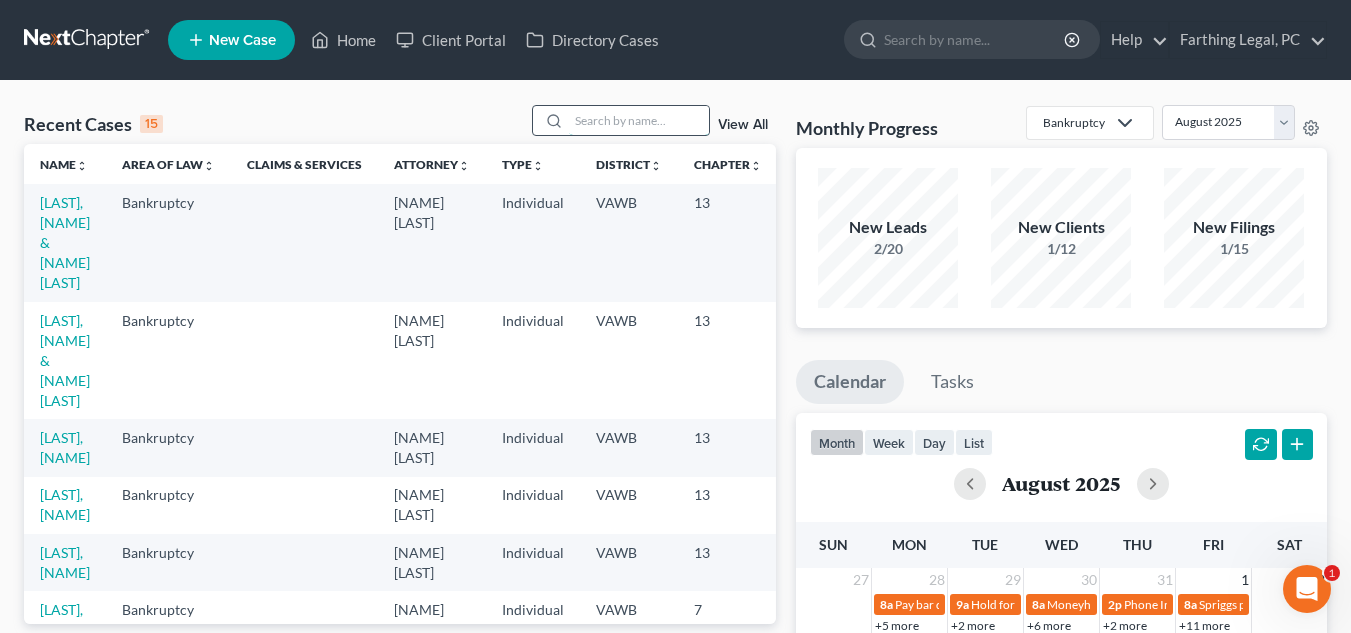 click at bounding box center (639, 120) 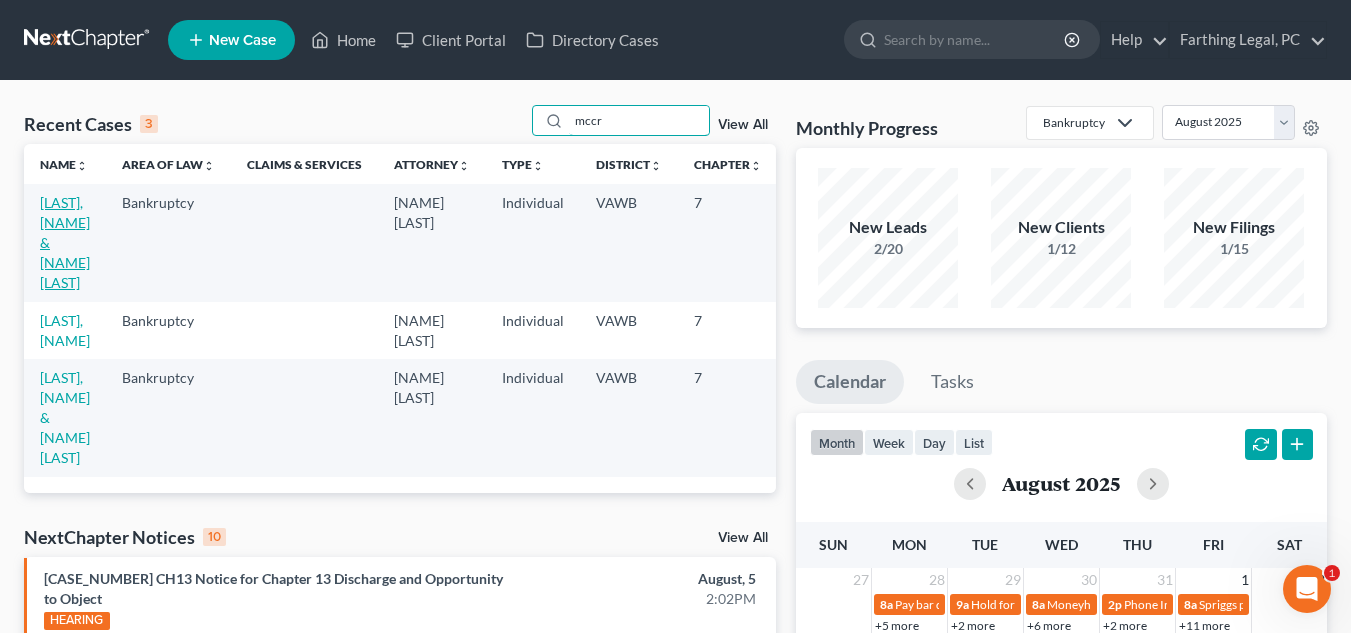 type on "mccr" 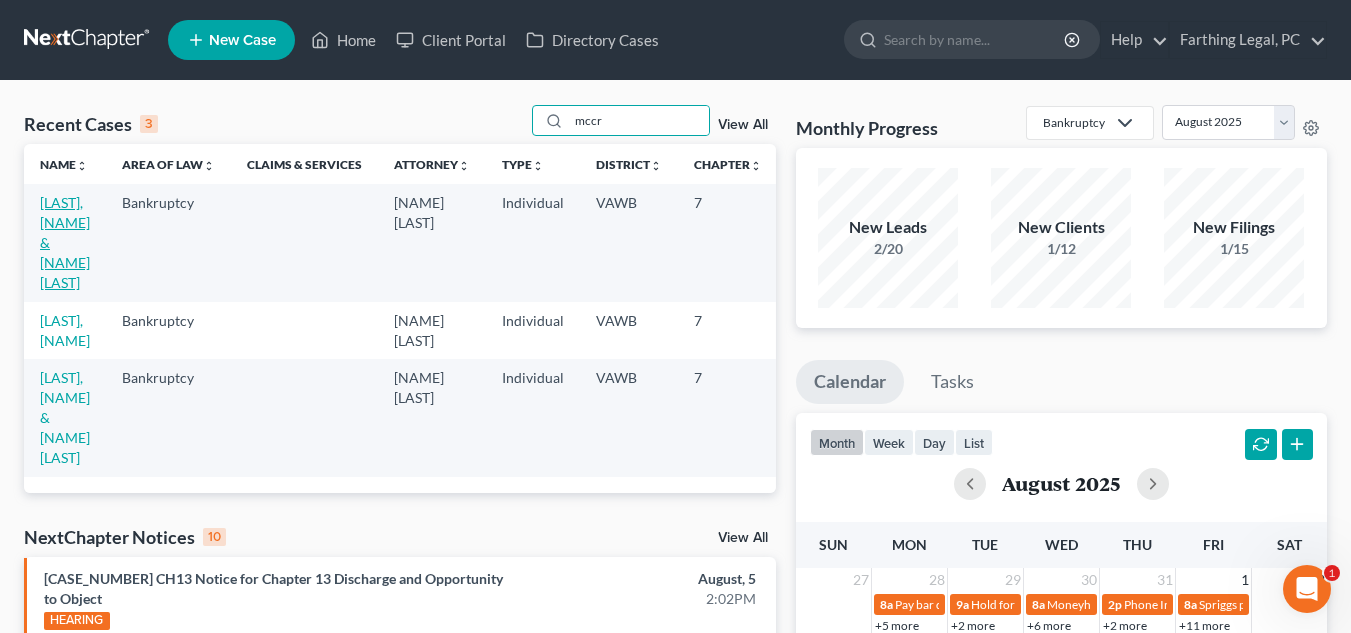 click on "[LAST], [NAME] & [NAME] [LAST]" at bounding box center (65, 242) 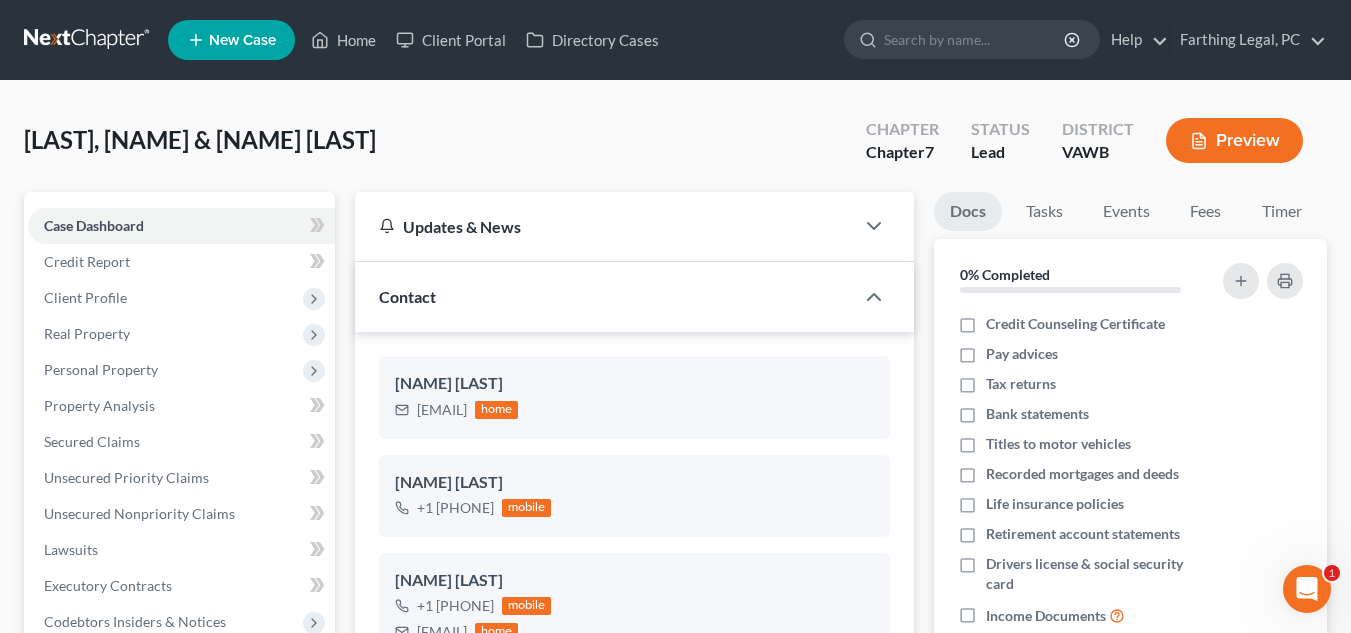 scroll, scrollTop: 1381, scrollLeft: 0, axis: vertical 